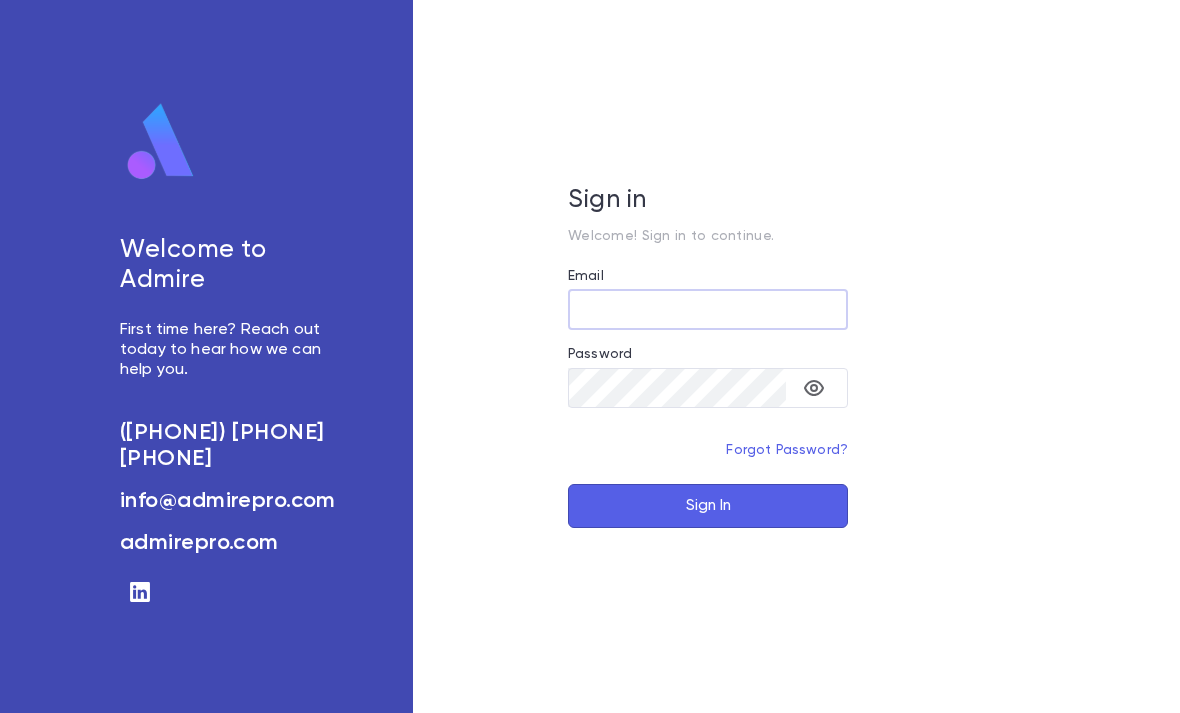 scroll, scrollTop: 0, scrollLeft: 0, axis: both 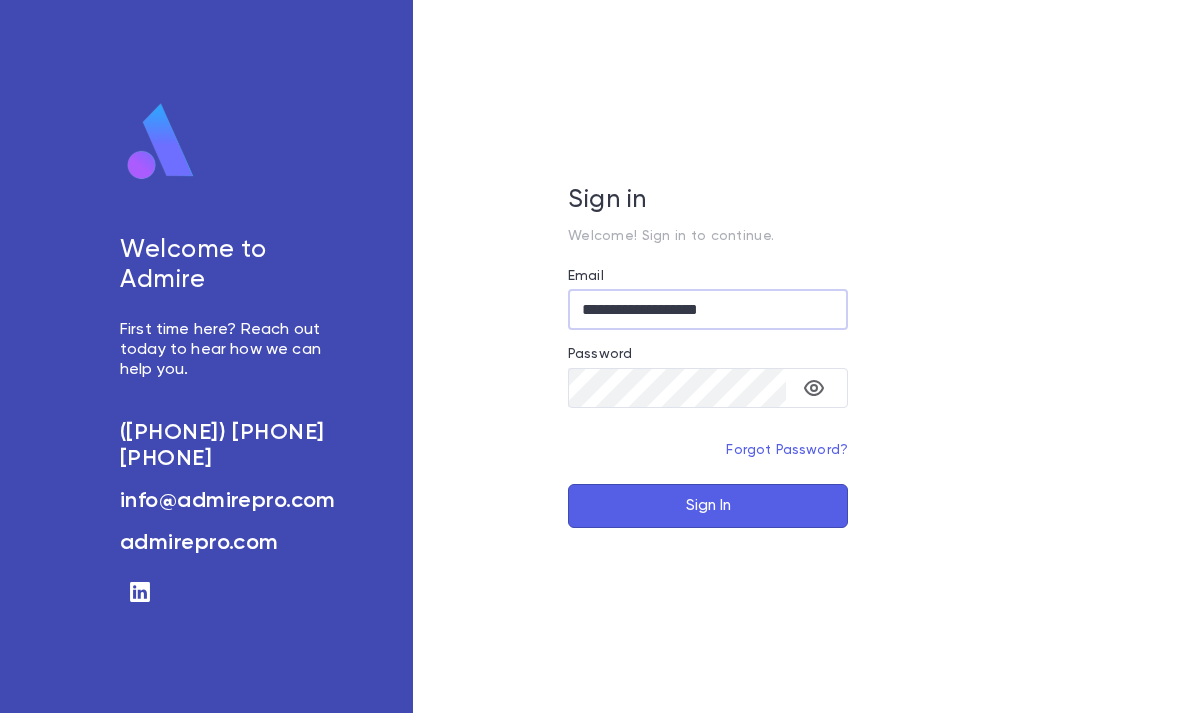 click on "Sign In" at bounding box center [708, 506] 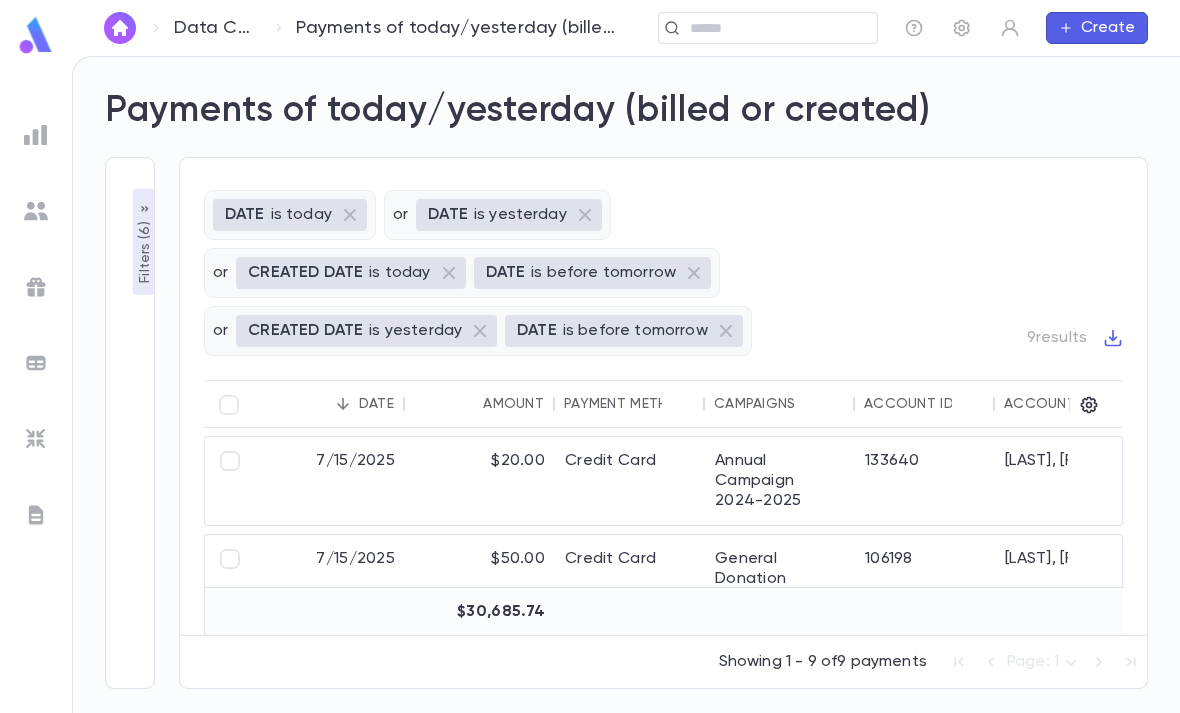 click at bounding box center [36, 35] 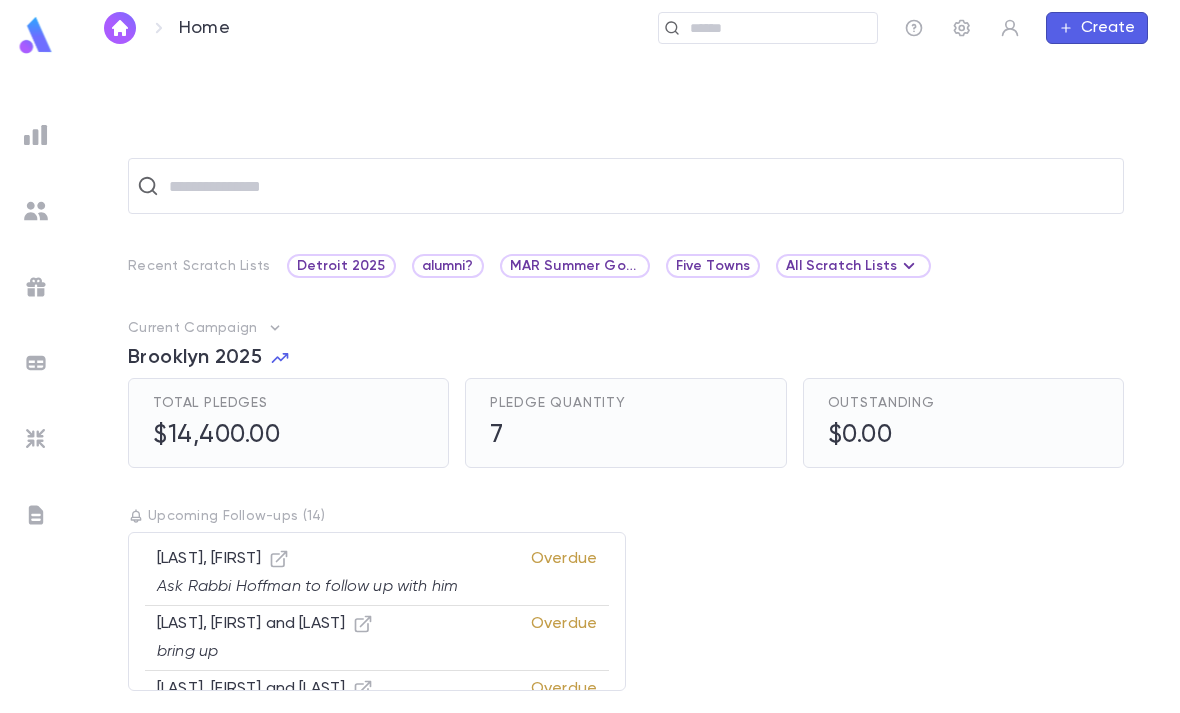 click at bounding box center (776, 28) 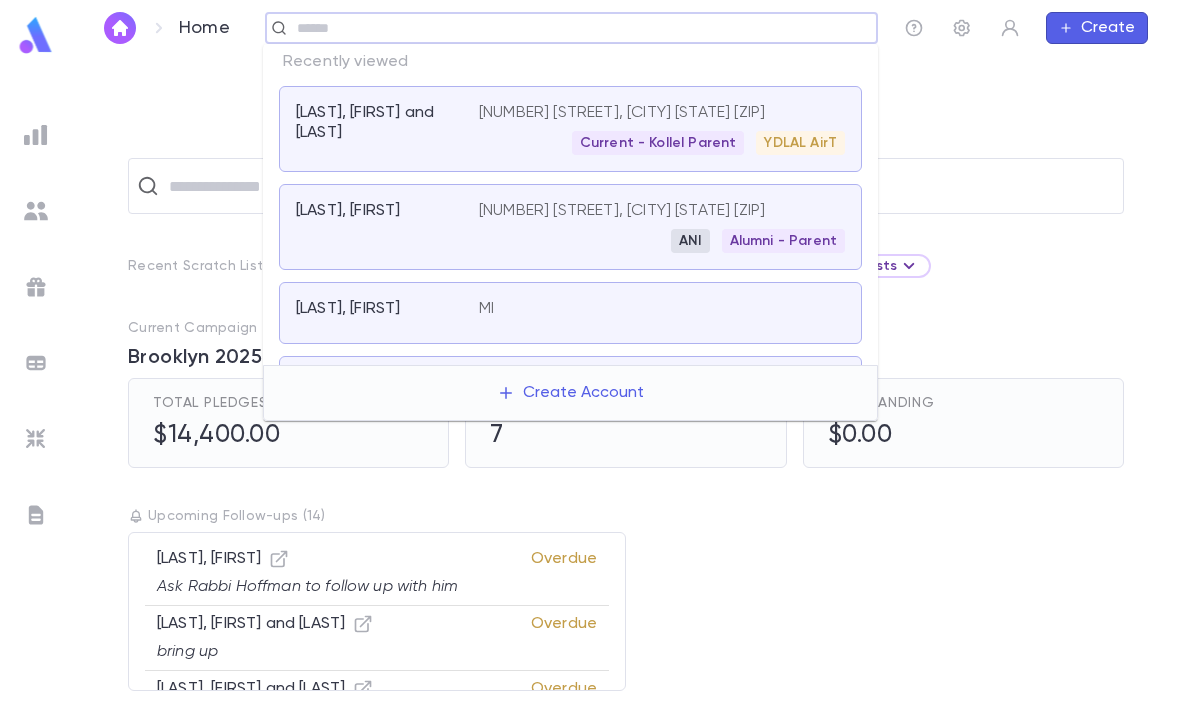 click on "[LAST], [FIRST] and [LAST]" at bounding box center (375, 123) 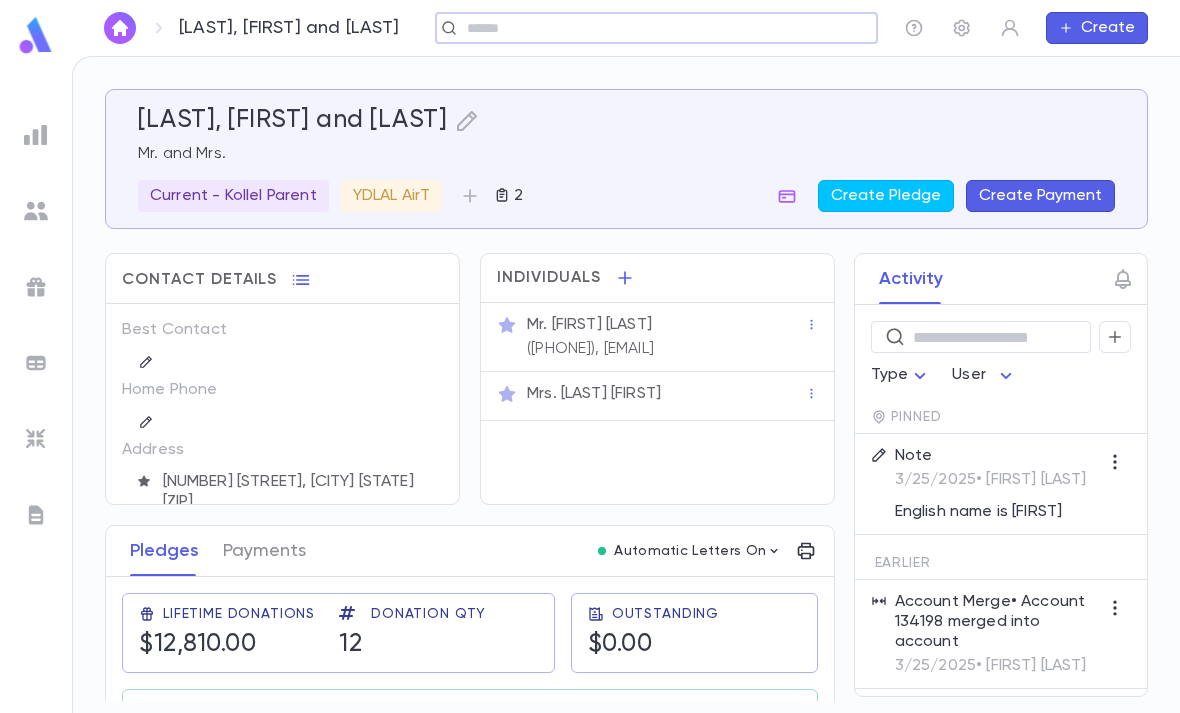 click at bounding box center [36, 411] 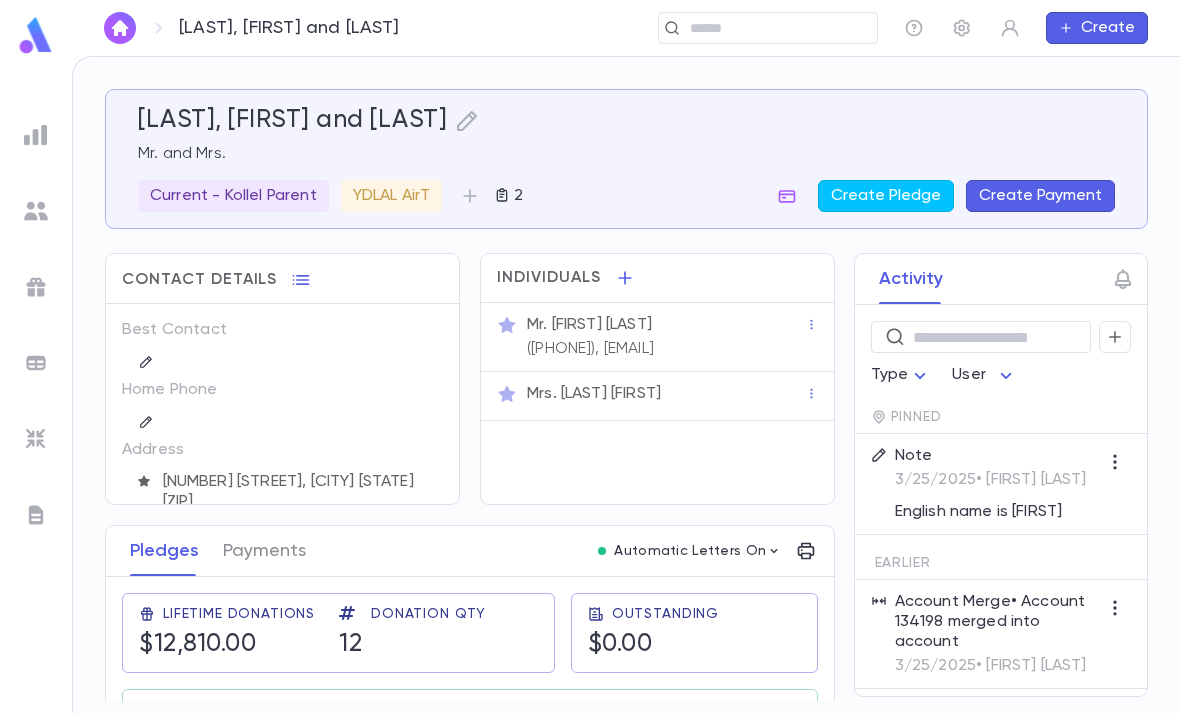 click at bounding box center [36, 439] 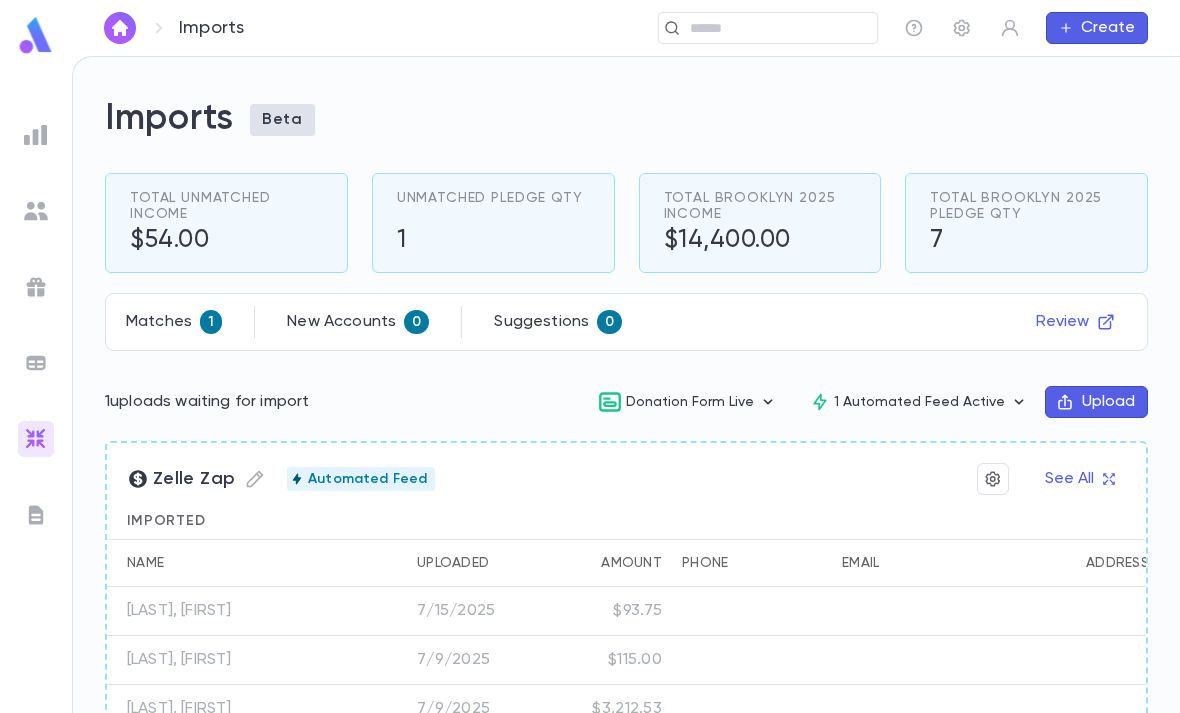 click on "New Accounts" at bounding box center [341, 322] 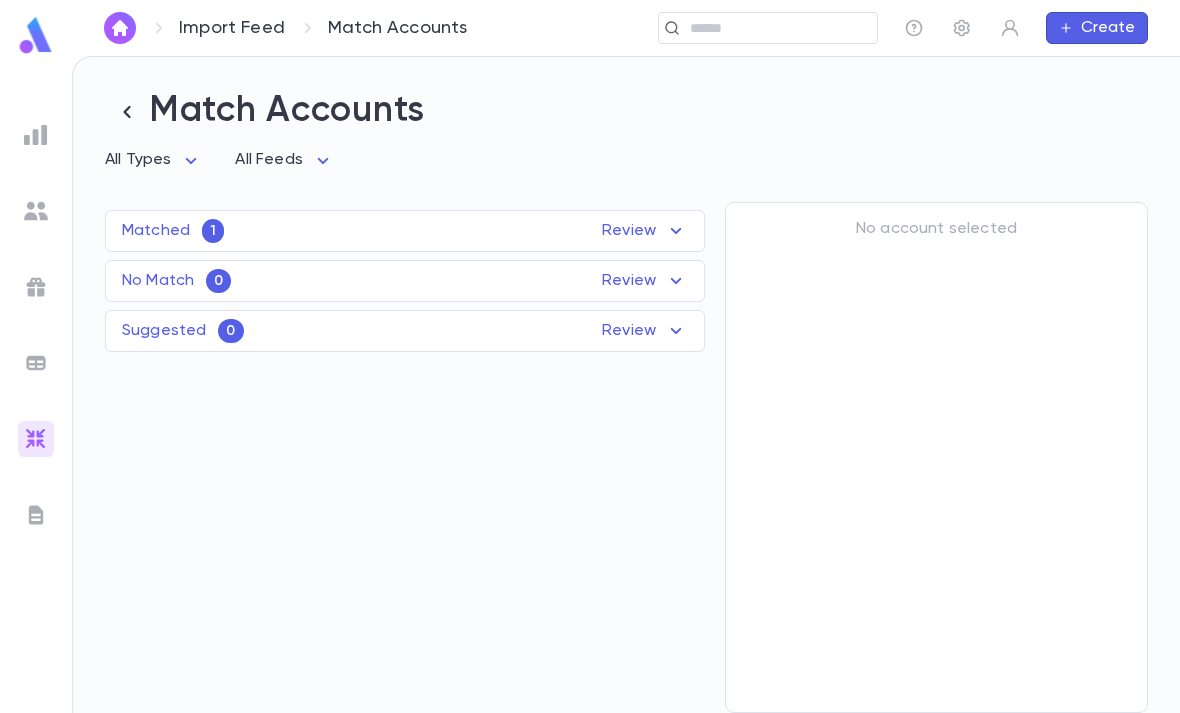 click on "Matched 1 Review" at bounding box center (405, 231) 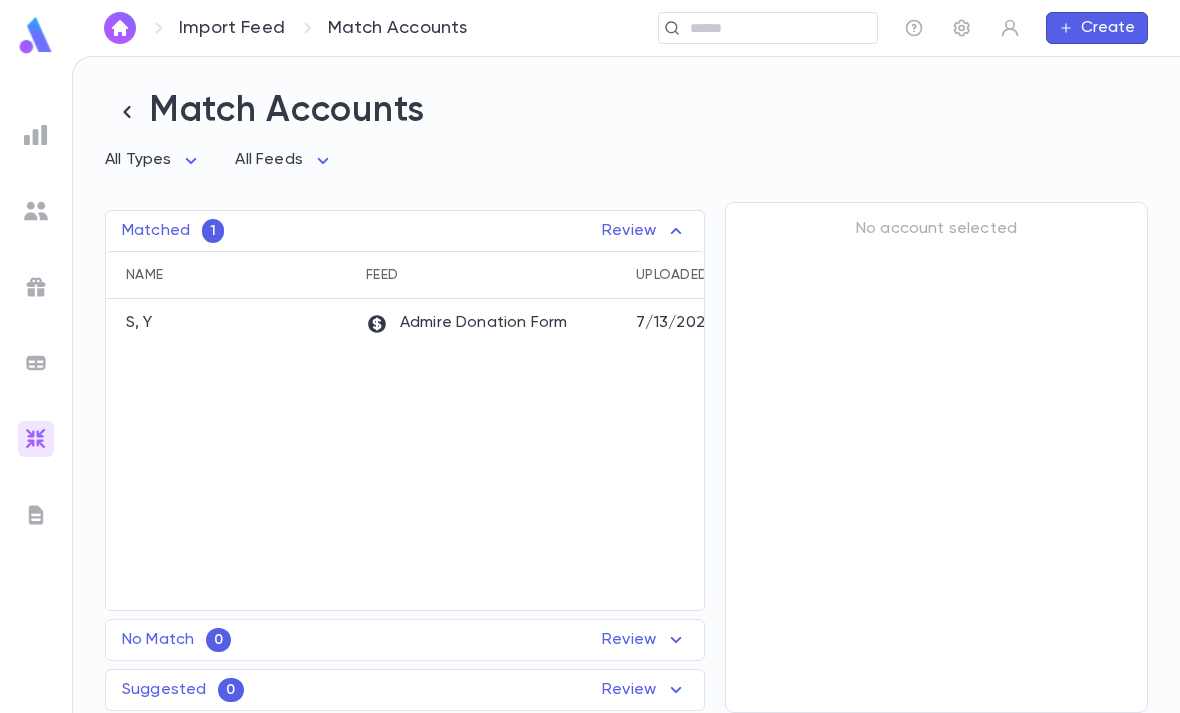 click at bounding box center [36, 135] 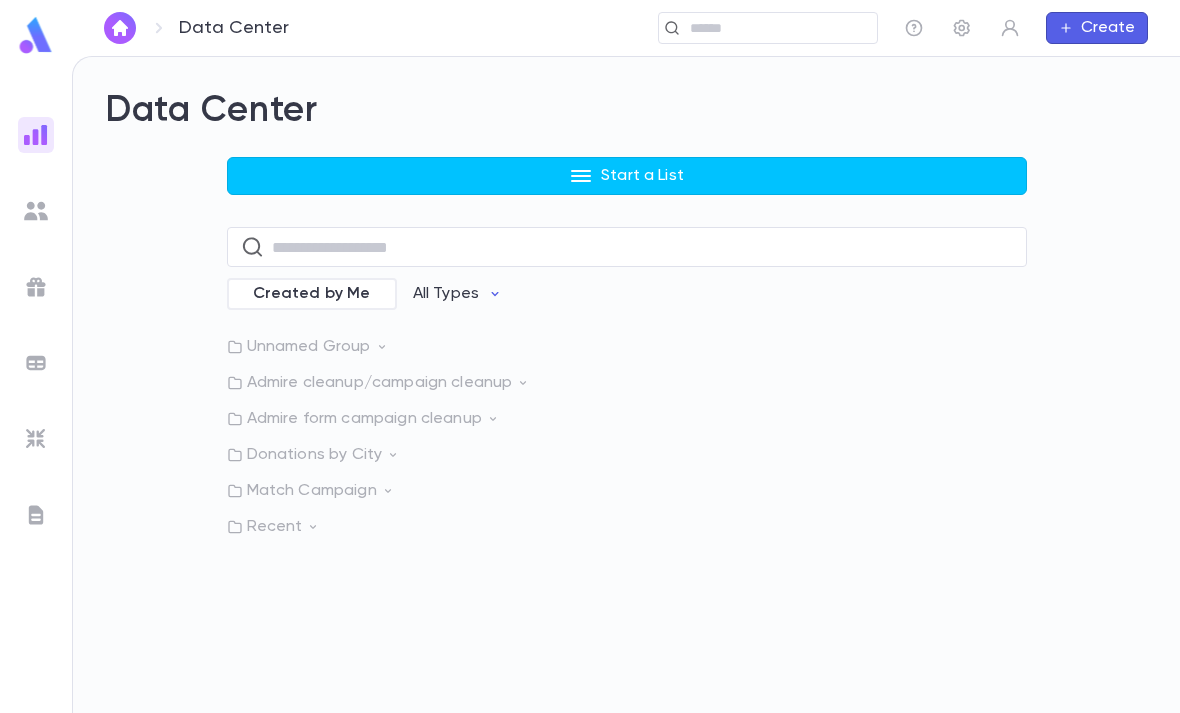 click on "Admire form campaign cleanup" at bounding box center (627, 419) 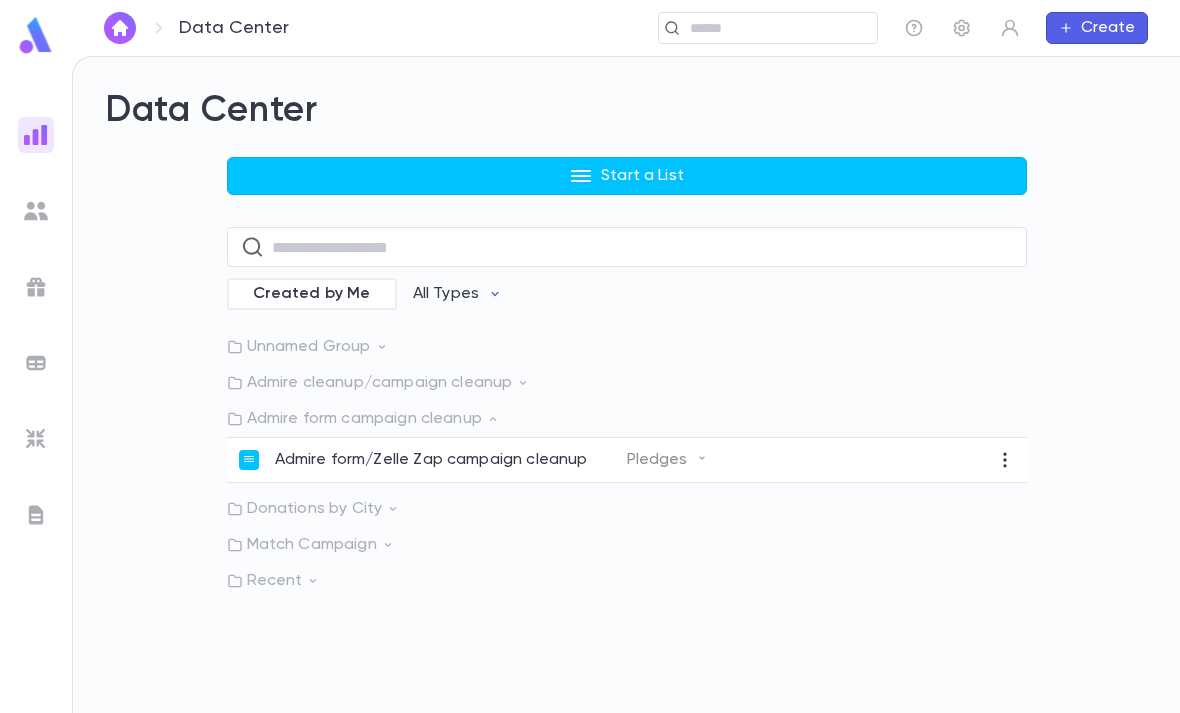 click on "Admire form/Zelle Zap campaign cleanup Pledges" at bounding box center [627, 460] 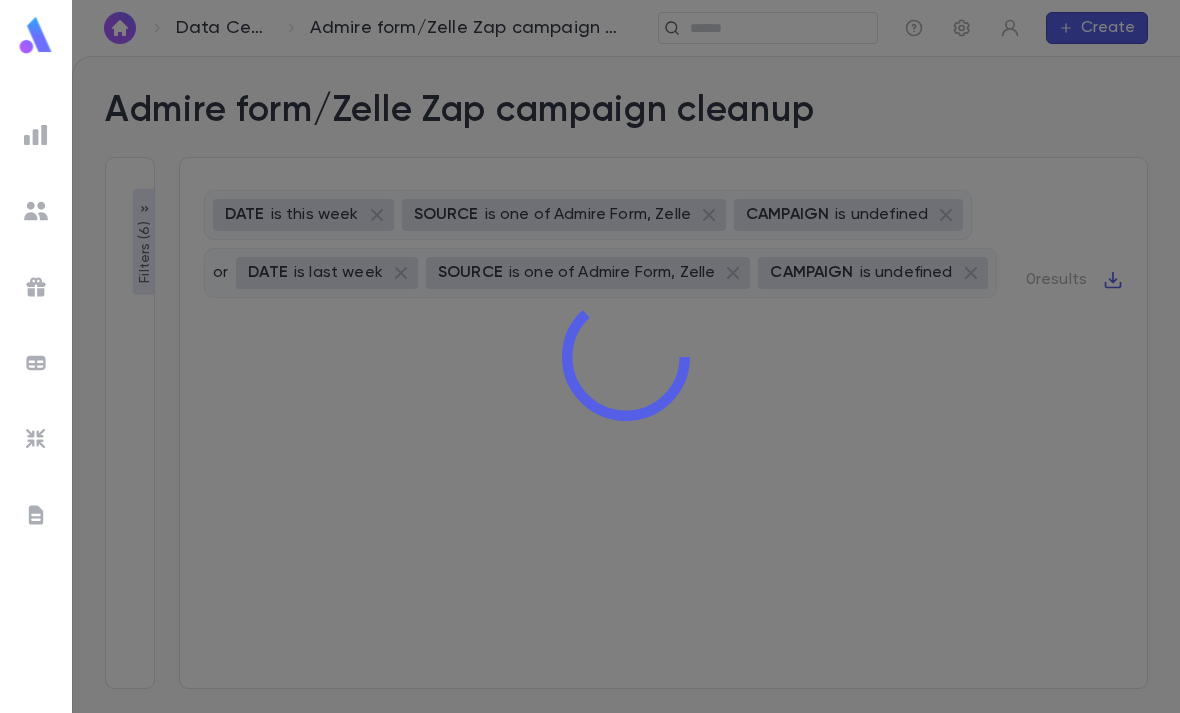 type on "**********" 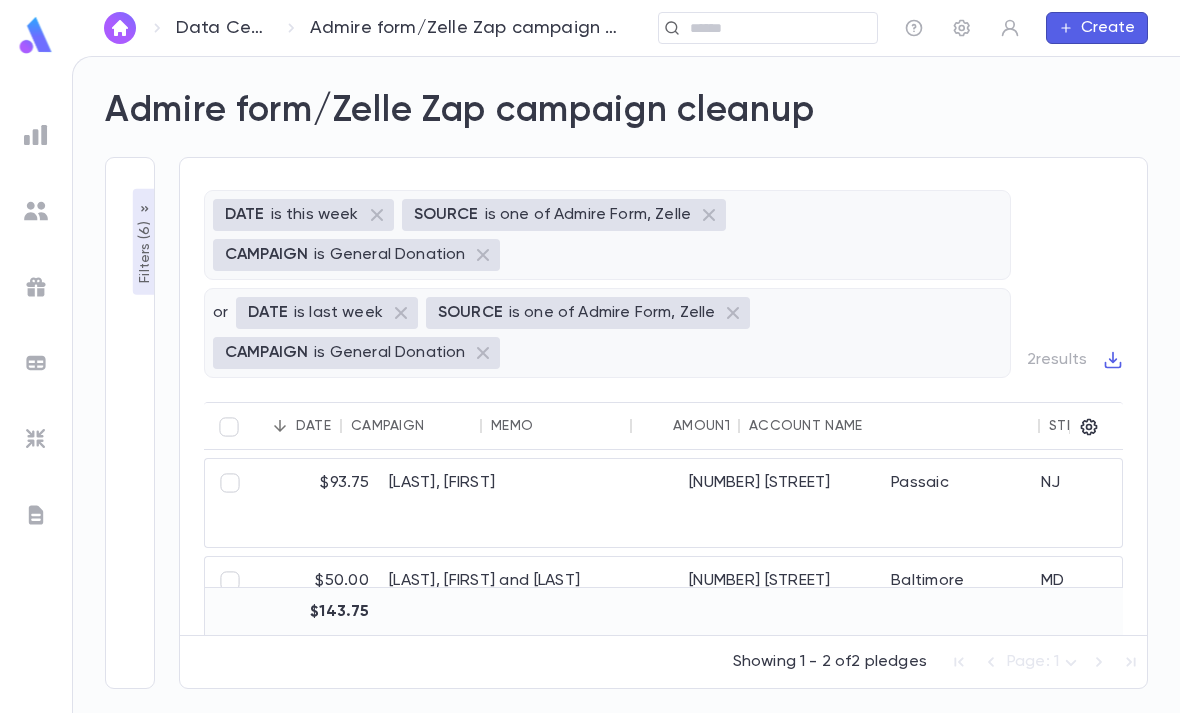 scroll, scrollTop: 0, scrollLeft: 502, axis: horizontal 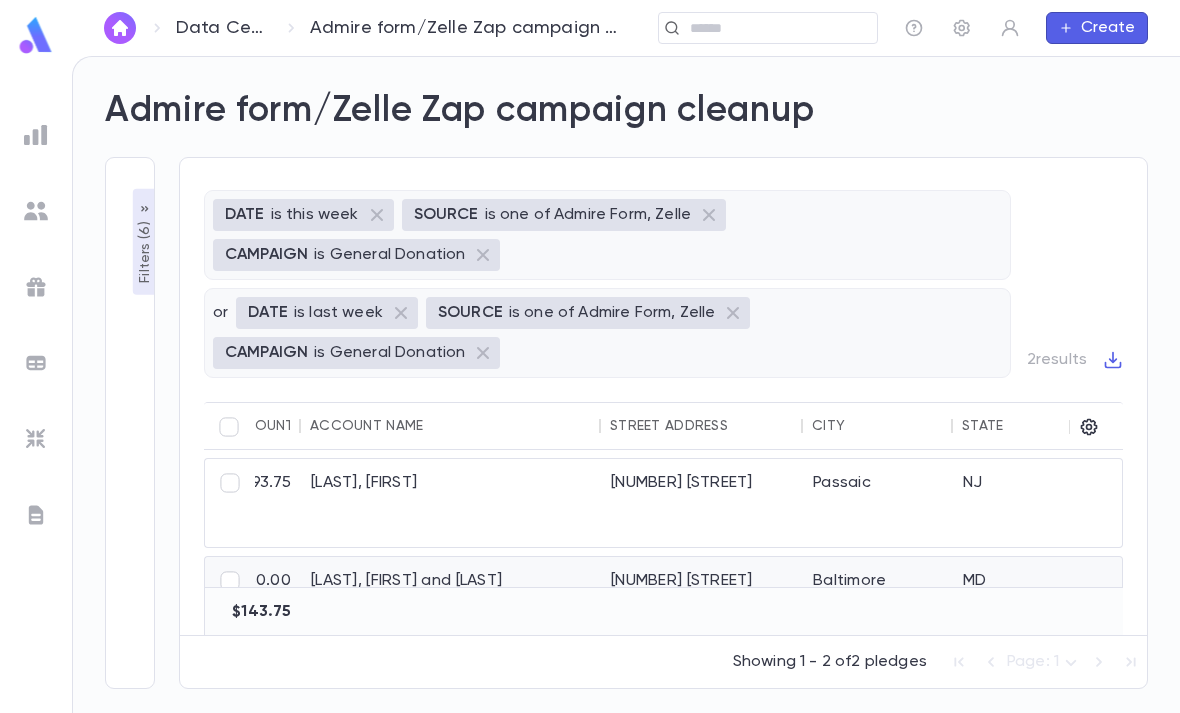 click on "7632 Carla Road" at bounding box center (702, 591) 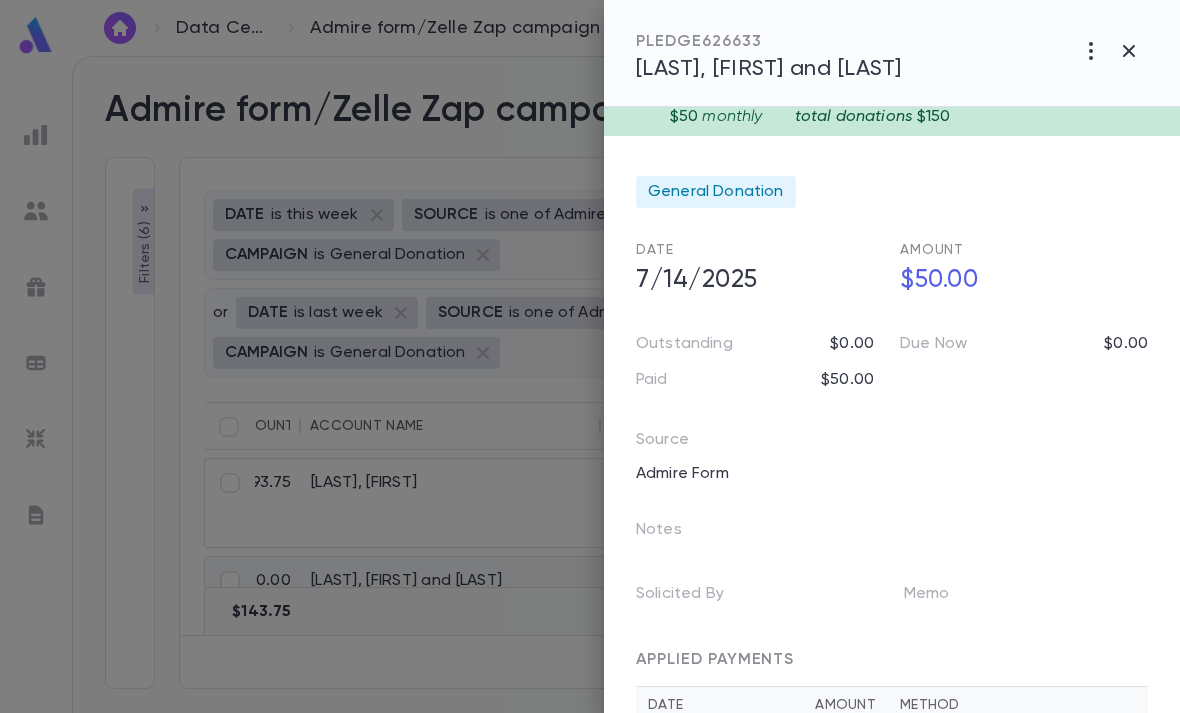 scroll, scrollTop: 67, scrollLeft: 0, axis: vertical 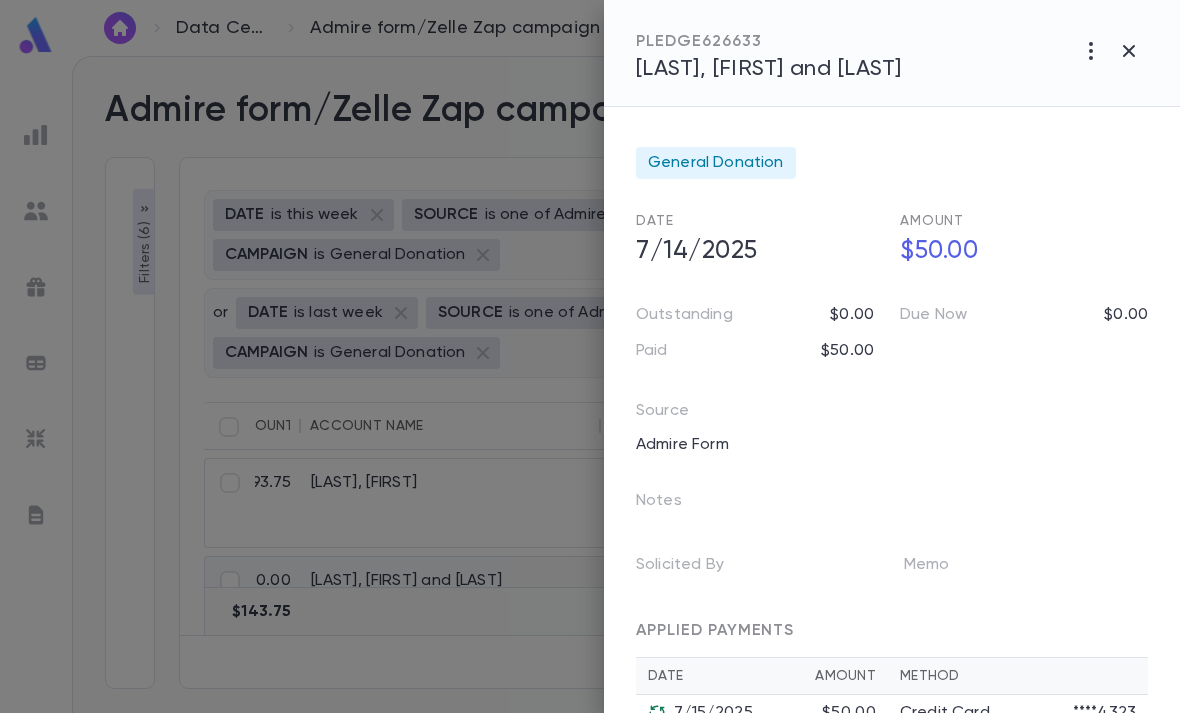click at bounding box center [590, 356] 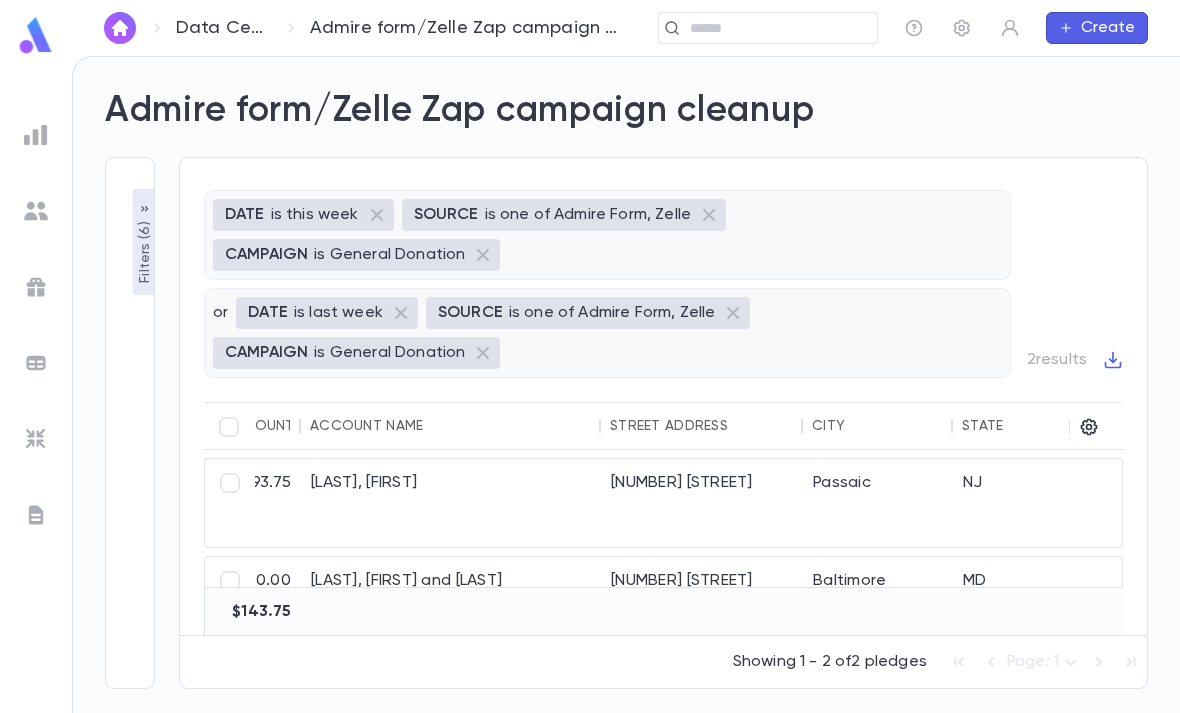 click on "7632 Carla Road" at bounding box center (702, 591) 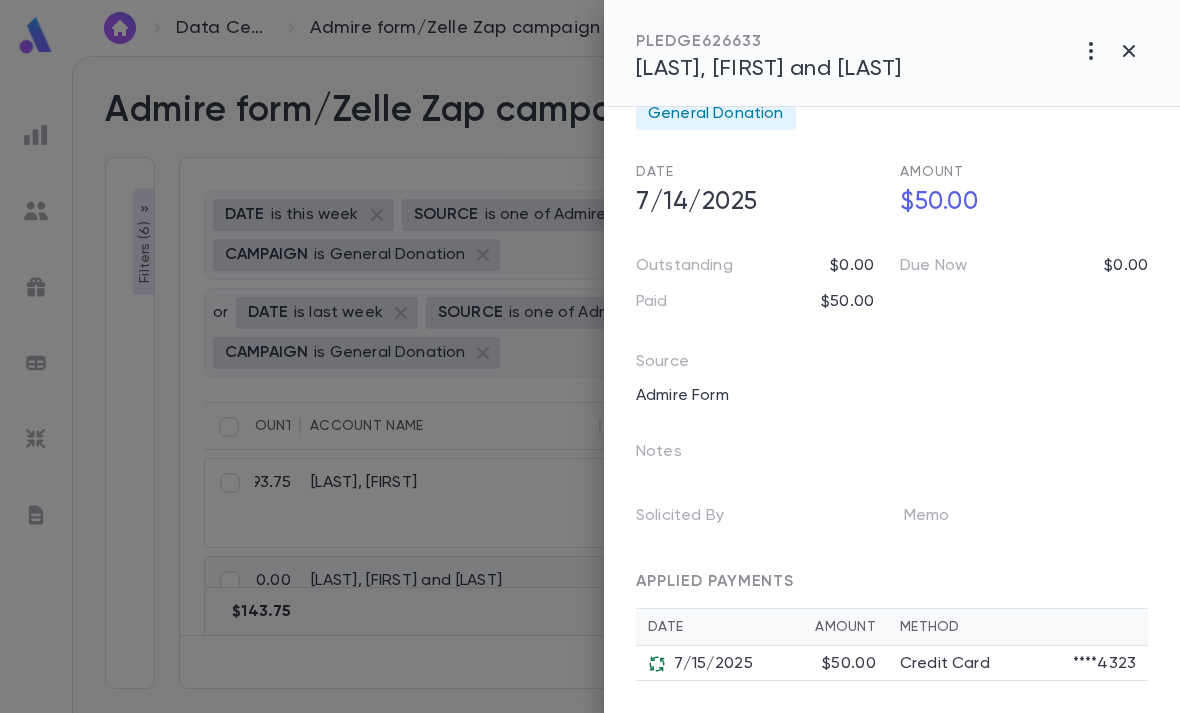 scroll, scrollTop: 116, scrollLeft: 0, axis: vertical 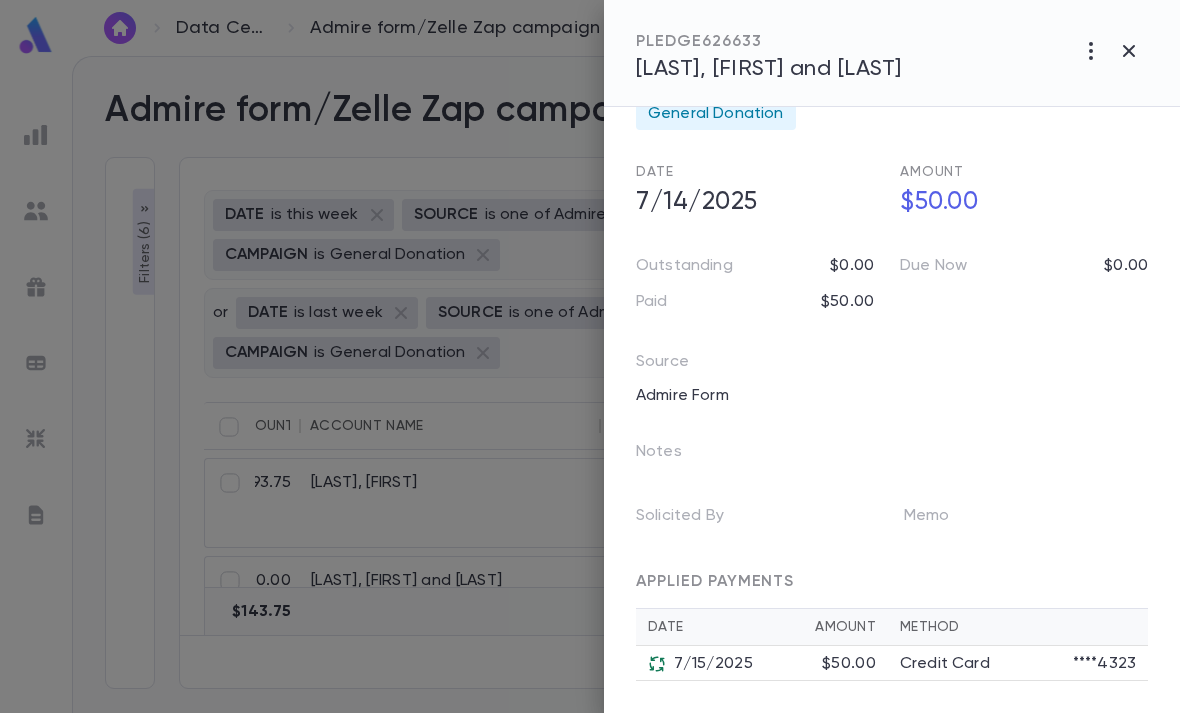 click at bounding box center (590, 356) 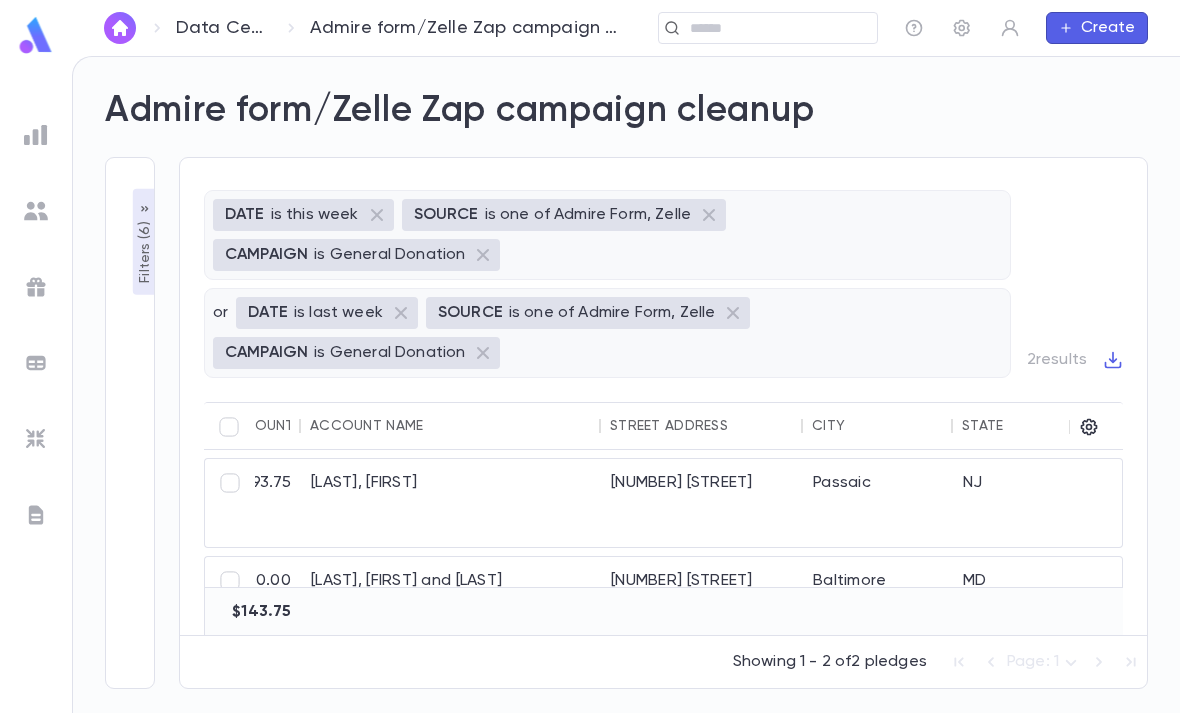 click at bounding box center [36, 35] 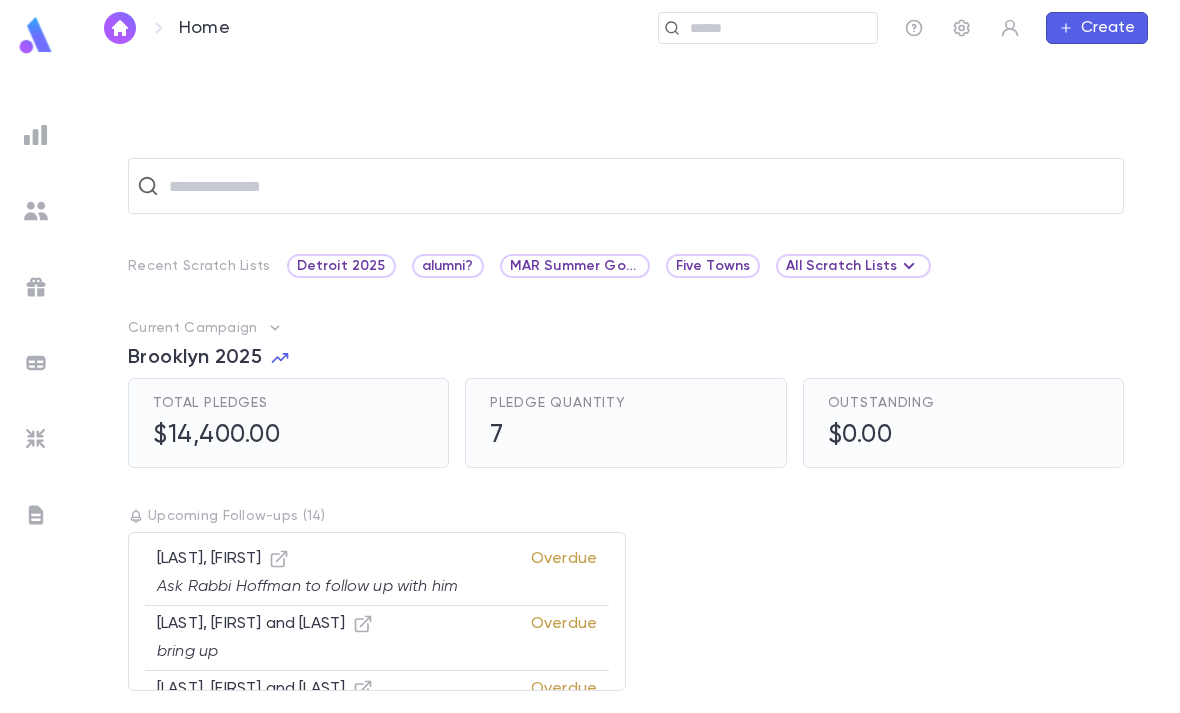 click on "alumni?" at bounding box center (448, 266) 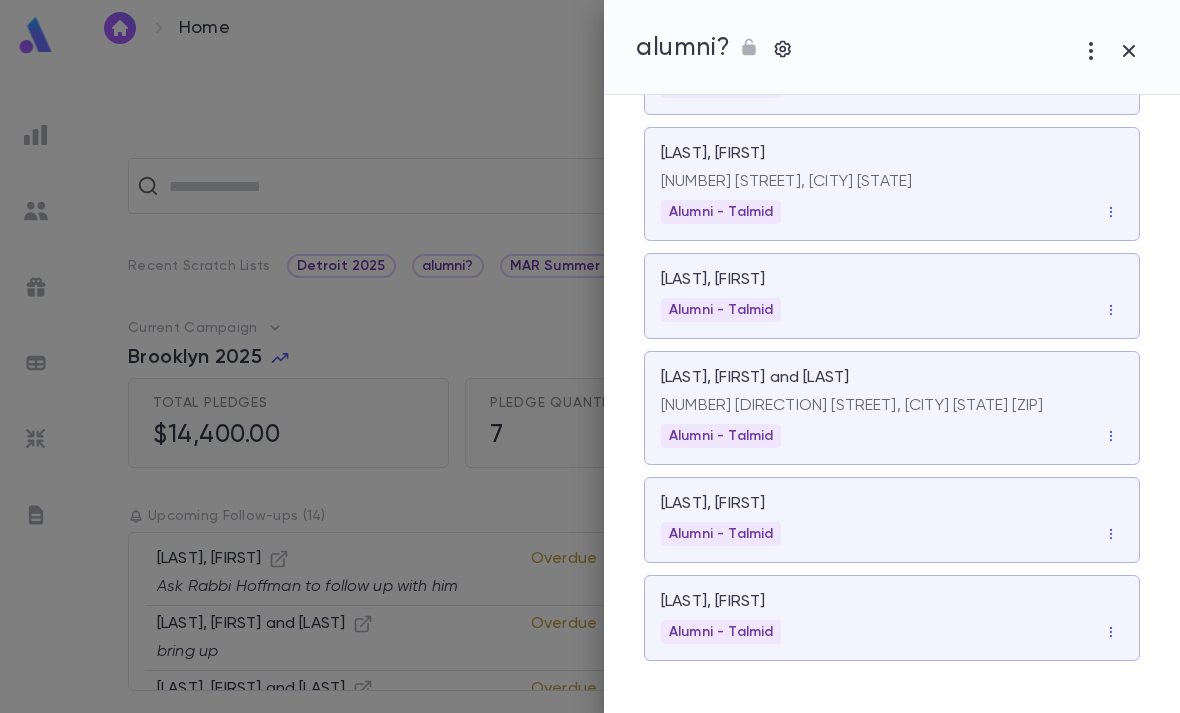 scroll, scrollTop: 6260, scrollLeft: 0, axis: vertical 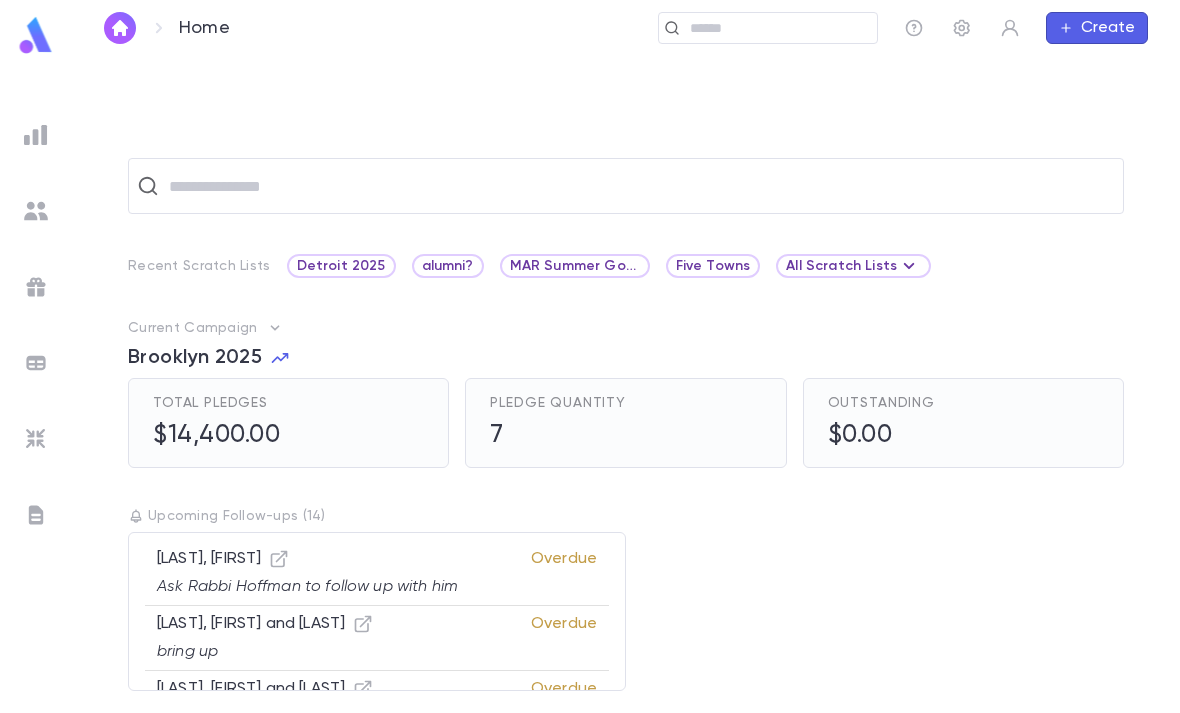 click at bounding box center (761, 28) 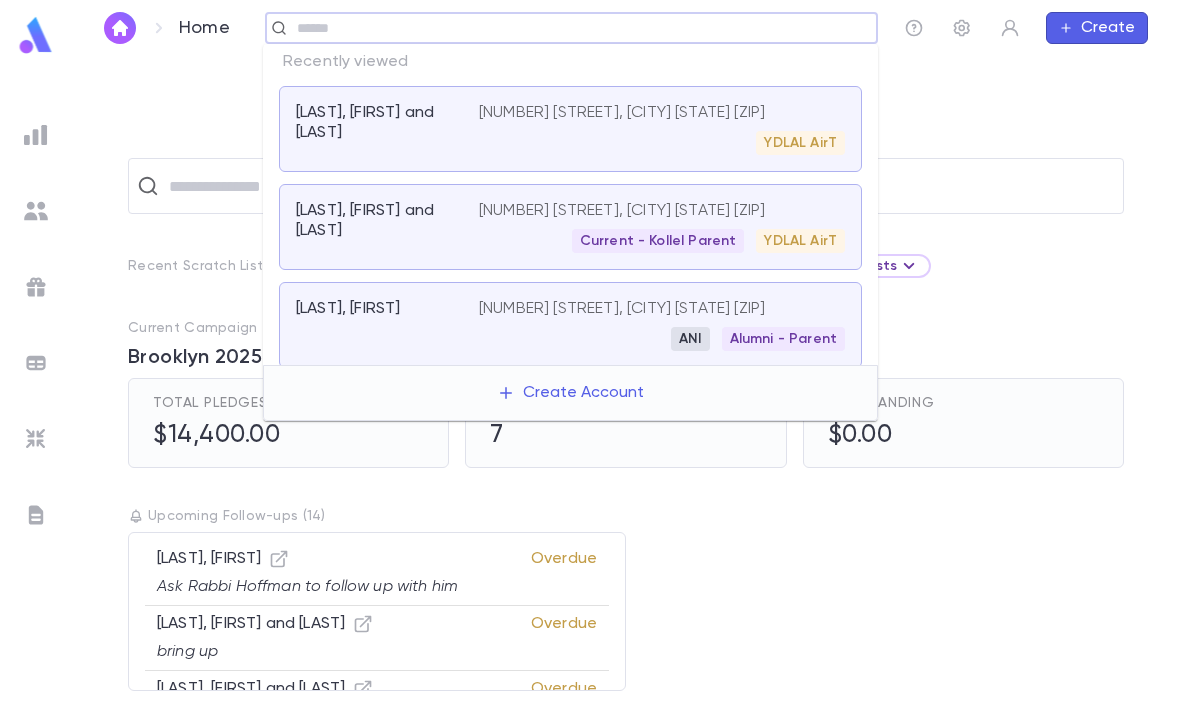click at bounding box center [639, 186] 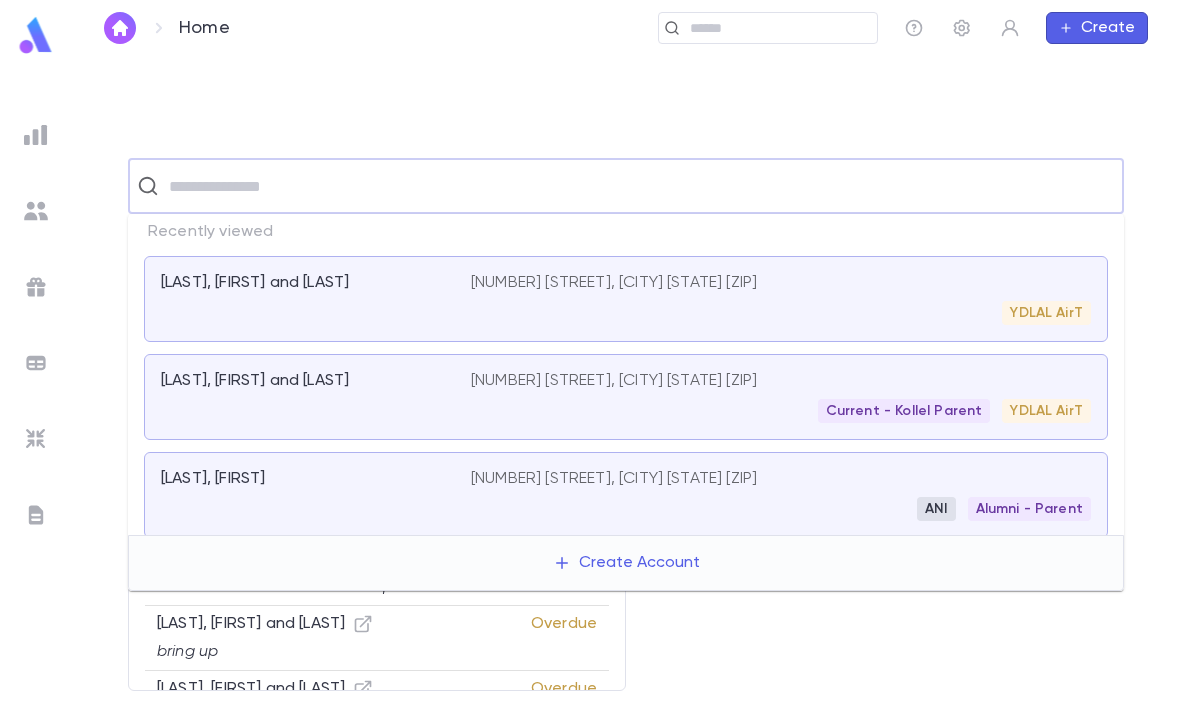 click at bounding box center (36, 135) 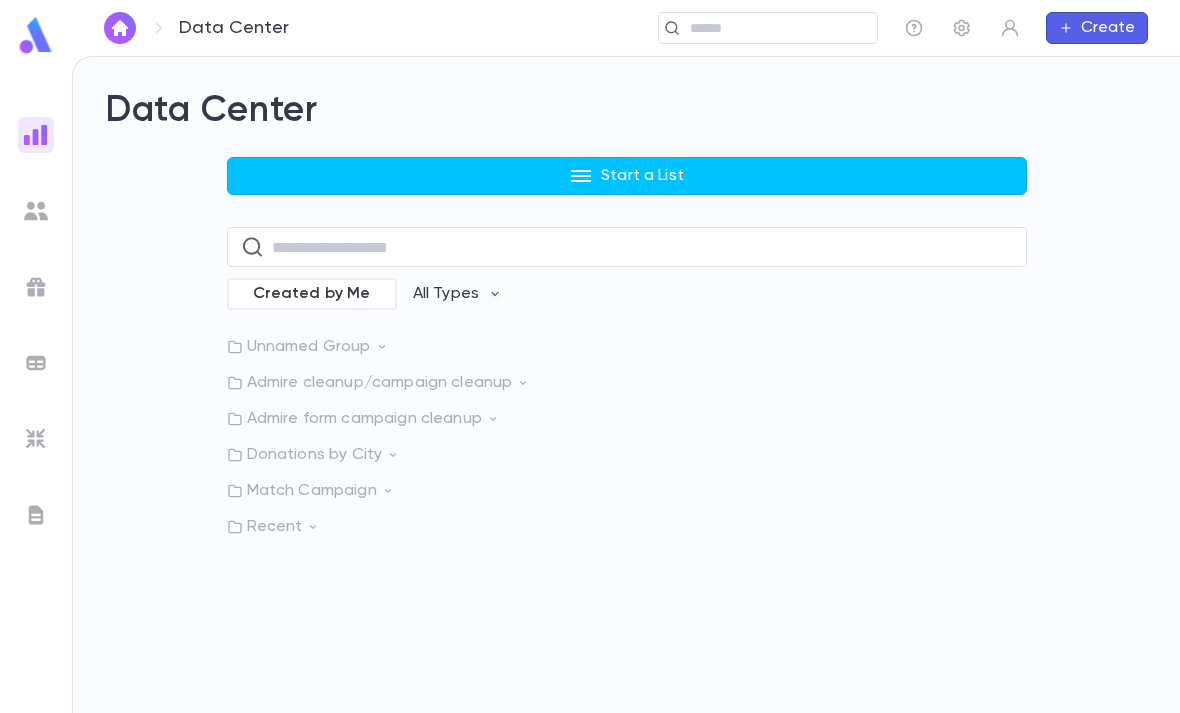 click on "Start a List" at bounding box center [627, 176] 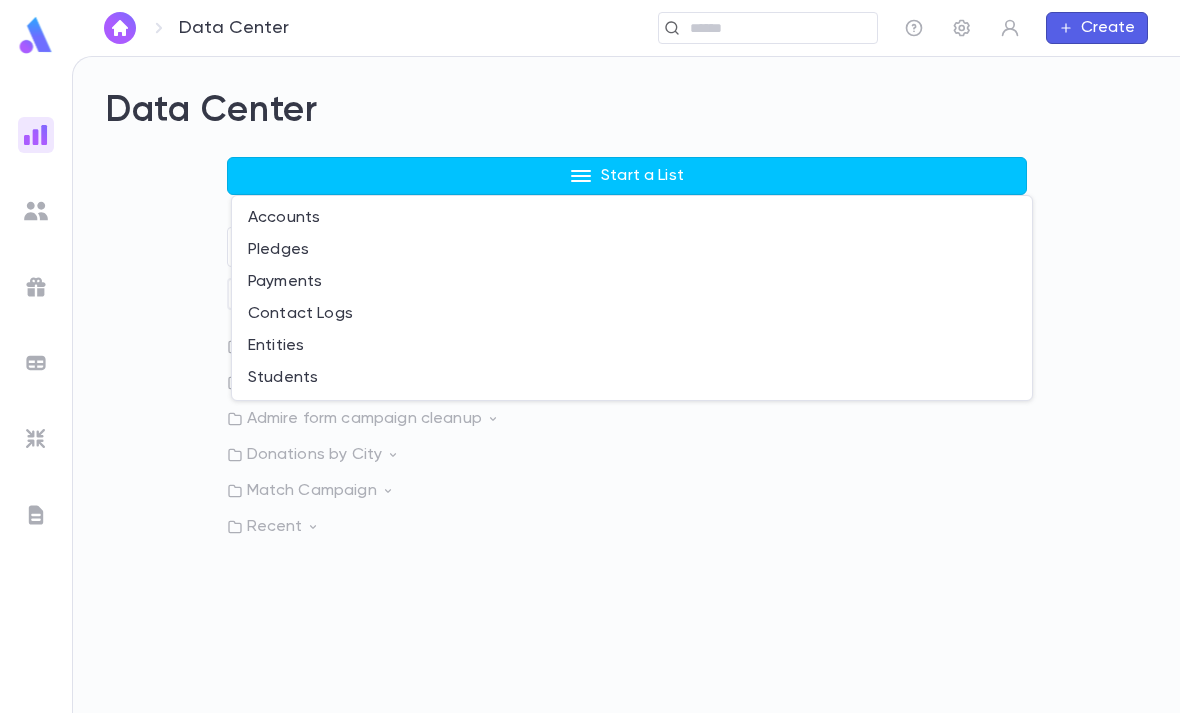 click on "Pledges" at bounding box center (632, 250) 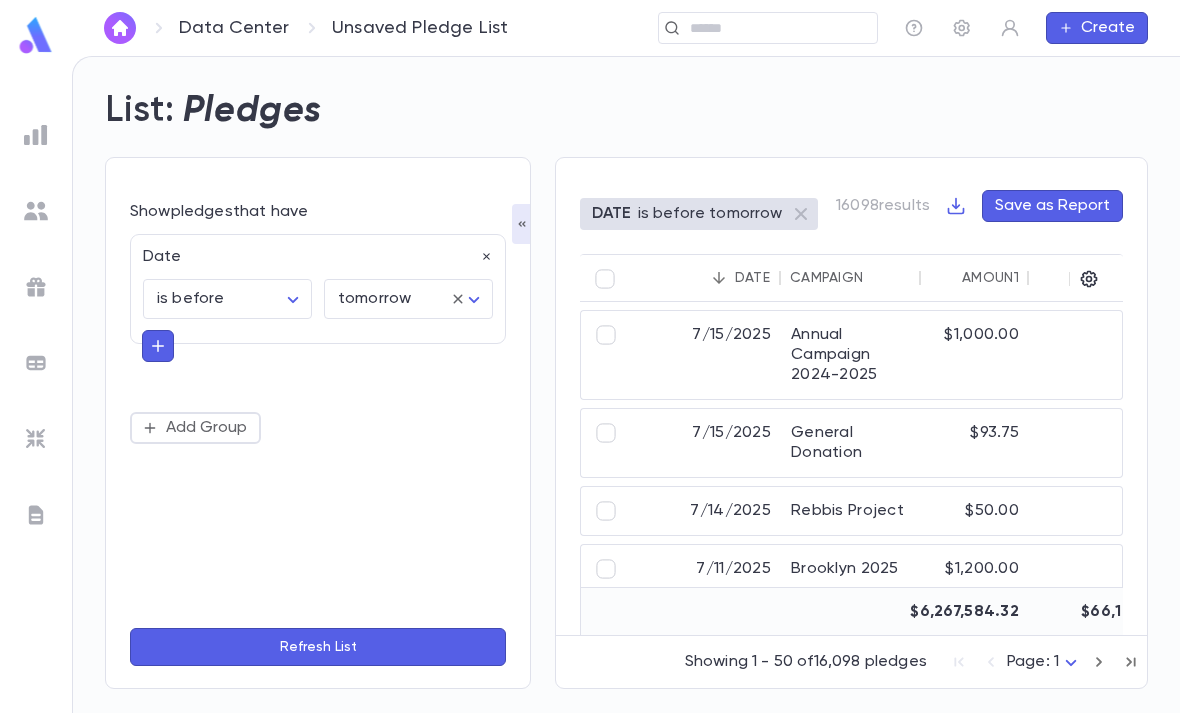 click on "Data Center Unsaved Pledge List ​  Create List:  Pledges Show  pledges  that have Date is before ******** ​ tomorrow ******** ​ Add Group Refresh List DATE is before tomorrow 16098  results Save as Report Date Campaign Amount Outstanding Due Now Amount Last Payment Date Account ID Account Name Street Address City State Zip 7/15/2025 Annual Campaign 2024-2025 $1,000.00 $1,000.00 $1,000.00 106872 Leybovich, Mordechai  and Lisa 7/15/2025 General Donation $93.75 $0.00 $0.00 7/15/2025 105959 Feit, Yisrael A 91 Amsterdam Avenue Passaic NJ 07055 7/14/2025 Rebbis Project $50.00 $0.00 $0.00 7/15/2025 106198 Goldberg, Moshe and Rachie 7632 Carla Road Baltimore MD 21208 7/11/2025 Brooklyn 2025 $1,200.00 $0.00 $0.00 6/11/2026 105414 Bakst, Shaul and Miriam 1153 E.14th Street Brooklyn NY 11230 7/10/2025 Rebbis Project $250.00 $0.00 $0.00 7/10/2025 108197 Weinhouse, Yitschok and Miriam 3004 Fallstaff Manor Ct., Apt. E Baltimore MD 21209 7/10/2025 Detroit 2025 $1,032.00 $0.00 $0.00 6/10/2026 107040 Mifsud, Avraham MI" at bounding box center [590, 384] 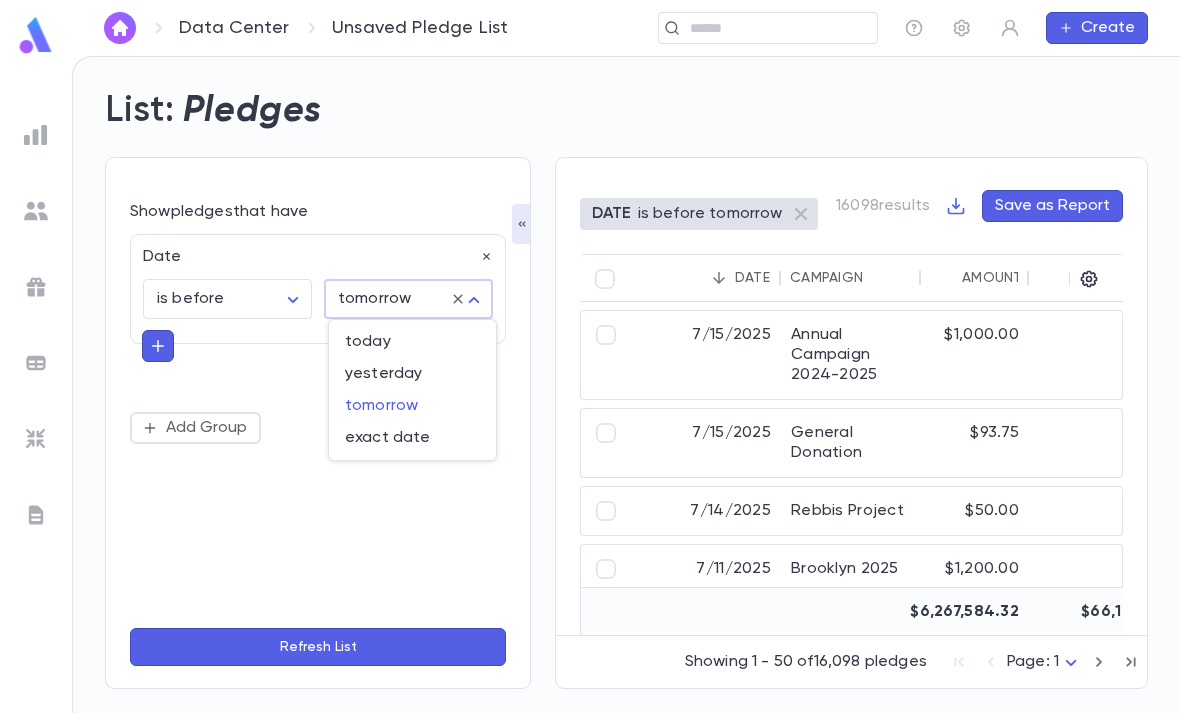 click at bounding box center (590, 356) 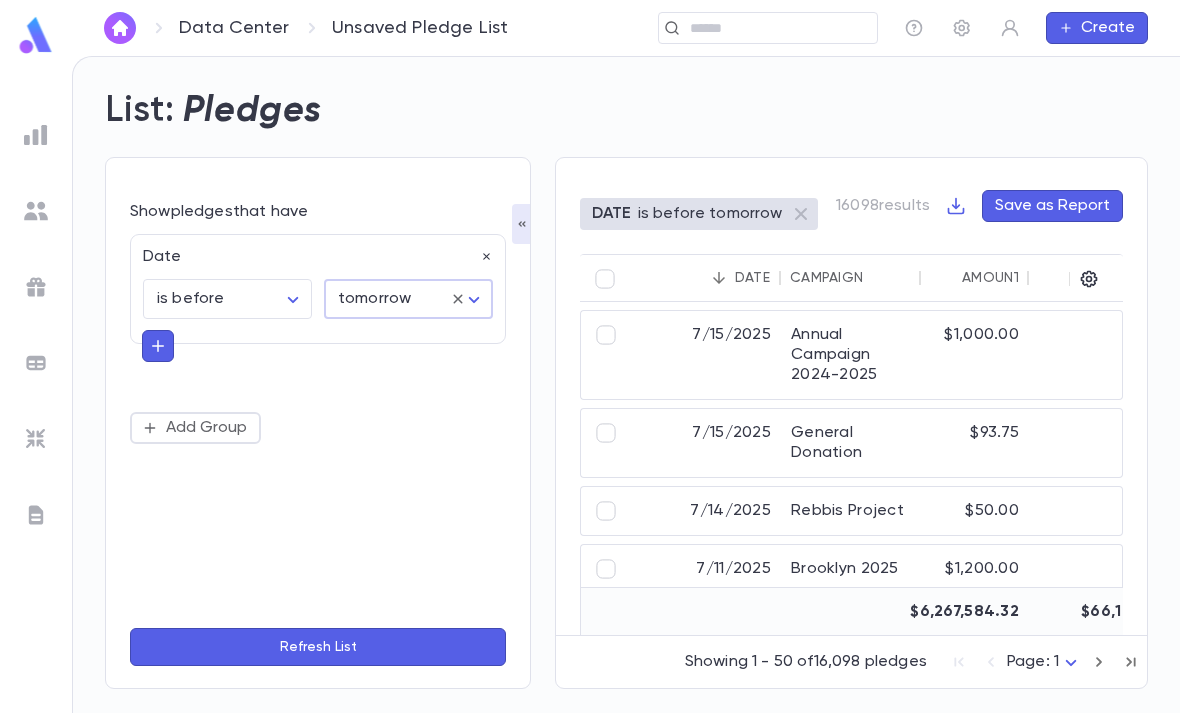 click on "is before ******** ​" at bounding box center (221, 293) 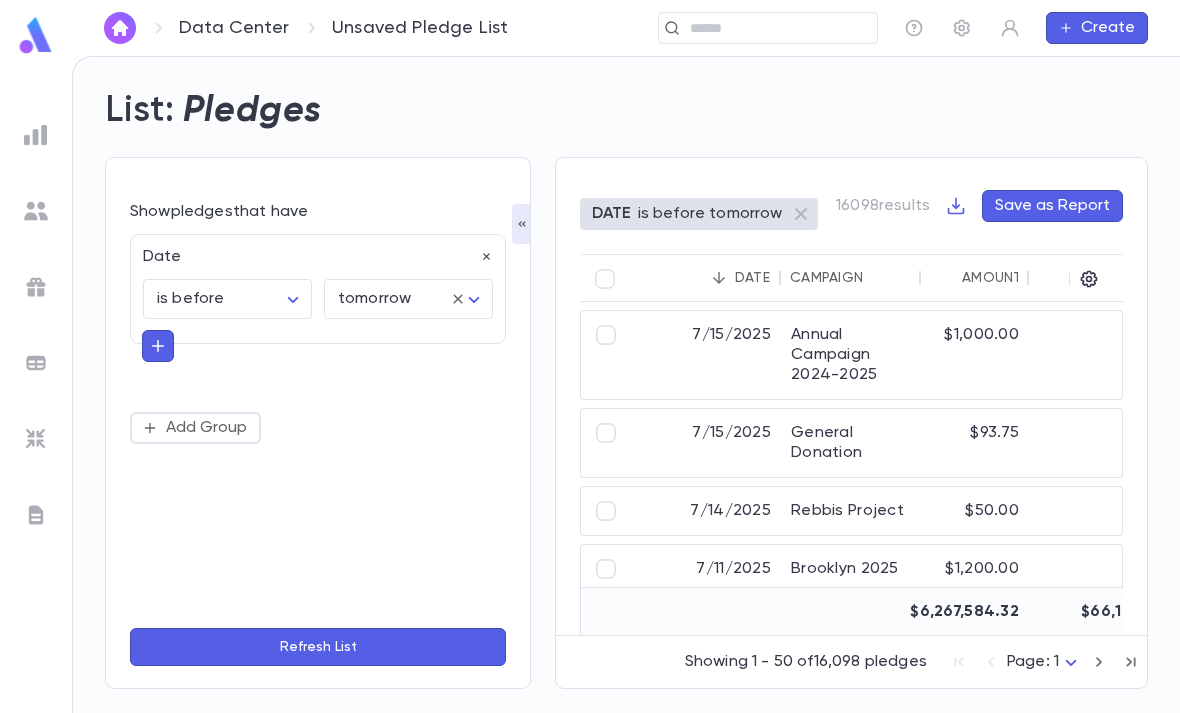 click on "Data Center Unsaved Pledge List ​  Create List:  Pledges Show  pledges  that have Date is before ******** ​ tomorrow ******** ​ Add Group Refresh List DATE is before tomorrow 16098  results Save as Report Date Campaign Amount Outstanding Due Now Amount Last Payment Date Account ID Account Name Street Address City State Zip 7/15/2025 Annual Campaign 2024-2025 $1,000.00 $1,000.00 $1,000.00 106872 Leybovich, Mordechai  and Lisa 7/15/2025 General Donation $93.75 $0.00 $0.00 7/15/2025 105959 Feit, Yisrael A 91 Amsterdam Avenue Passaic NJ 07055 7/14/2025 Rebbis Project $50.00 $0.00 $0.00 7/15/2025 106198 Goldberg, Moshe and Rachie 7632 Carla Road Baltimore MD 21208 7/11/2025 Brooklyn 2025 $1,200.00 $0.00 $0.00 6/11/2026 105414 Bakst, Shaul and Miriam 1153 E.14th Street Brooklyn NY 11230 7/10/2025 Rebbis Project $250.00 $0.00 $0.00 7/10/2025 108197 Weinhouse, Yitschok and Miriam 3004 Fallstaff Manor Ct., Apt. E Baltimore MD 21209 7/10/2025 Detroit 2025 $1,032.00 $0.00 $0.00 6/10/2026 107040 Mifsud, Avraham MI" at bounding box center (590, 384) 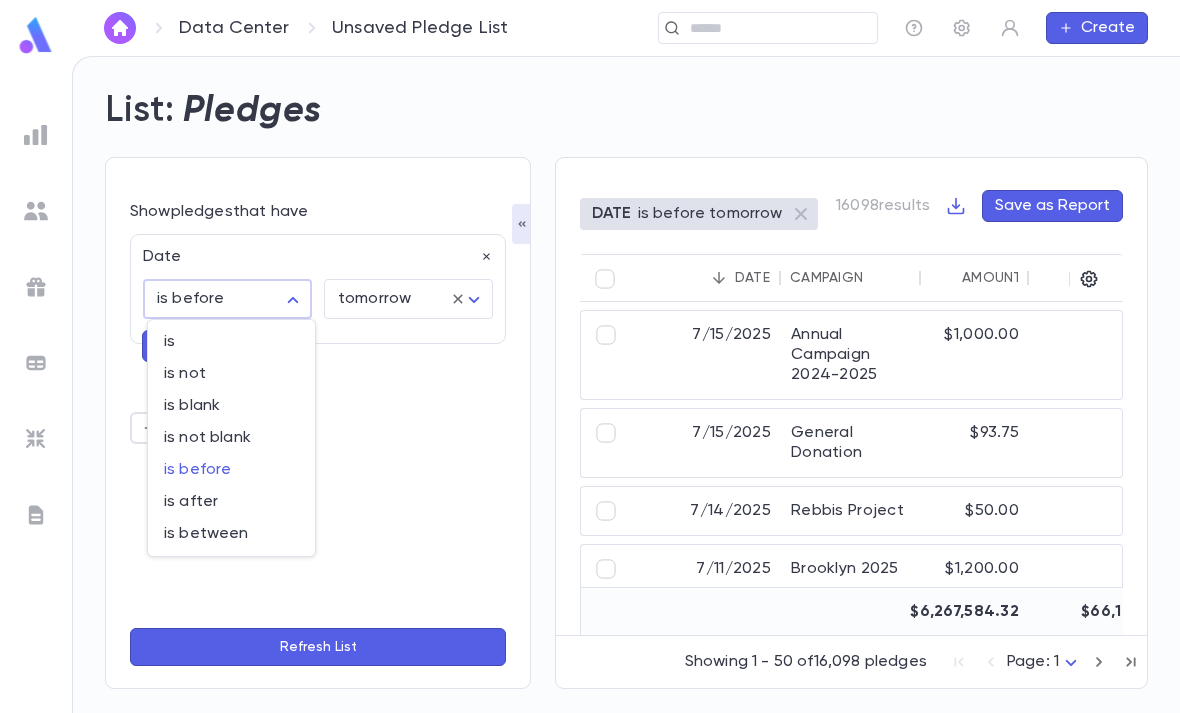 click on "is not" at bounding box center [231, 374] 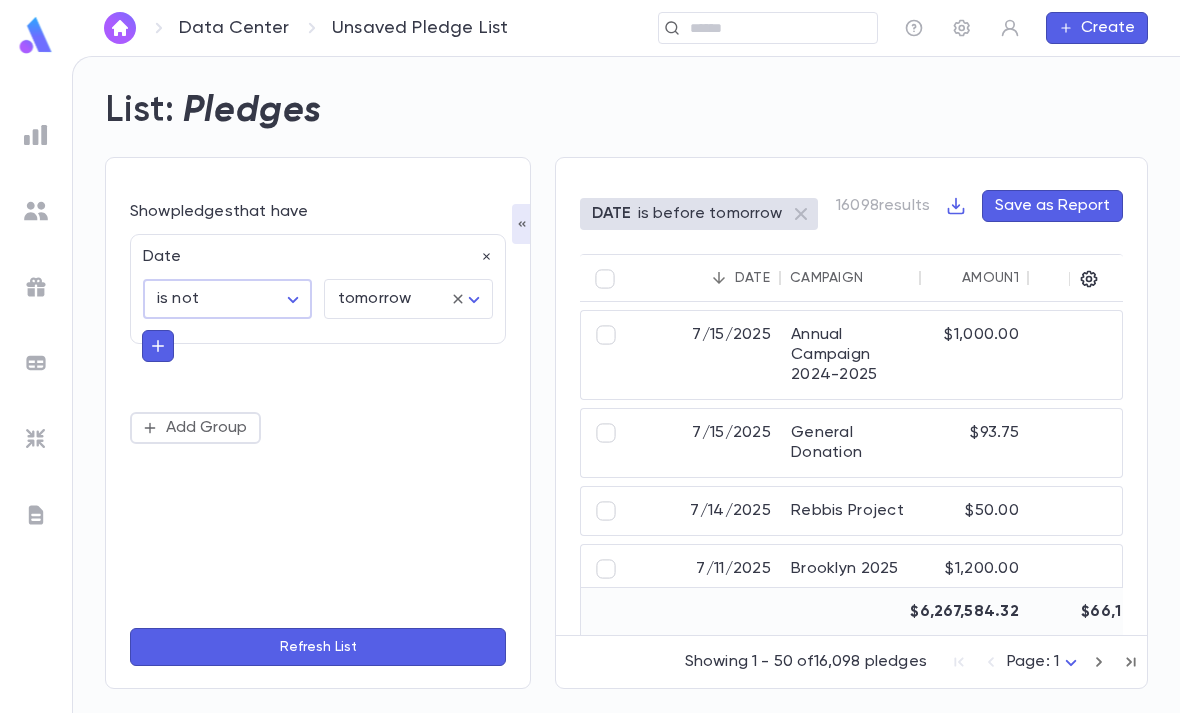 click on "**********" at bounding box center (590, 384) 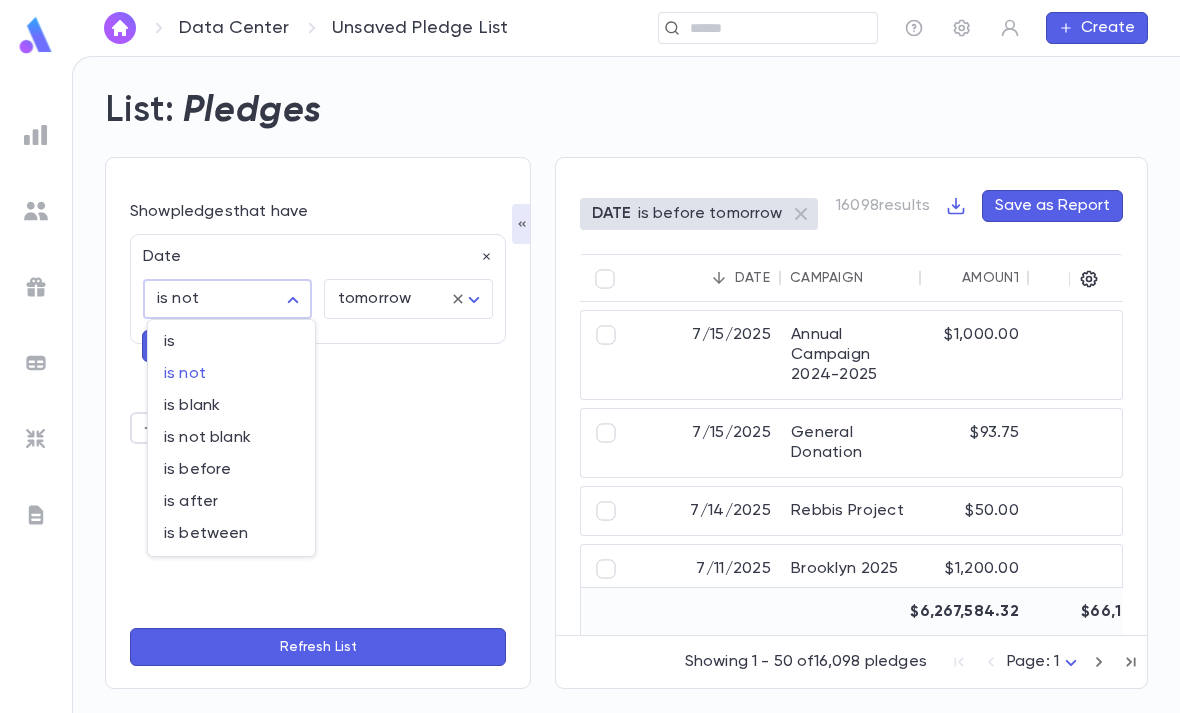 click on "is" at bounding box center [231, 342] 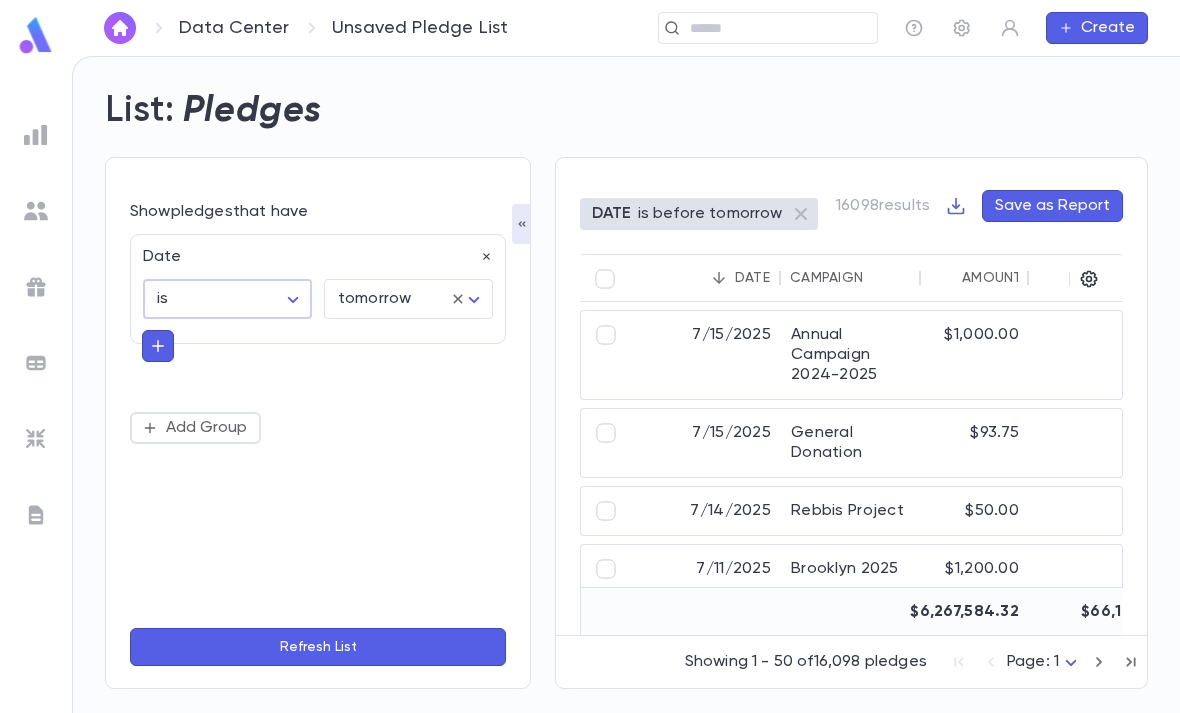 click on "Data Center Unsaved Pledge List ​  Create List:  Pledges Show  pledges  that have Date is ****** ​ tomorrow ******** ​ Add Group Refresh List DATE is before tomorrow 16098  results Save as Report Date Campaign Amount Outstanding Due Now Amount Last Payment Date Account ID Account Name Street Address City State Zip 7/15/2025 Annual Campaign 2024-2025 $1,000.00 $1,000.00 $1,000.00 106872 Leybovich, Mordechai  and Lisa 7/15/2025 General Donation $93.75 $0.00 $0.00 7/15/2025 105959 Feit, Yisrael A 91 Amsterdam Avenue Passaic NJ 07055 7/14/2025 Rebbis Project $50.00 $0.00 $0.00 7/15/2025 106198 Goldberg, Moshe and Rachie 7632 Carla Road Baltimore MD 21208 7/11/2025 Brooklyn 2025 $1,200.00 $0.00 $0.00 6/11/2026 105414 Bakst, Shaul and Miriam 1153 E.14th Street Brooklyn NY 11230 7/10/2025 Rebbis Project $250.00 $0.00 $0.00 7/10/2025 108197 Weinhouse, Yitschok and Miriam 3004 Fallstaff Manor Ct., Apt. E Baltimore MD 21209 7/10/2025 Detroit 2025 $1,032.00 $0.00 $0.00 6/10/2026 107040 Mifsud, Avraham Southfield" at bounding box center [590, 384] 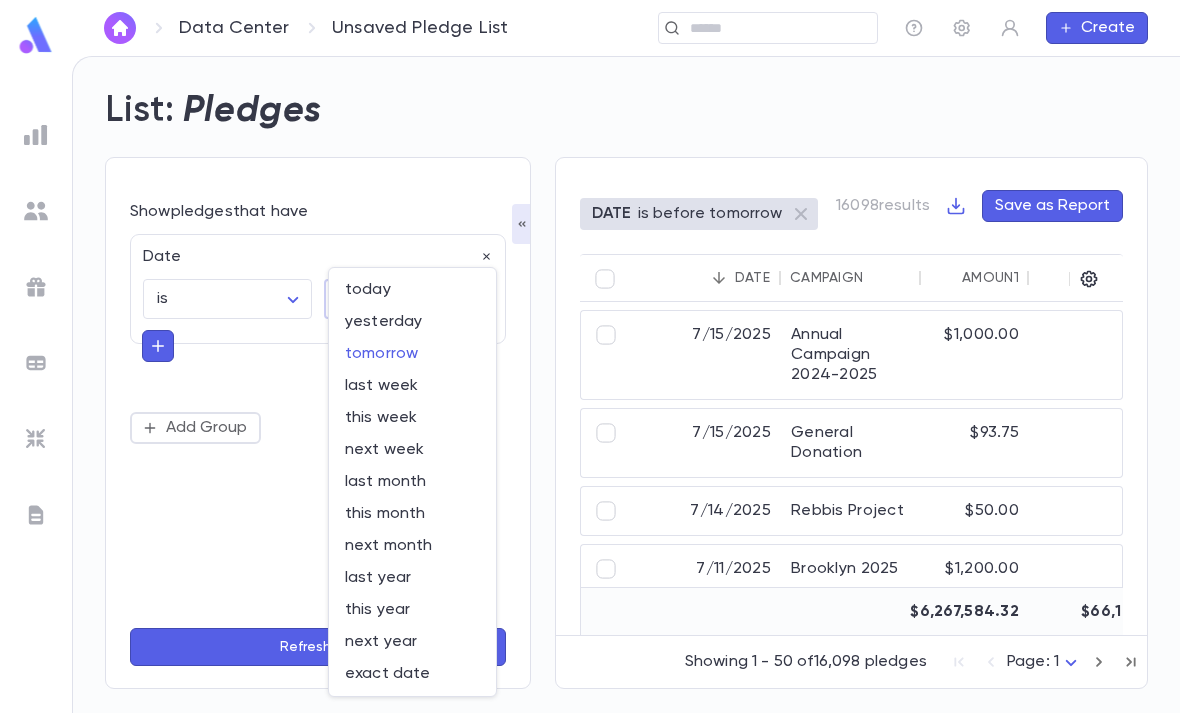 click on "last month" at bounding box center (412, 482) 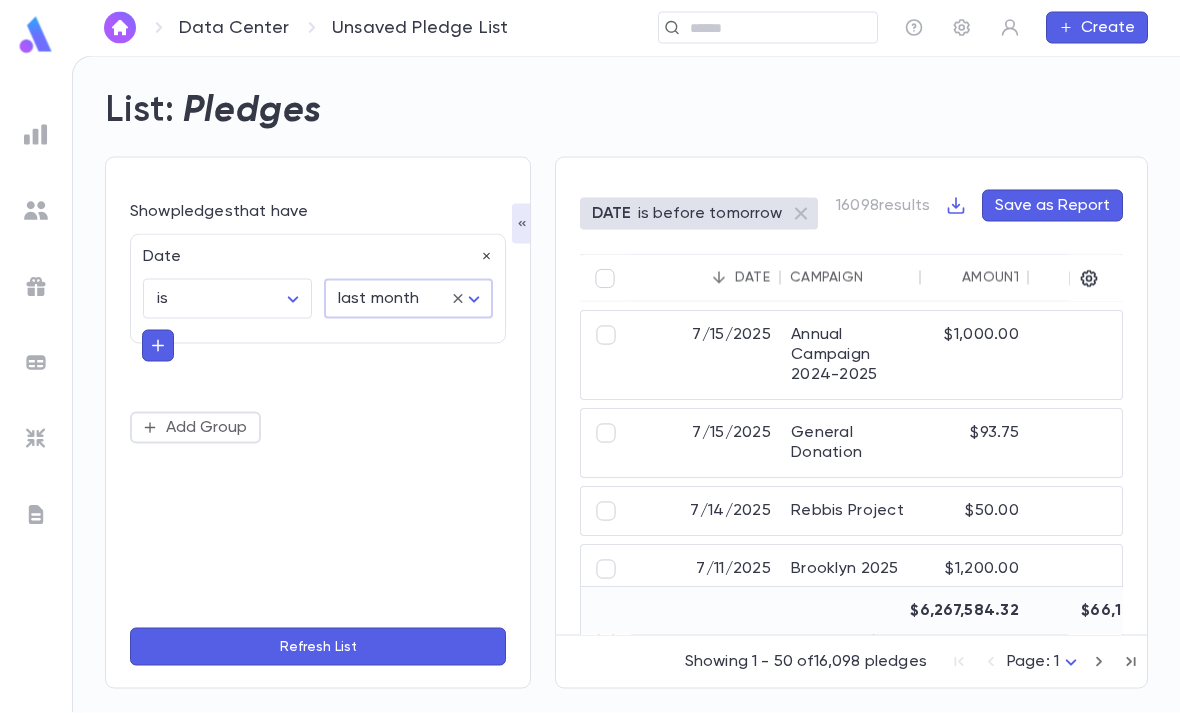 scroll, scrollTop: 40, scrollLeft: 0, axis: vertical 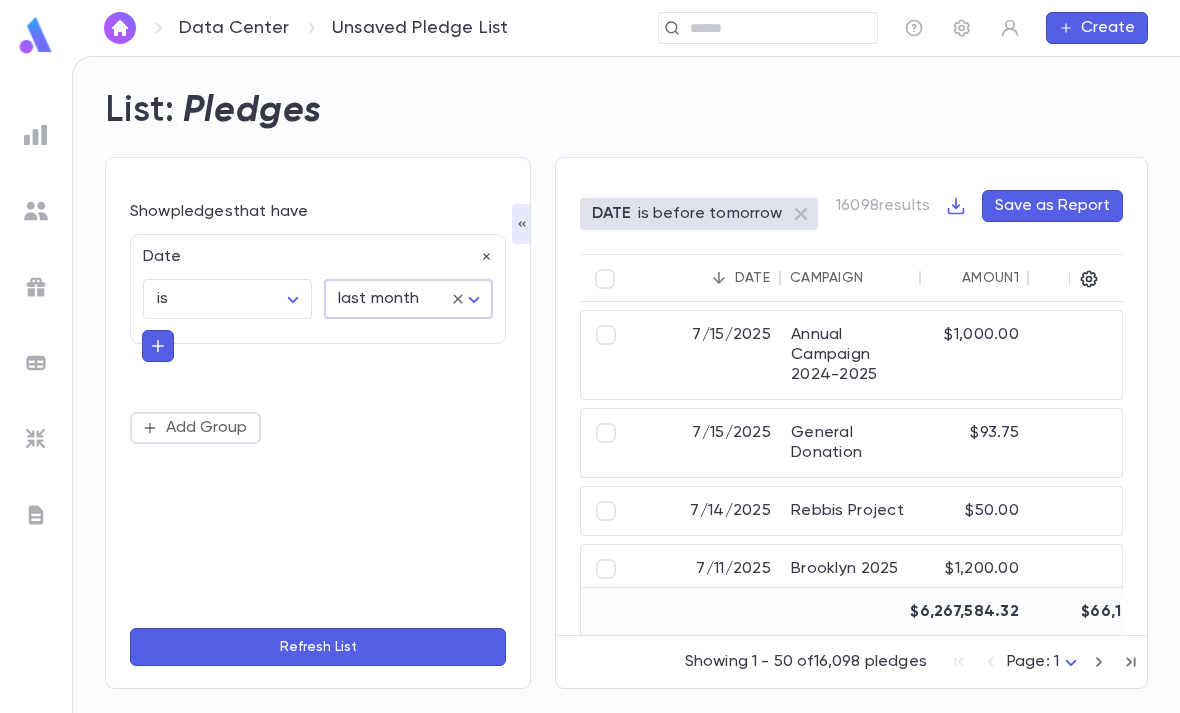 click at bounding box center [158, 346] 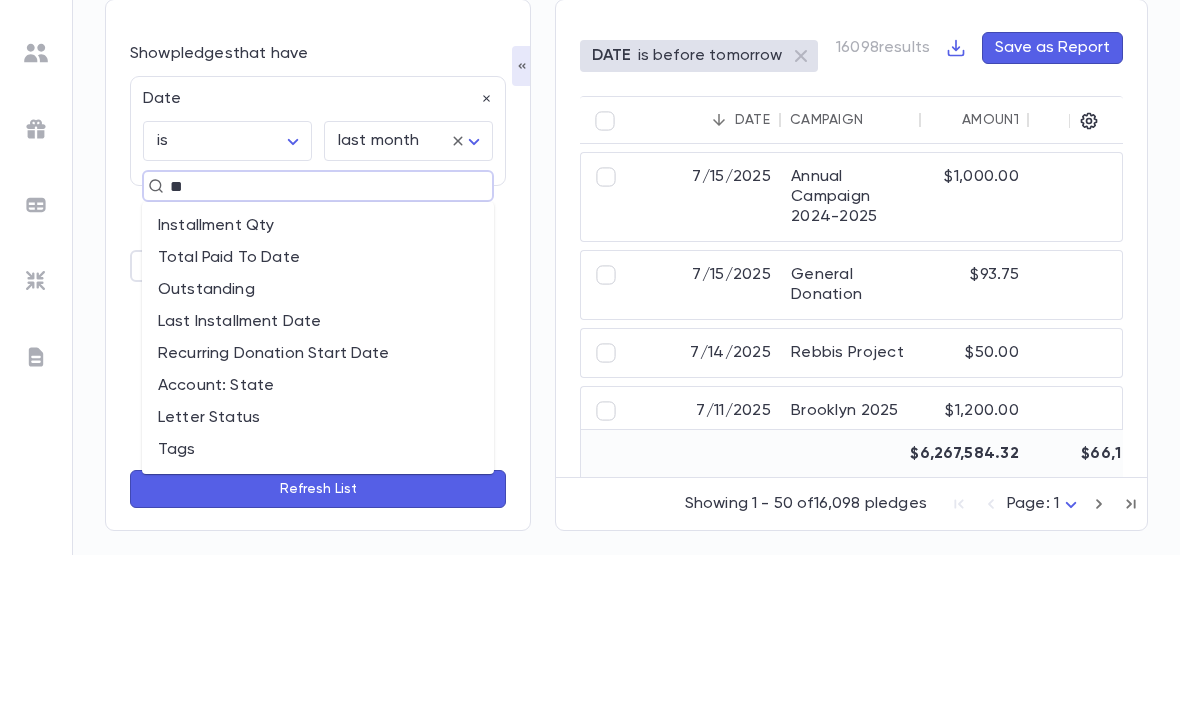 type on "***" 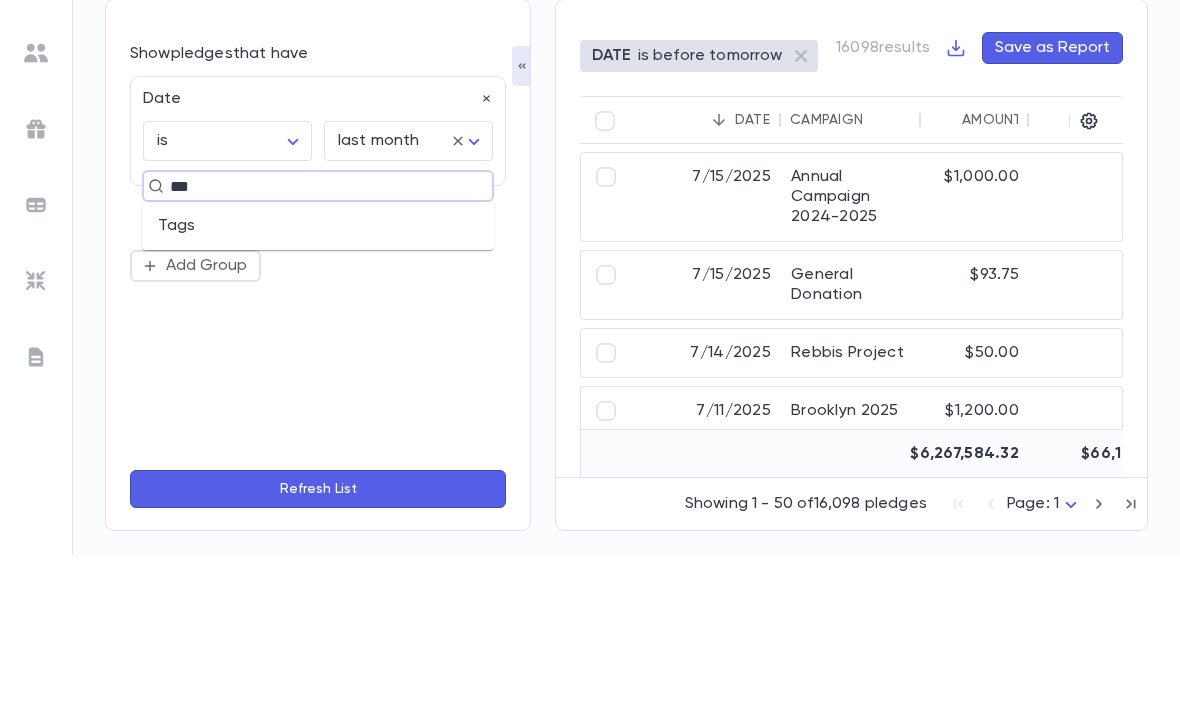 click on "Tags" at bounding box center (318, 384) 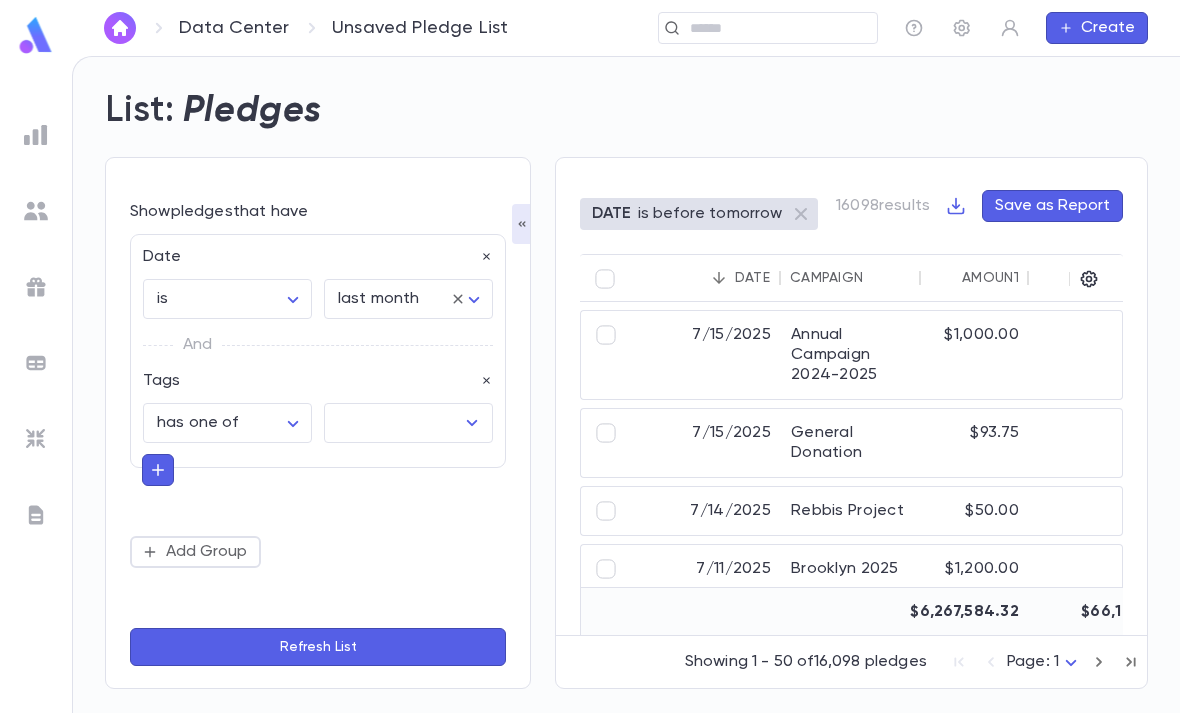 click at bounding box center (393, 423) 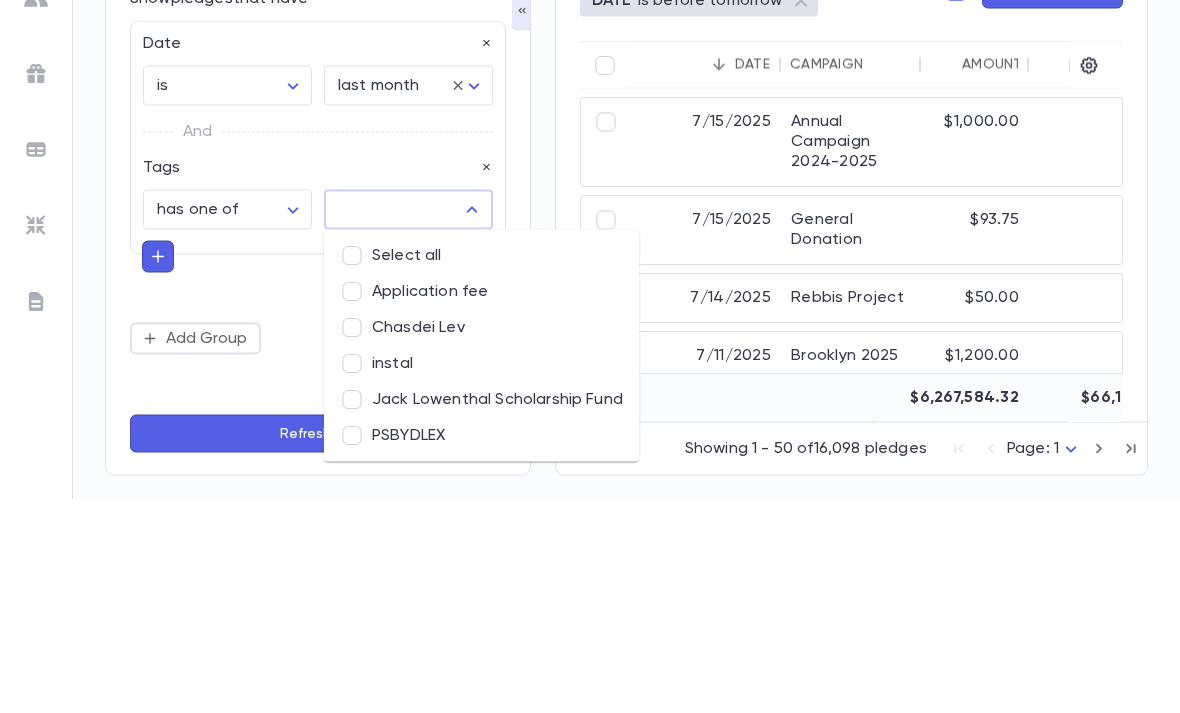 type on "*" 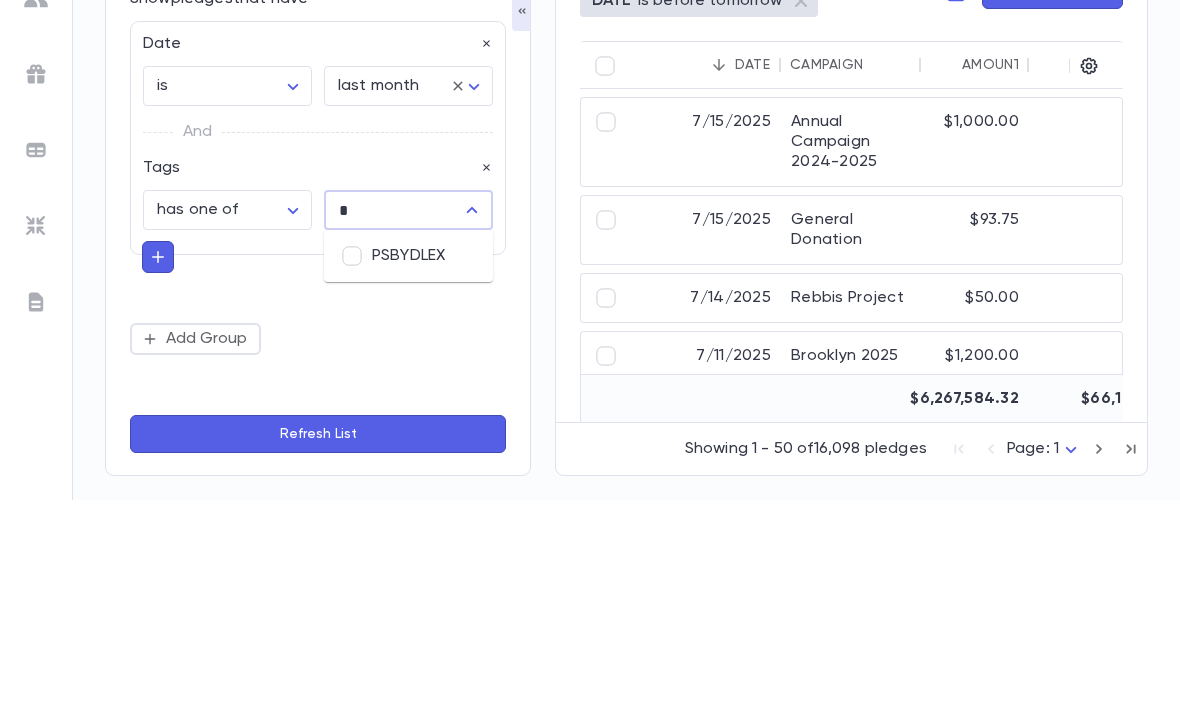 click on "PSBYDLEX" at bounding box center [408, 469] 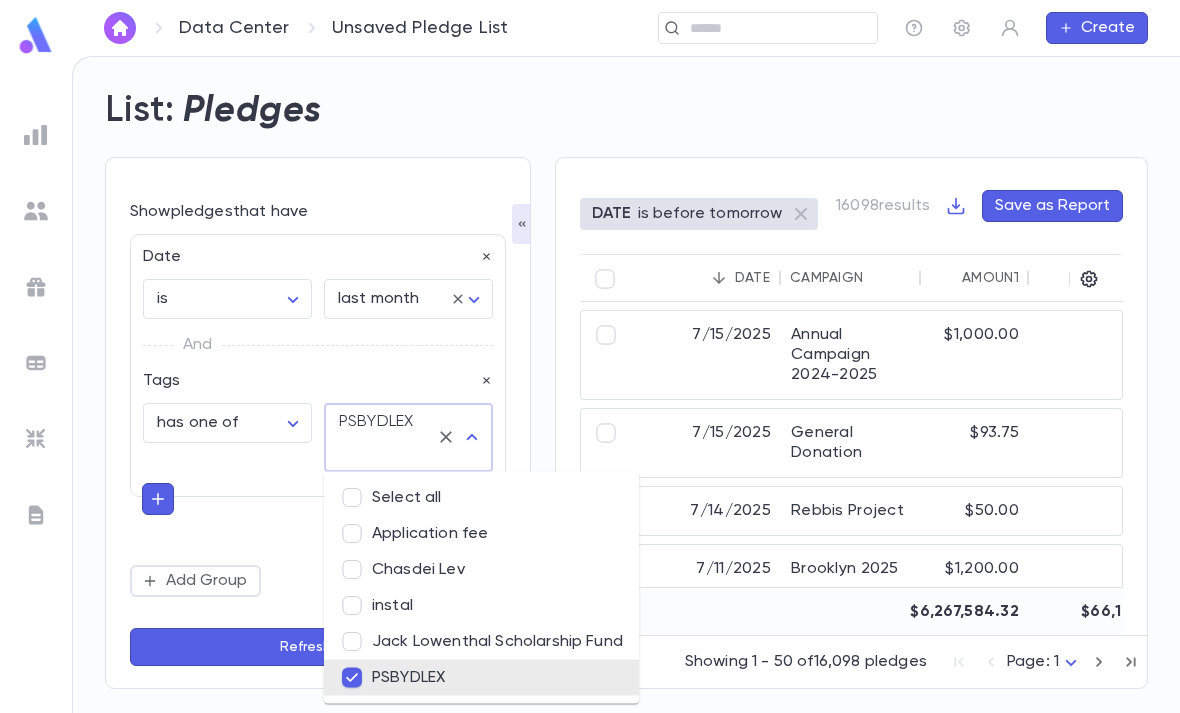 click on "Refresh List" at bounding box center (318, 647) 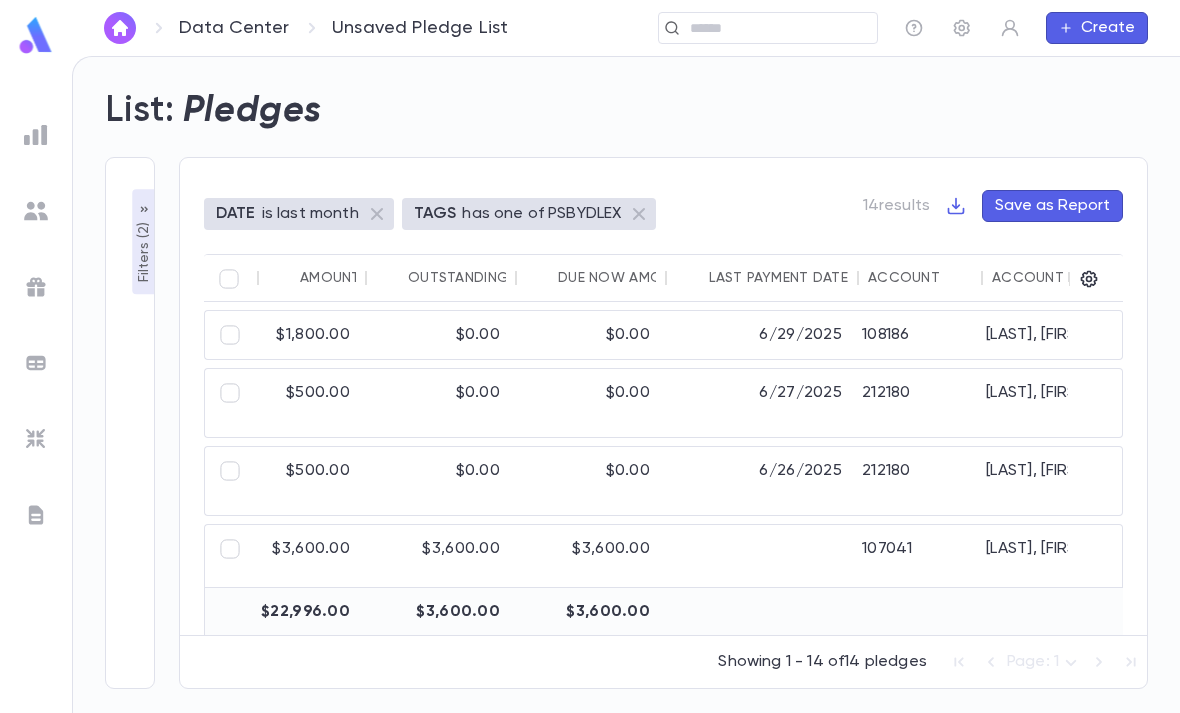 scroll, scrollTop: 0, scrollLeft: 295, axis: horizontal 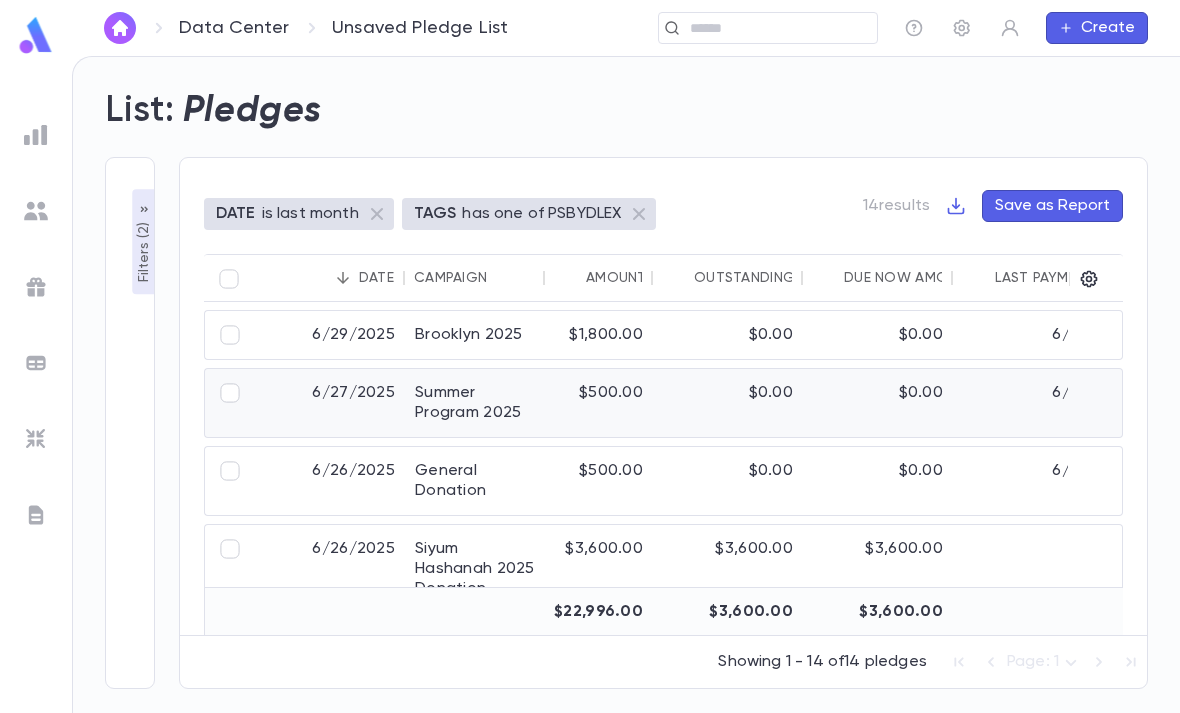 click on "6/27/2025" at bounding box center (330, 403) 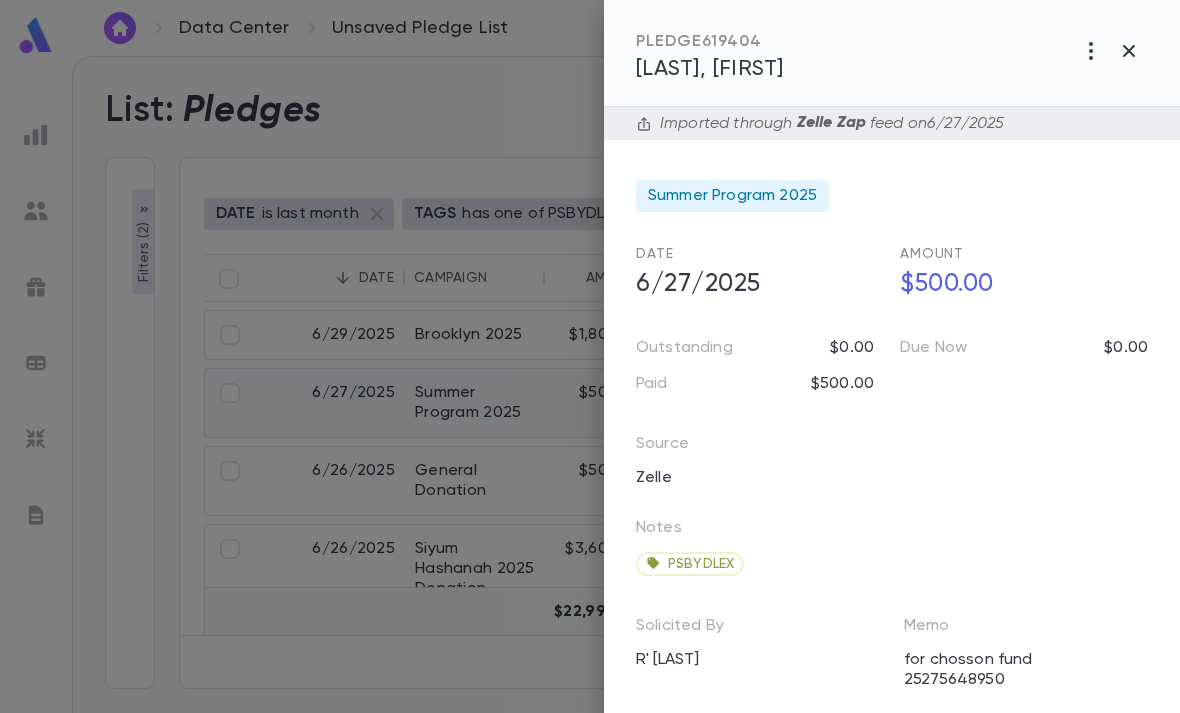 click on "Summer Program 2025" at bounding box center [732, 196] 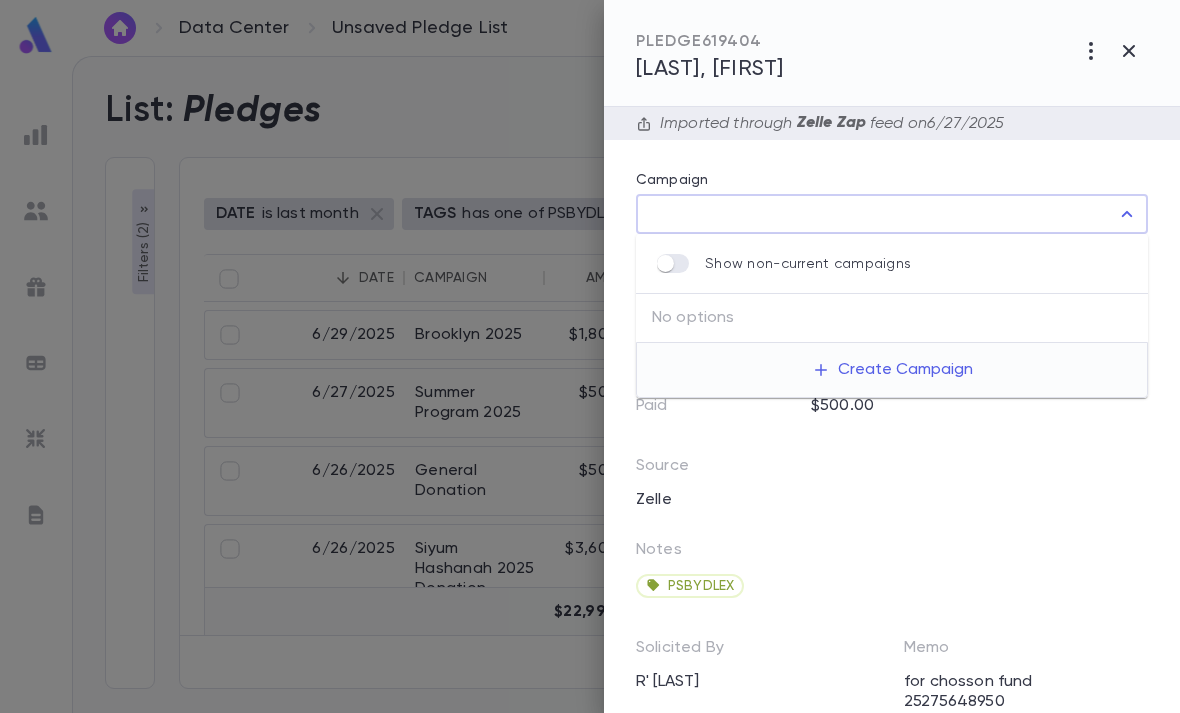 type on "**********" 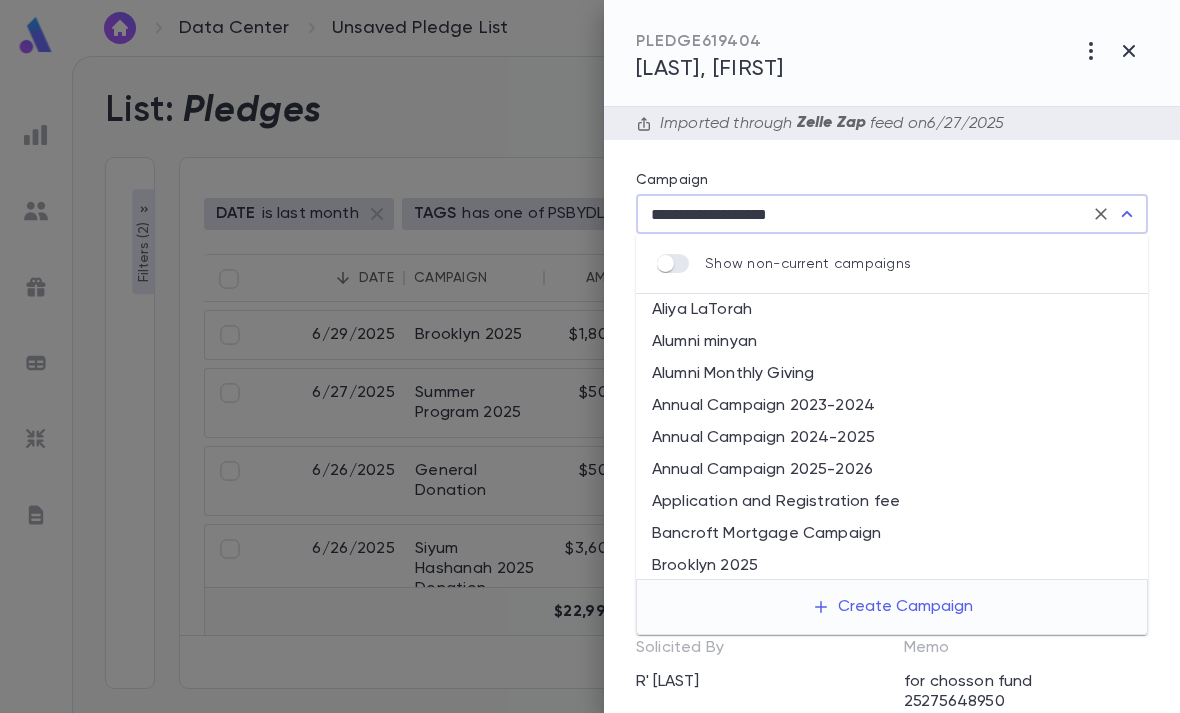 scroll, scrollTop: 965, scrollLeft: 0, axis: vertical 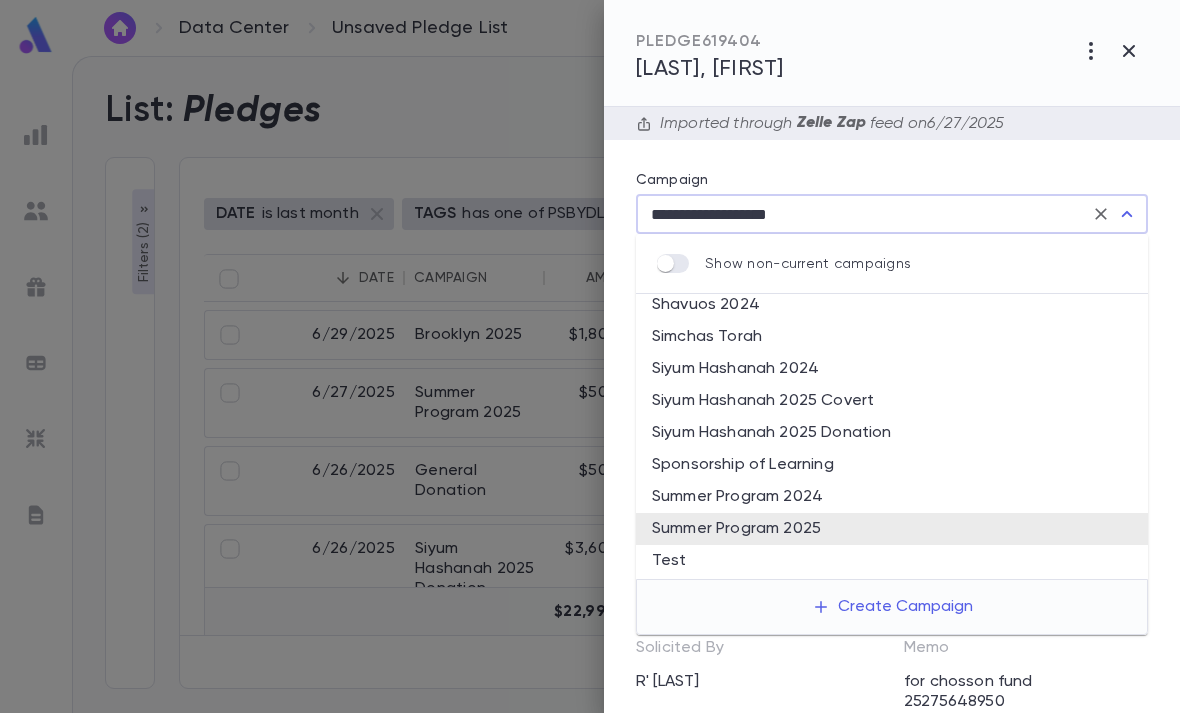 click on "**********" at bounding box center [864, 214] 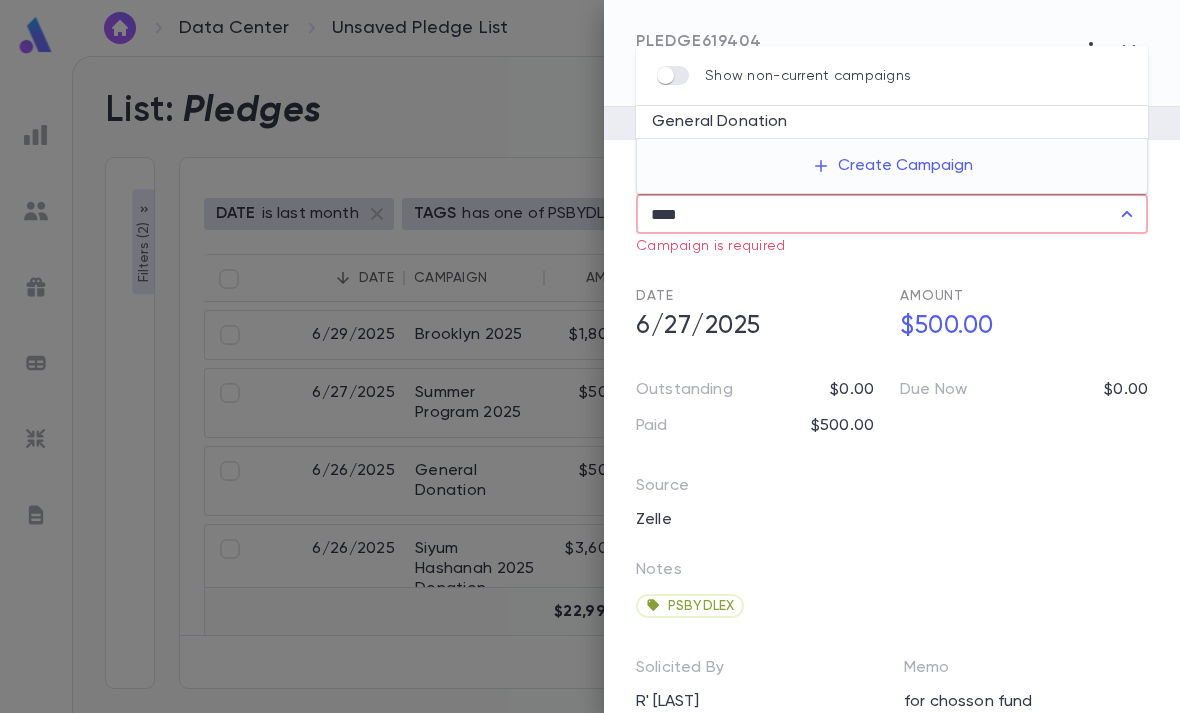 click on "General Donation" at bounding box center (892, 122) 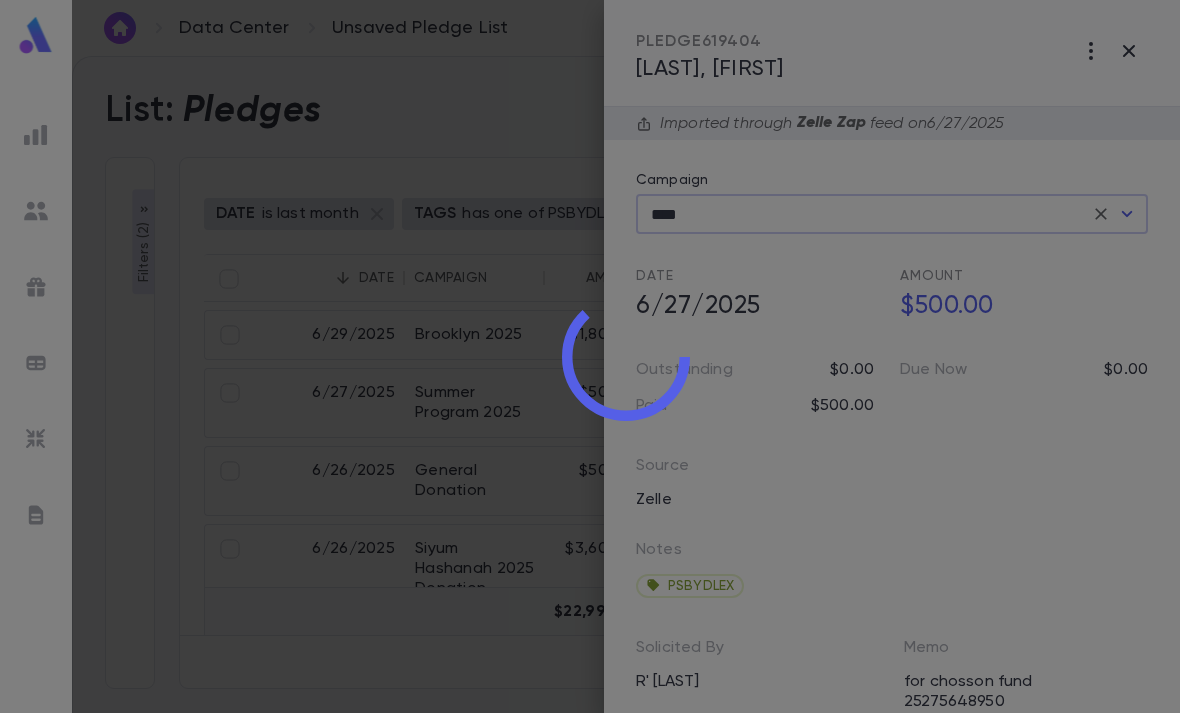 type on "**********" 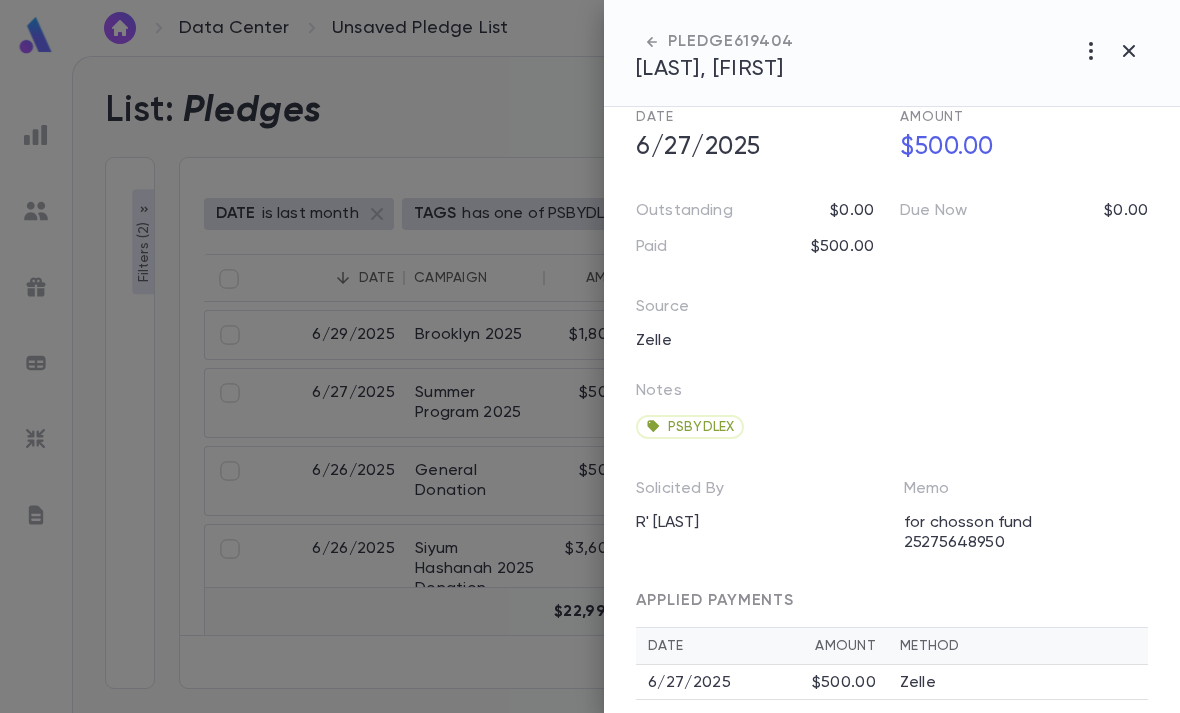 scroll, scrollTop: 136, scrollLeft: 0, axis: vertical 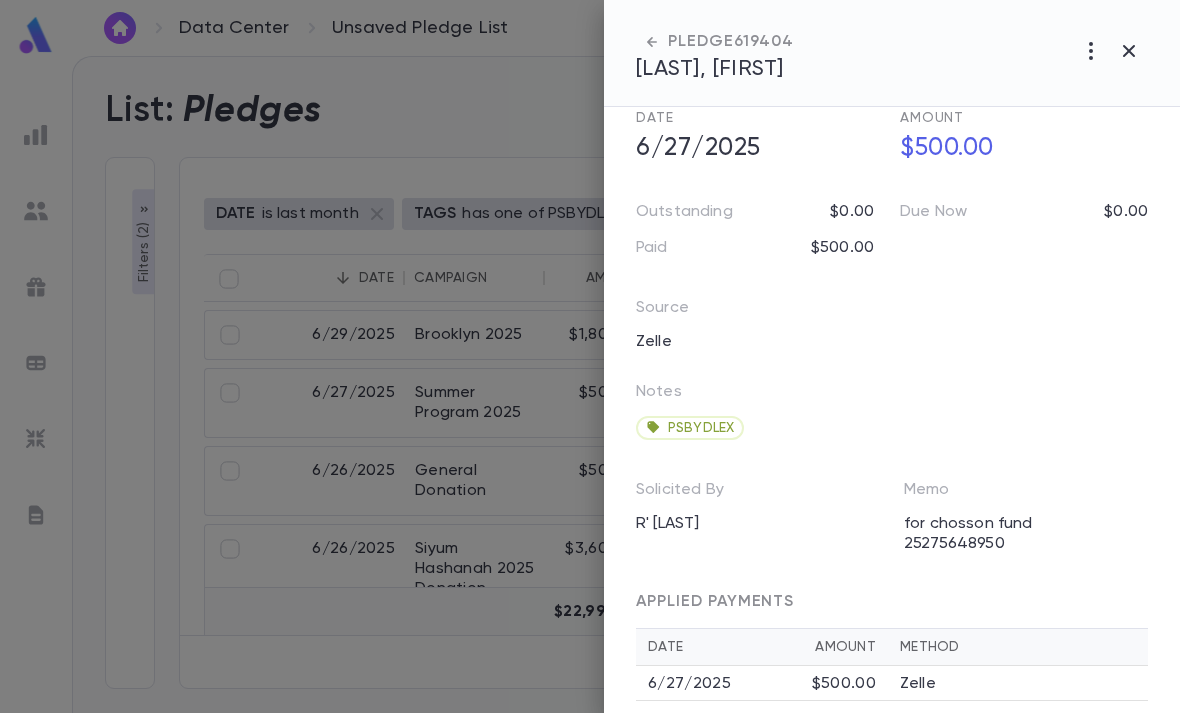 click on "Method" at bounding box center (1018, 647) 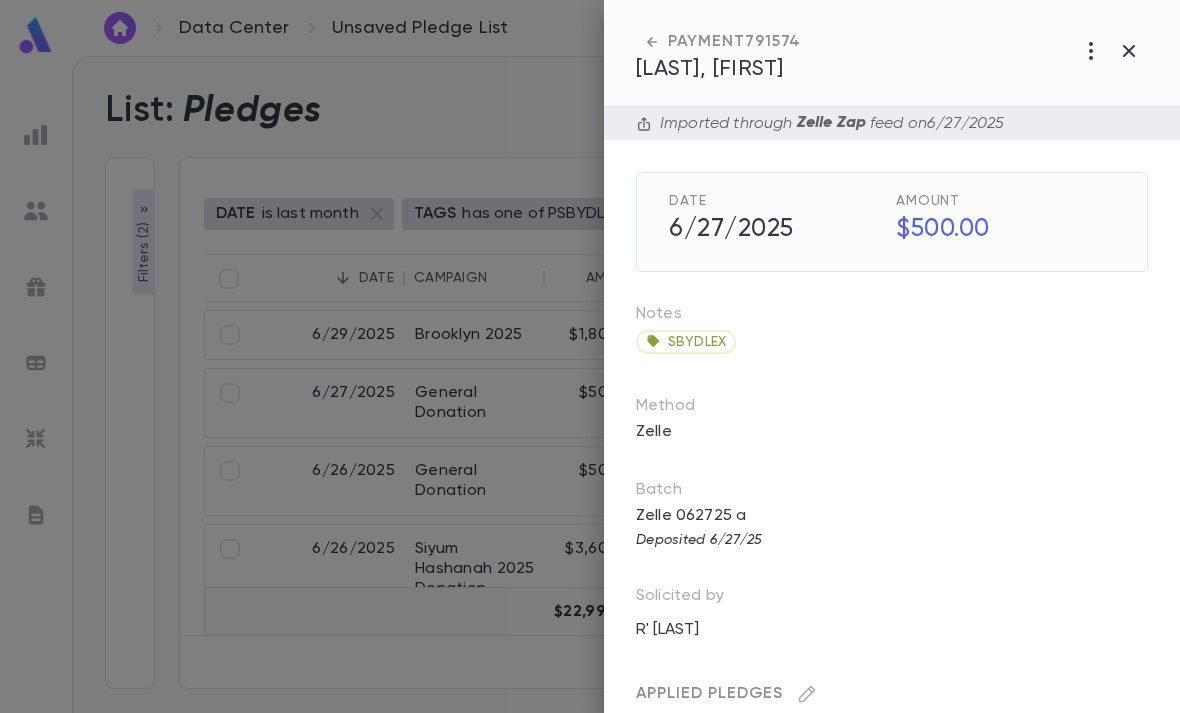 click at bounding box center (590, 356) 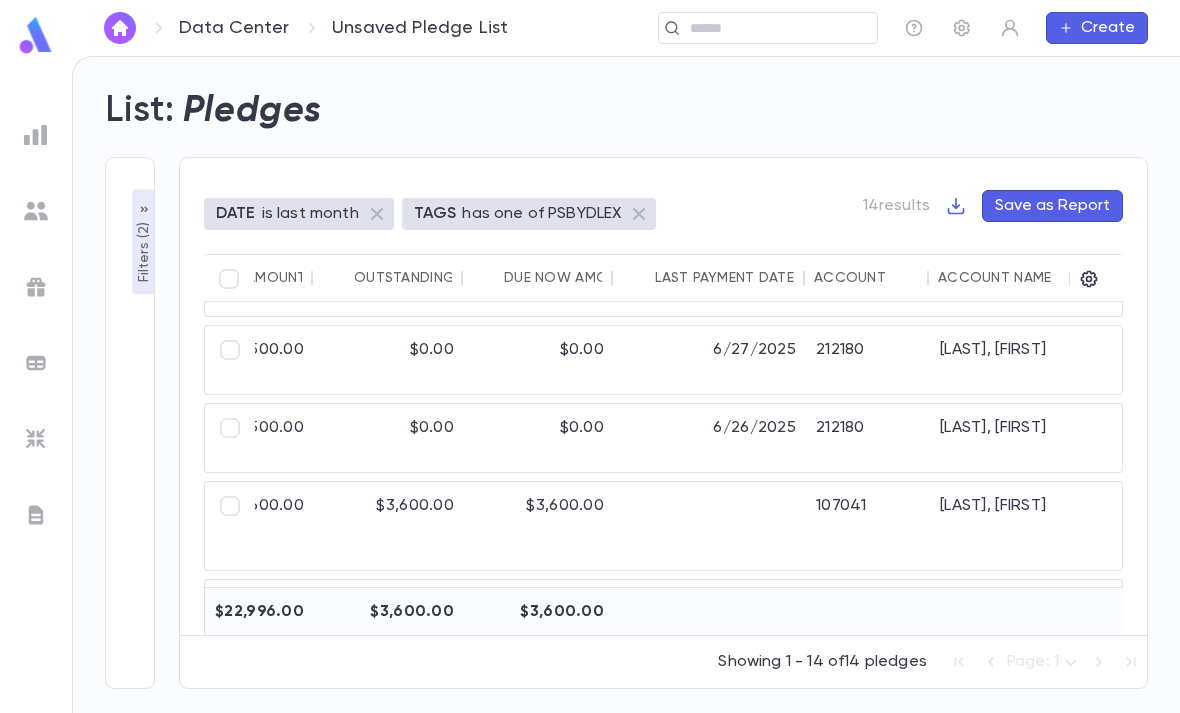 scroll, scrollTop: 39, scrollLeft: 337, axis: both 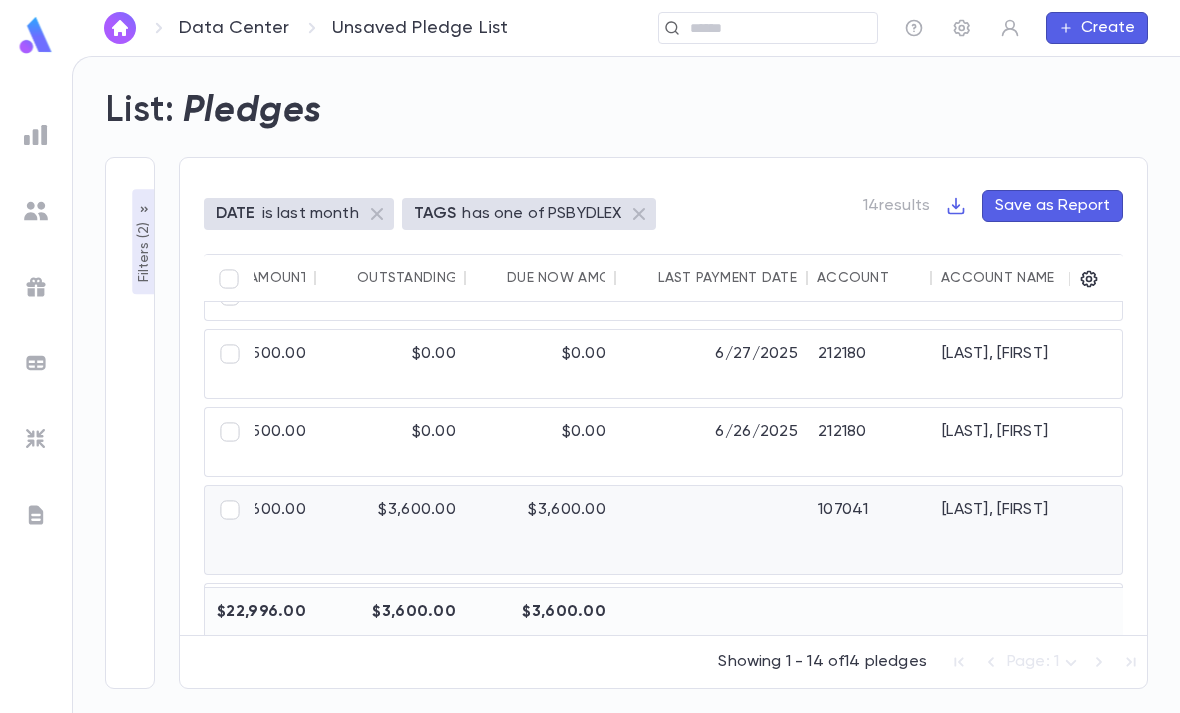 click on "Mifsud, Raphael" at bounding box center (1082, 530) 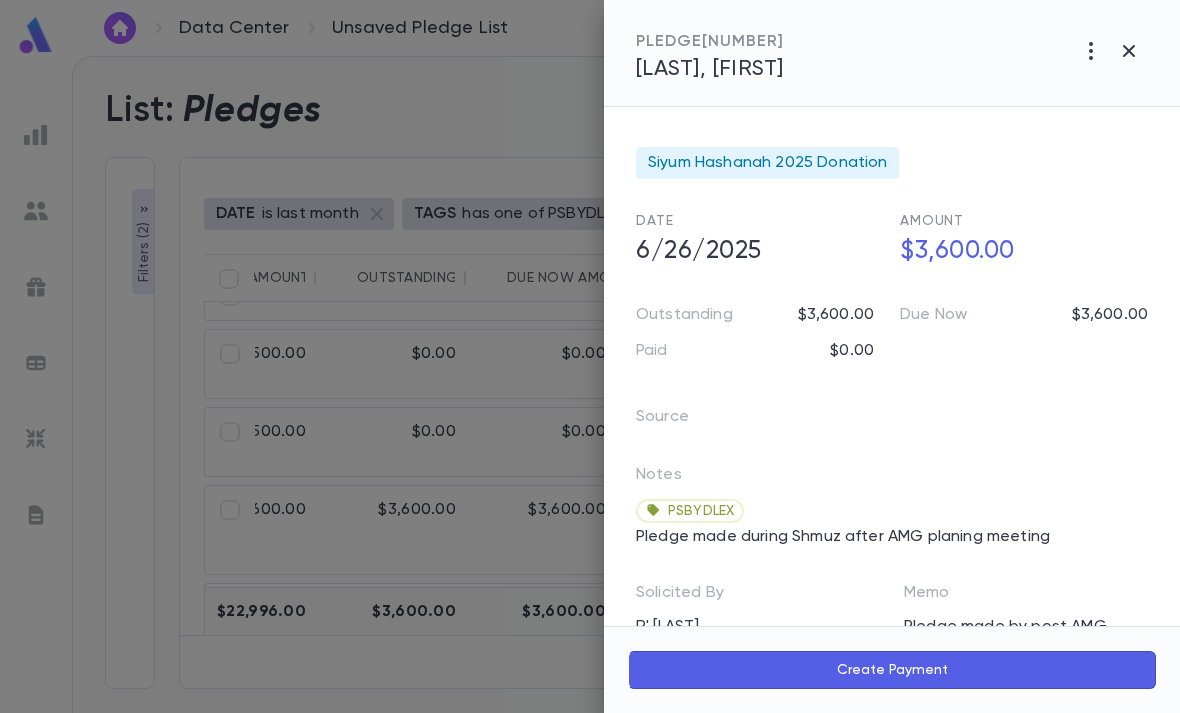 click on "Mifsud, Raphael" at bounding box center (710, 69) 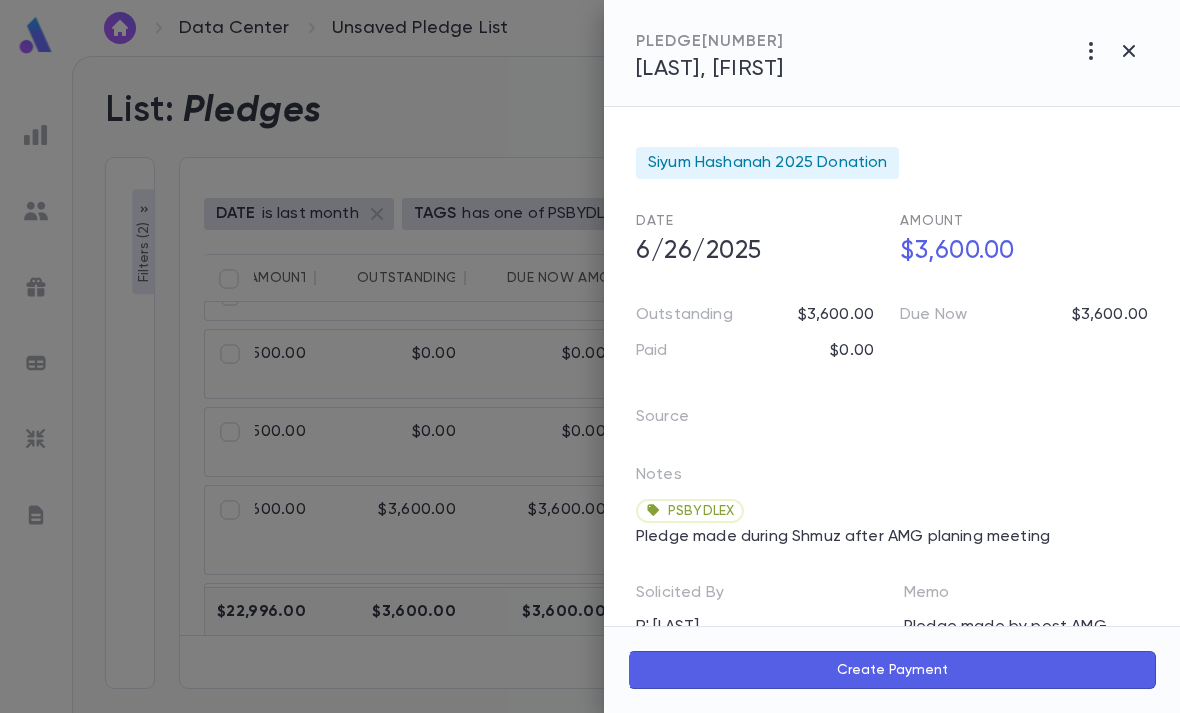 click at bounding box center [1129, 51] 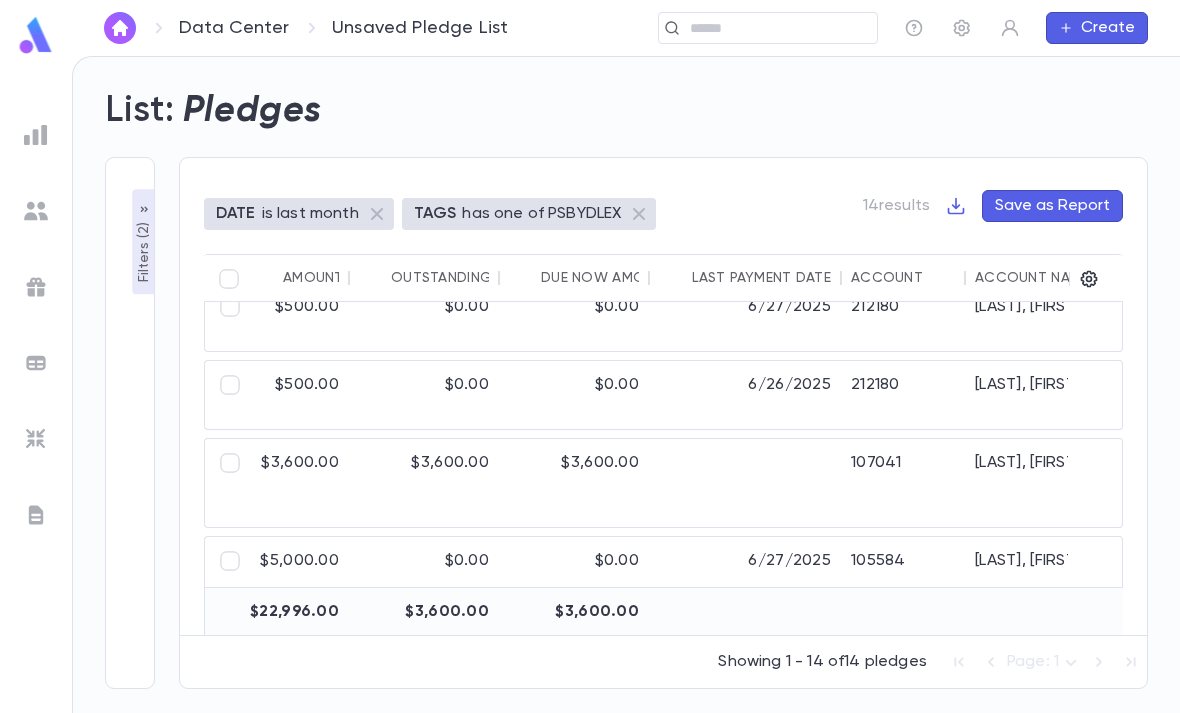 scroll, scrollTop: 86, scrollLeft: 303, axis: both 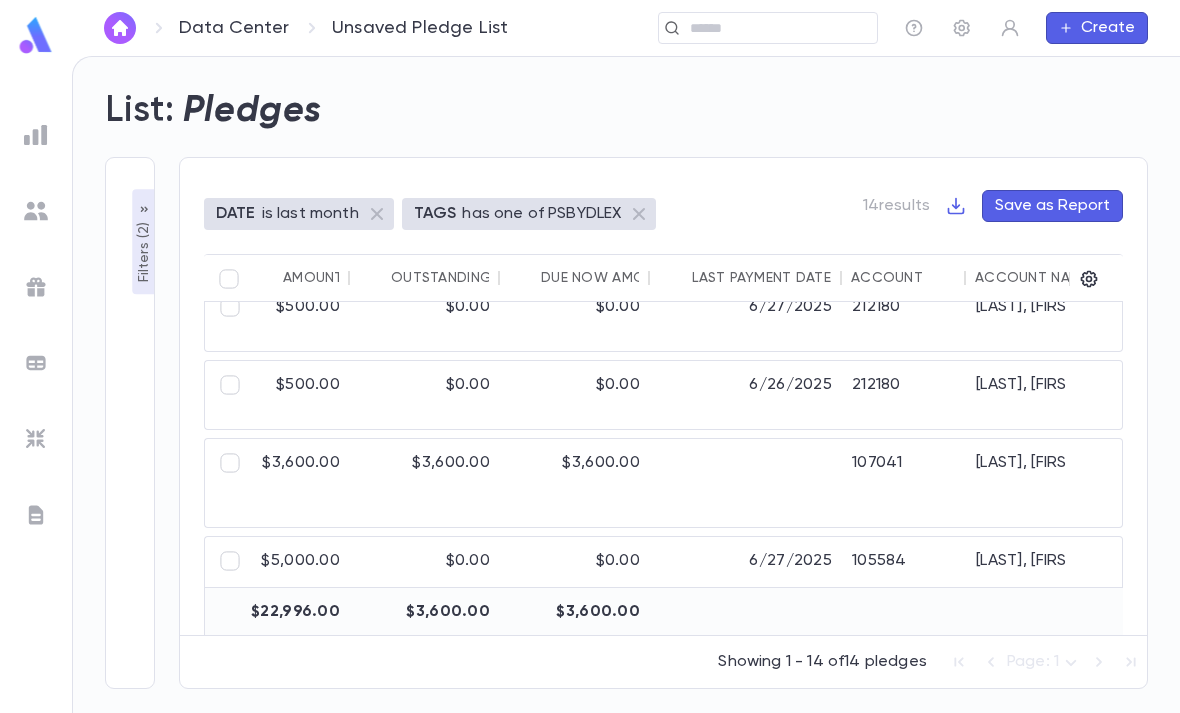 click on "Filters ( 2 )" at bounding box center [144, 250] 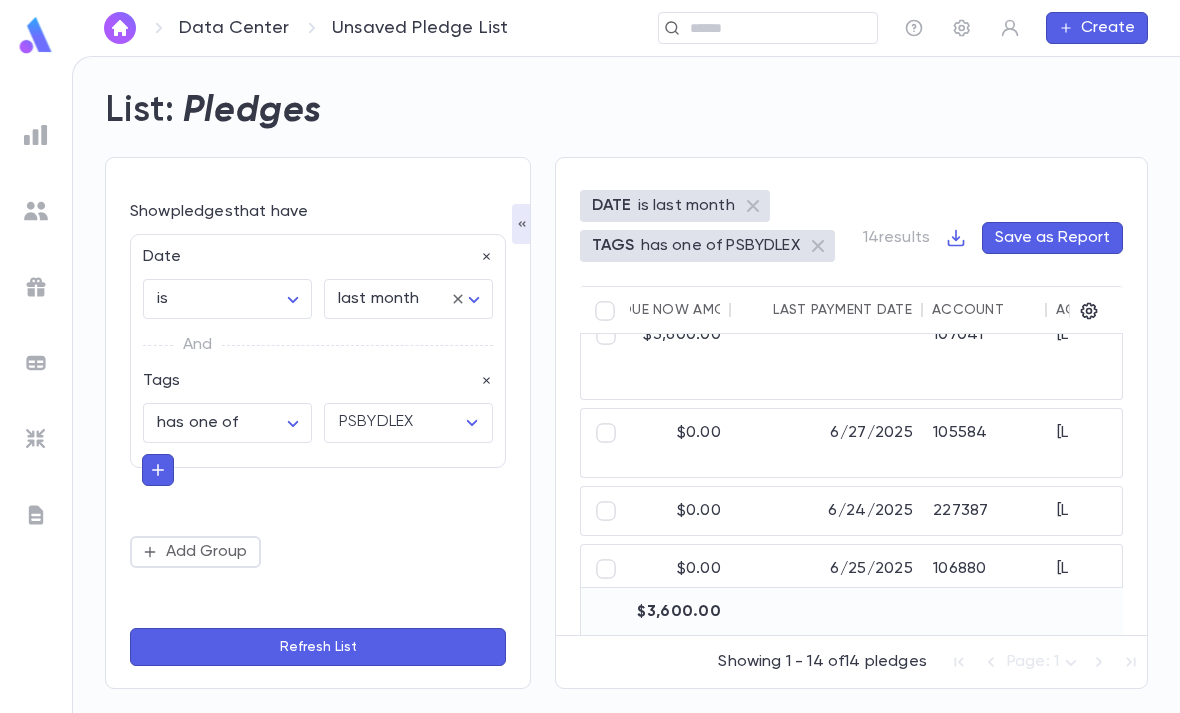 click 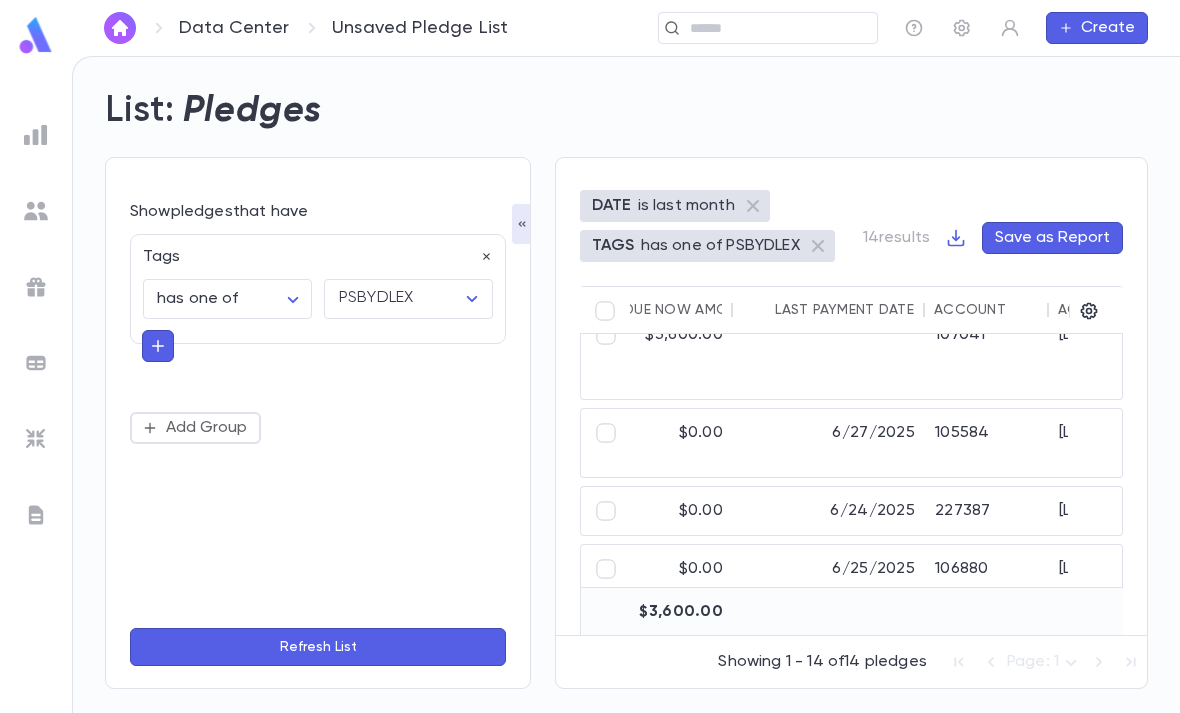 click 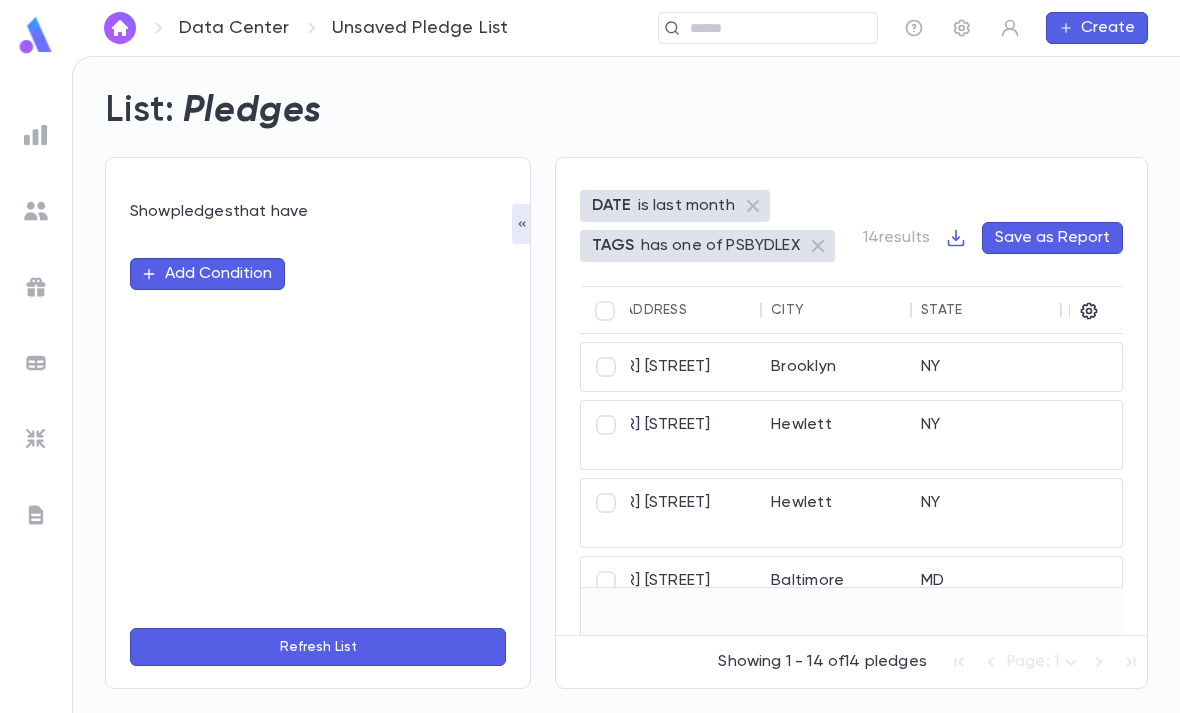 scroll, scrollTop: 0, scrollLeft: 1386, axis: horizontal 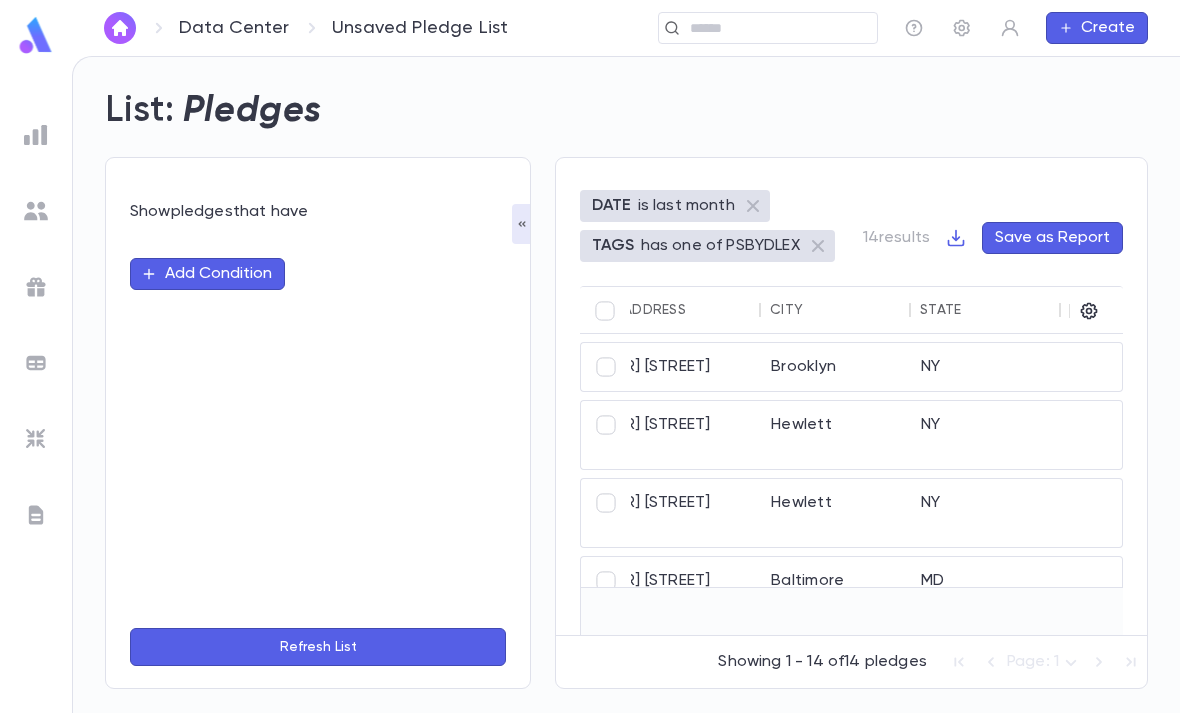 click on "Refresh List" at bounding box center [318, 647] 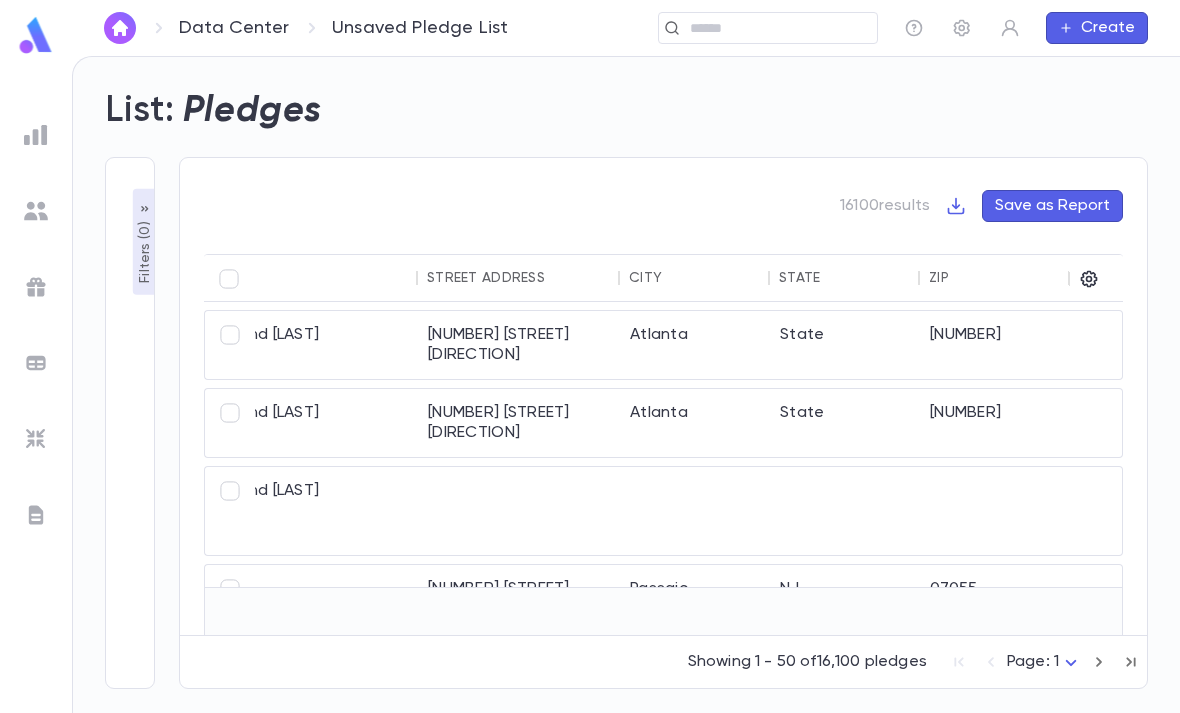 click on "Filters ( 0 )" at bounding box center (145, 250) 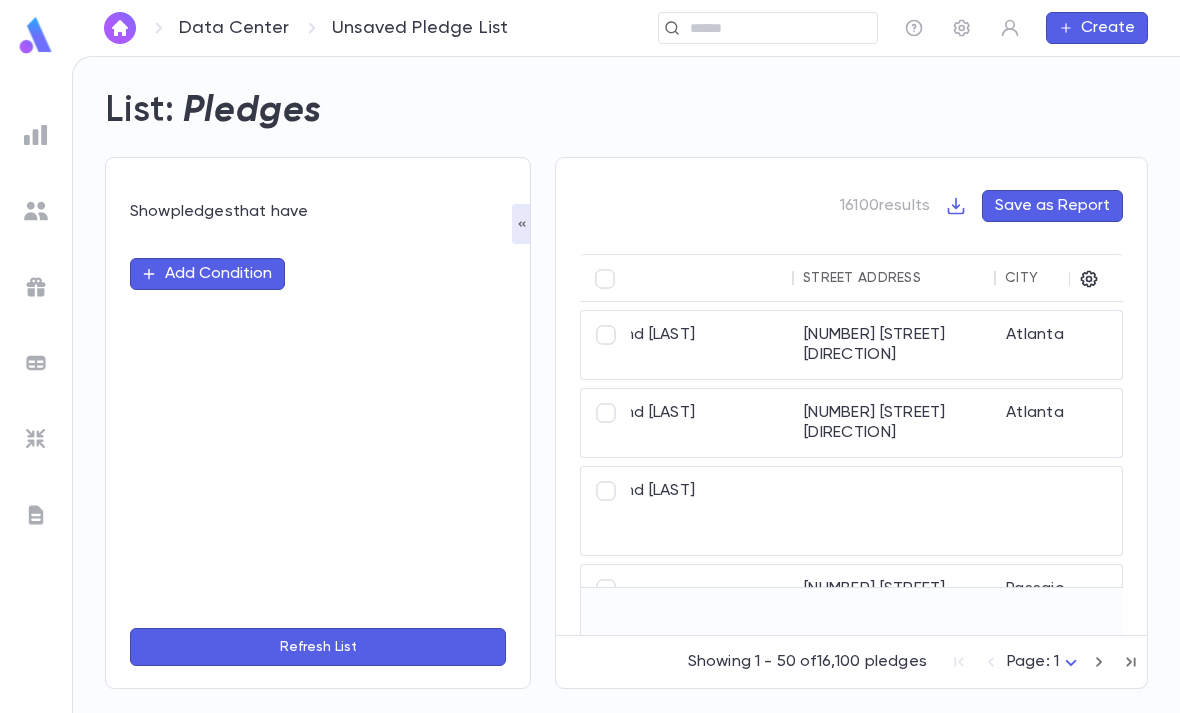 click on "Add Condition" at bounding box center [207, 274] 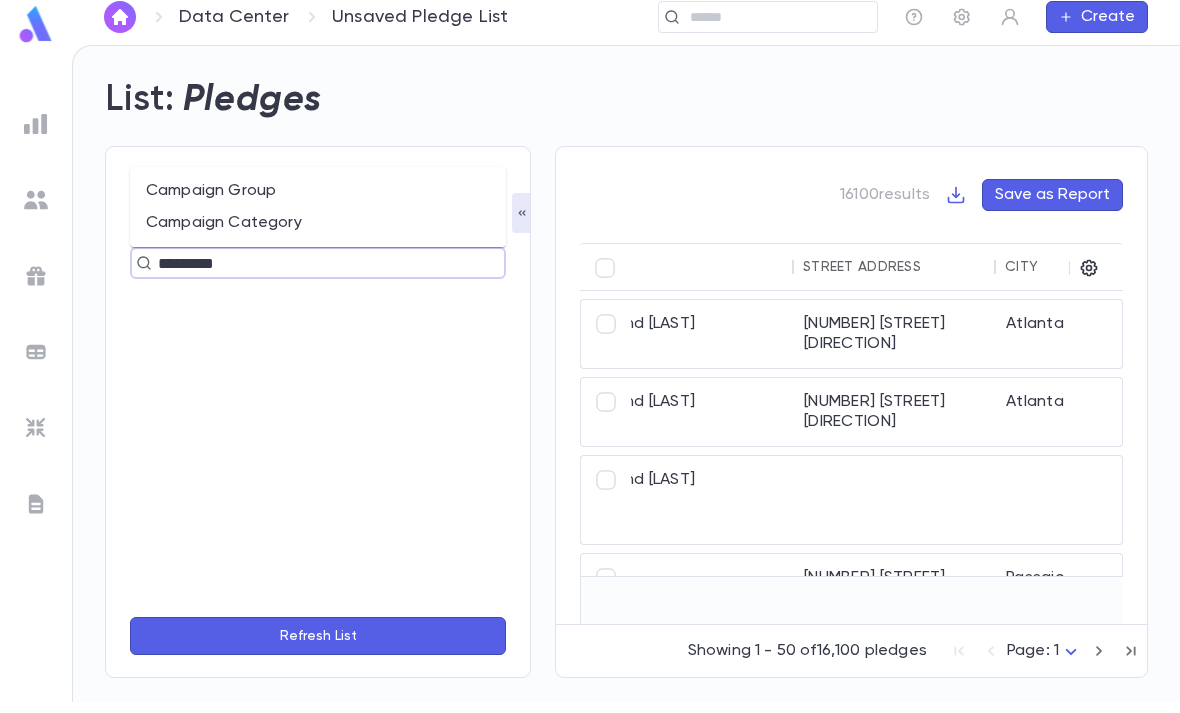 scroll, scrollTop: 0, scrollLeft: 0, axis: both 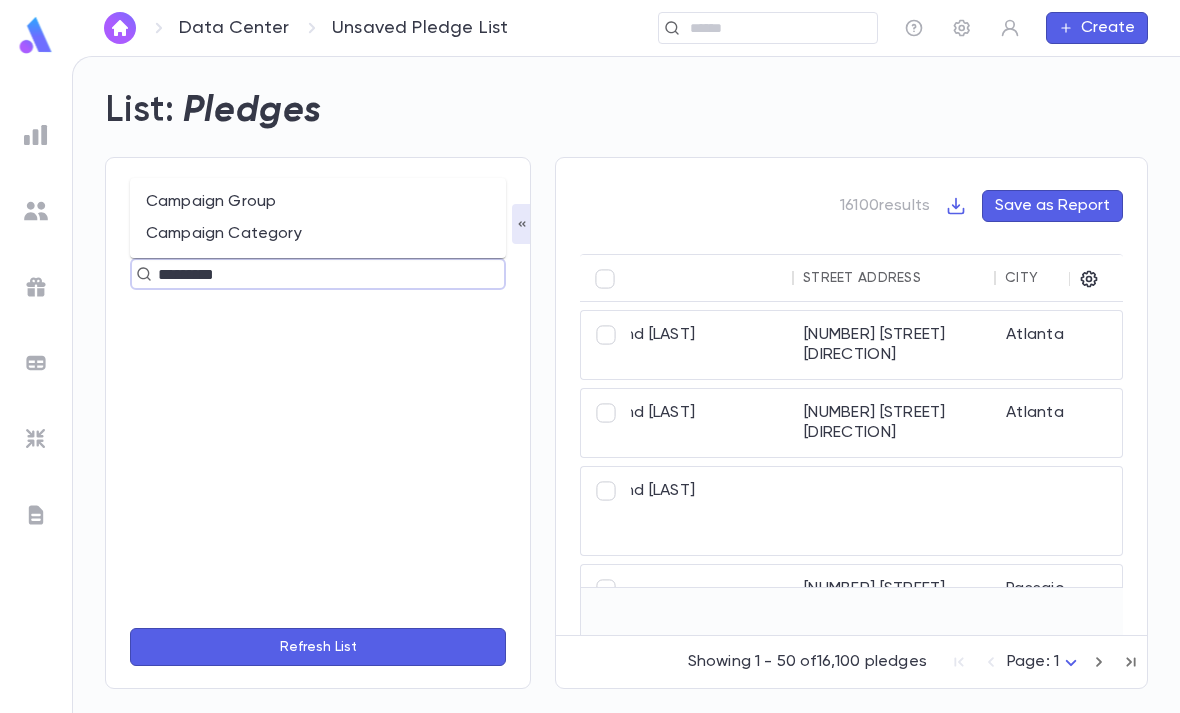 click on "********" at bounding box center (309, 274) 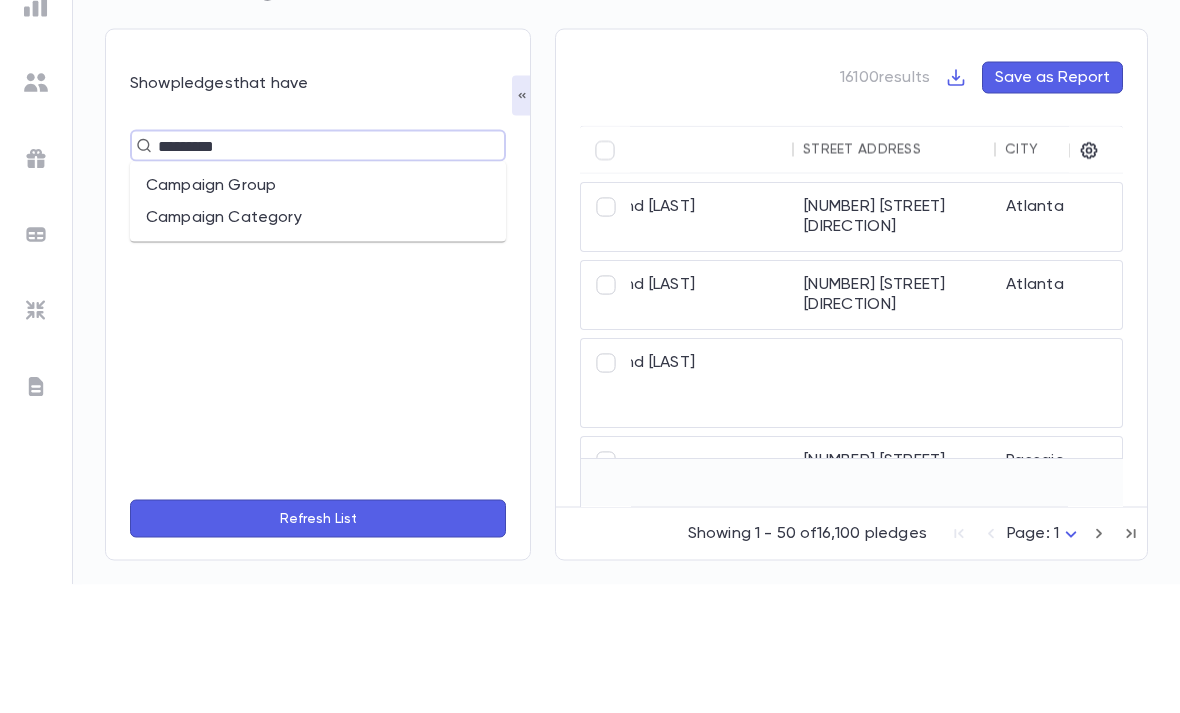 click on "********" at bounding box center [309, 274] 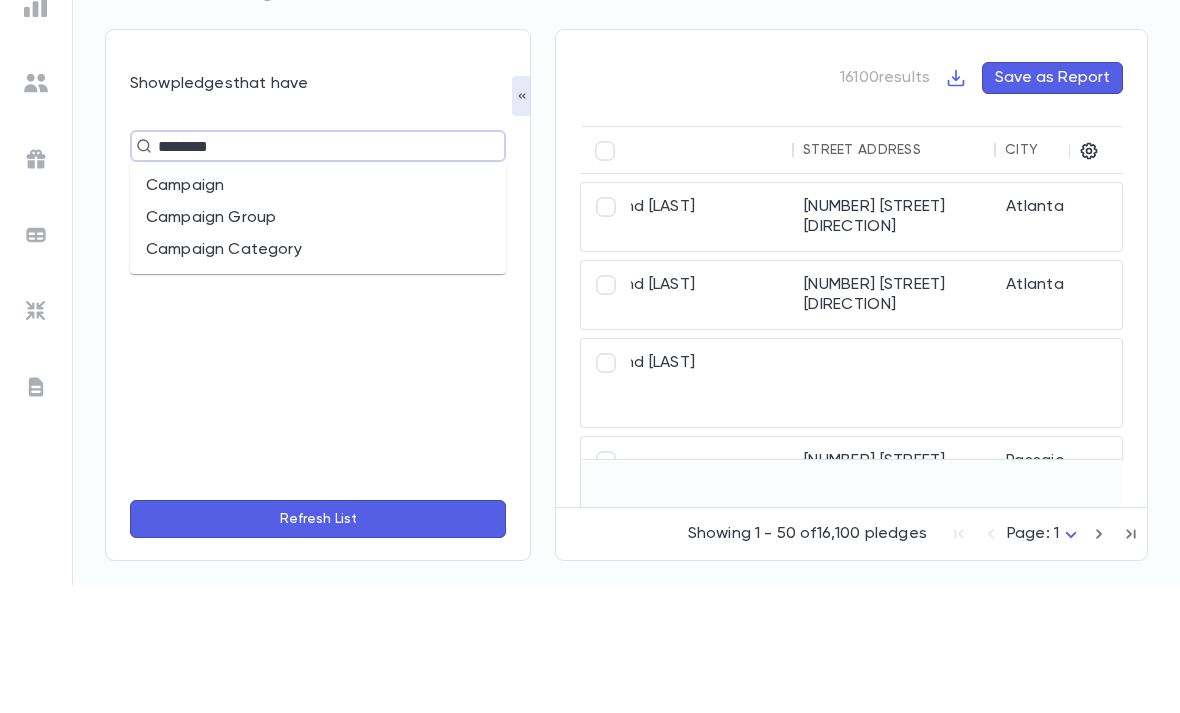 scroll, scrollTop: 64, scrollLeft: 0, axis: vertical 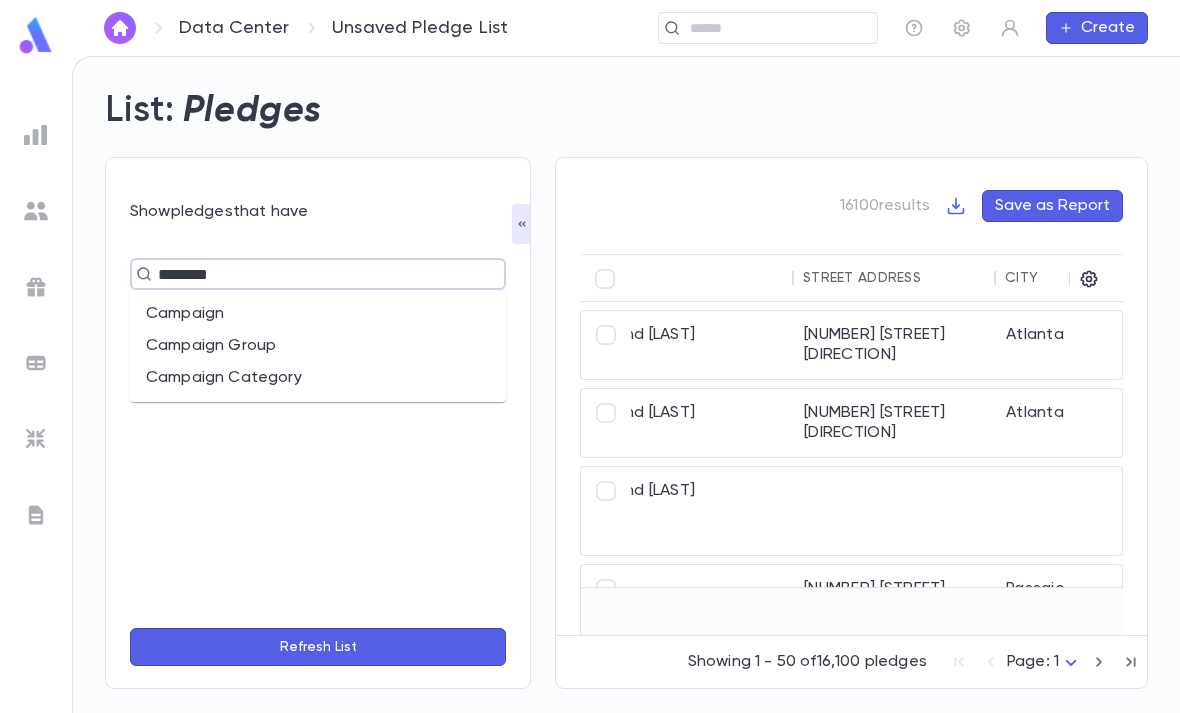 click on "Campaign" at bounding box center (318, 314) 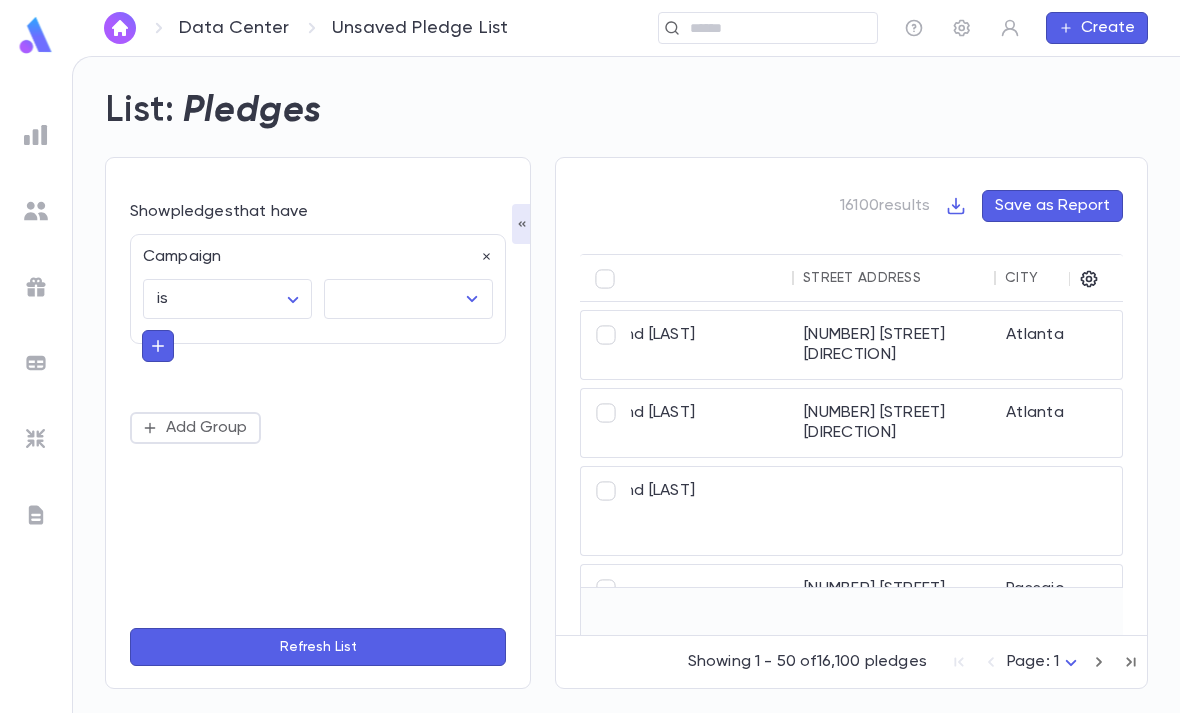 click at bounding box center (393, 299) 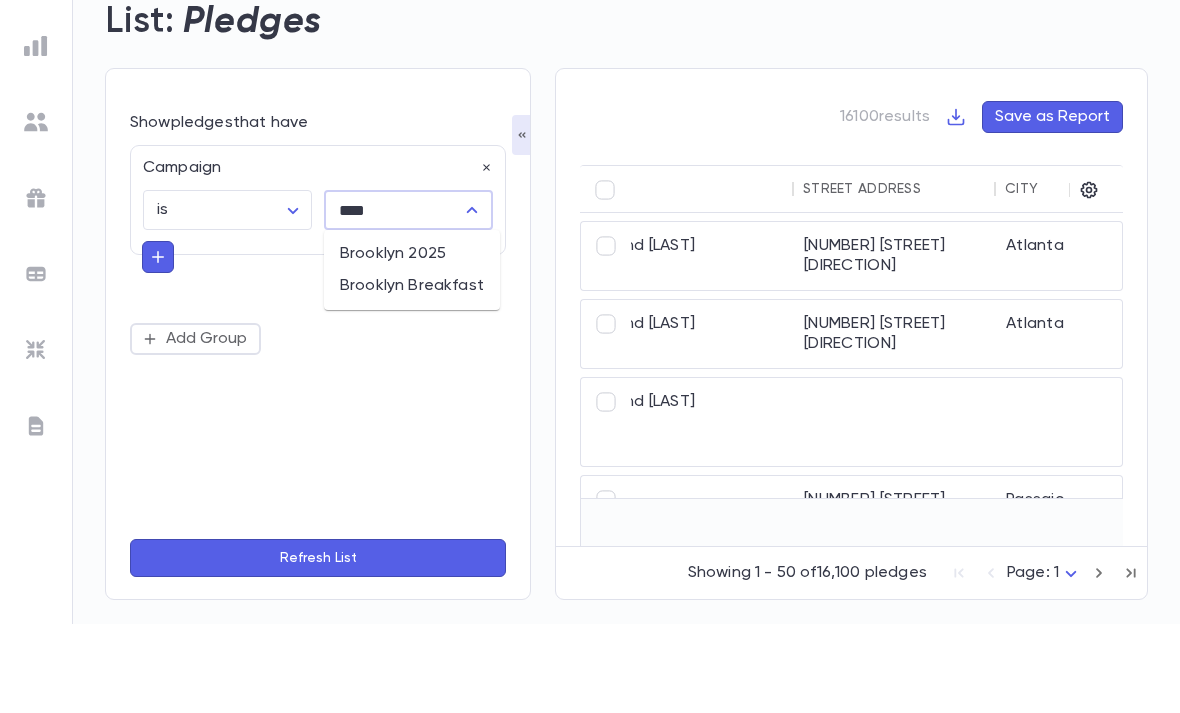 click on "Brooklyn 2025" at bounding box center [412, 343] 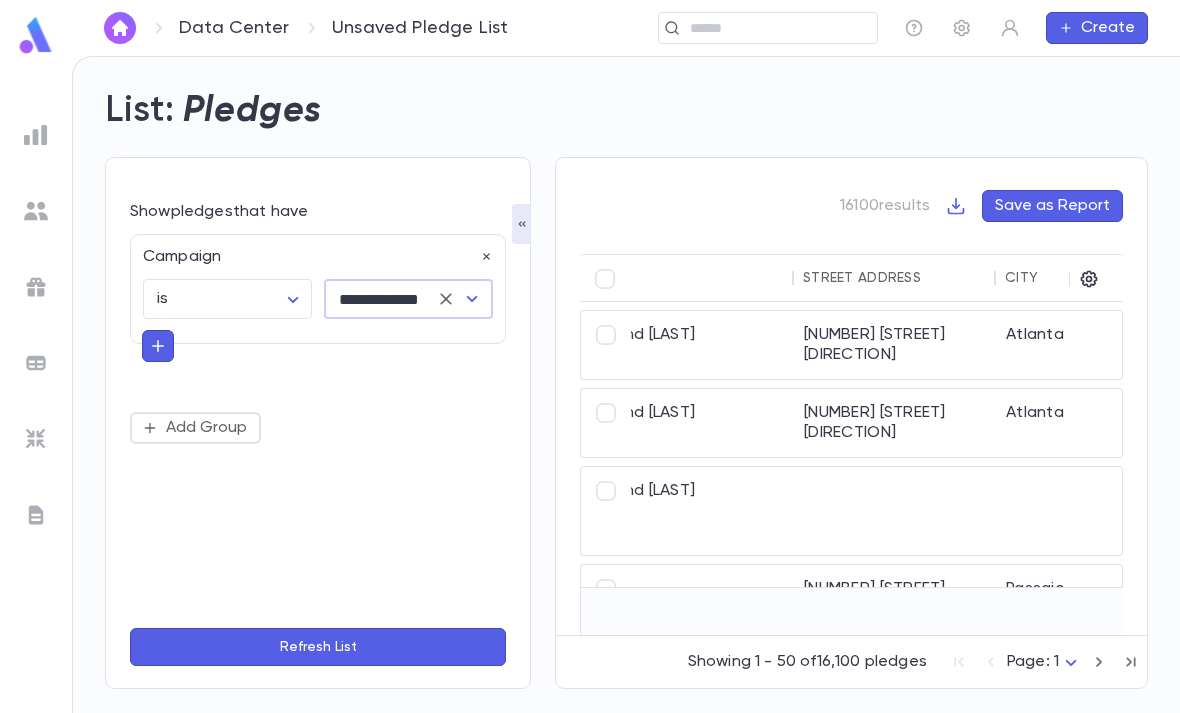 click on "Refresh List" at bounding box center (318, 647) 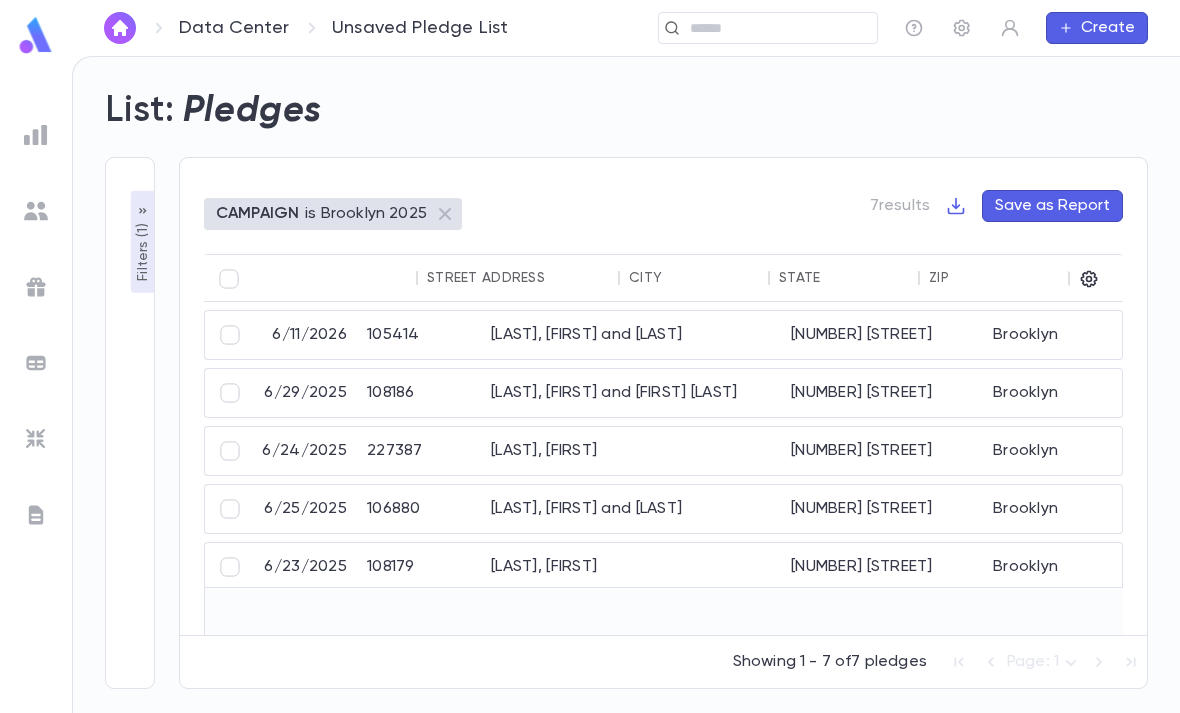 scroll, scrollTop: -1, scrollLeft: 770, axis: both 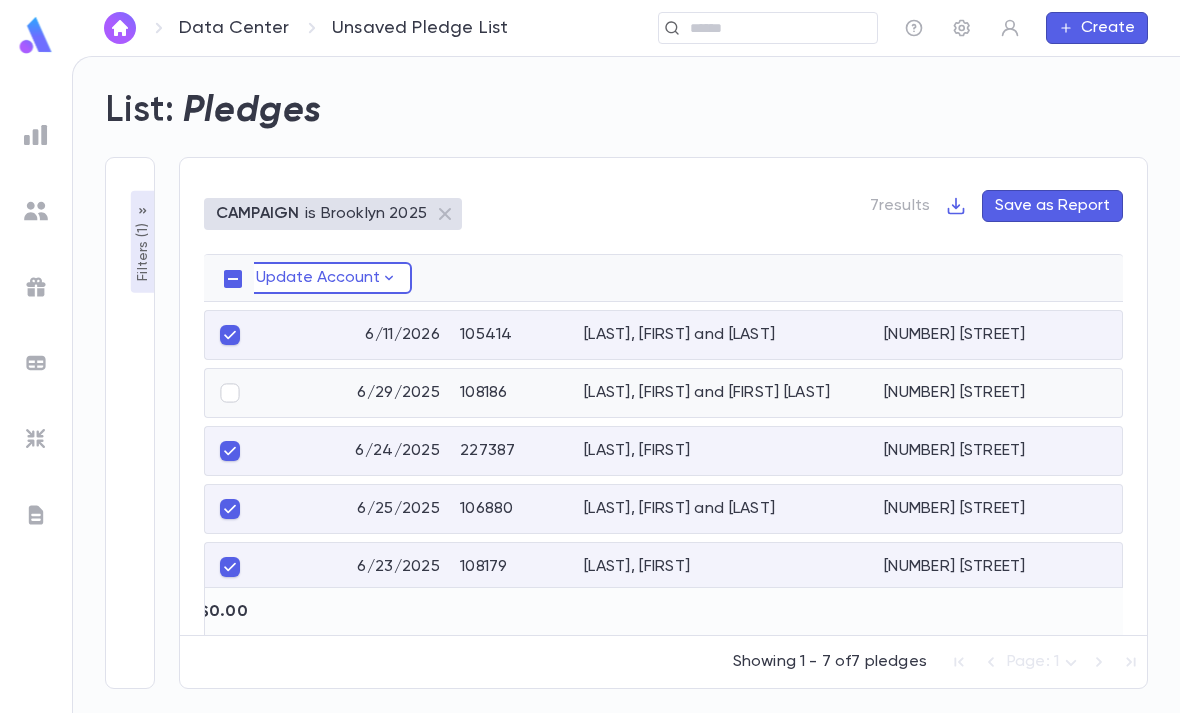click on "Gelber, Mordechai" at bounding box center [724, 451] 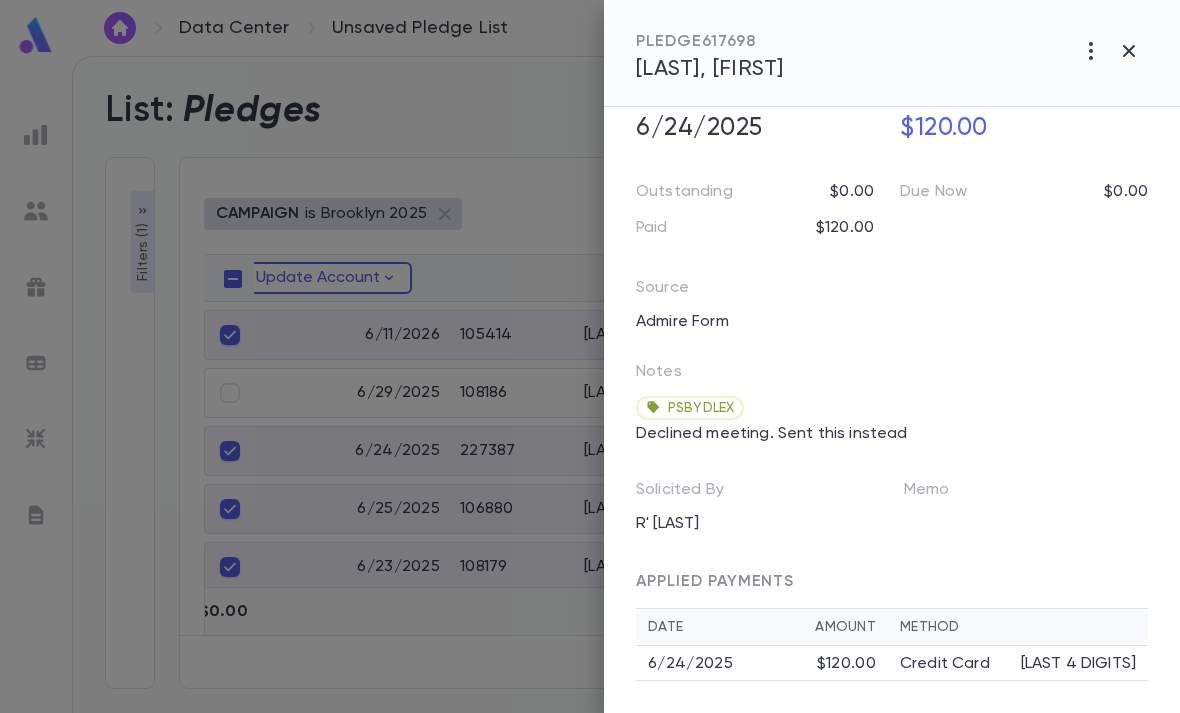 scroll, scrollTop: 156, scrollLeft: 0, axis: vertical 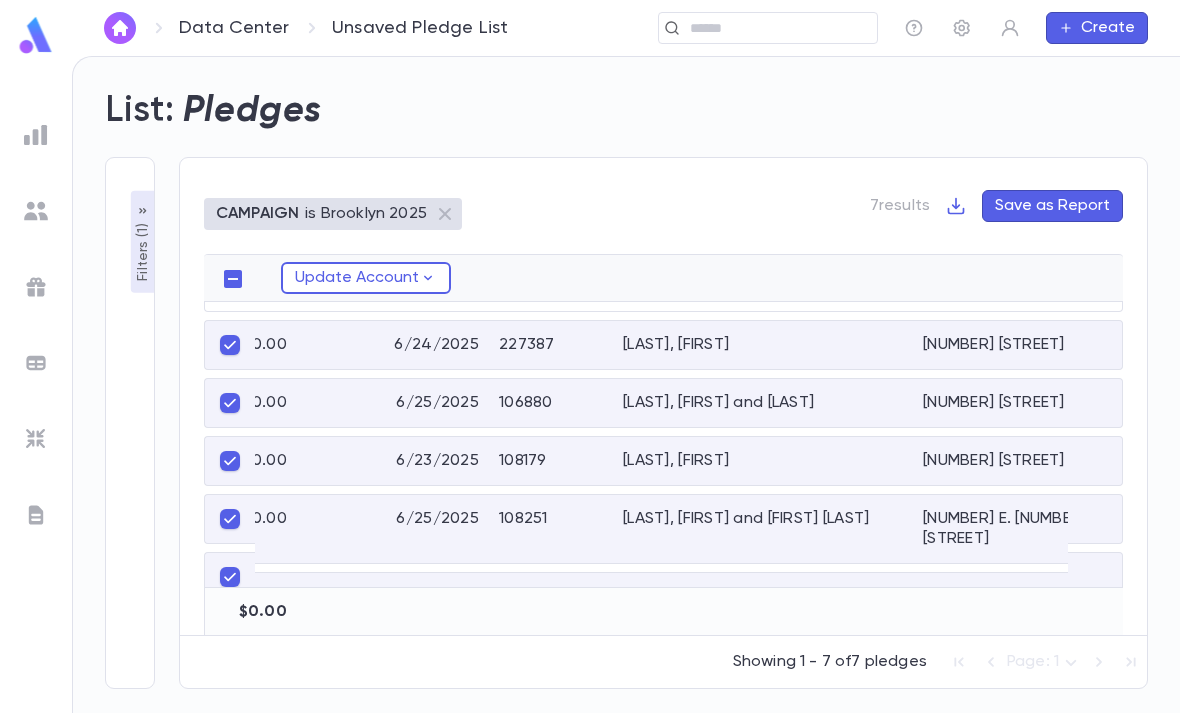 click at bounding box center [230, 577] 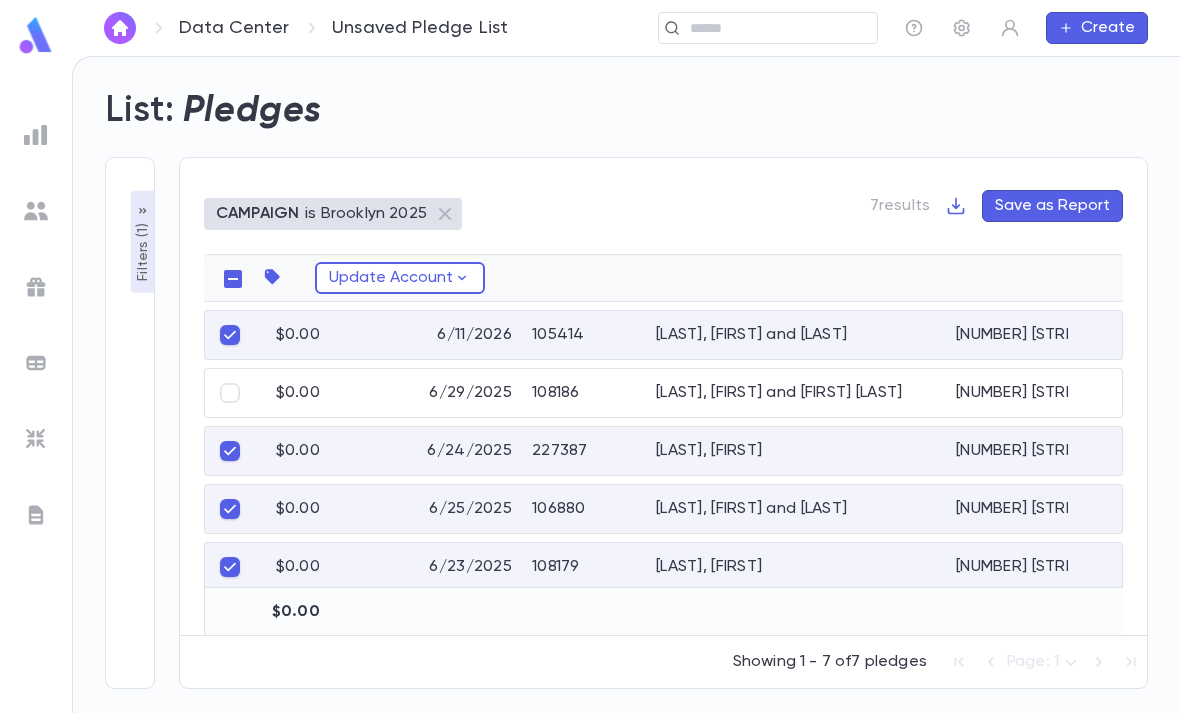 scroll, scrollTop: 0, scrollLeft: 622, axis: horizontal 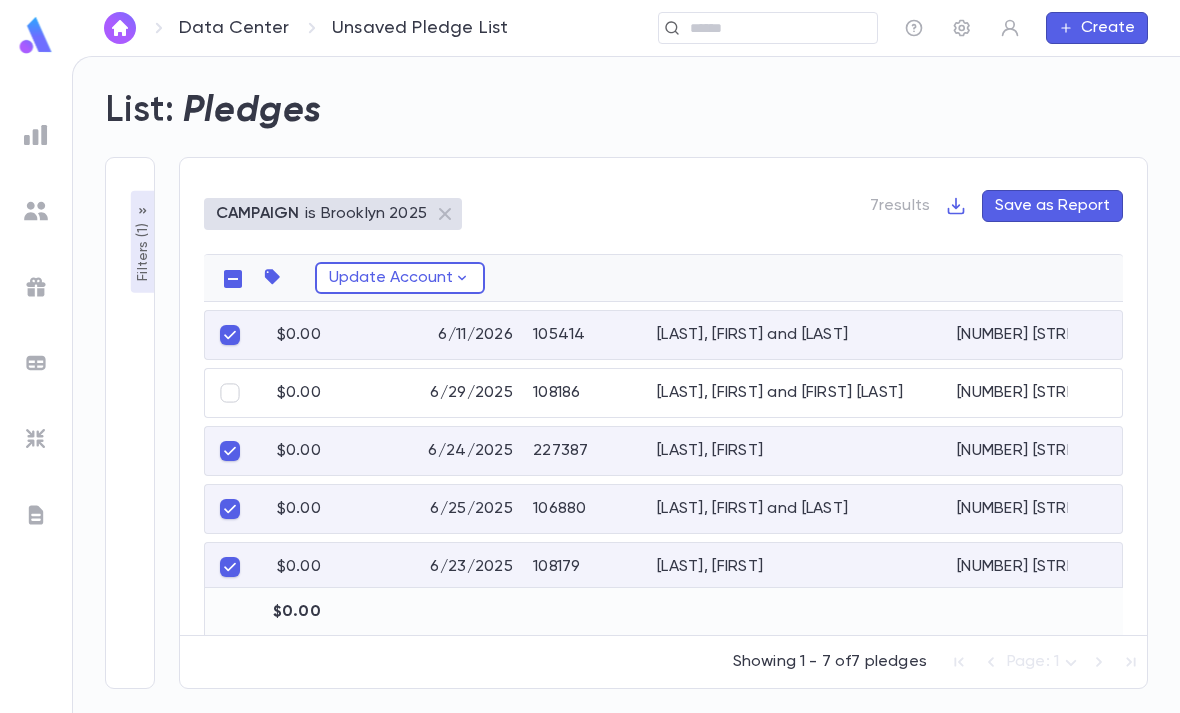 click on "Update Account" at bounding box center [400, 278] 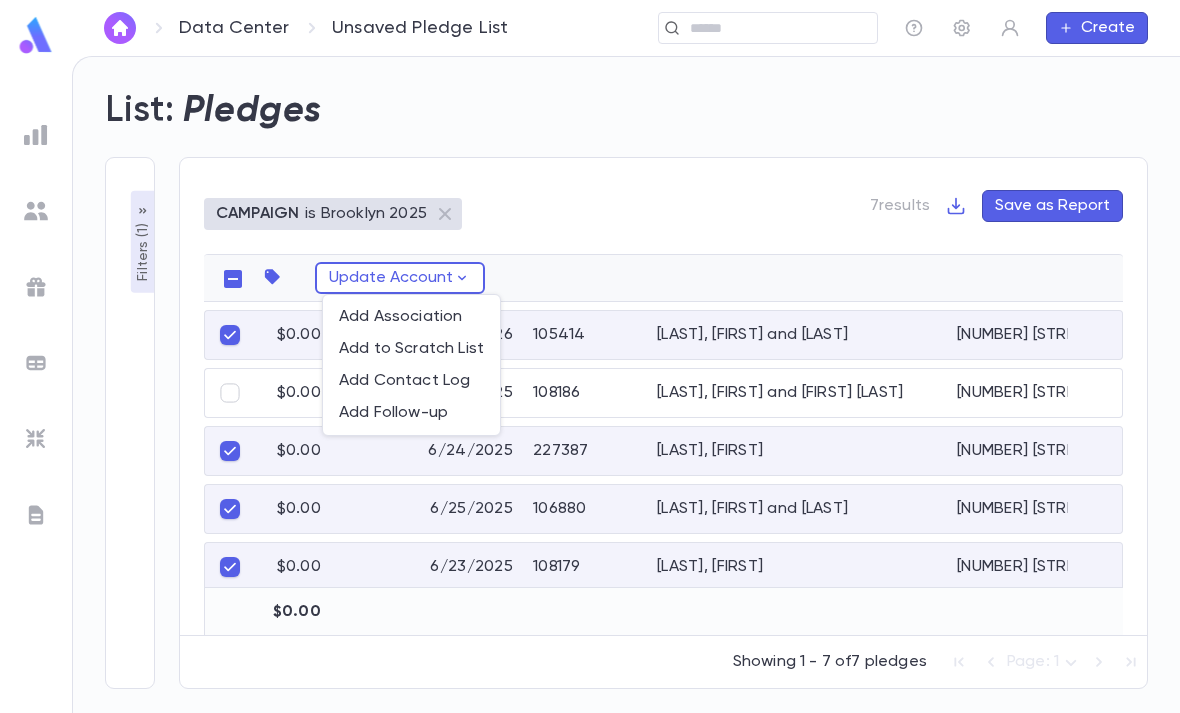 click on "Add Association" at bounding box center [411, 317] 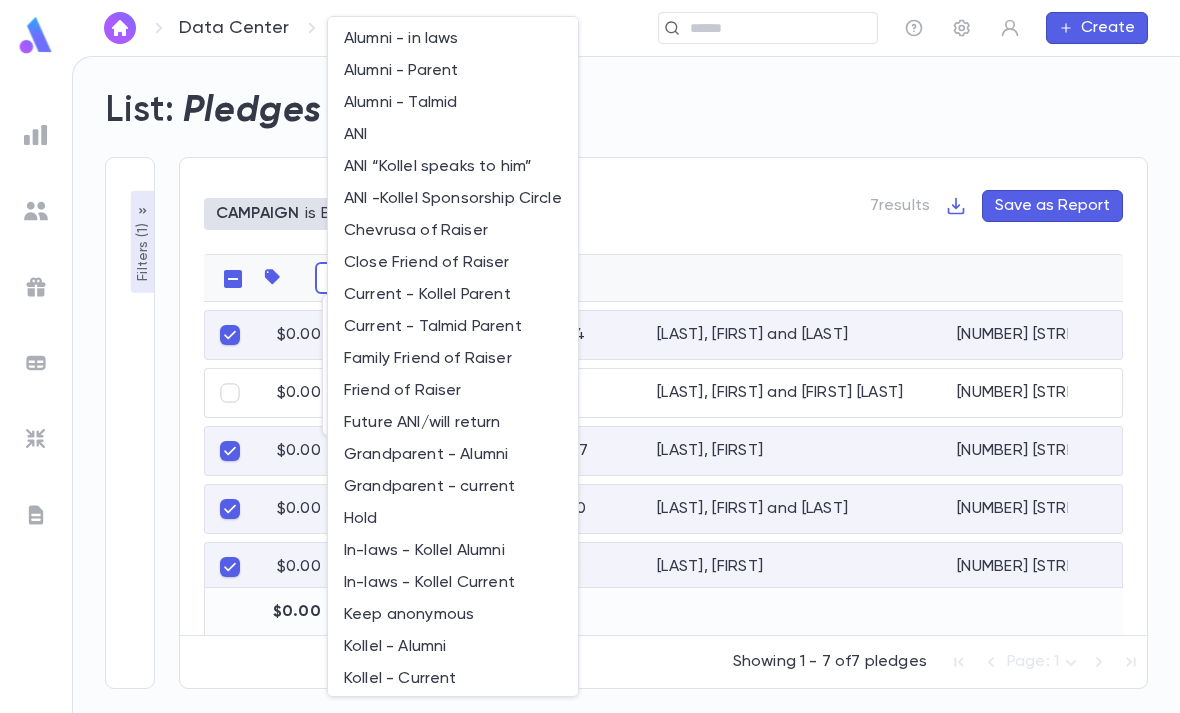 click at bounding box center [590, 356] 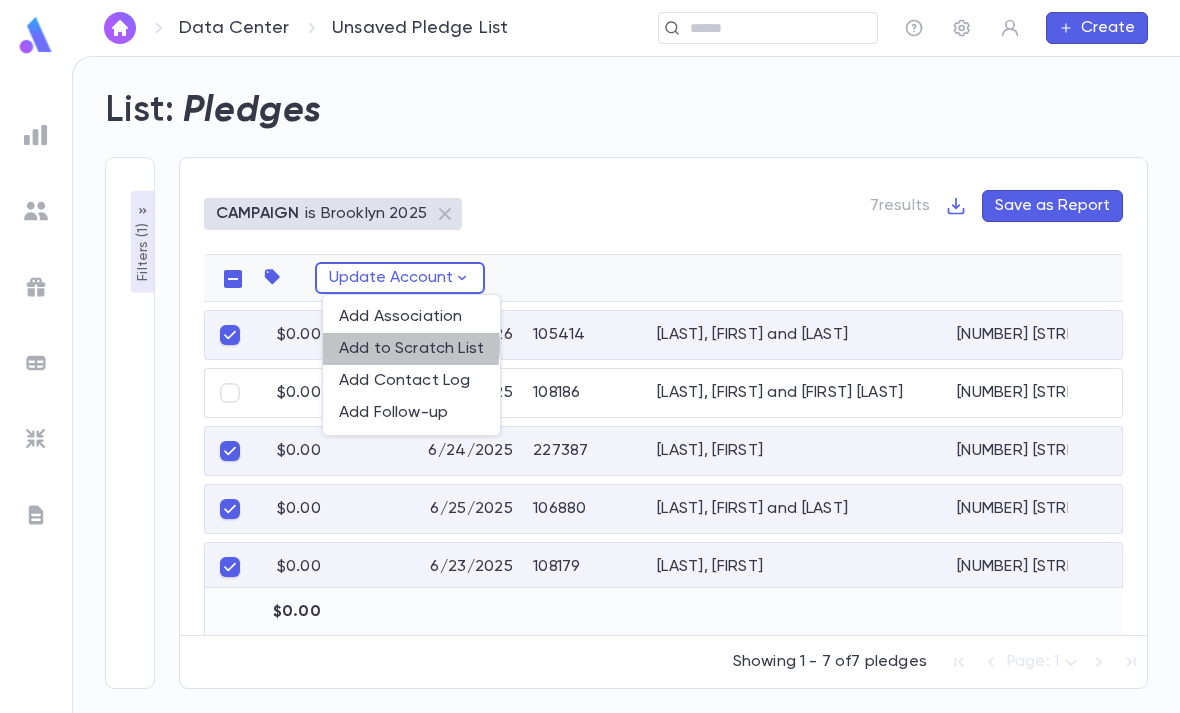click on "Add to Scratch List" at bounding box center (411, 349) 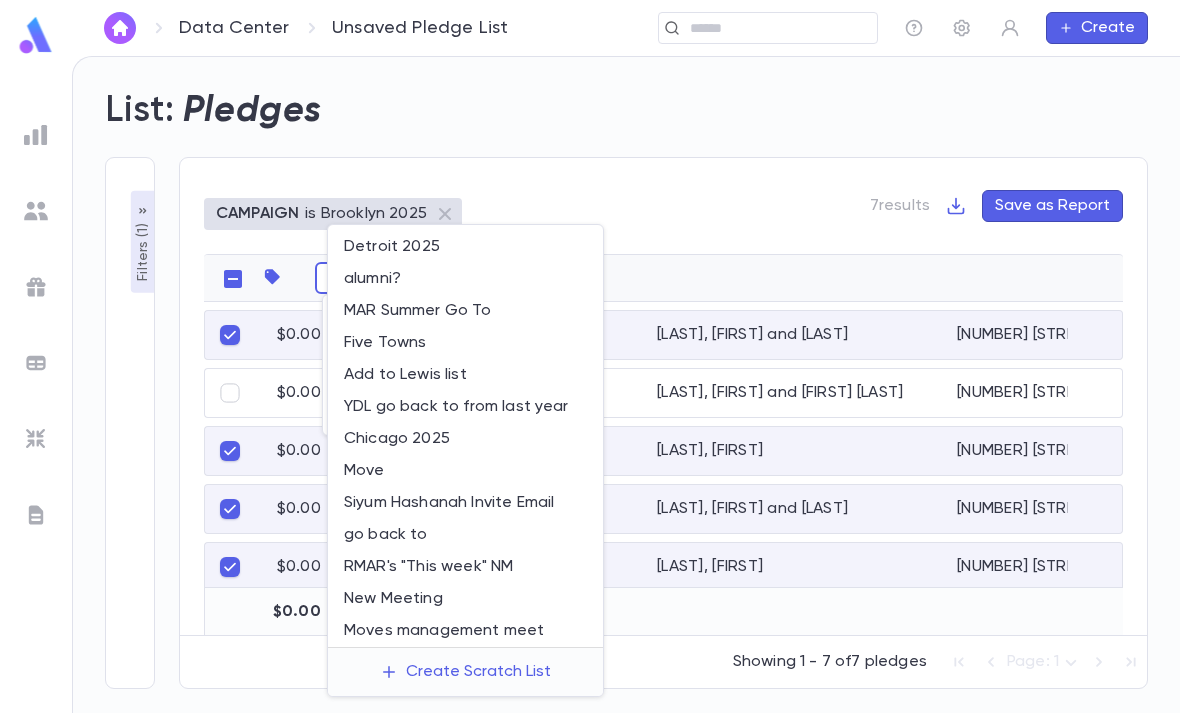 click on "Create Scratch List" at bounding box center [465, 672] 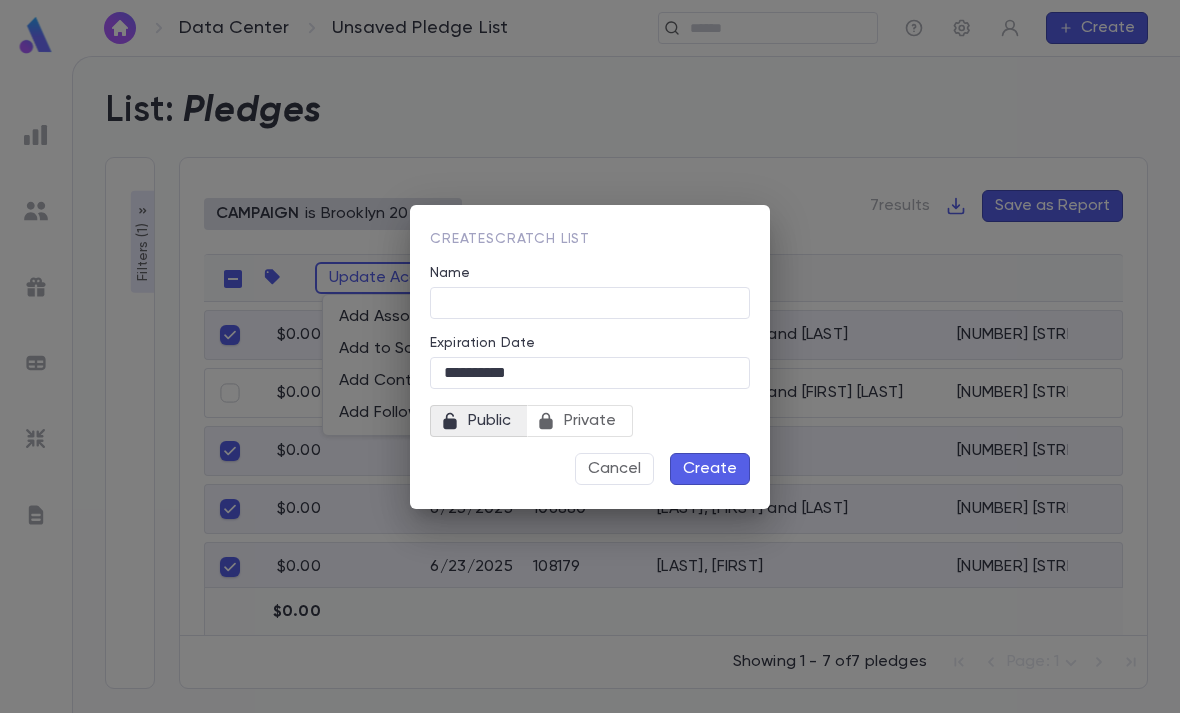 click on "**********" at bounding box center [590, 372] 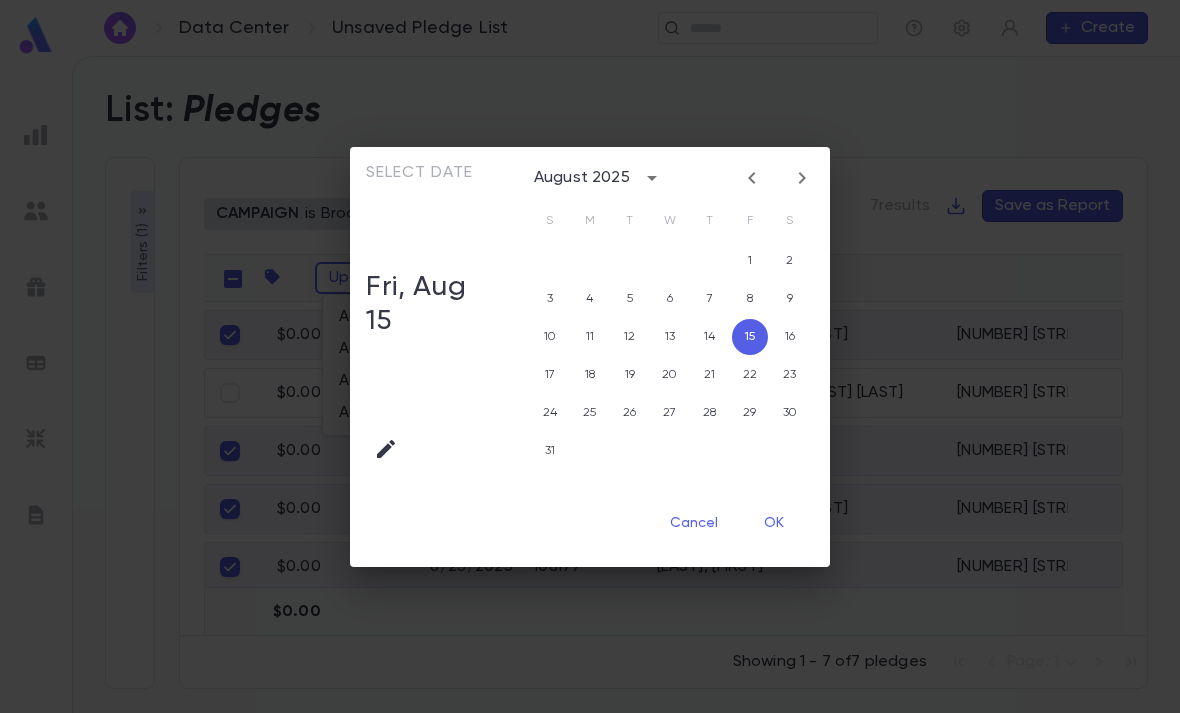 click 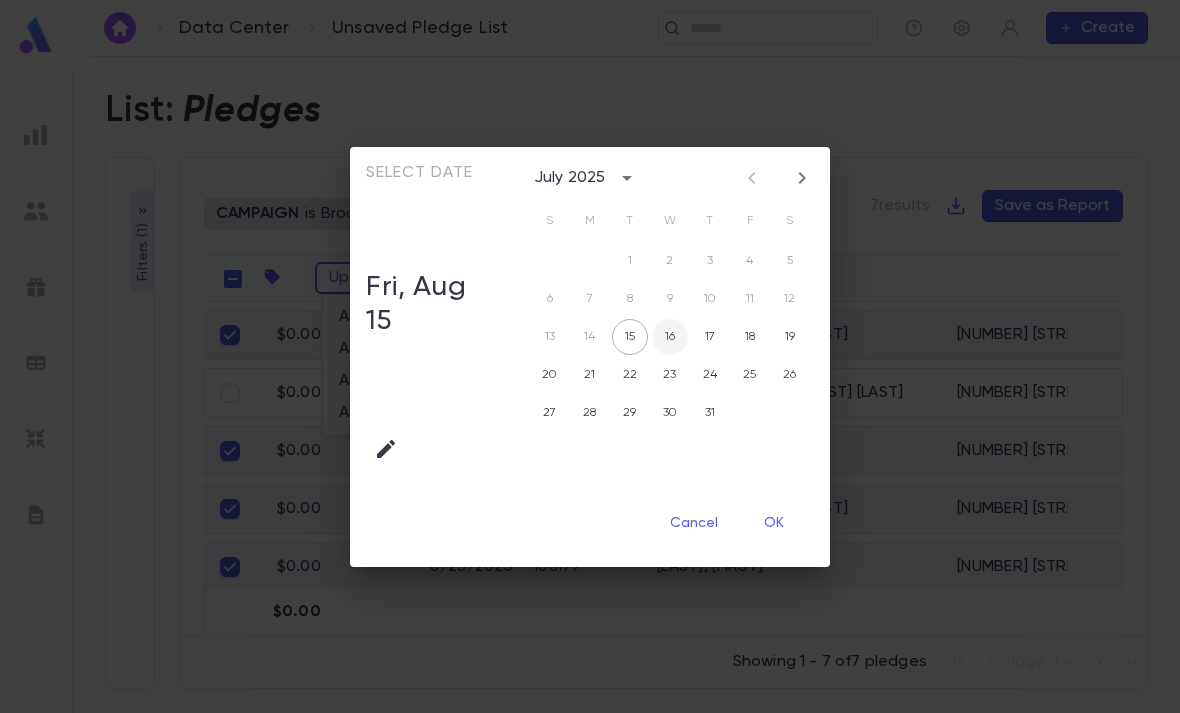 click on "16" at bounding box center [670, 337] 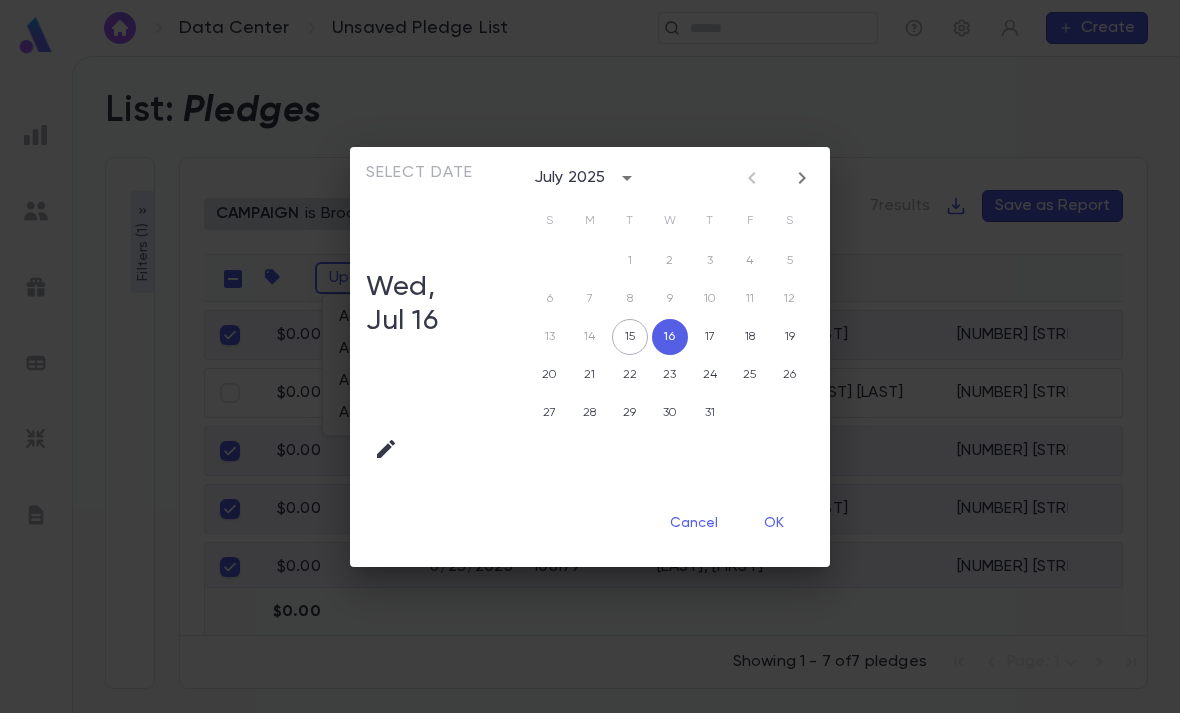 click on "OK" at bounding box center [774, 524] 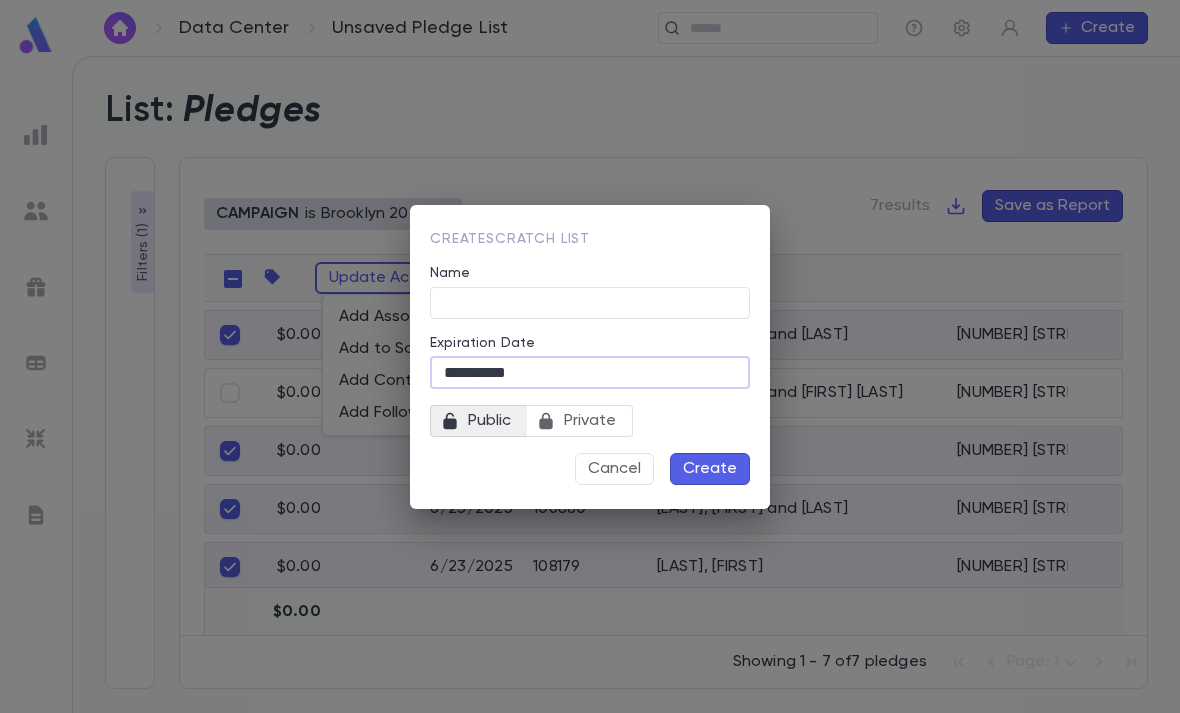 click on "Name" at bounding box center [590, 302] 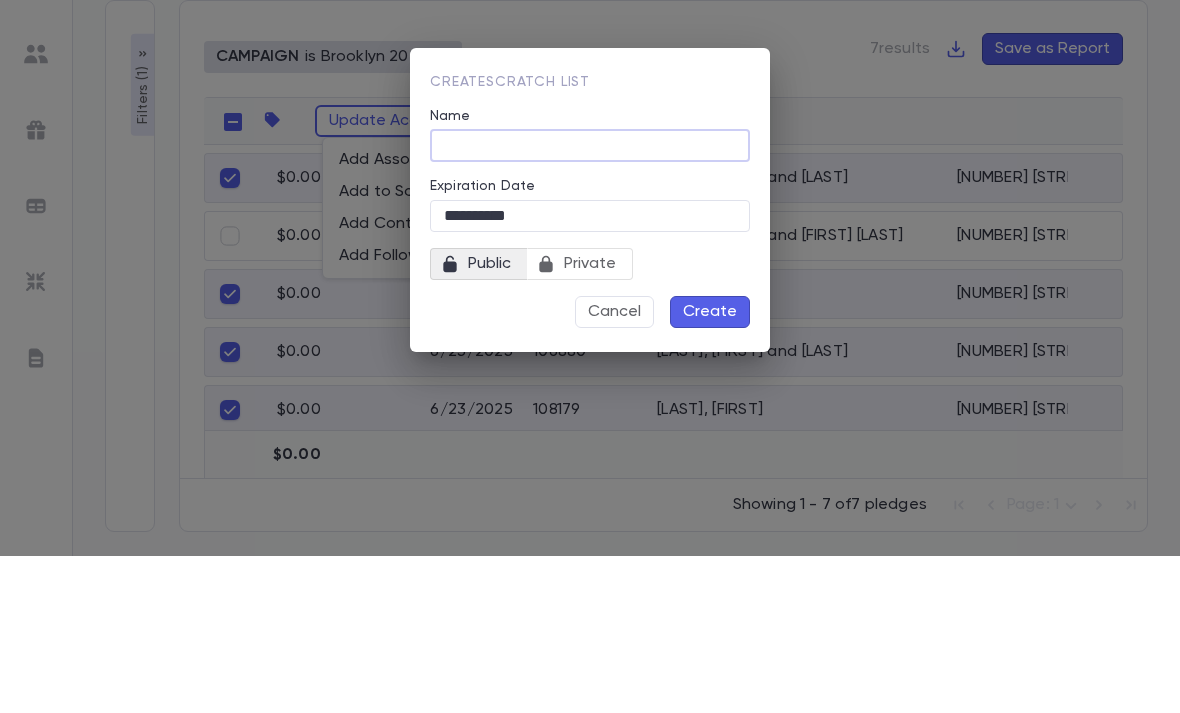 scroll, scrollTop: 64, scrollLeft: 0, axis: vertical 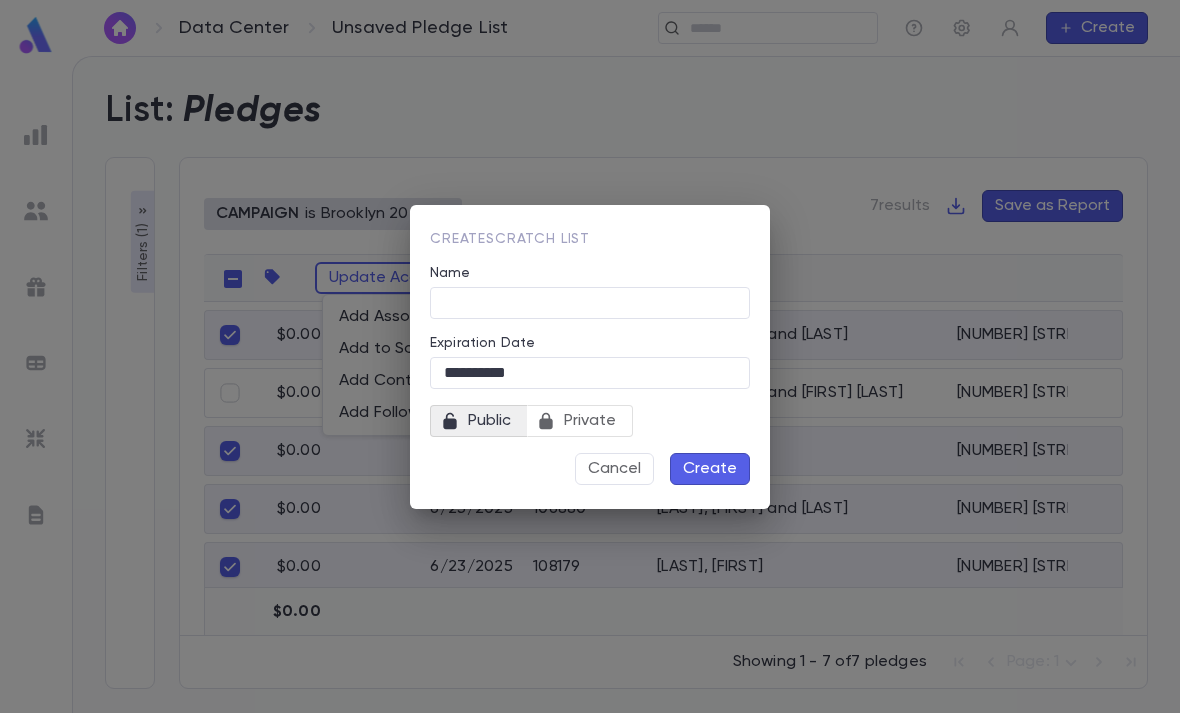 click on "Name" at bounding box center [590, 302] 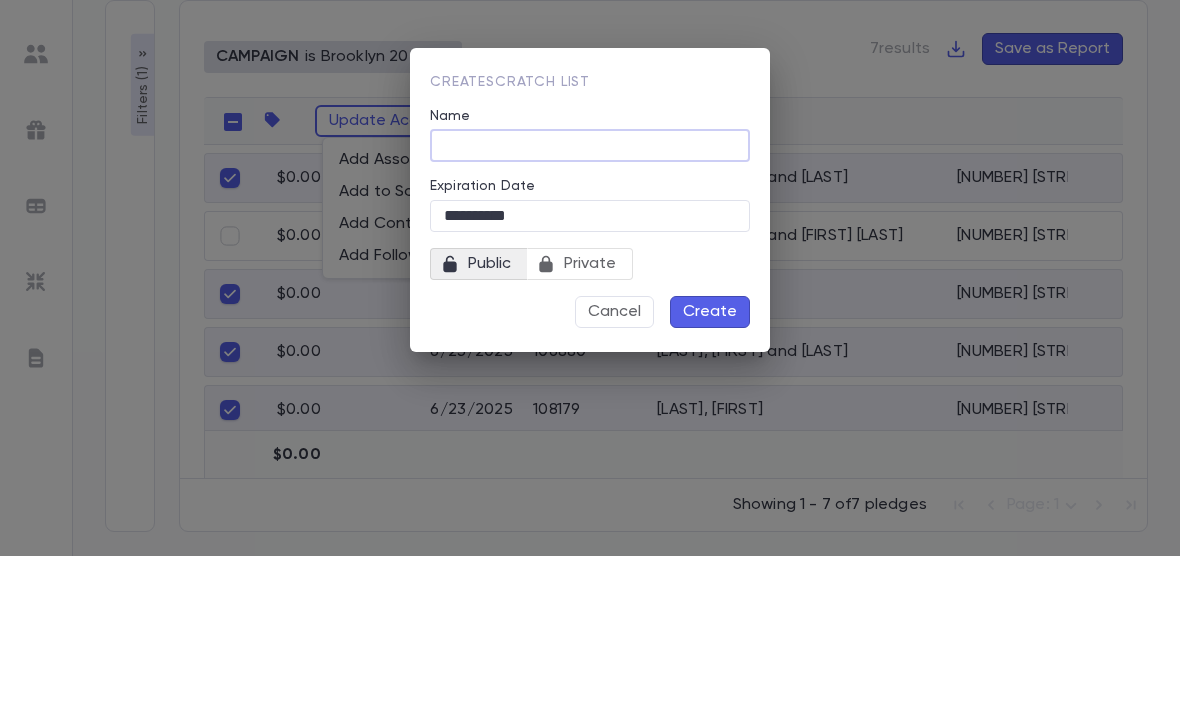type on "*" 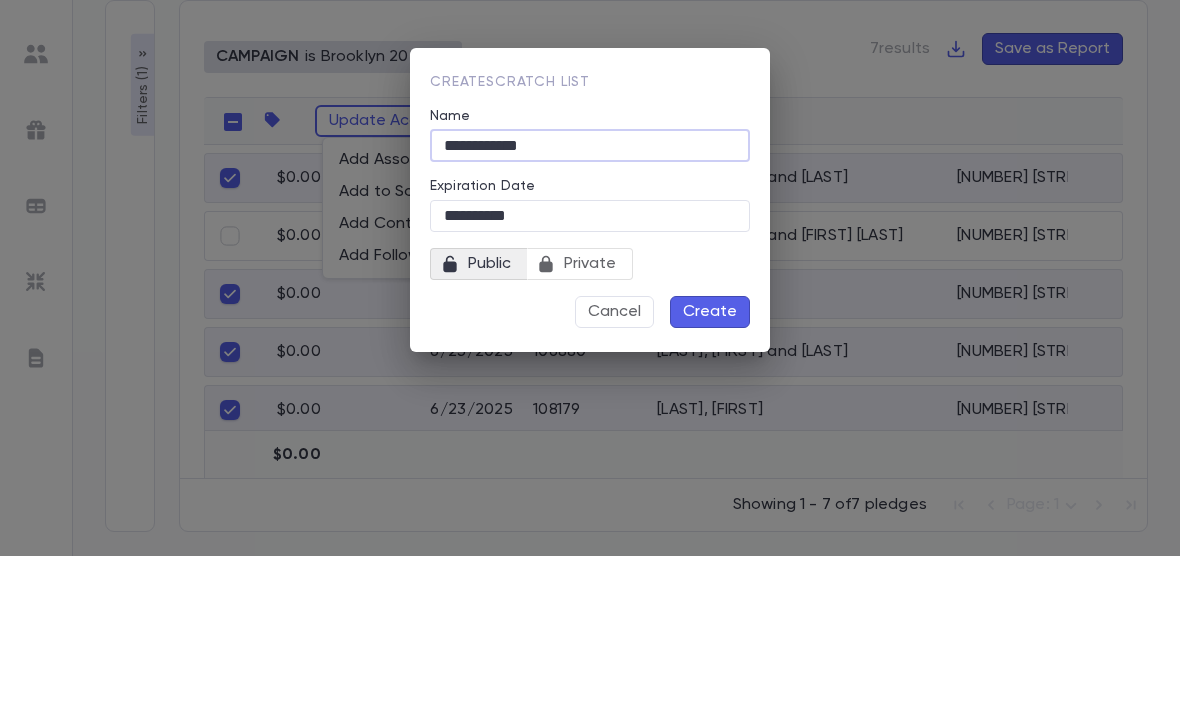 type on "**********" 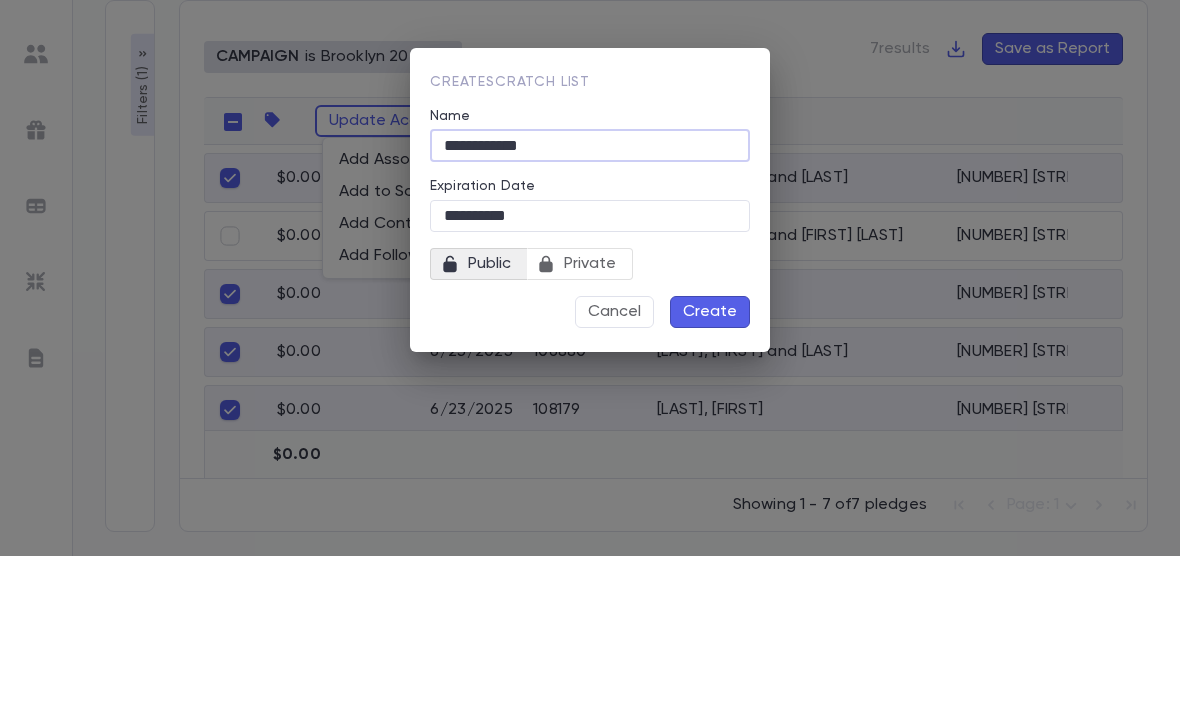 click on "**********" at bounding box center (590, 372) 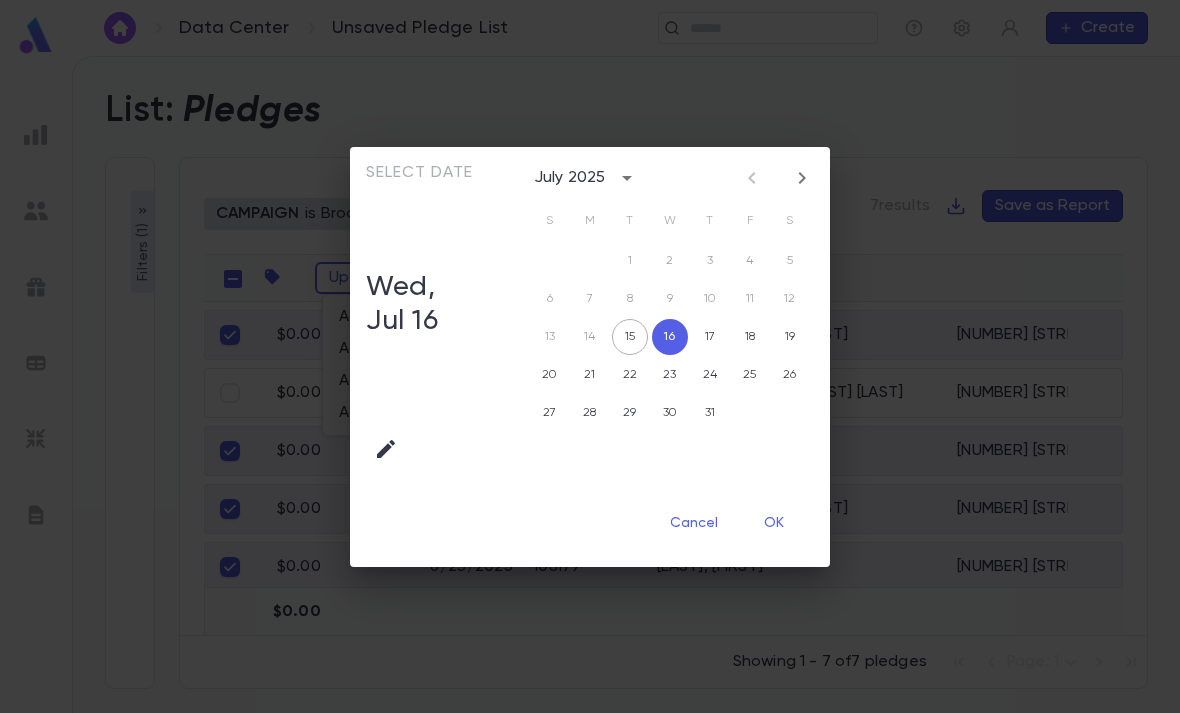 click 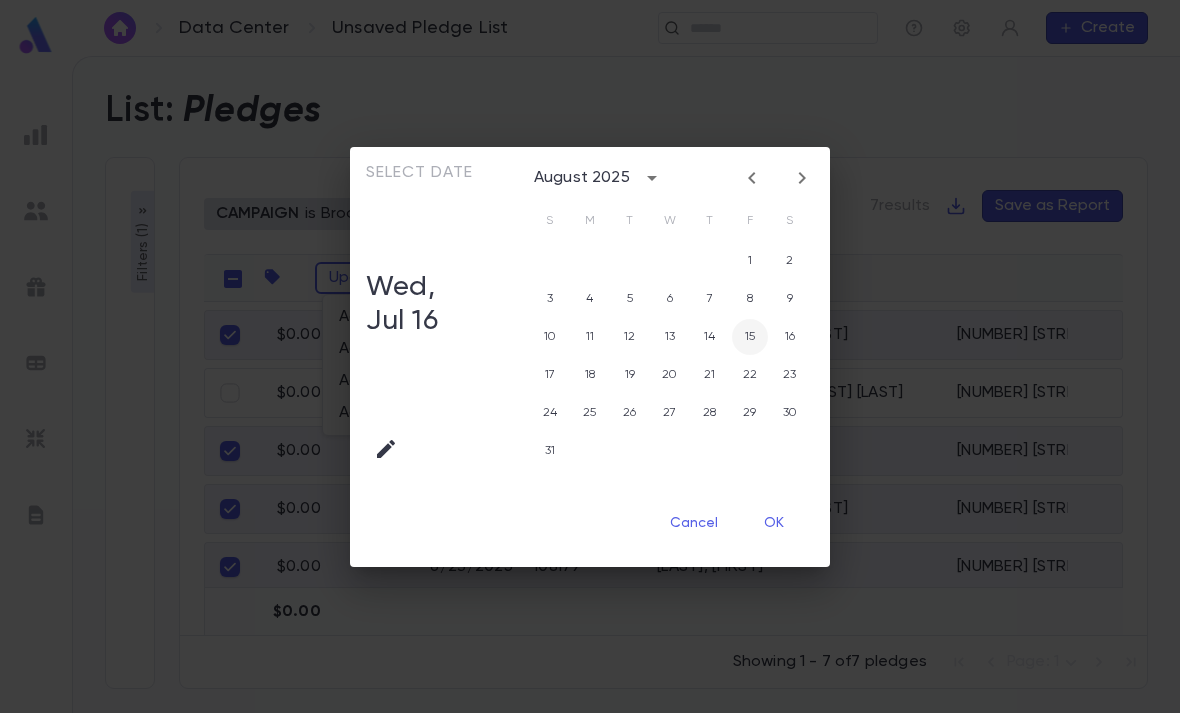 click on "15" at bounding box center [750, 337] 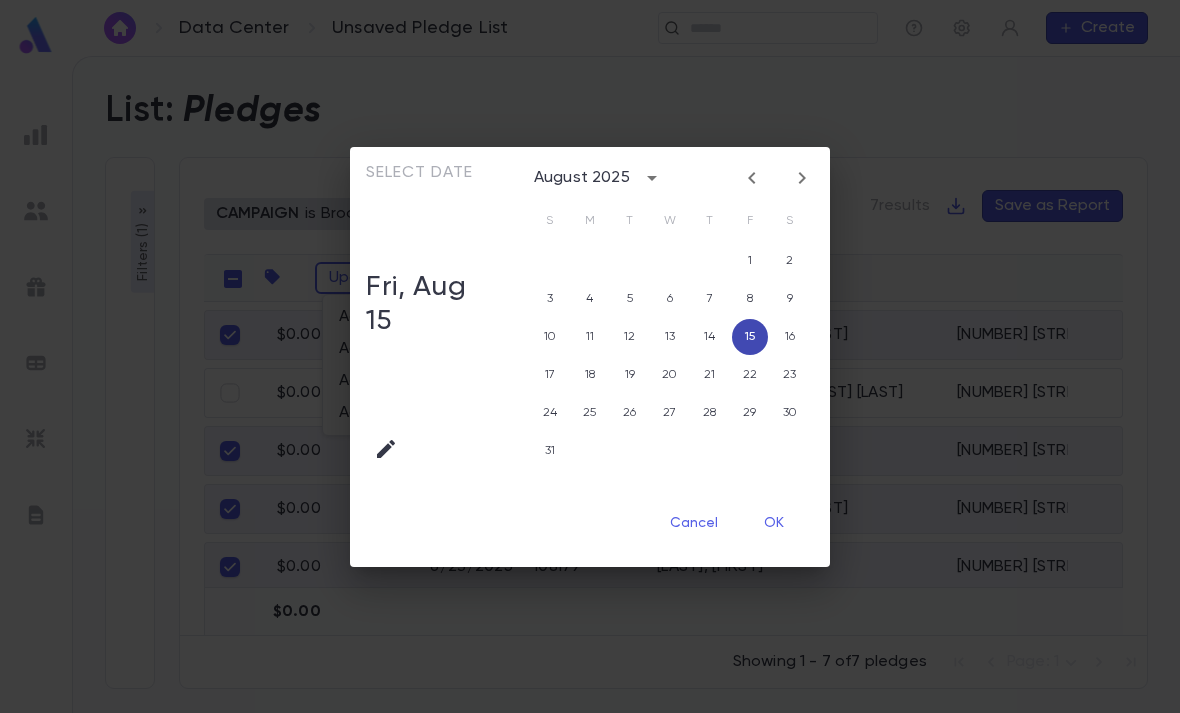 type on "**********" 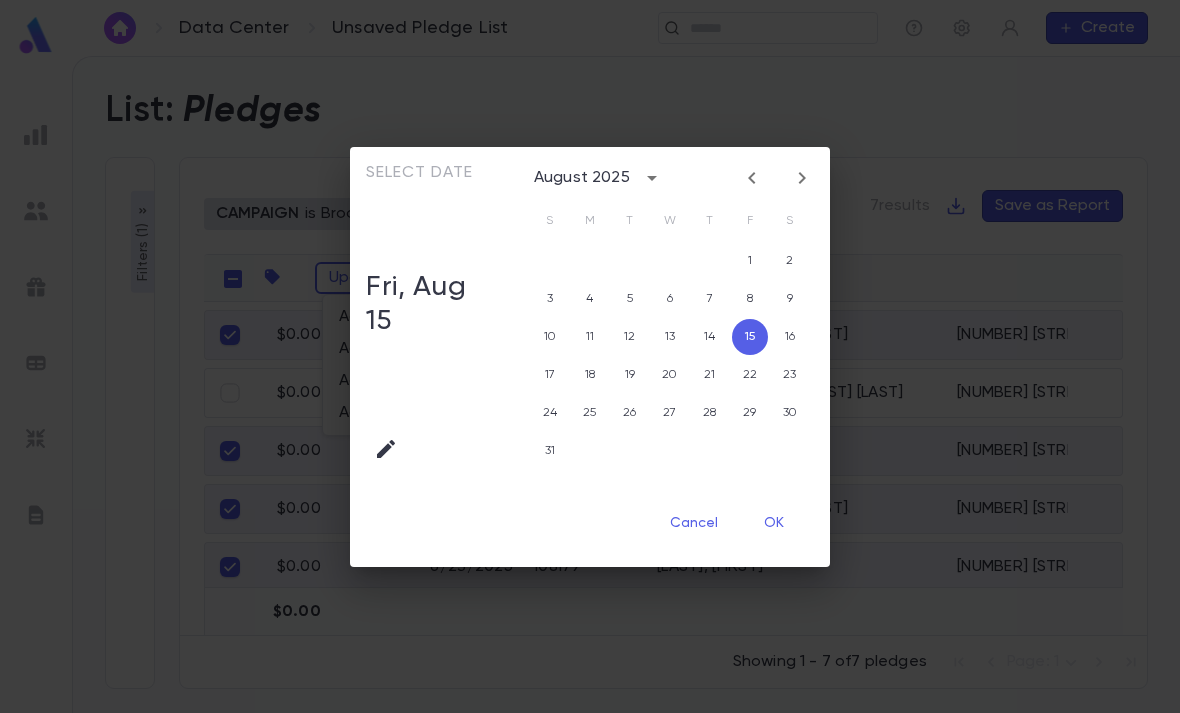click on "OK" at bounding box center (774, 524) 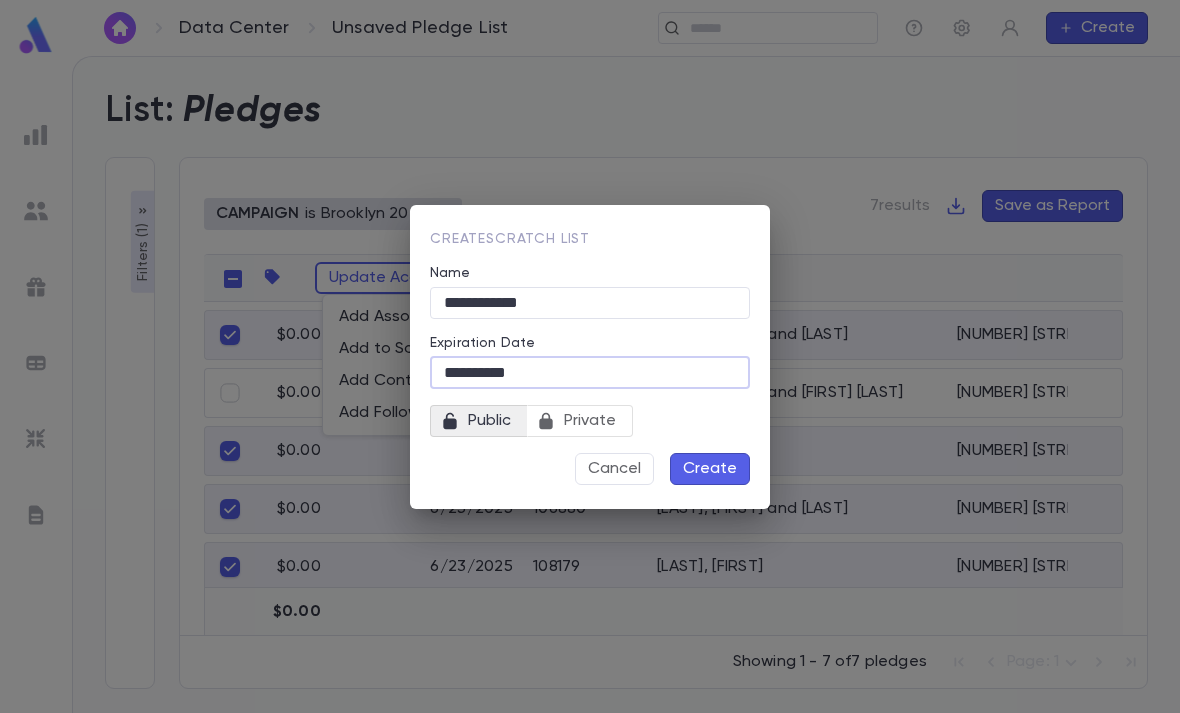 click on "Private" at bounding box center (590, 421) 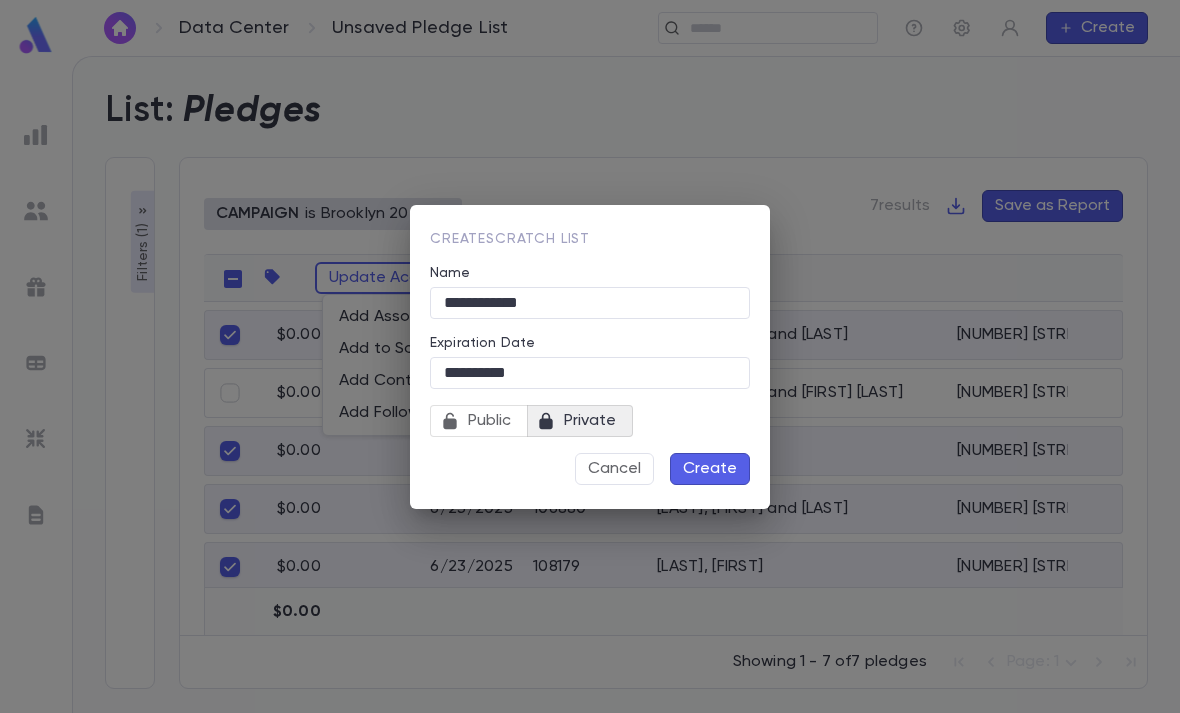 click on "Create" at bounding box center (710, 469) 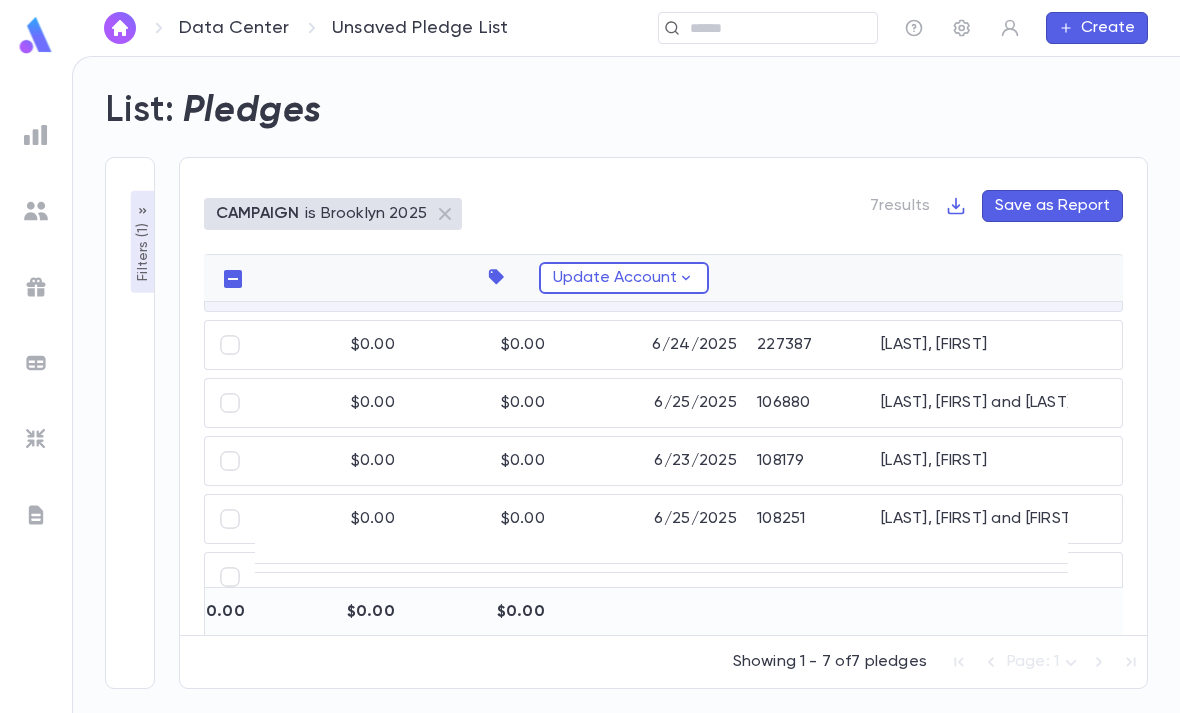 scroll, scrollTop: 106, scrollLeft: 397, axis: both 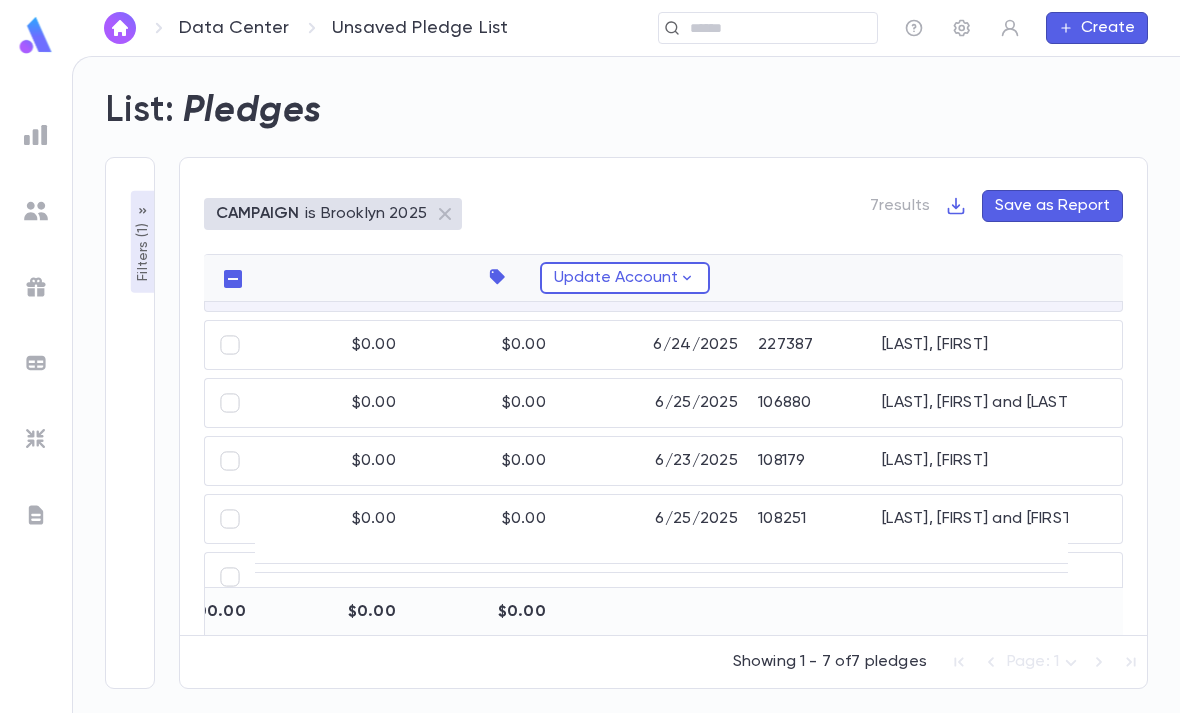 click on "Update Account" at bounding box center (625, 278) 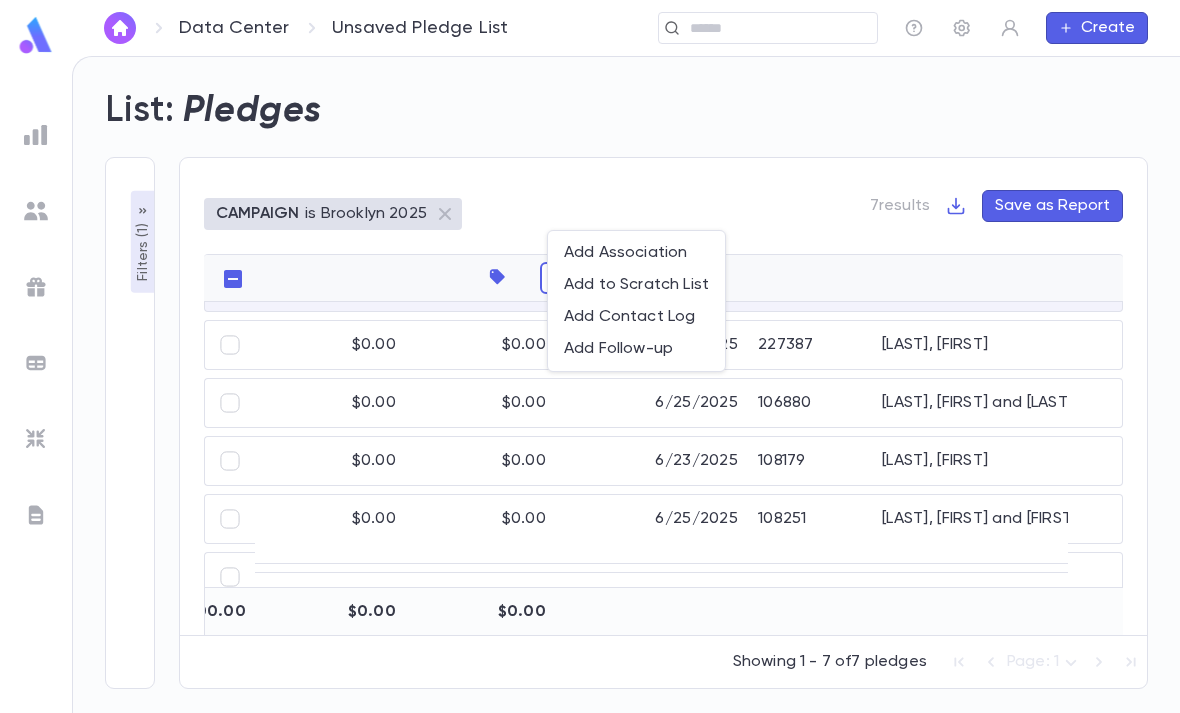 click on "Add to Scratch List" at bounding box center [636, 285] 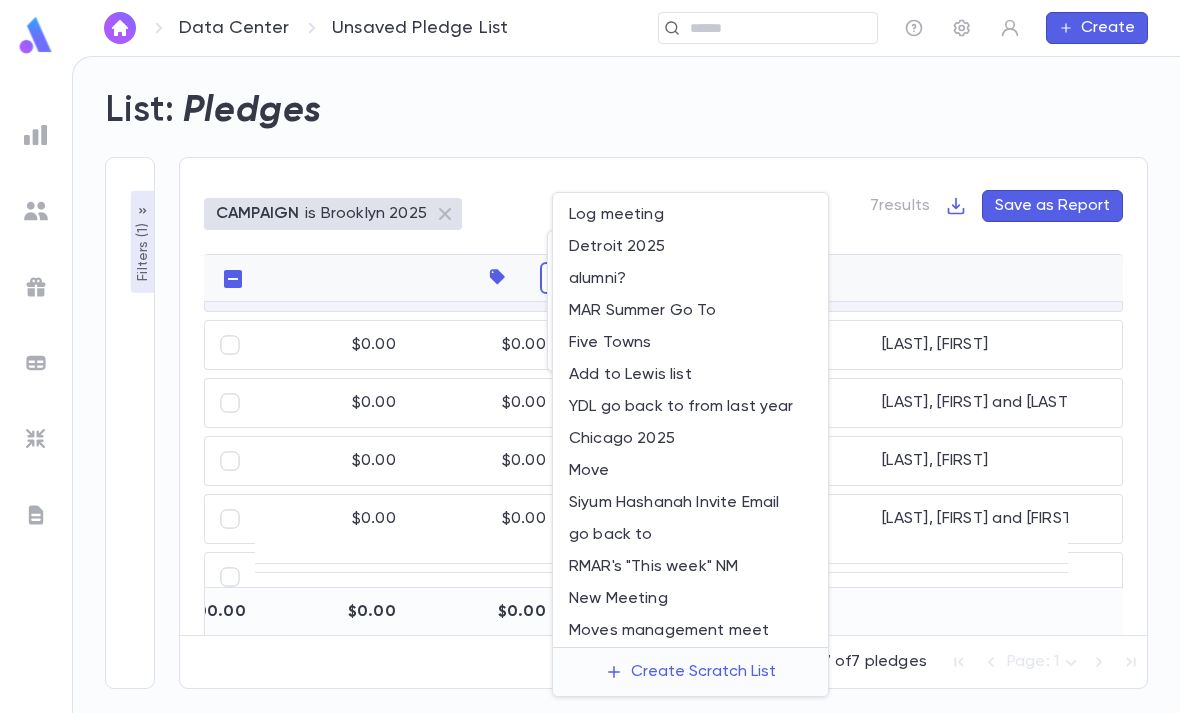click on "Log meeting" at bounding box center (690, 215) 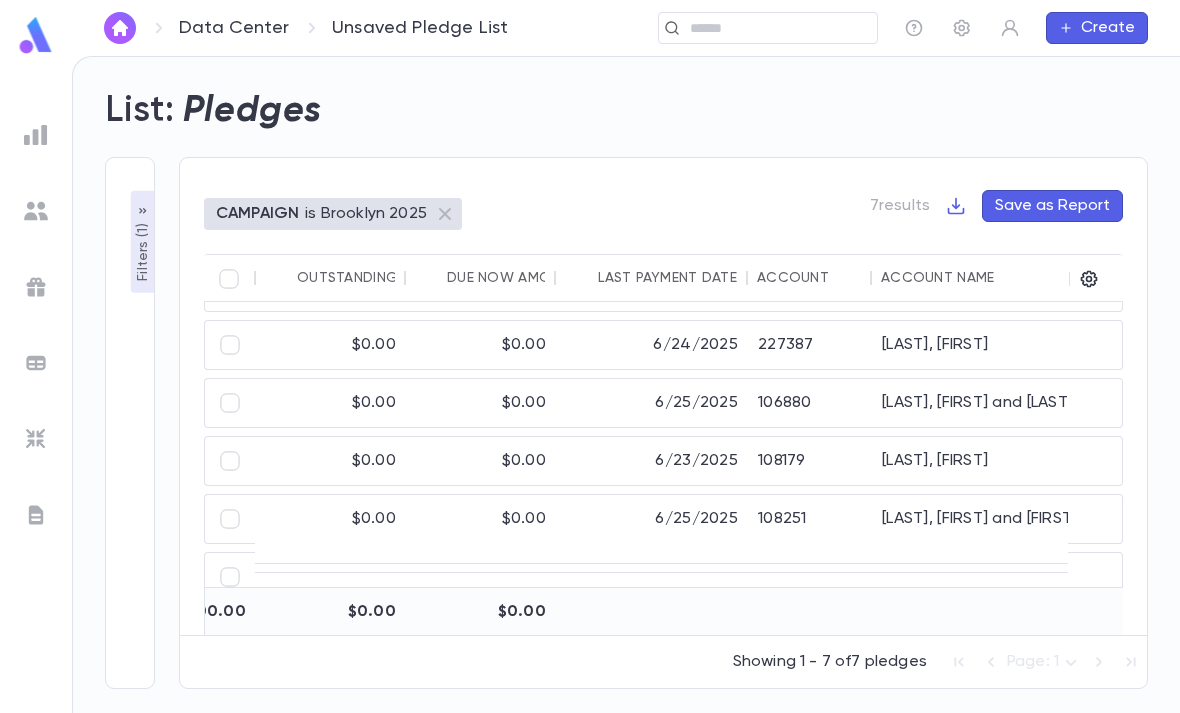 click at bounding box center (36, 35) 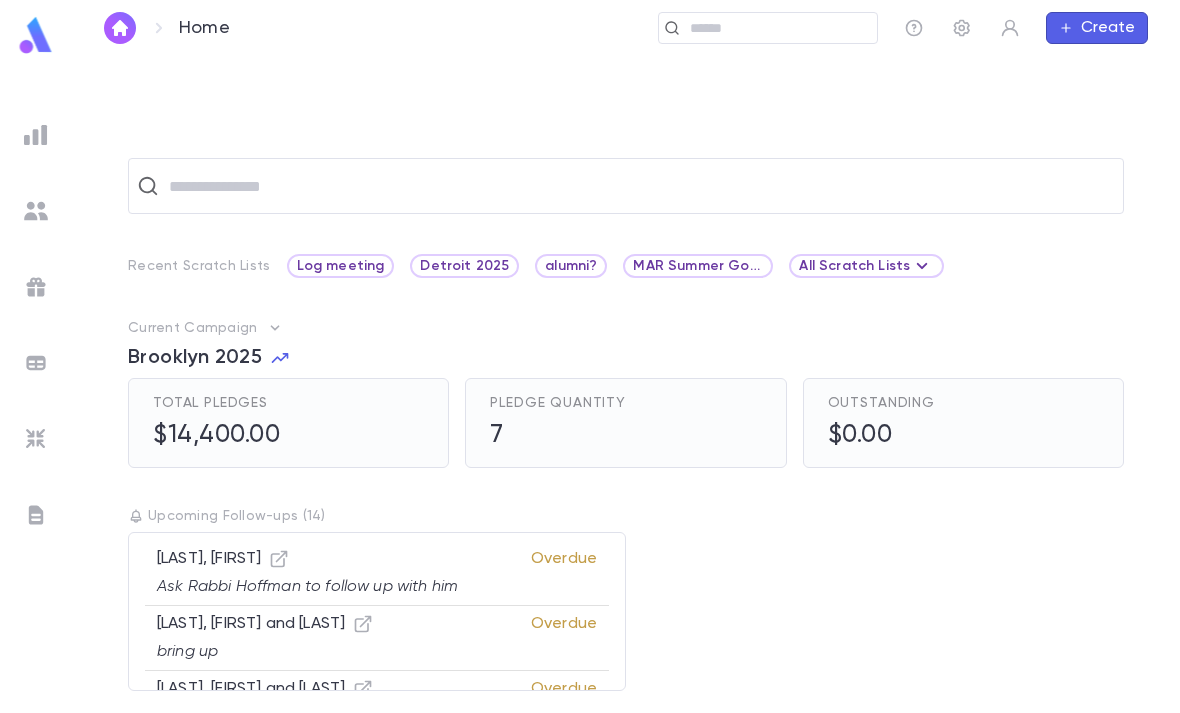 click on "Log meeting" at bounding box center [341, 266] 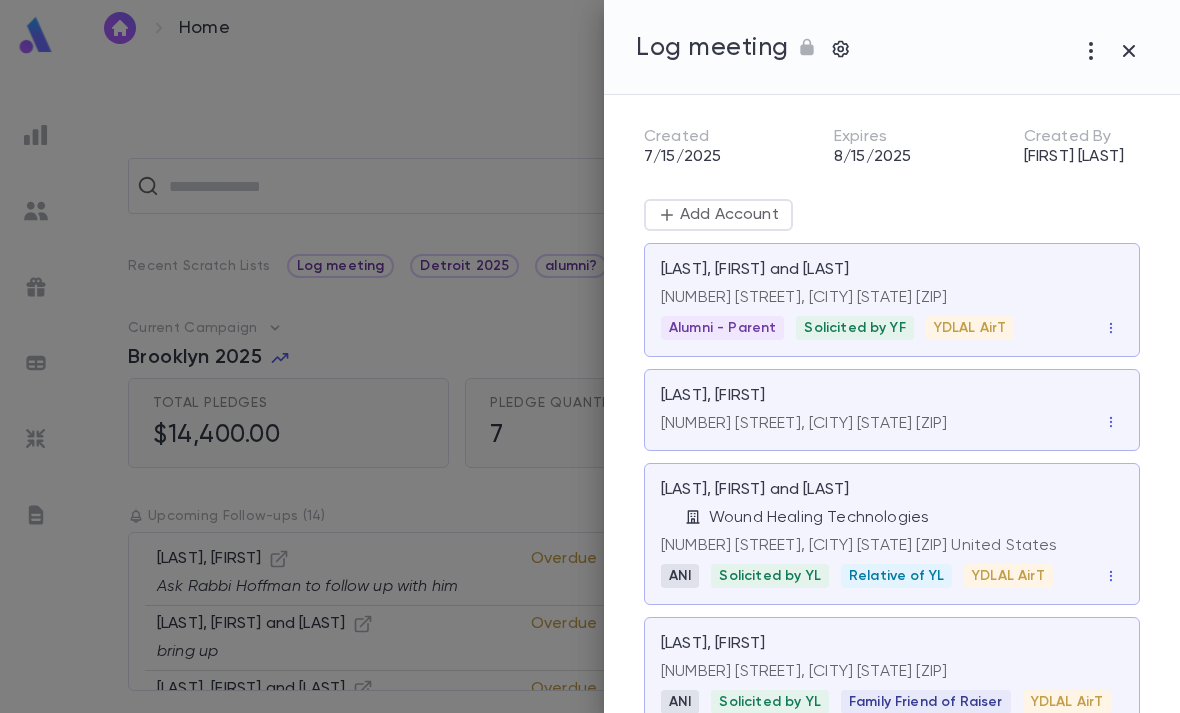 click on "1153 E.14th Street, Brooklyn NY 11230" at bounding box center (892, 298) 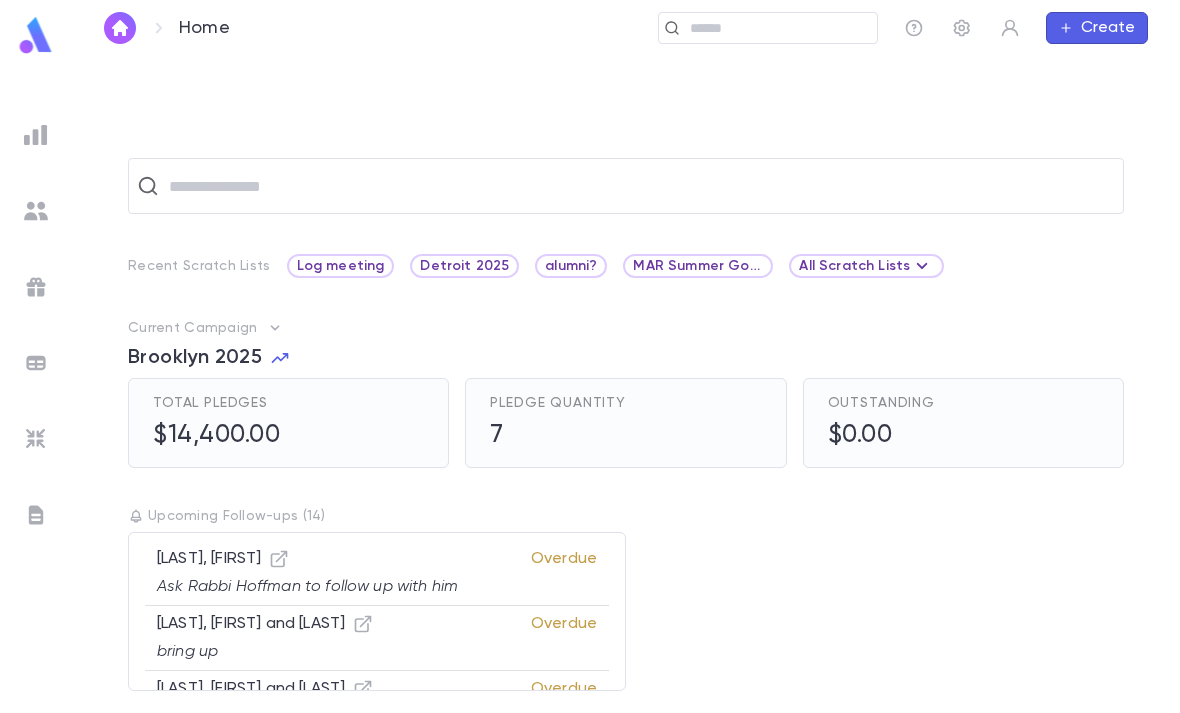 click on "Detroit 2025" at bounding box center (464, 266) 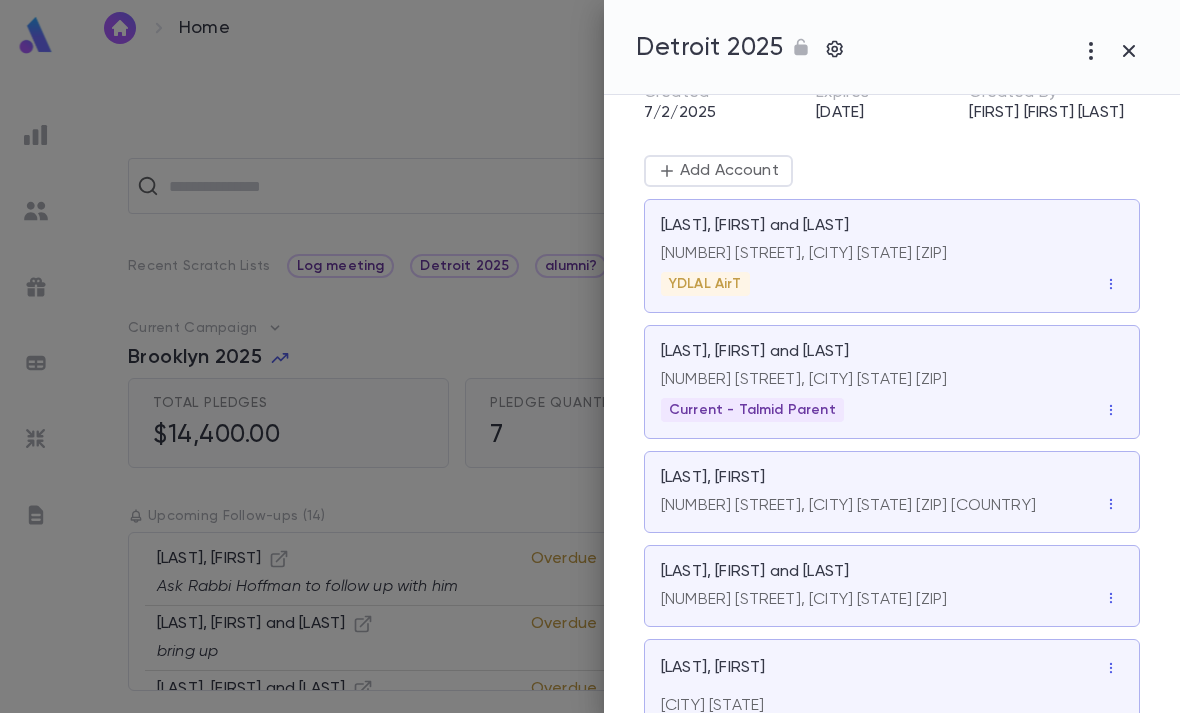 scroll, scrollTop: 42, scrollLeft: 0, axis: vertical 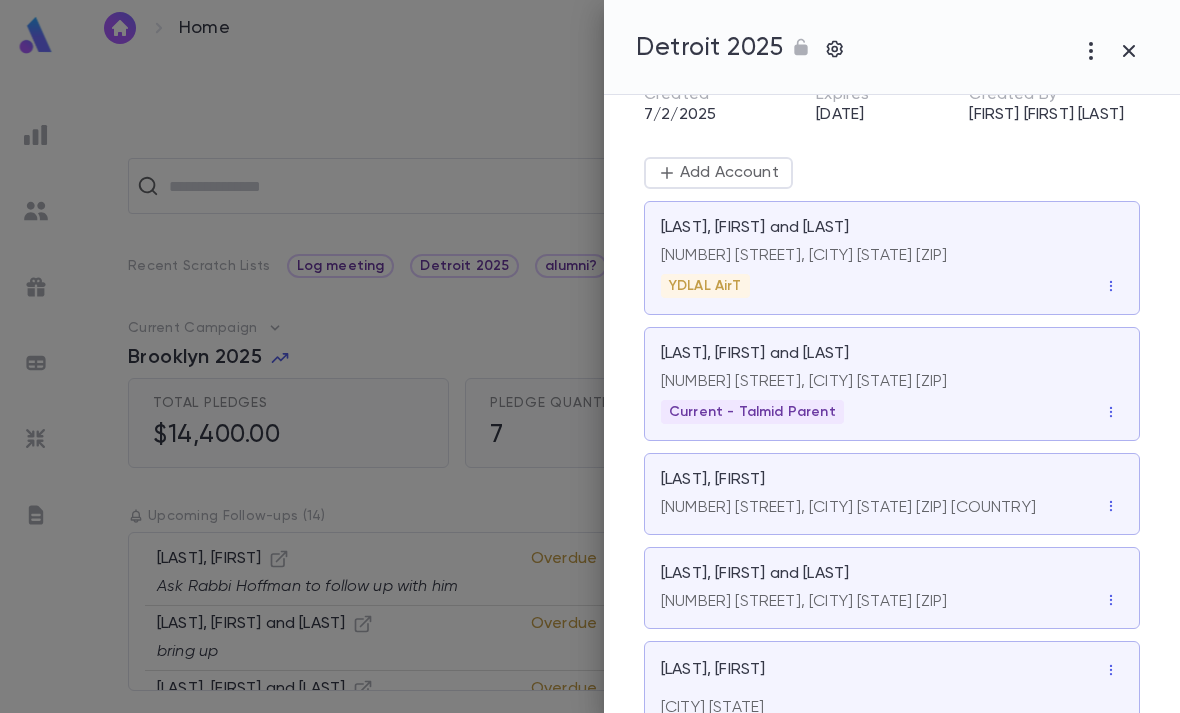 click 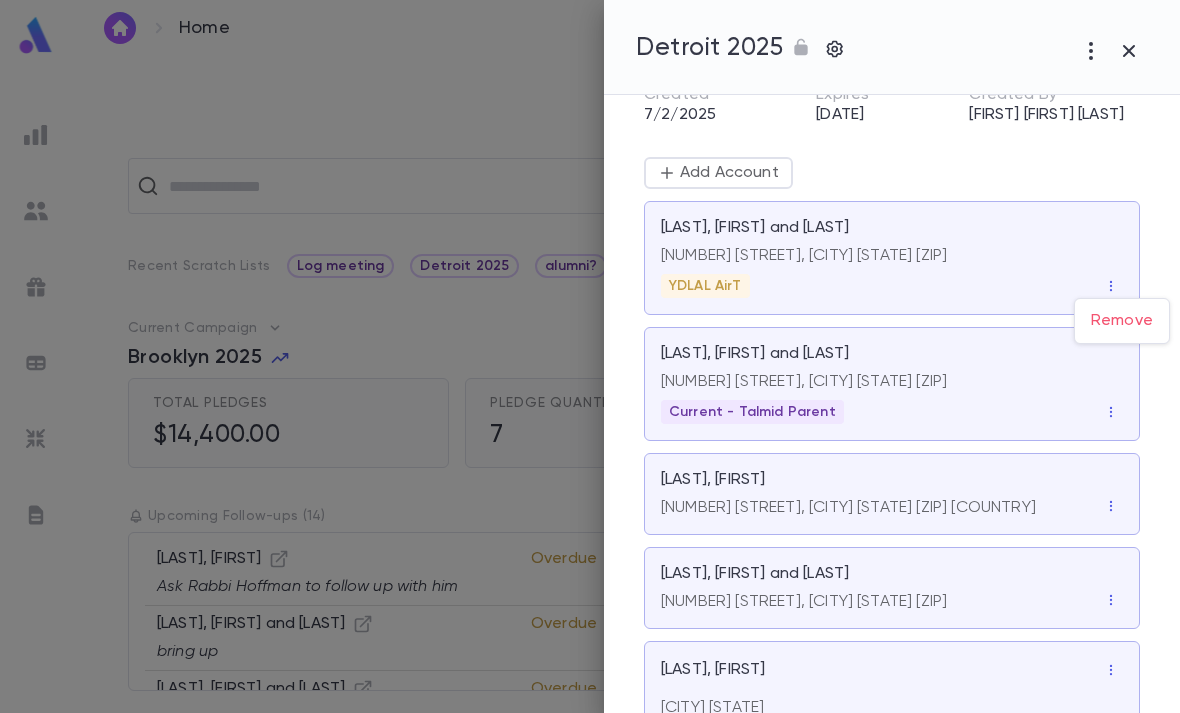 click at bounding box center [590, 356] 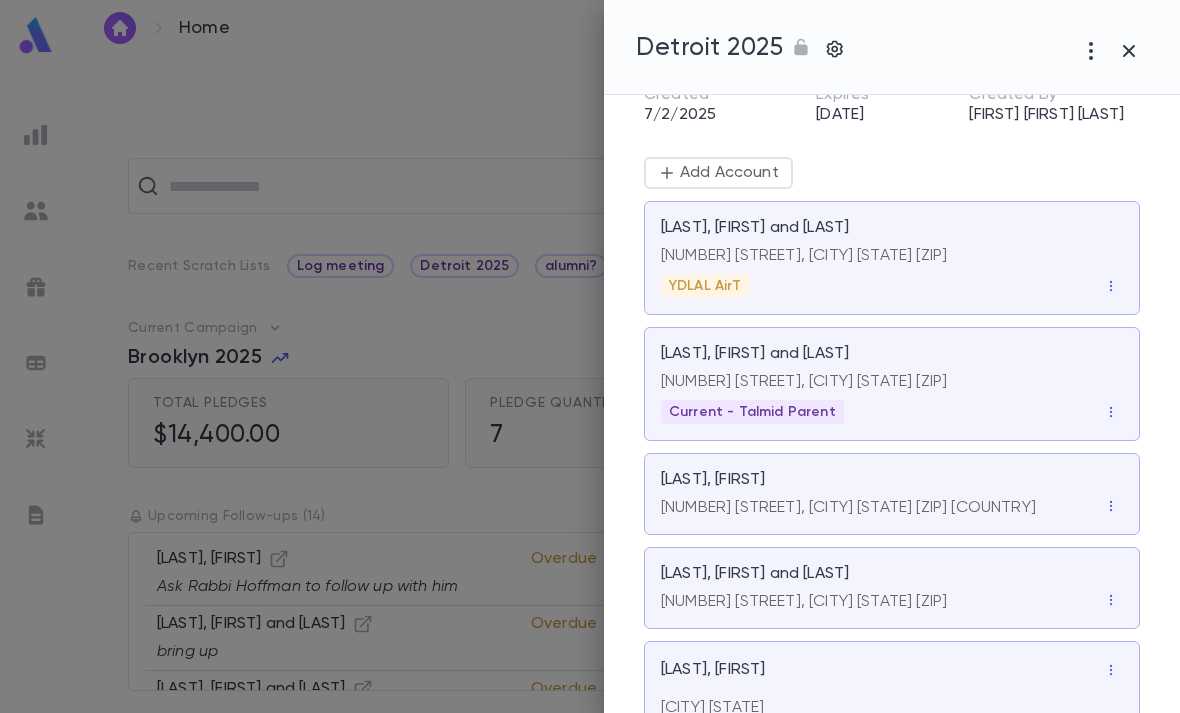 click on "17522 Alta Vista, Southfield MI 48075" at bounding box center [892, 252] 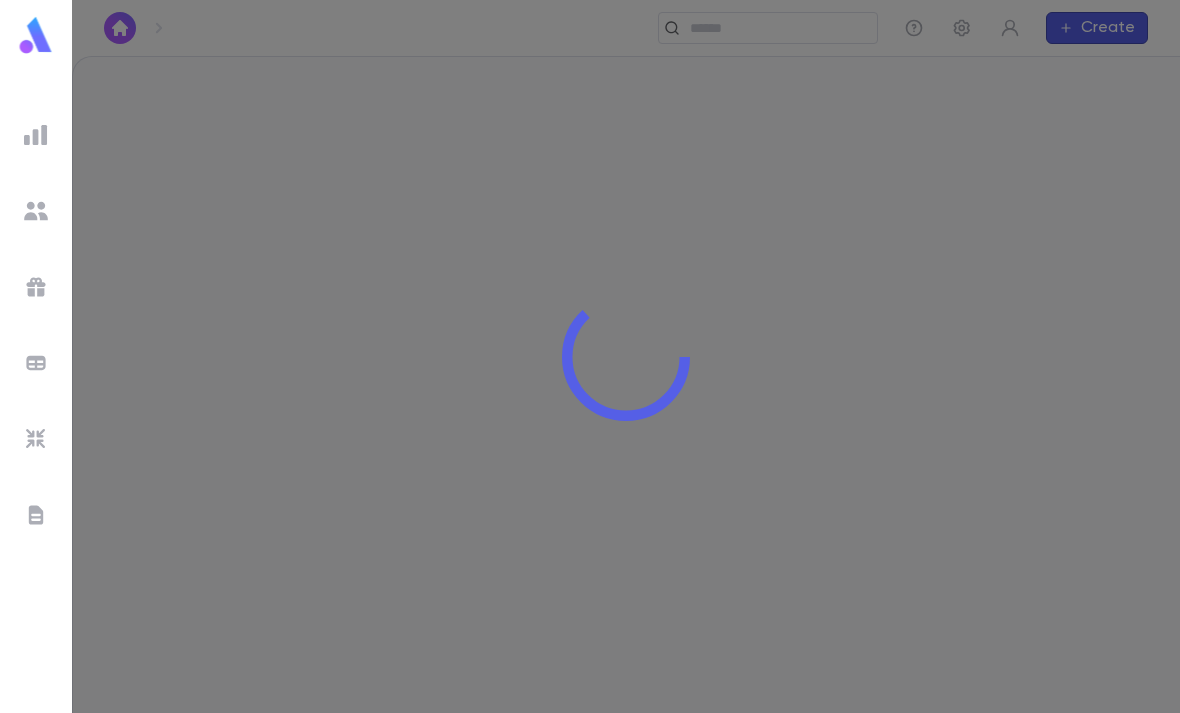 scroll, scrollTop: 0, scrollLeft: 0, axis: both 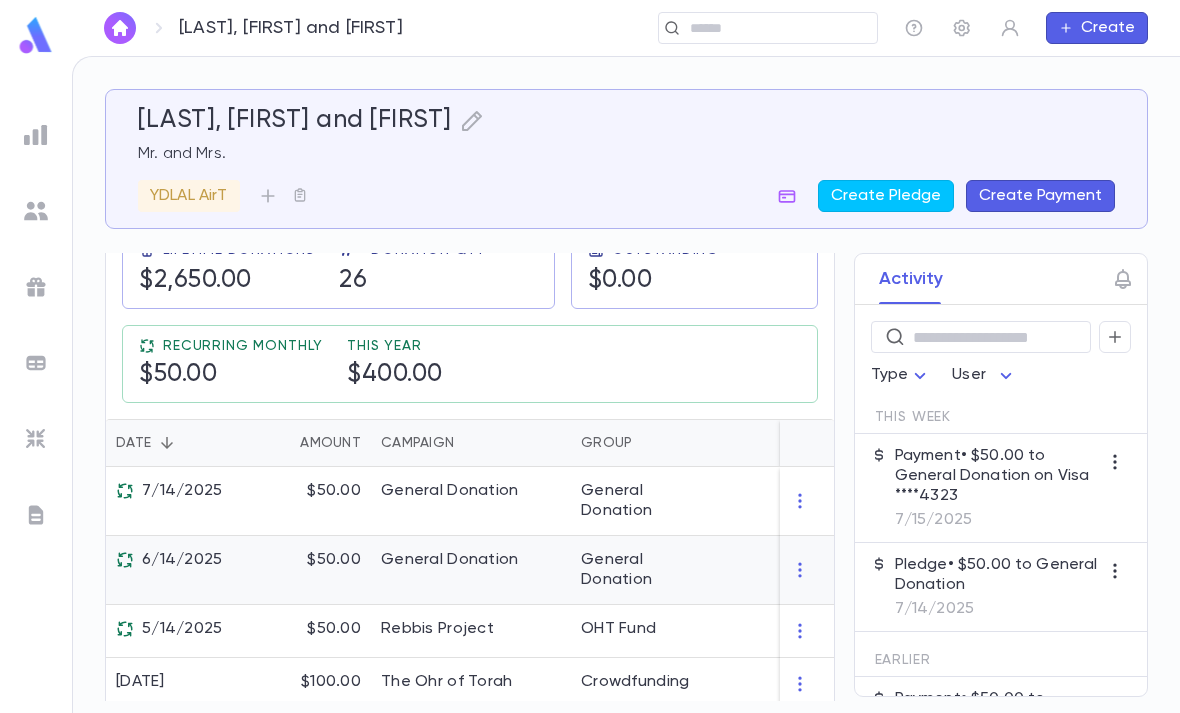click on "General Donation" at bounding box center (646, 570) 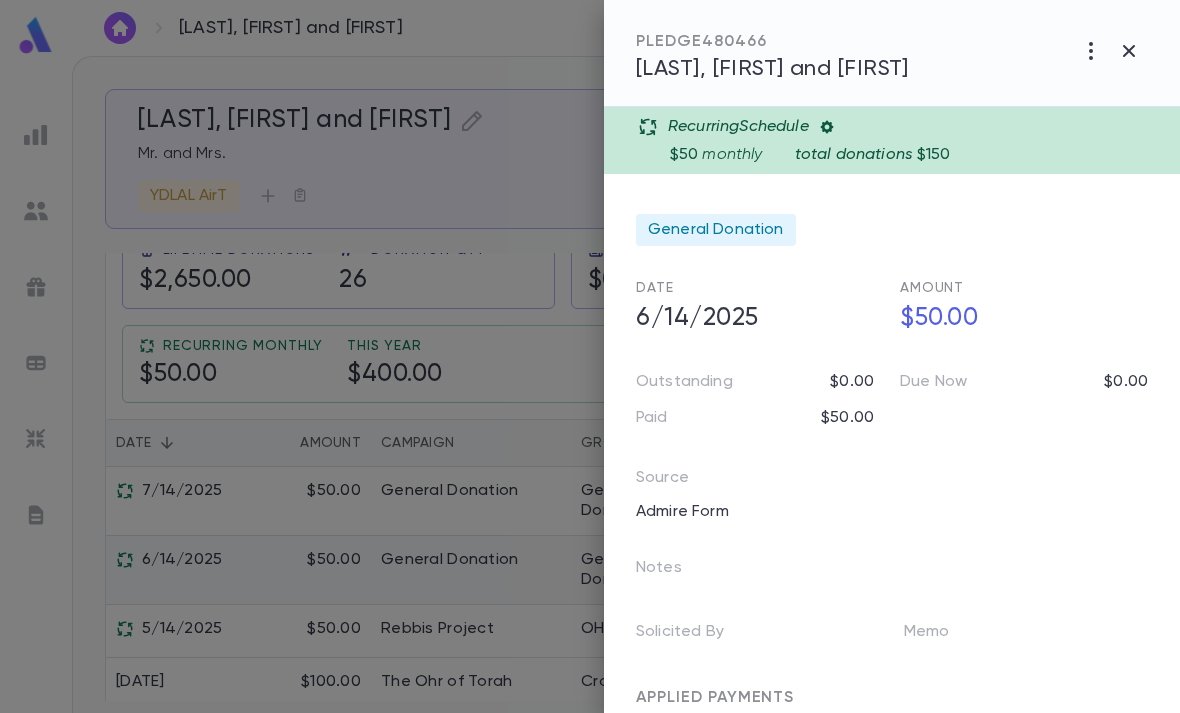 click 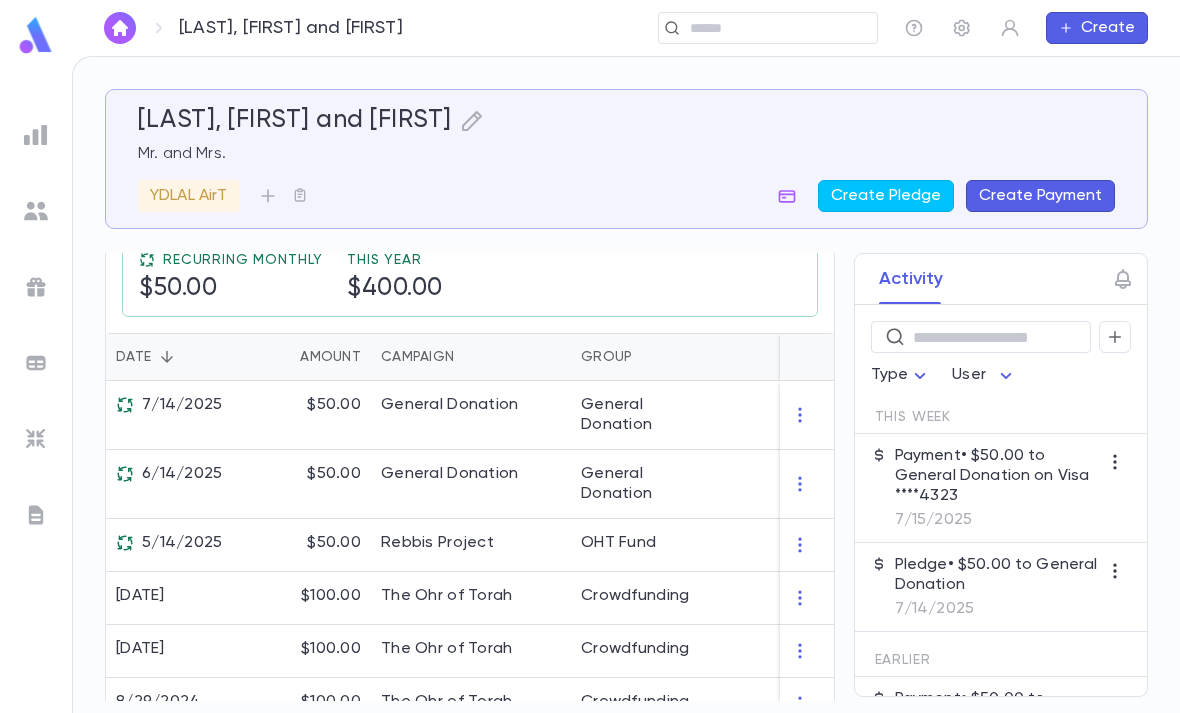 scroll, scrollTop: 451, scrollLeft: 0, axis: vertical 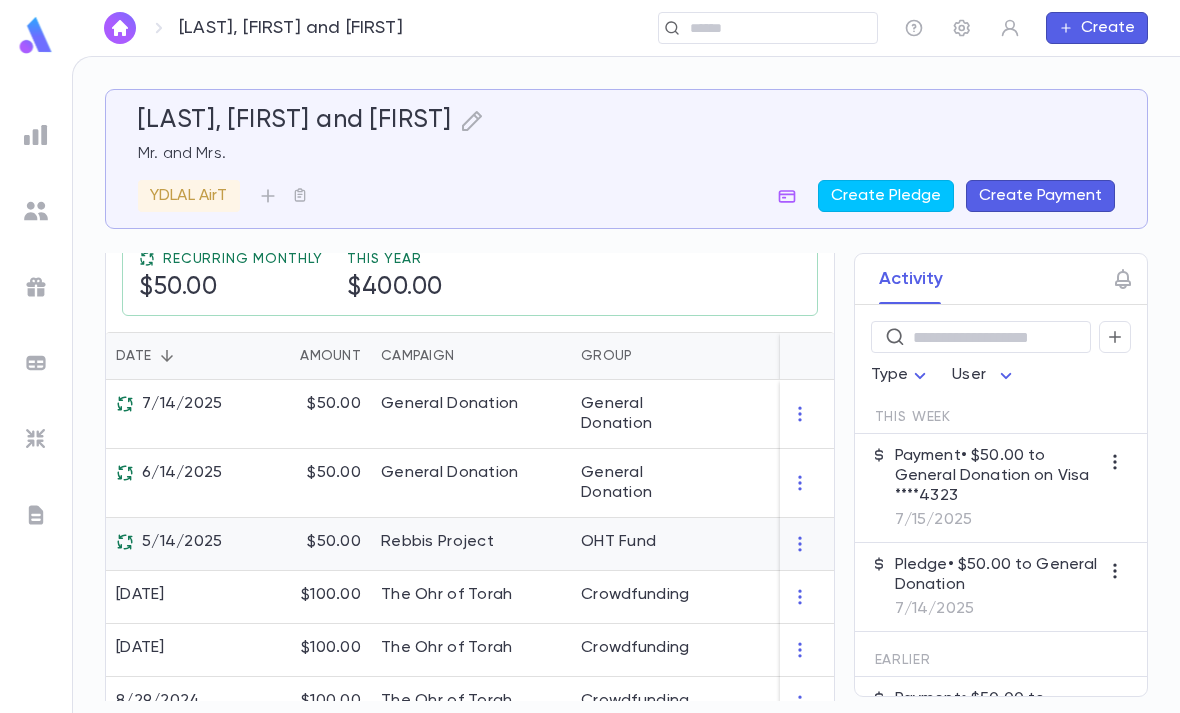 click on "OHT Fund" at bounding box center (646, 544) 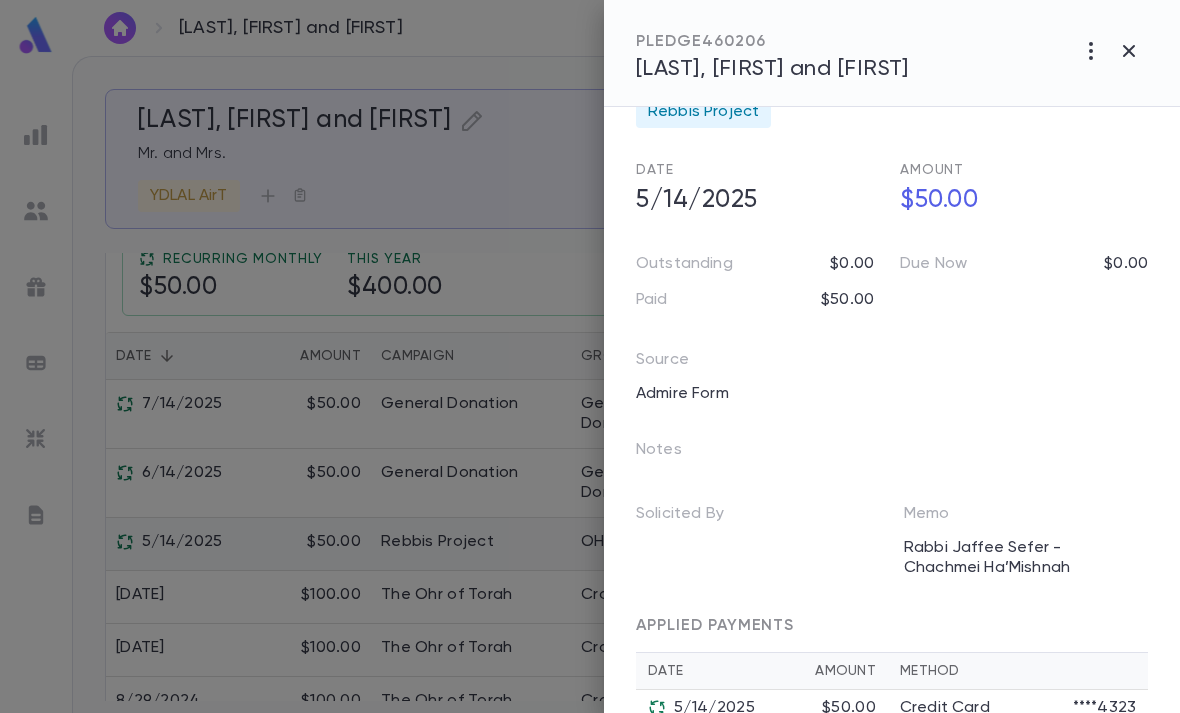 scroll, scrollTop: 151, scrollLeft: 0, axis: vertical 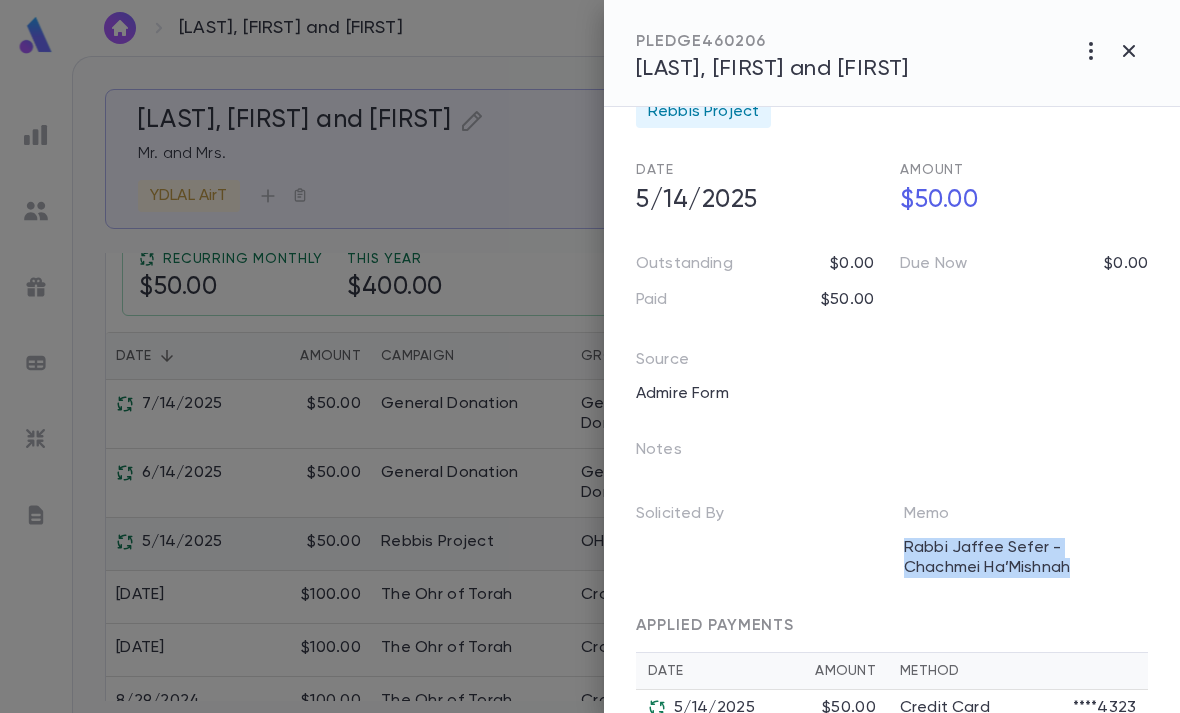click 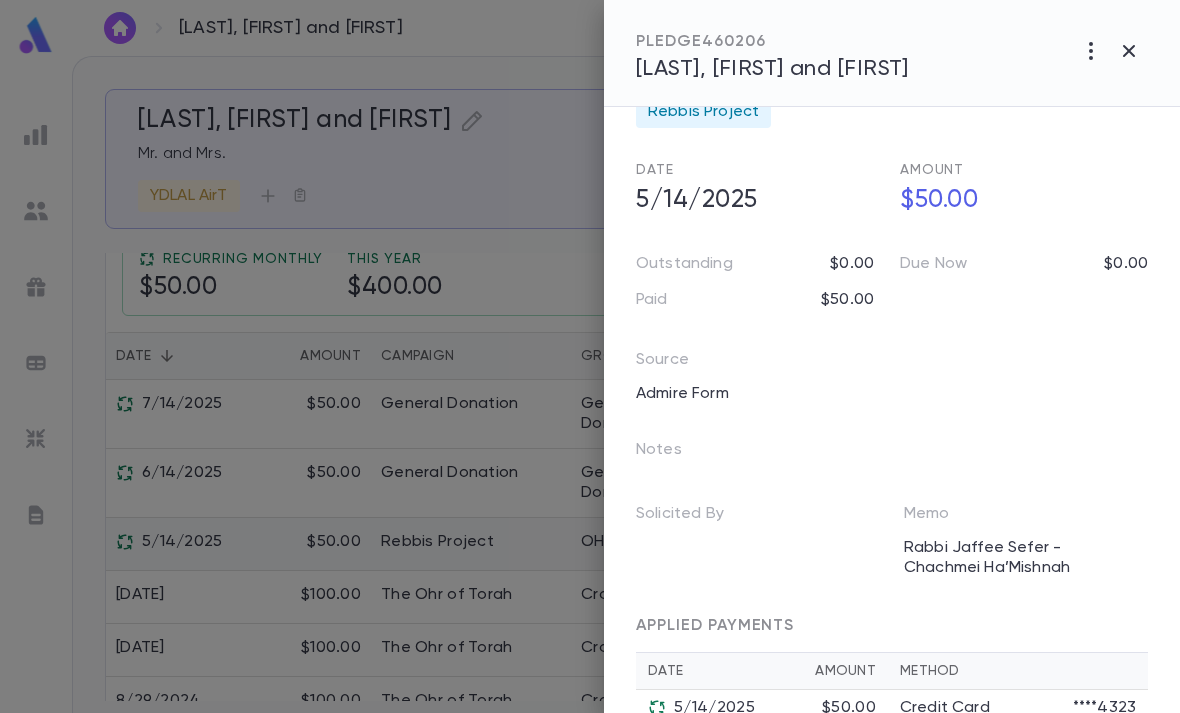 scroll, scrollTop: 0, scrollLeft: 0, axis: both 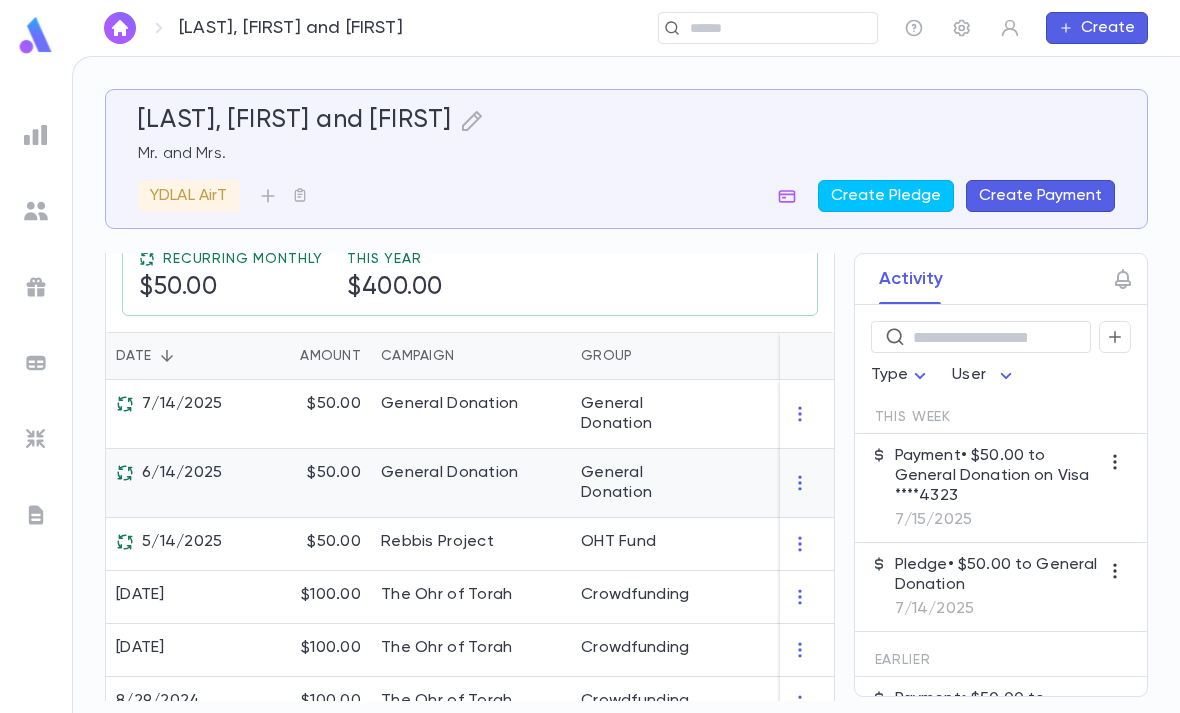 click on "General Donation" at bounding box center [646, 483] 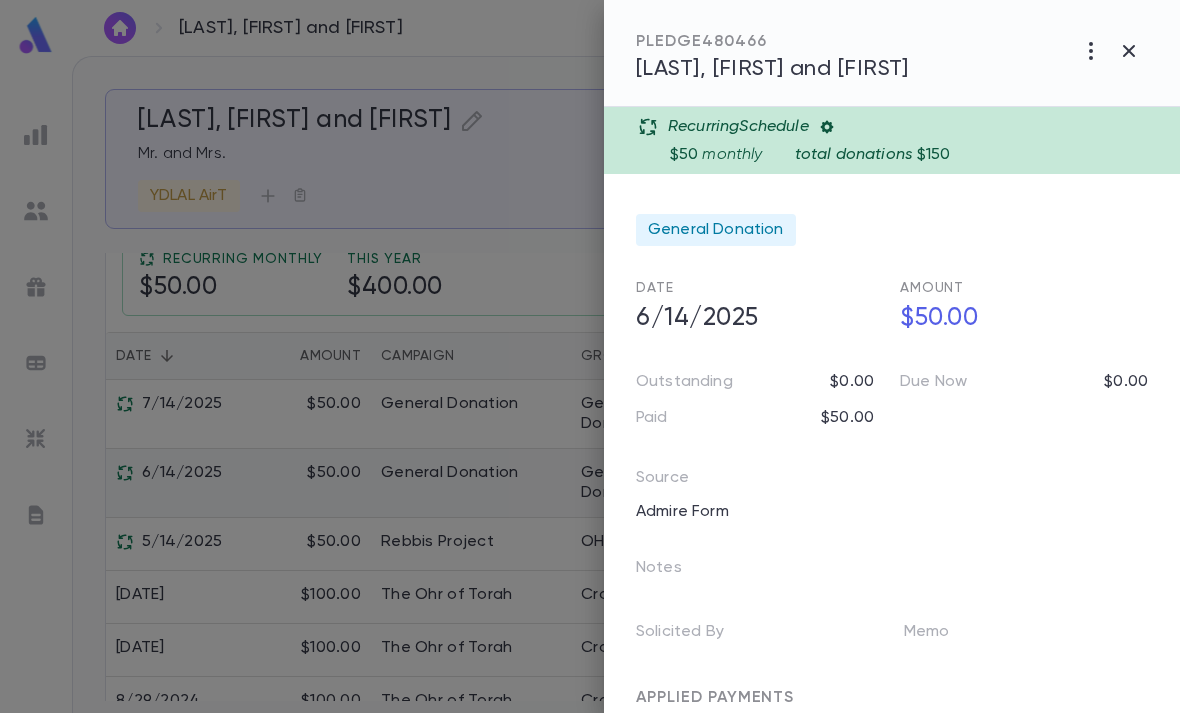 click on "General Donation" at bounding box center (716, 230) 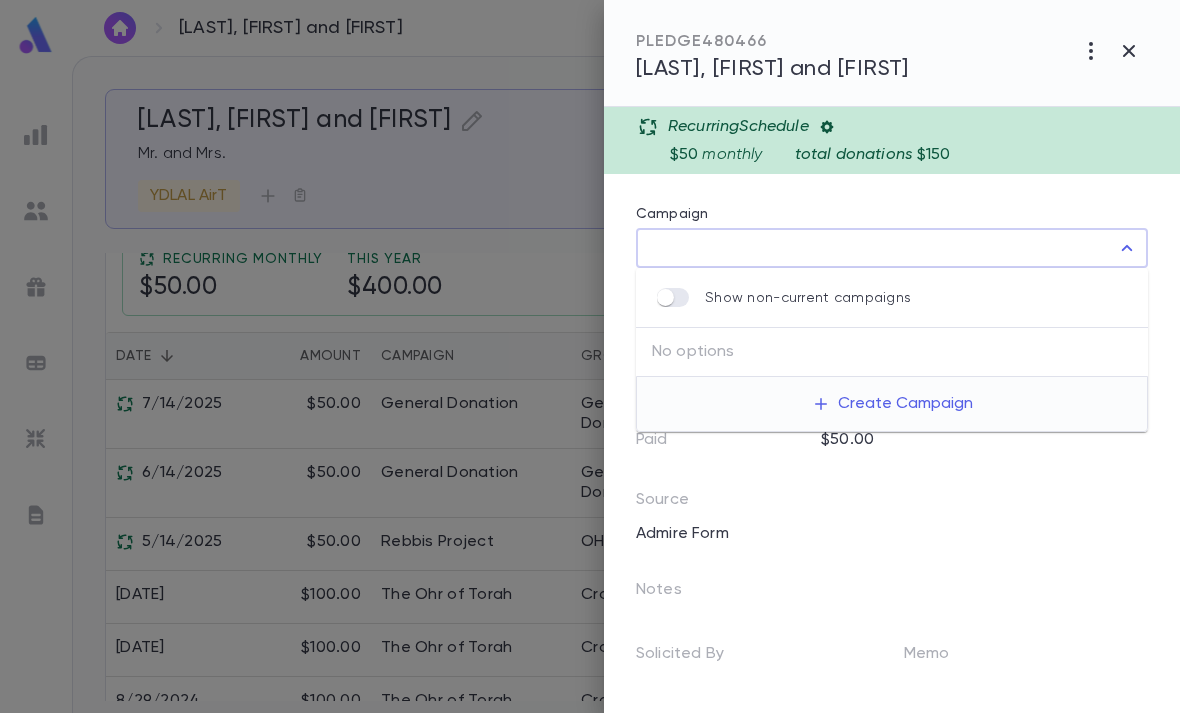 type on "**********" 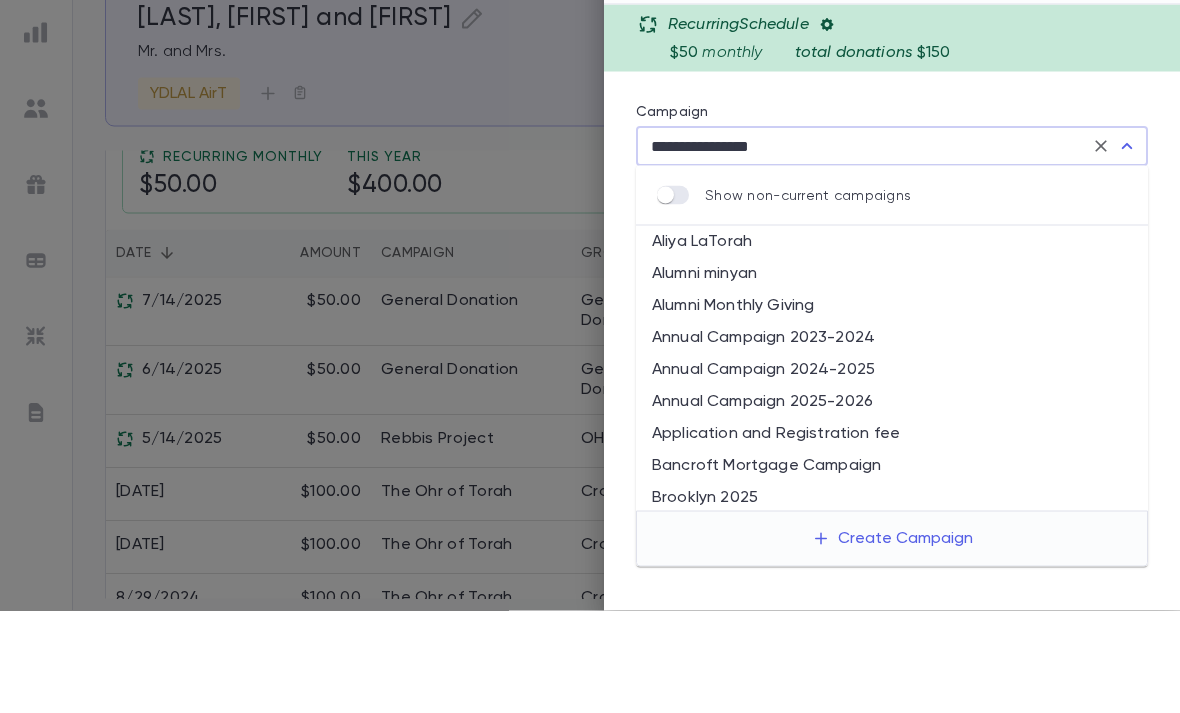 scroll, scrollTop: 261, scrollLeft: 0, axis: vertical 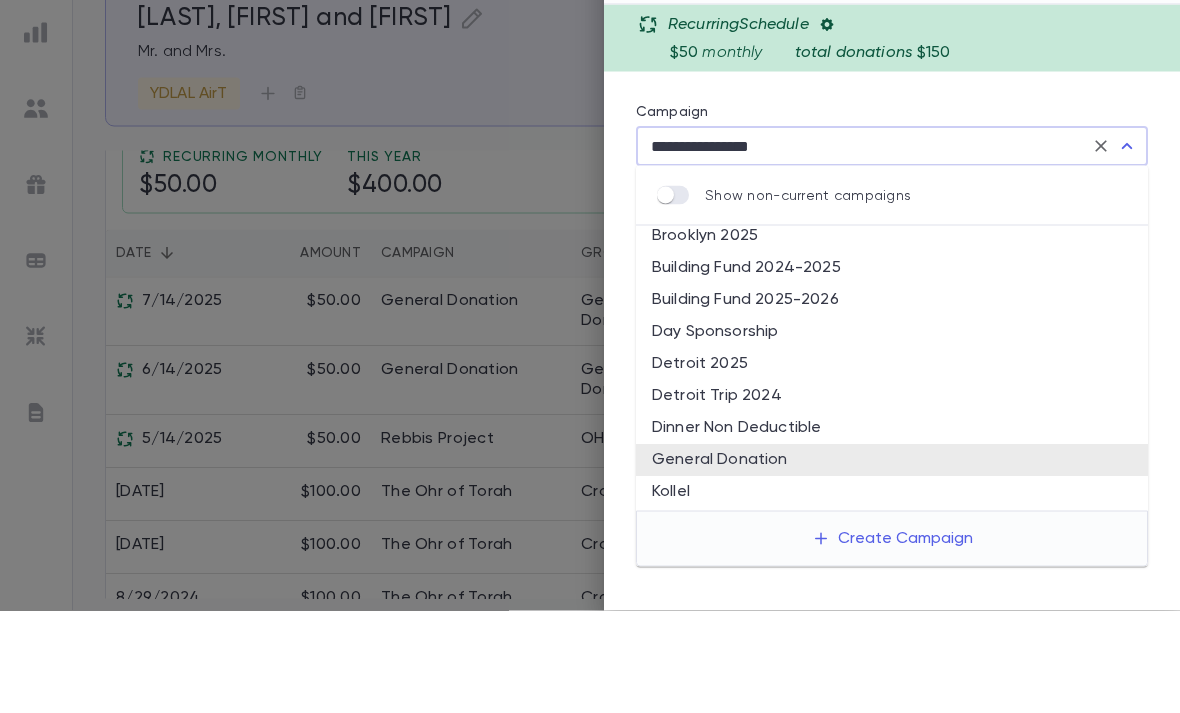 click 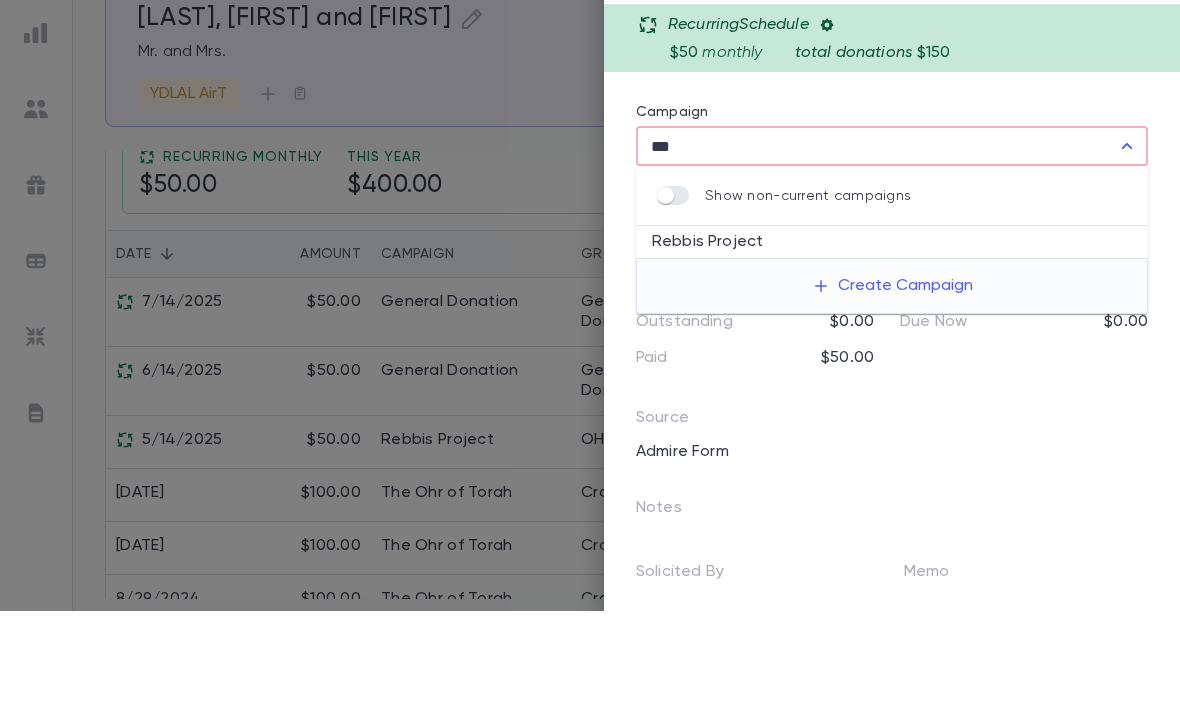 click on "Rebbis Project" at bounding box center [892, 344] 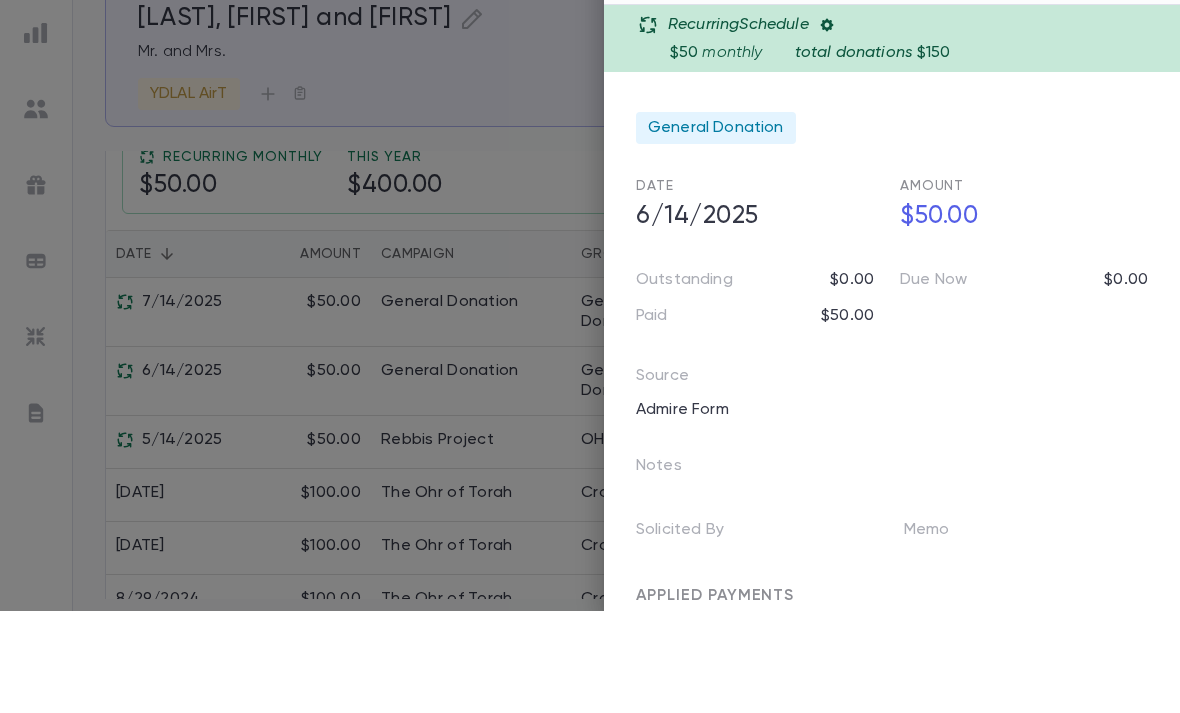 scroll, scrollTop: 64, scrollLeft: 0, axis: vertical 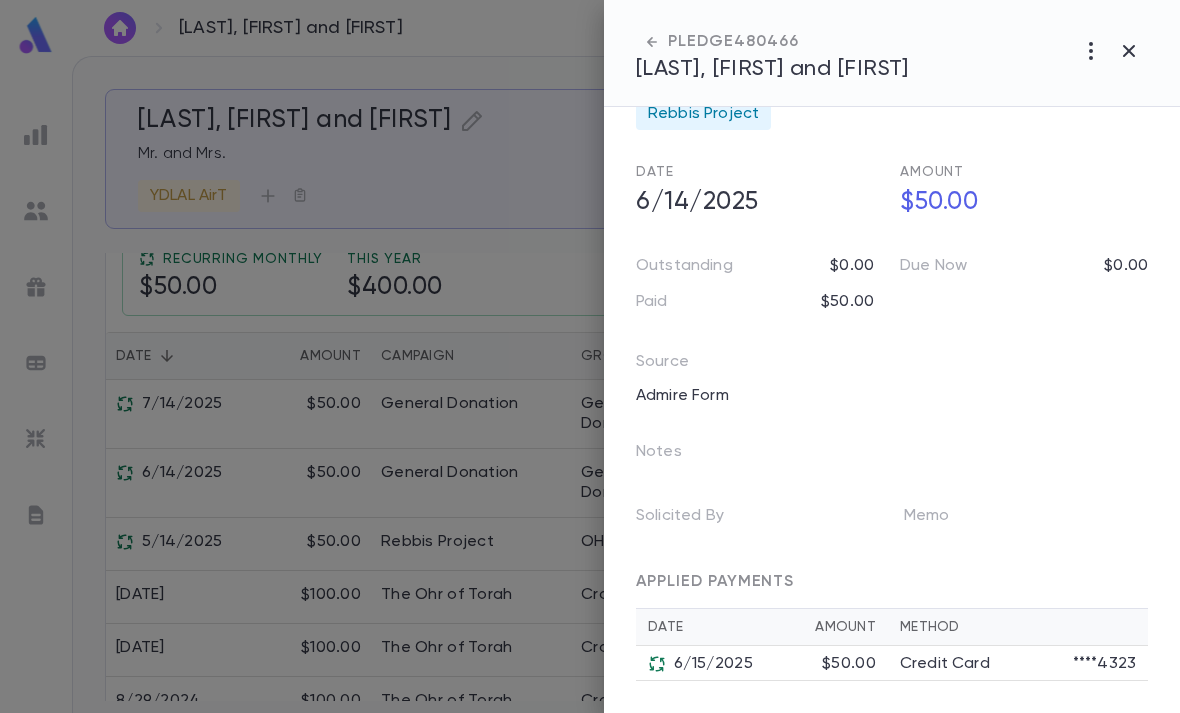 click 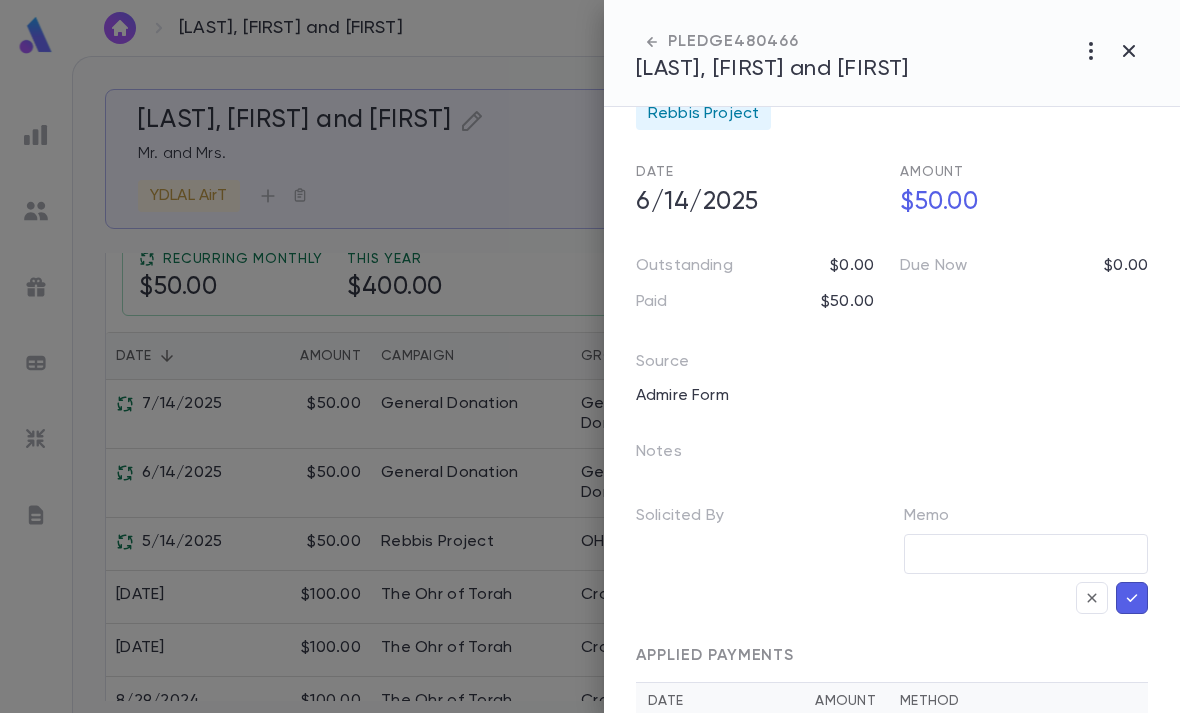 click at bounding box center (1026, 554) 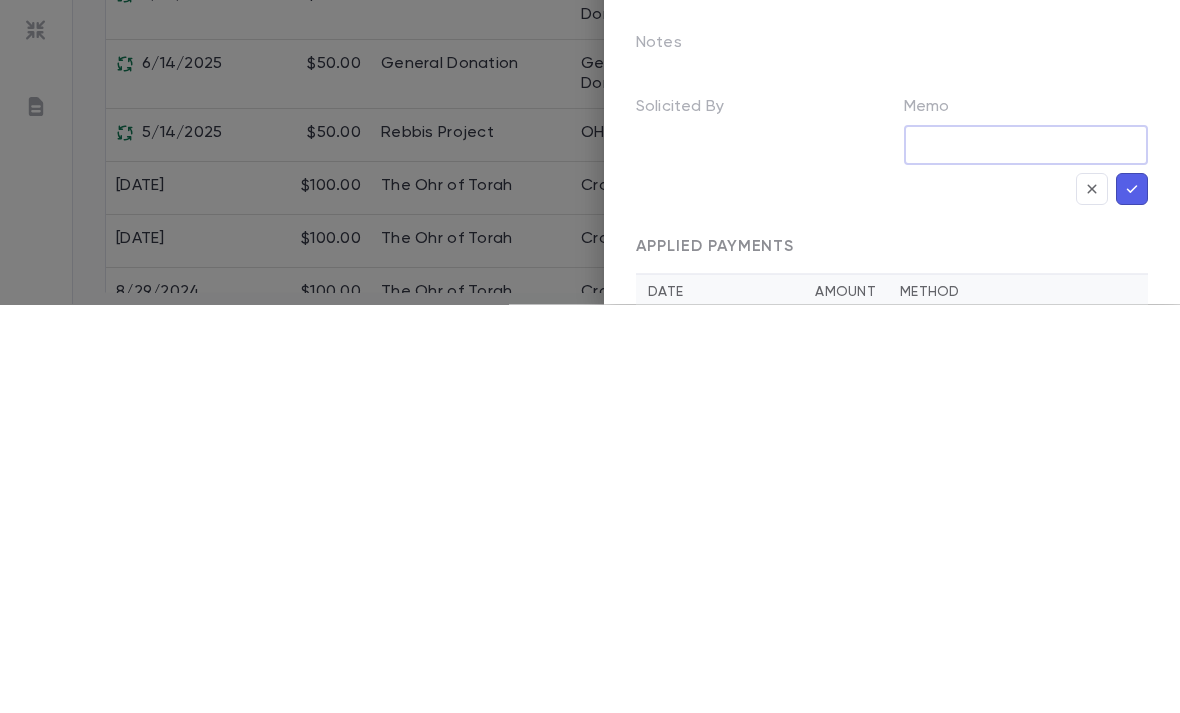 paste on "**********" 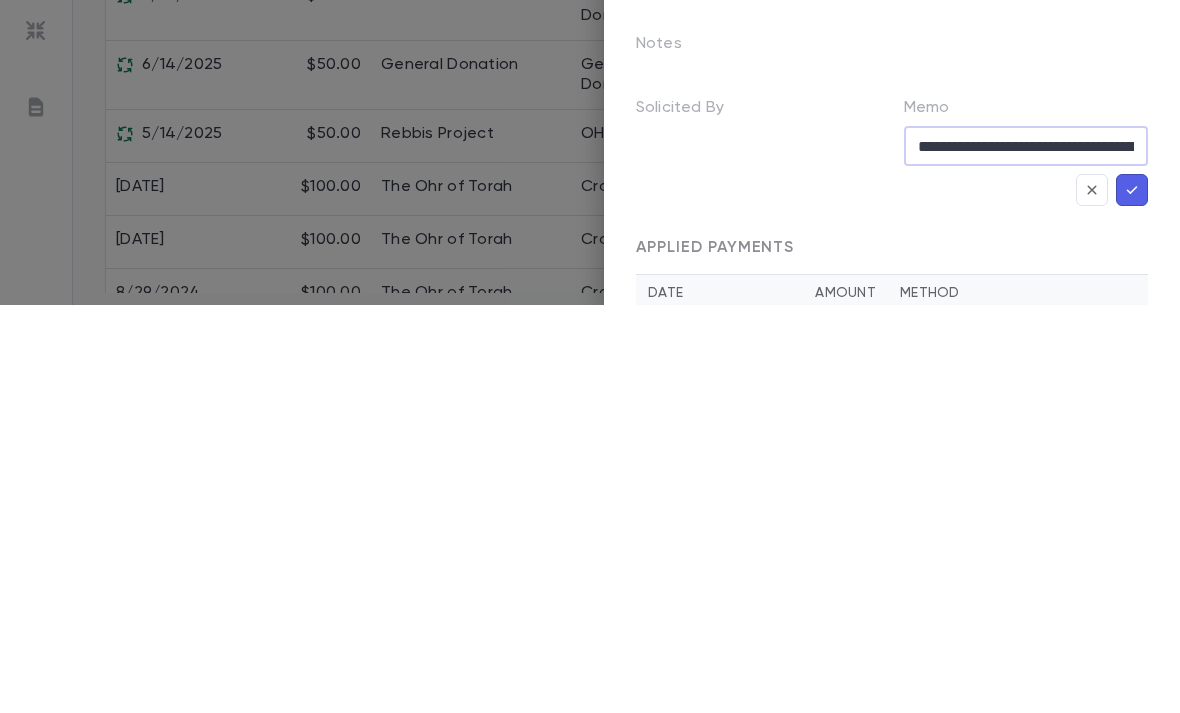 type on "**********" 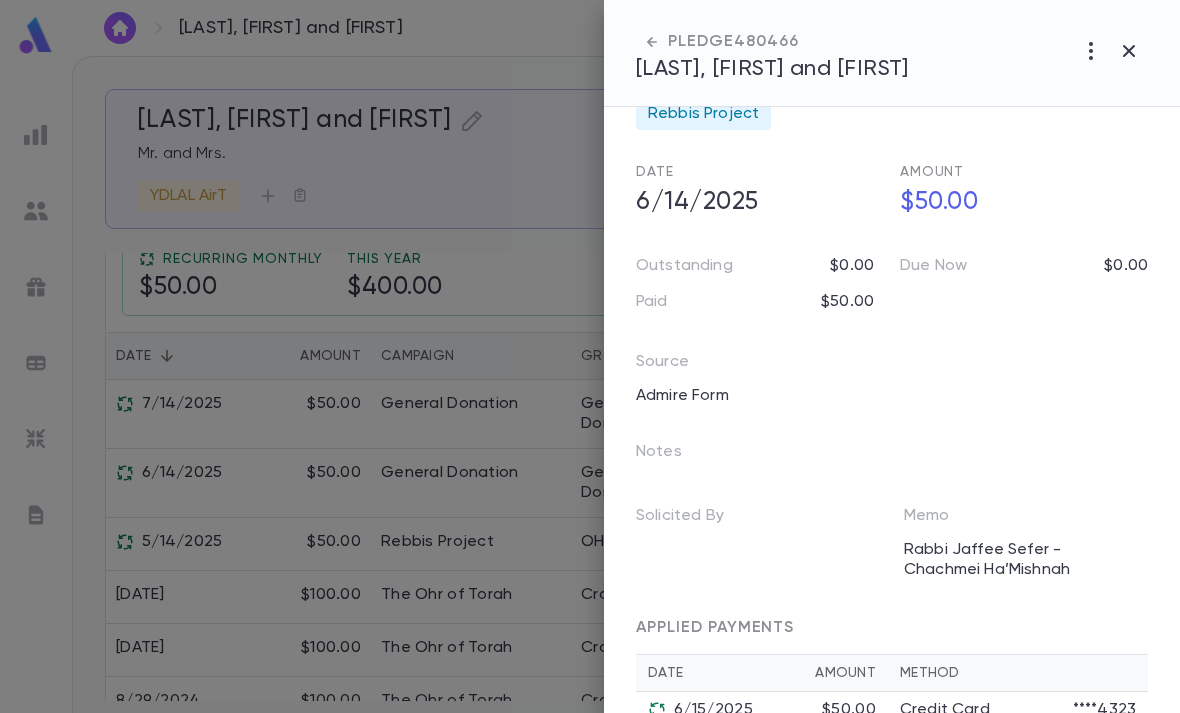 click at bounding box center [1129, 51] 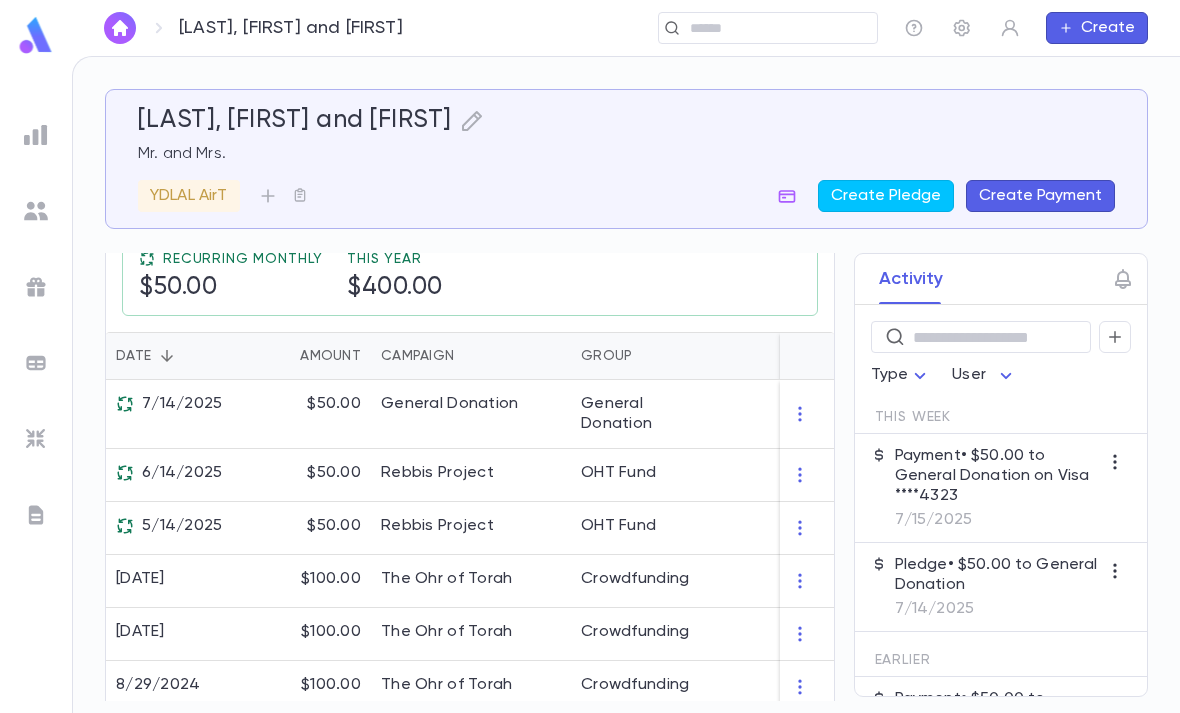 click on "General Donation" at bounding box center (646, 414) 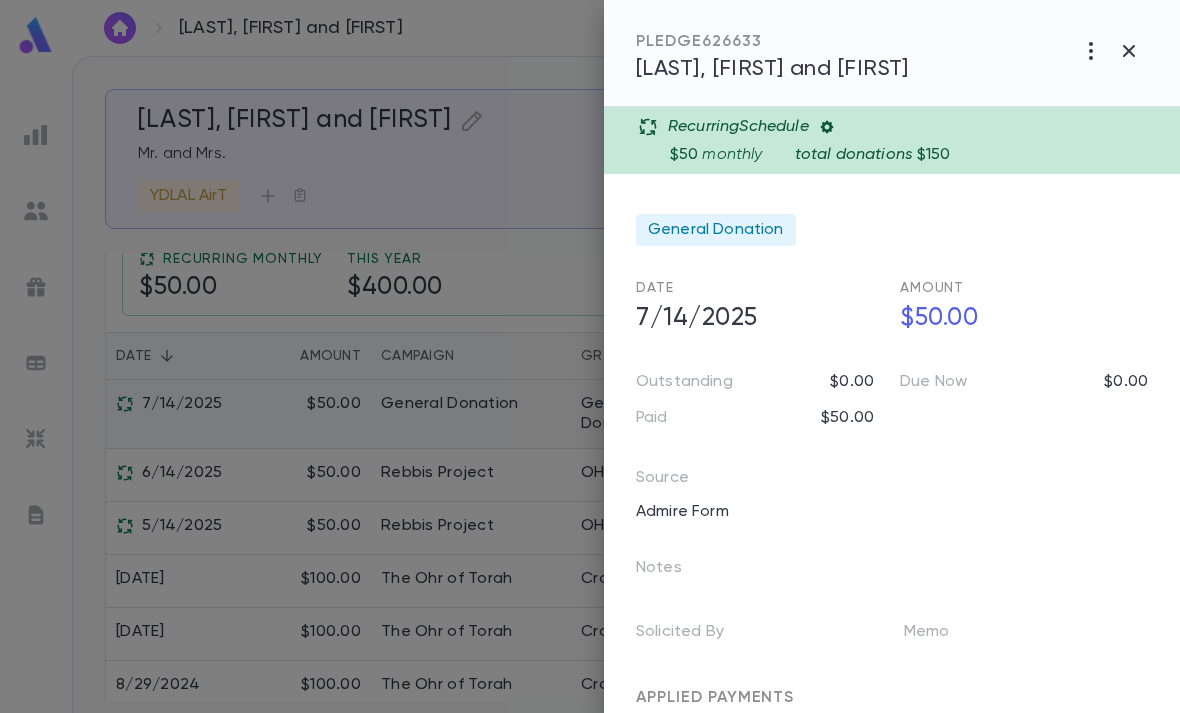 click on "General Donation" at bounding box center [716, 230] 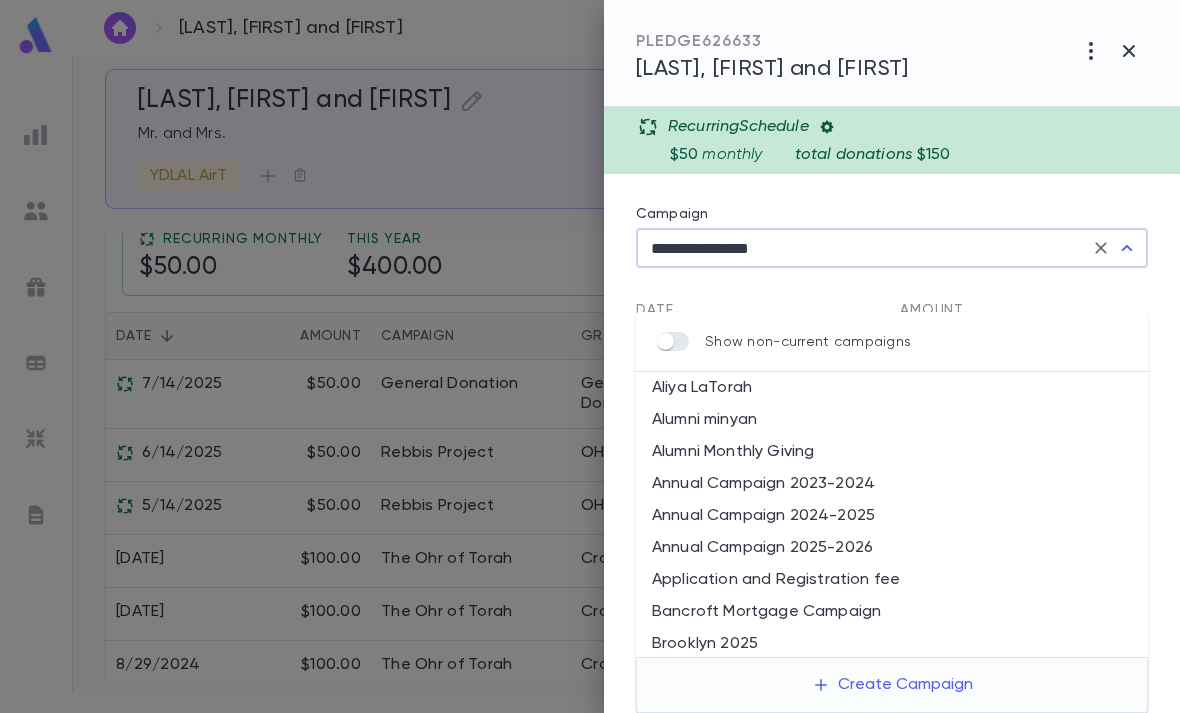 scroll, scrollTop: 261, scrollLeft: 0, axis: vertical 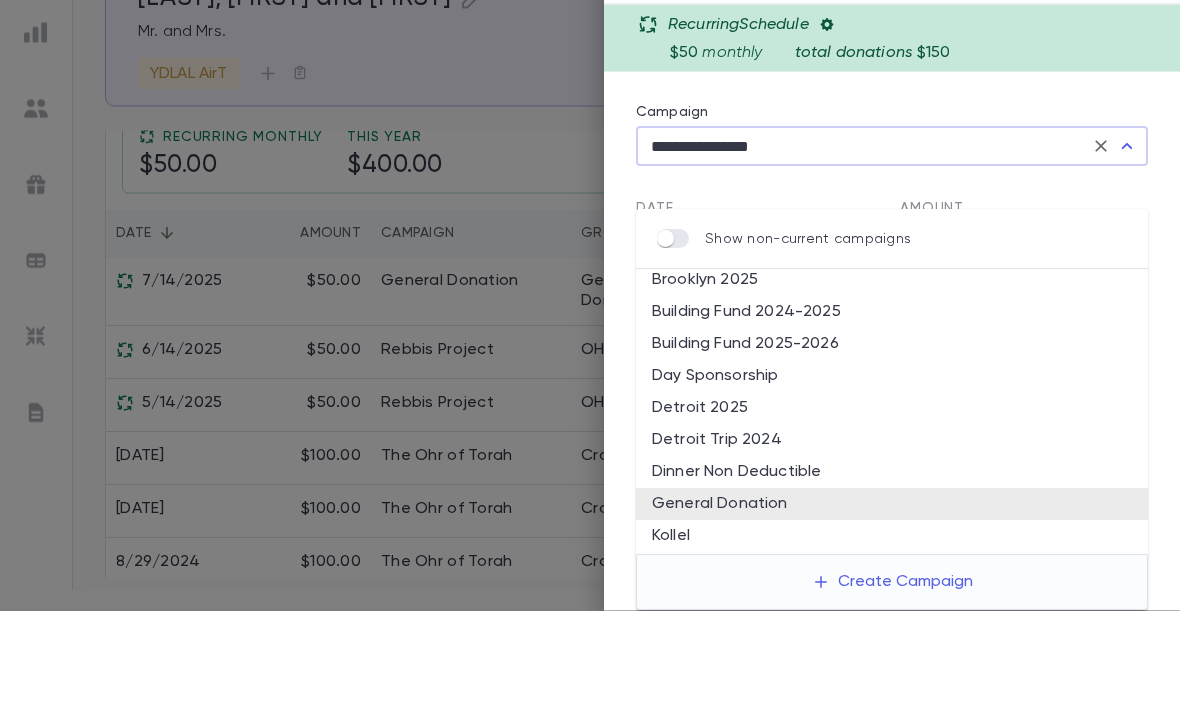 click 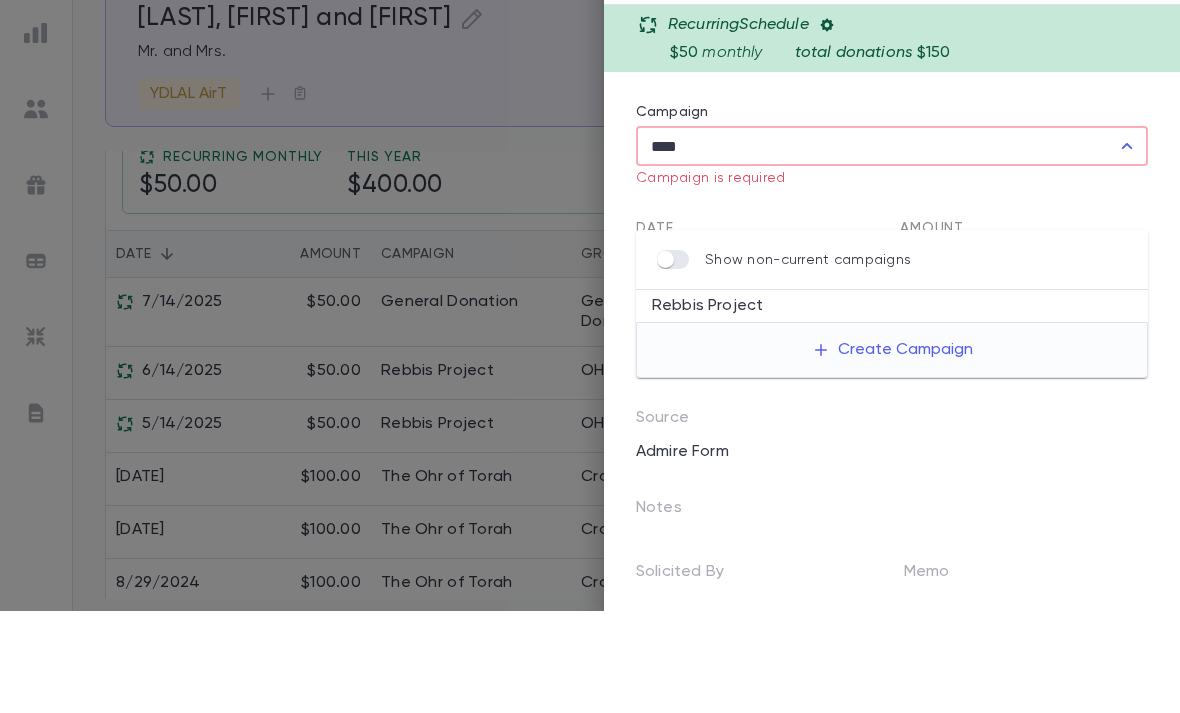 click on "Rebbis Project" at bounding box center [892, 408] 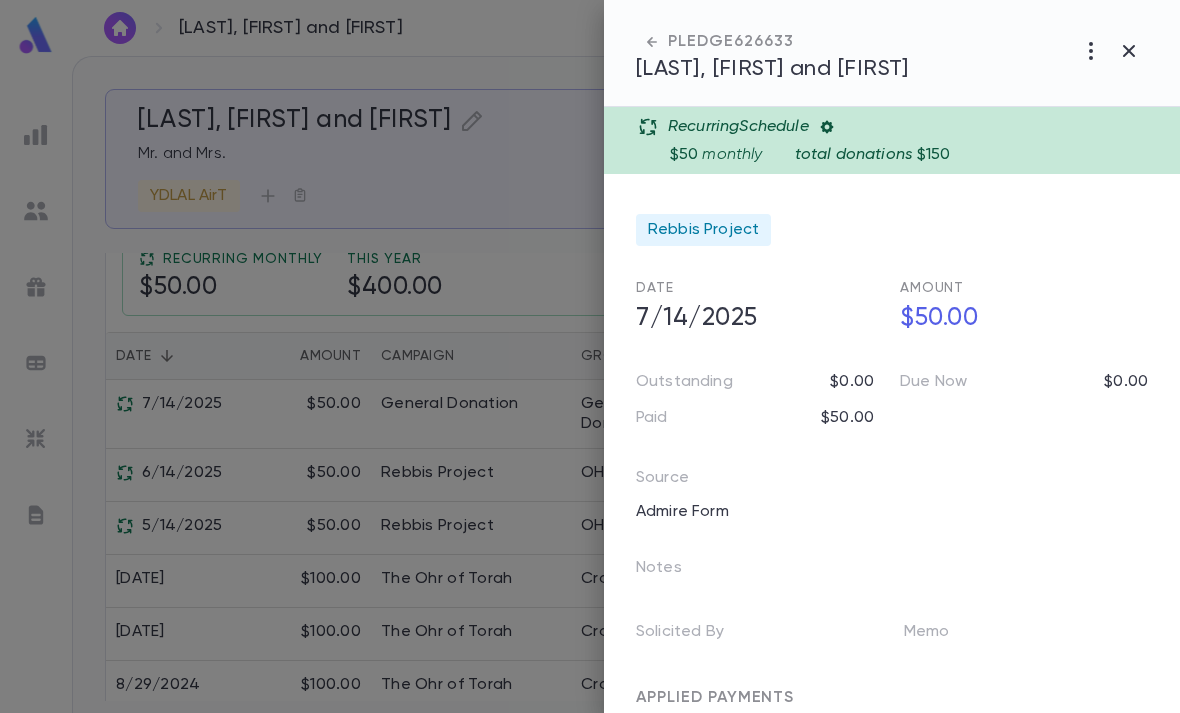 click at bounding box center [966, 632] 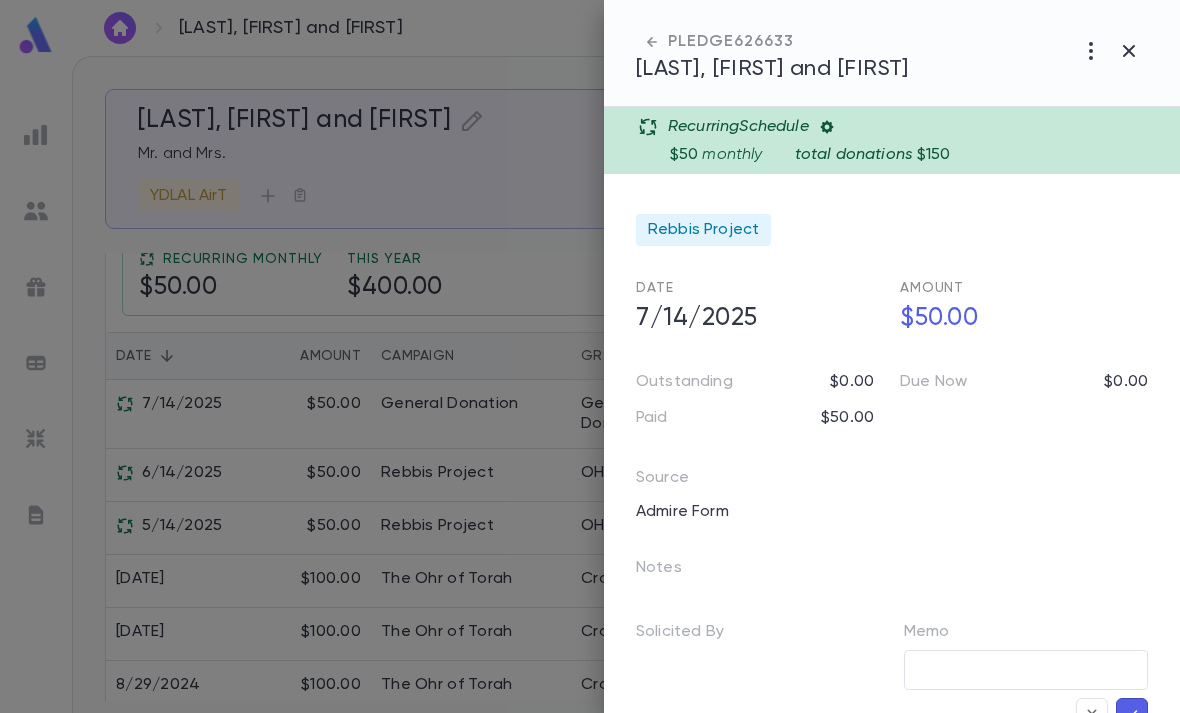 click at bounding box center (1026, 670) 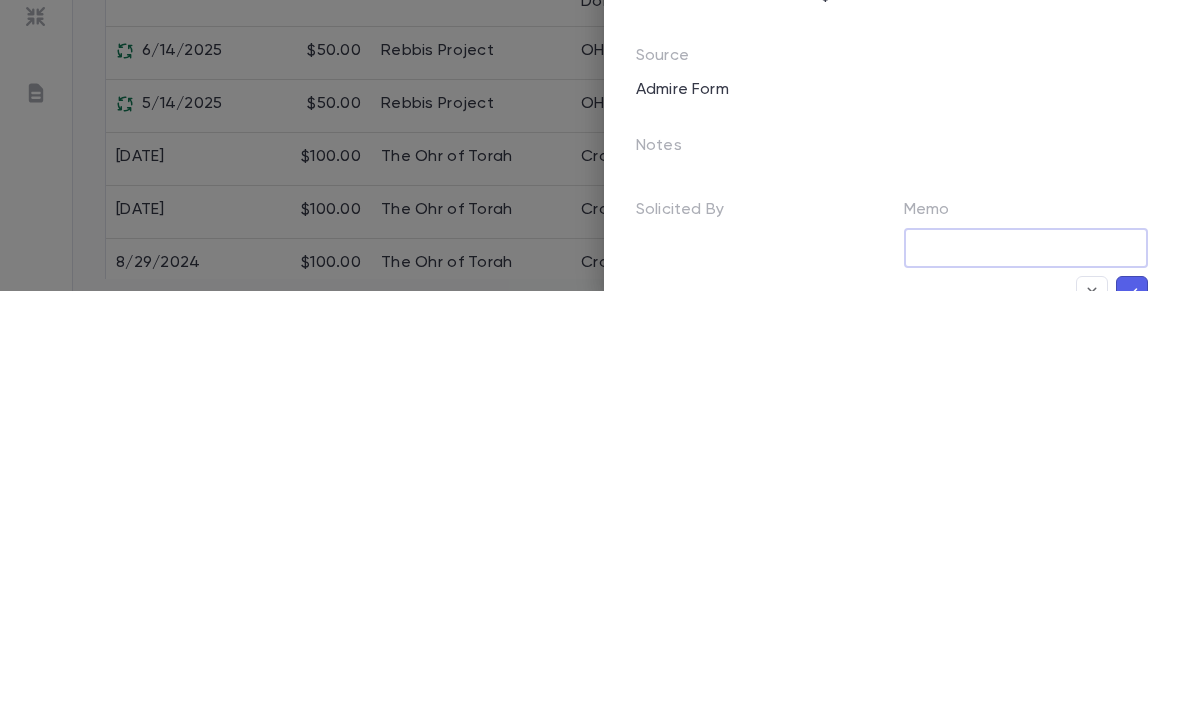paste on "**********" 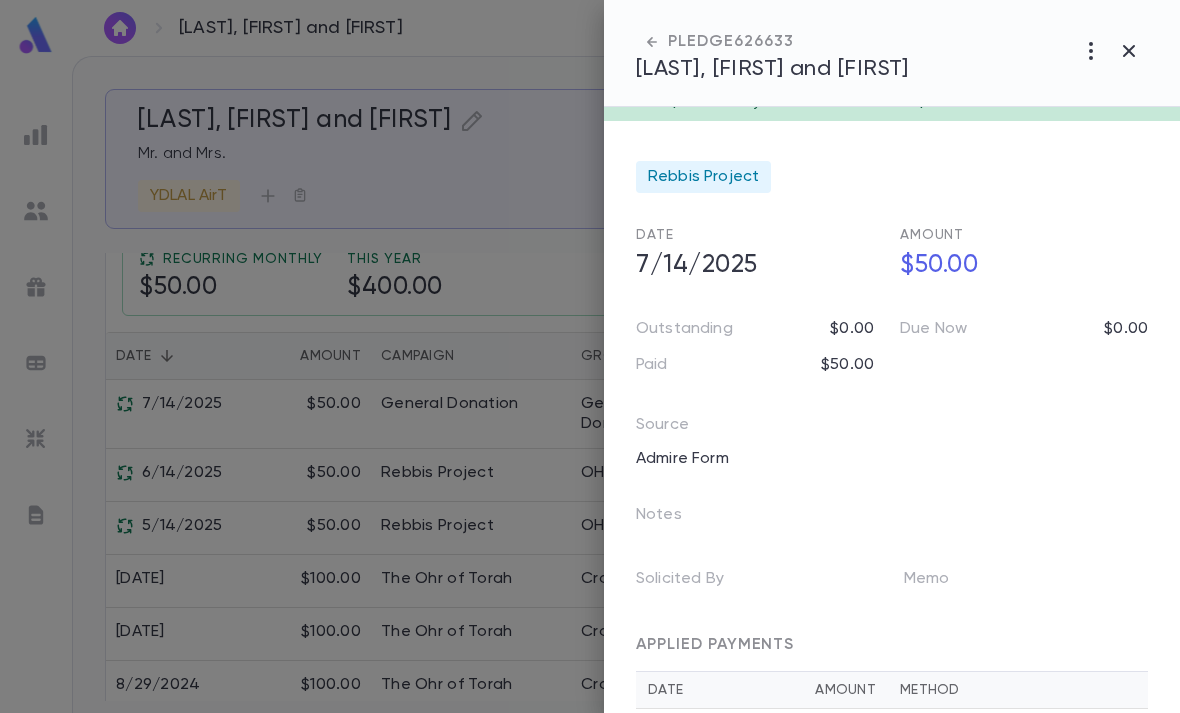 scroll, scrollTop: 55, scrollLeft: 0, axis: vertical 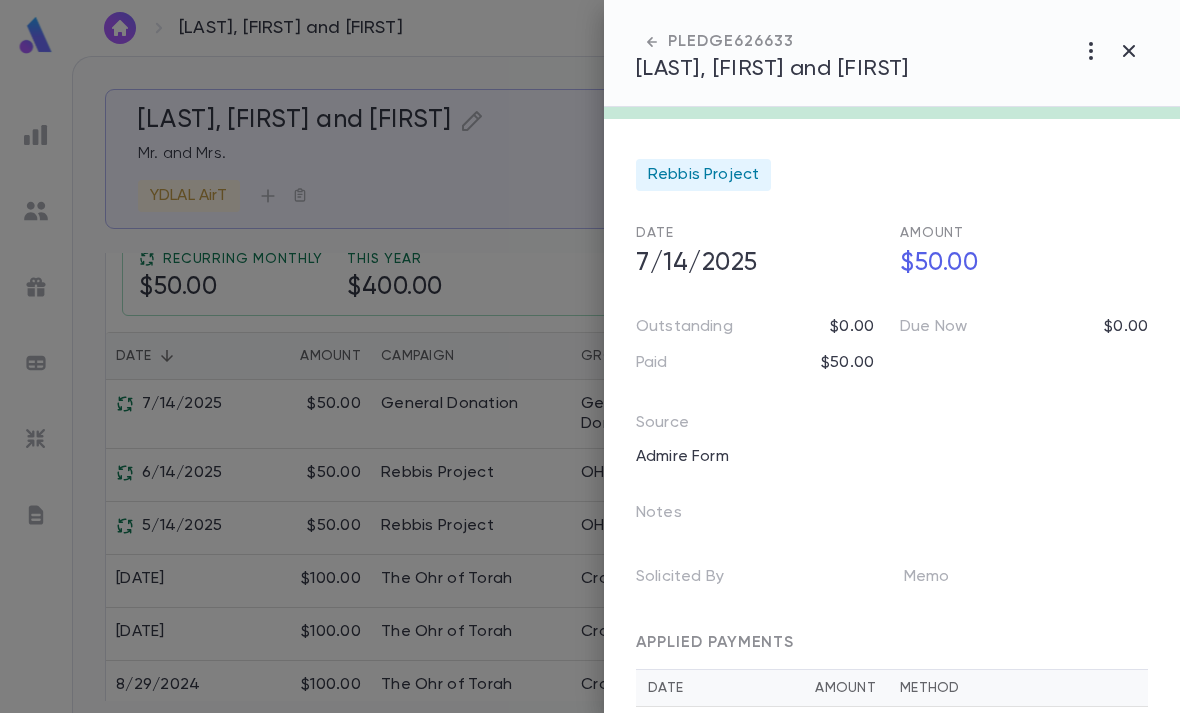 click on "Memo" at bounding box center [1026, 581] 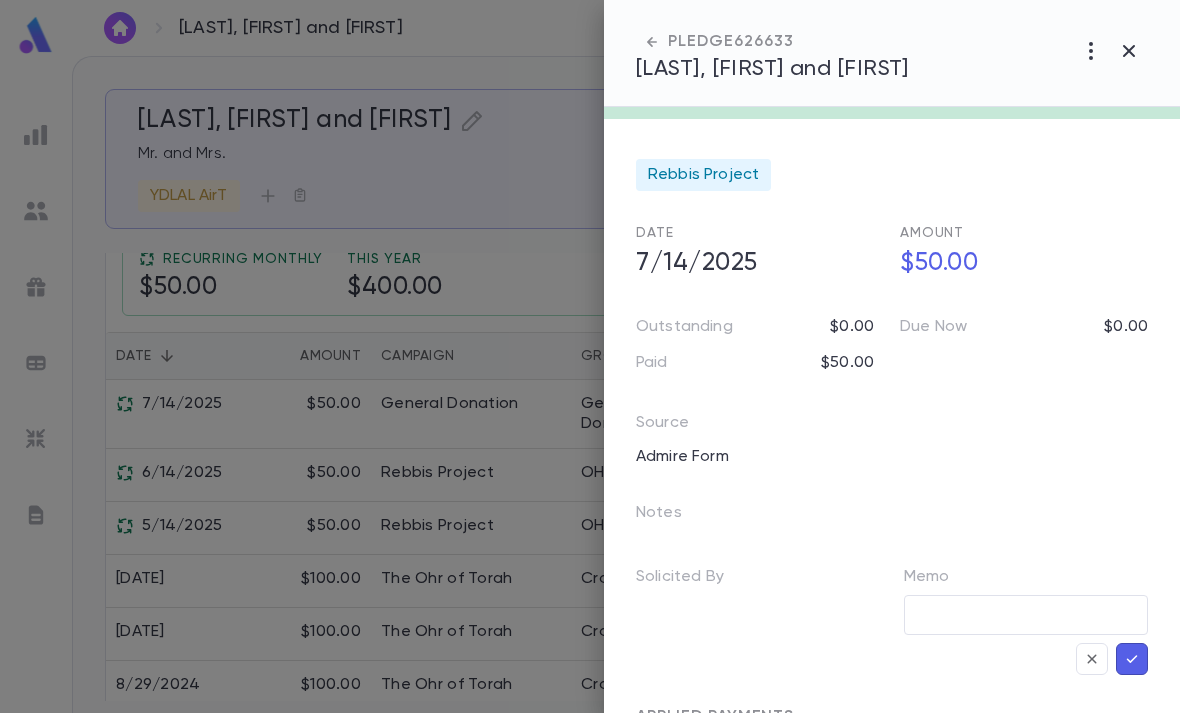 click at bounding box center [1026, 615] 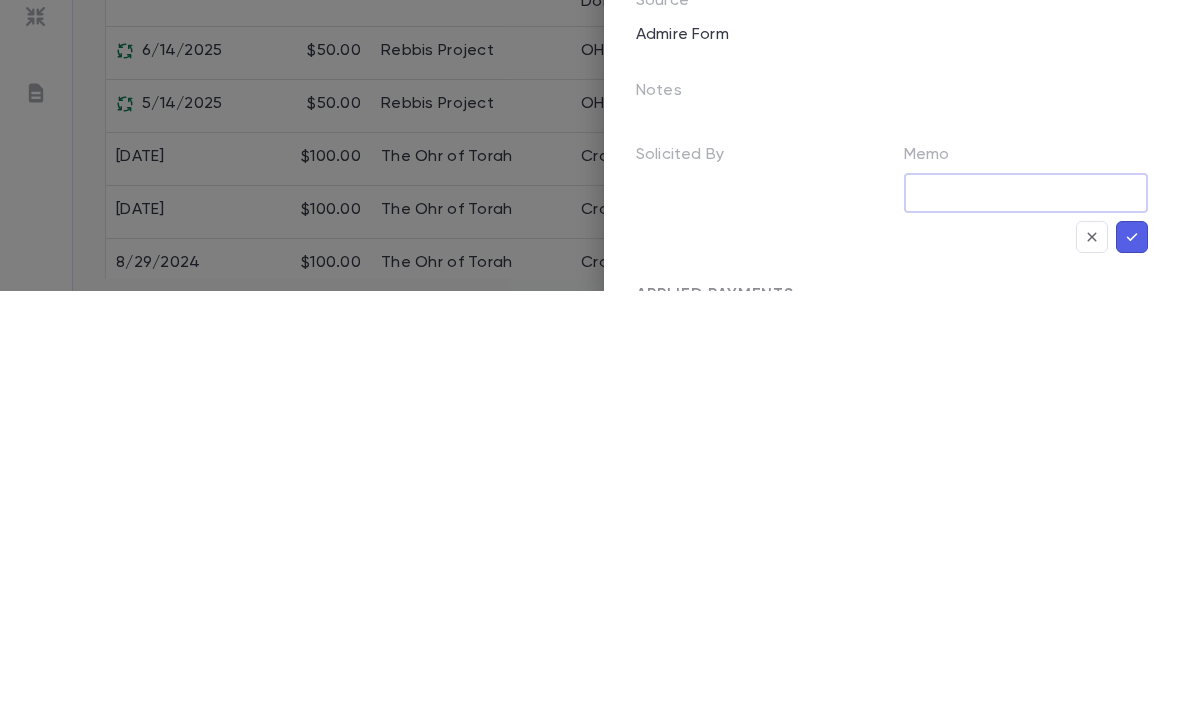 paste on "**********" 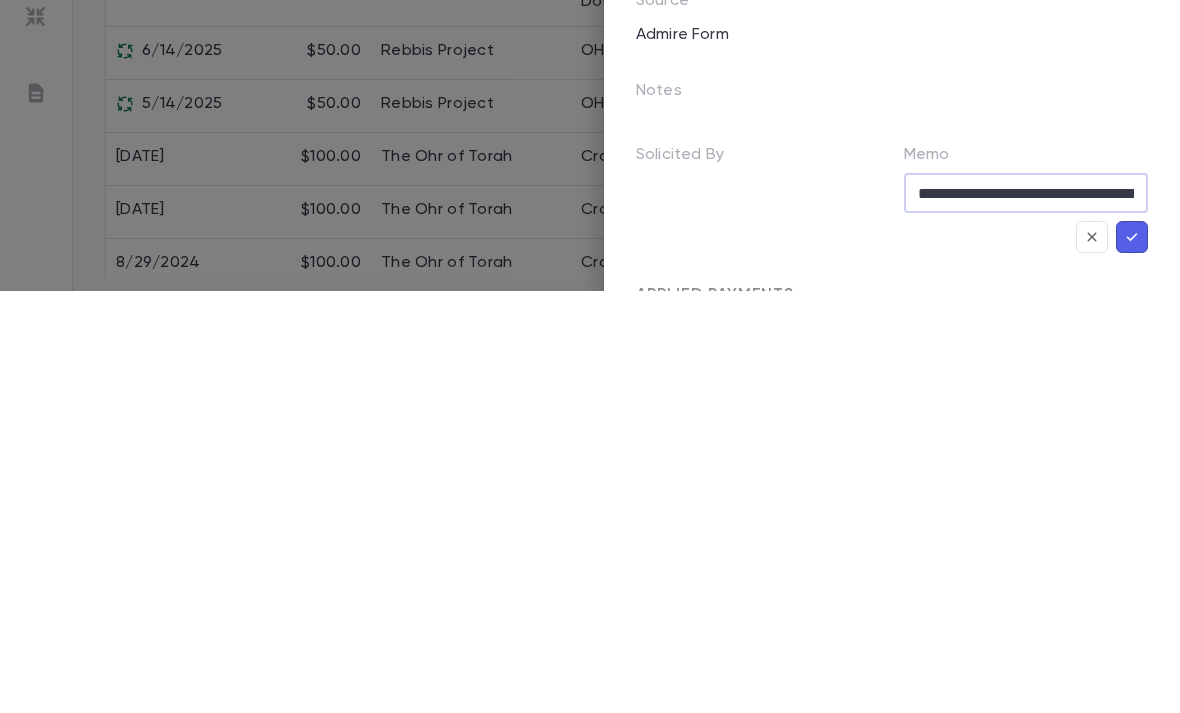 type on "**********" 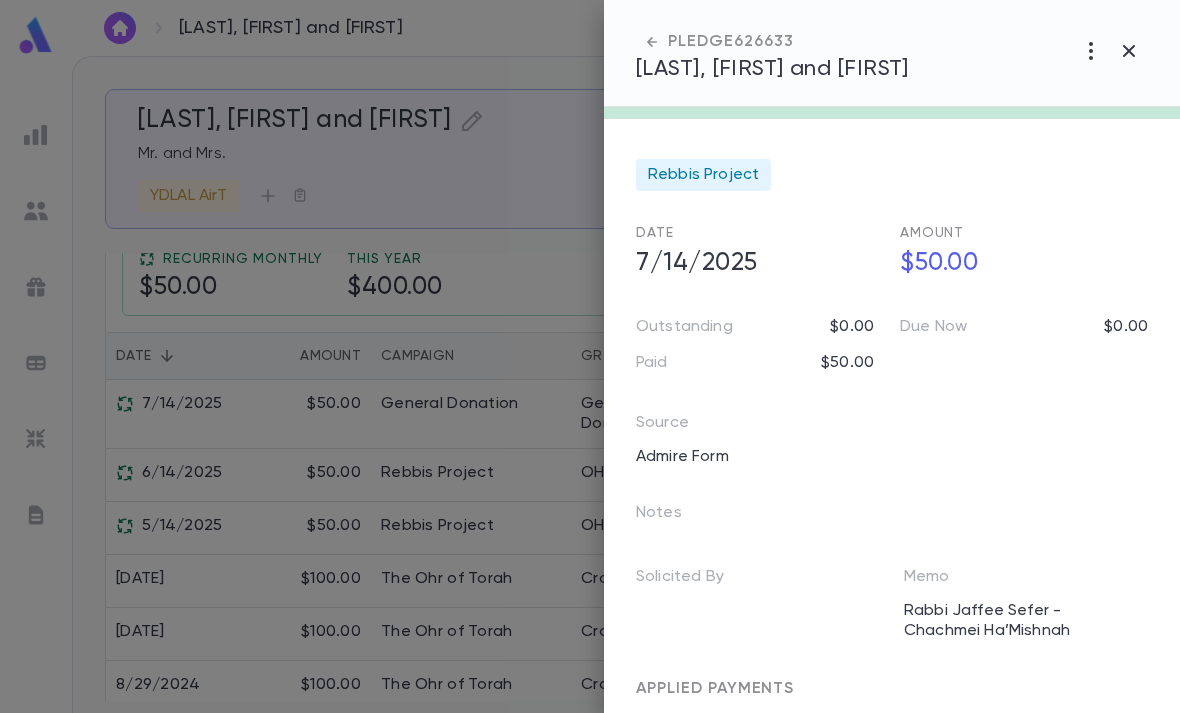 click 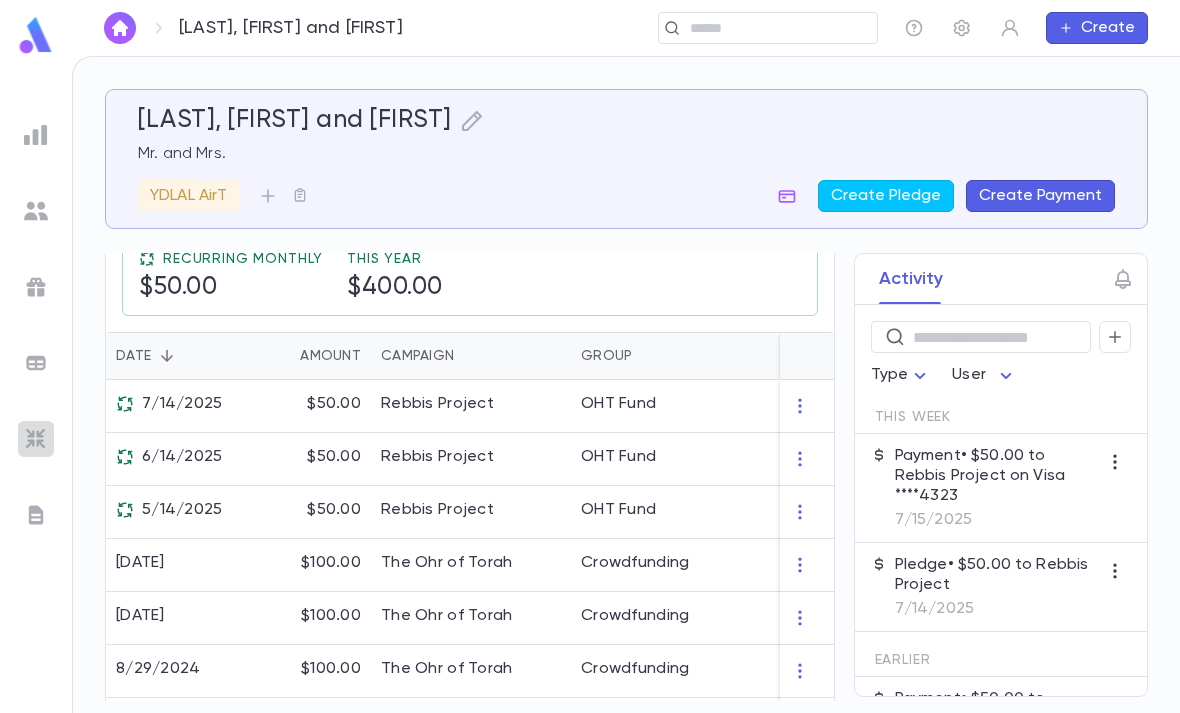 click at bounding box center [36, 439] 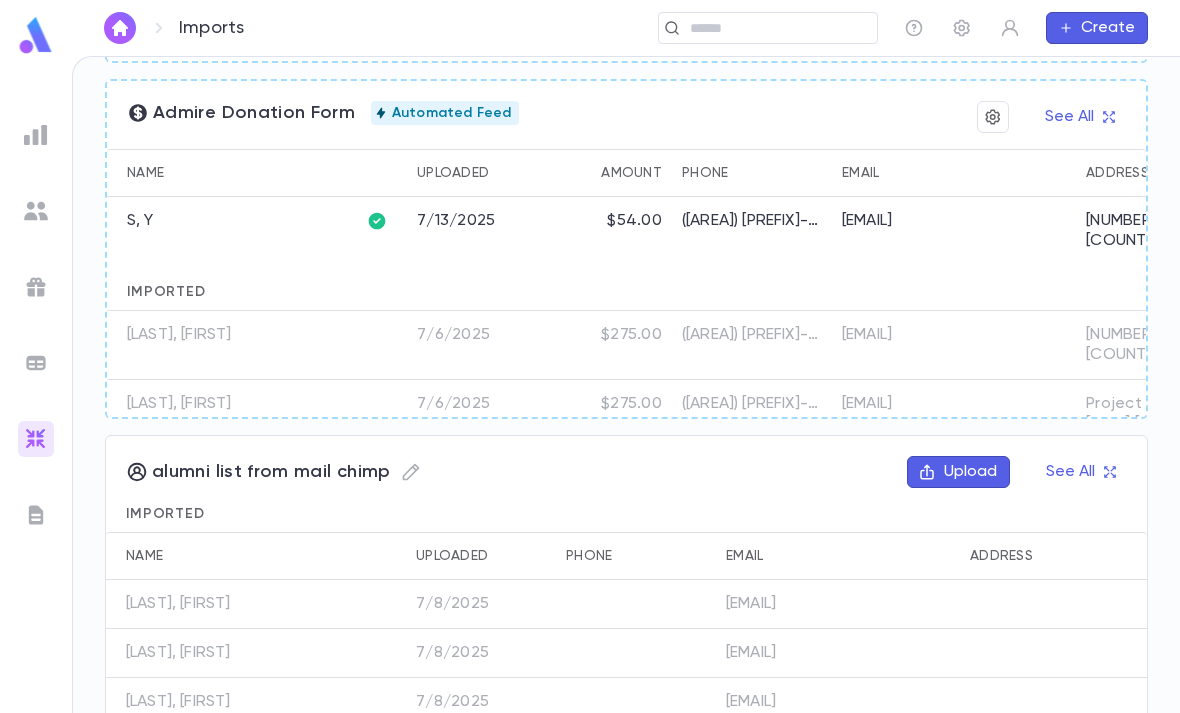 scroll, scrollTop: 716, scrollLeft: 0, axis: vertical 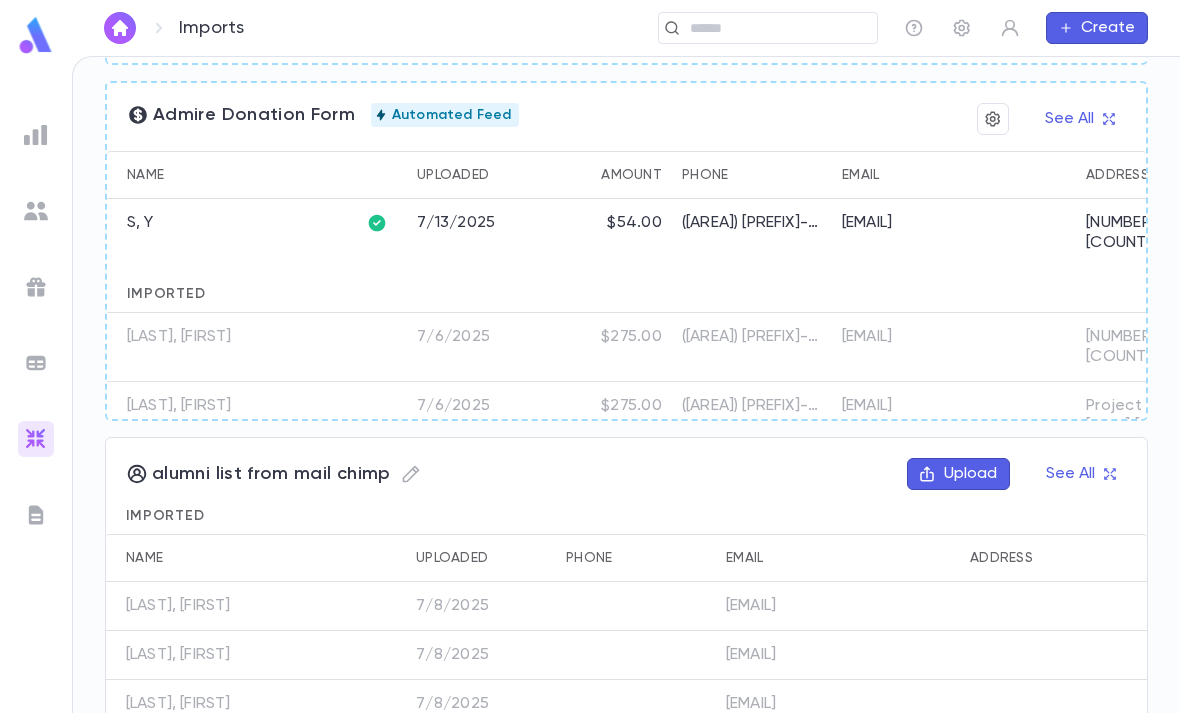 click on "agudahmtl@gmail.com" at bounding box center [952, 337] 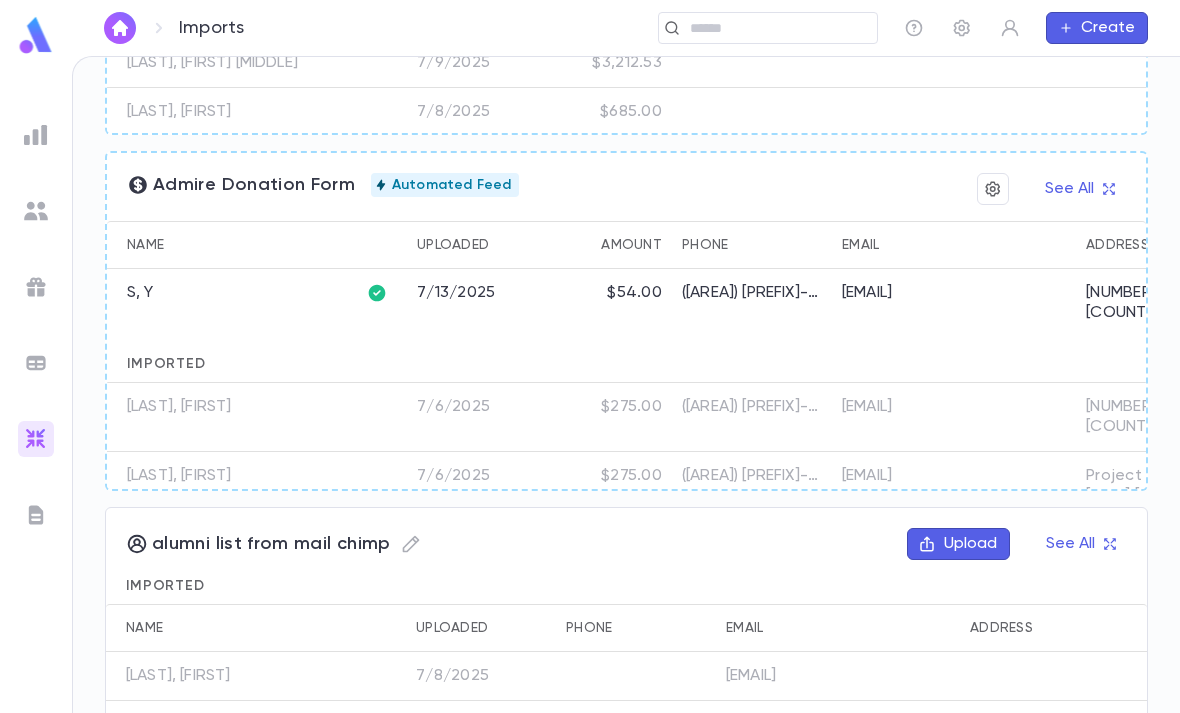 scroll, scrollTop: 632, scrollLeft: 0, axis: vertical 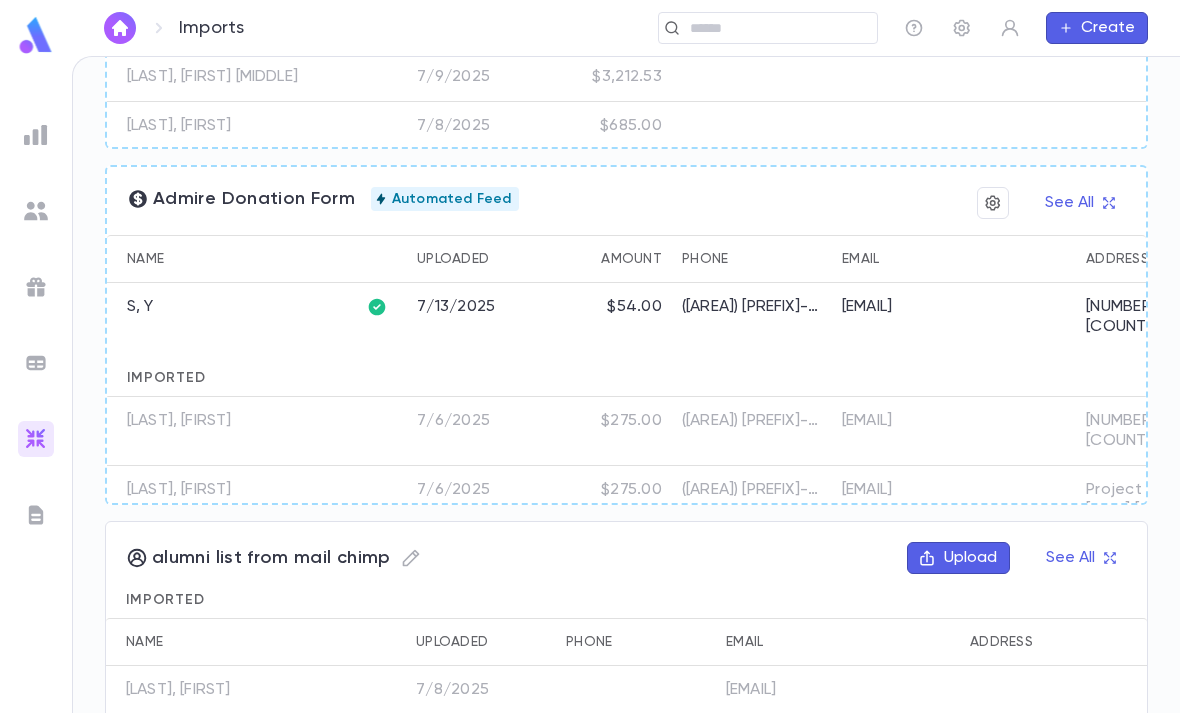 click at bounding box center [36, 411] 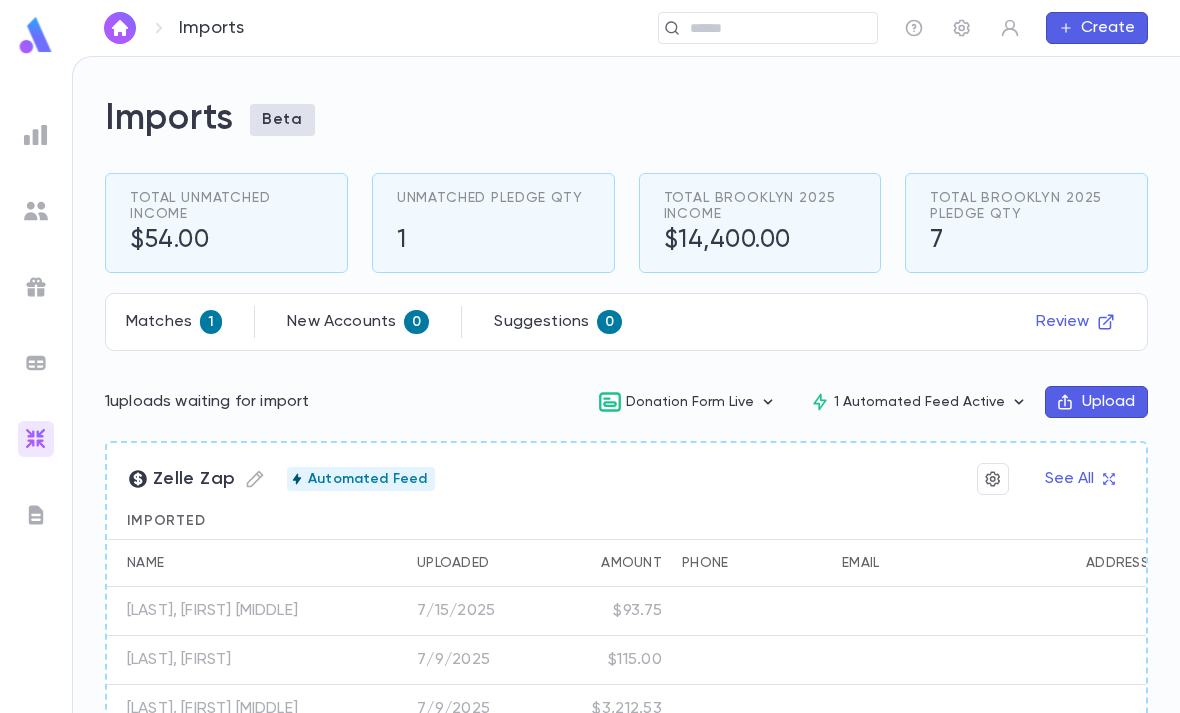 scroll, scrollTop: 63, scrollLeft: 0, axis: vertical 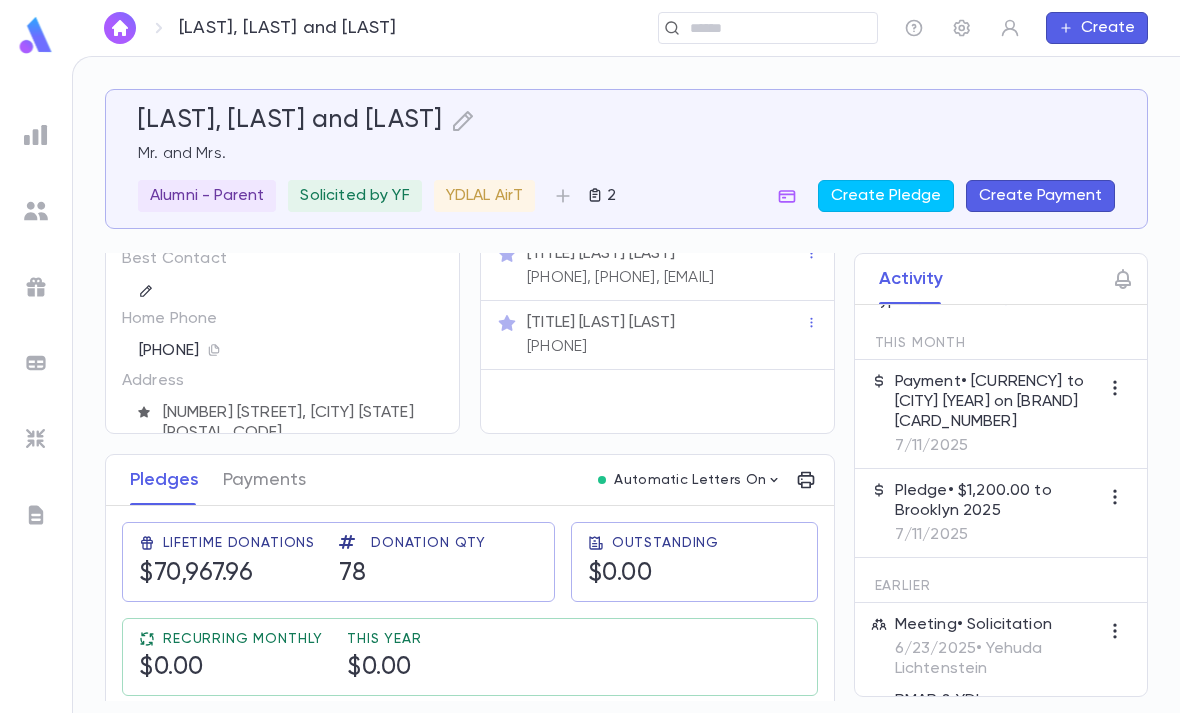 click on "2" at bounding box center [609, 196] 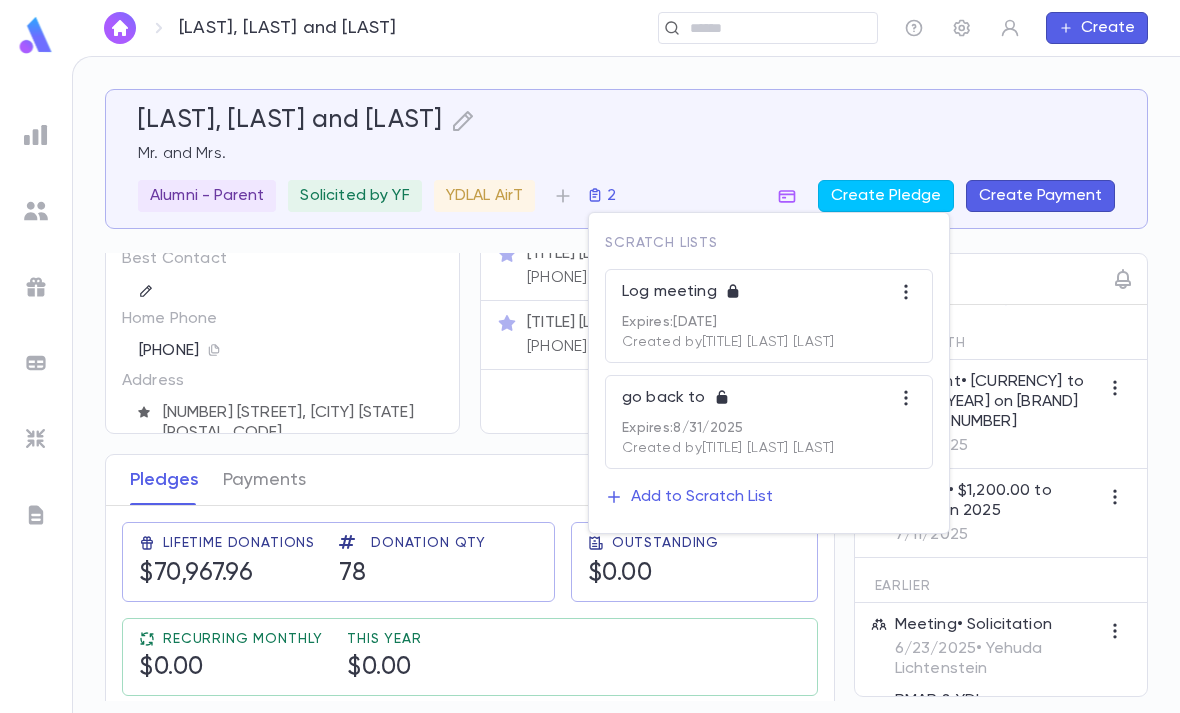 click on "Log meeting" at bounding box center [769, 298] 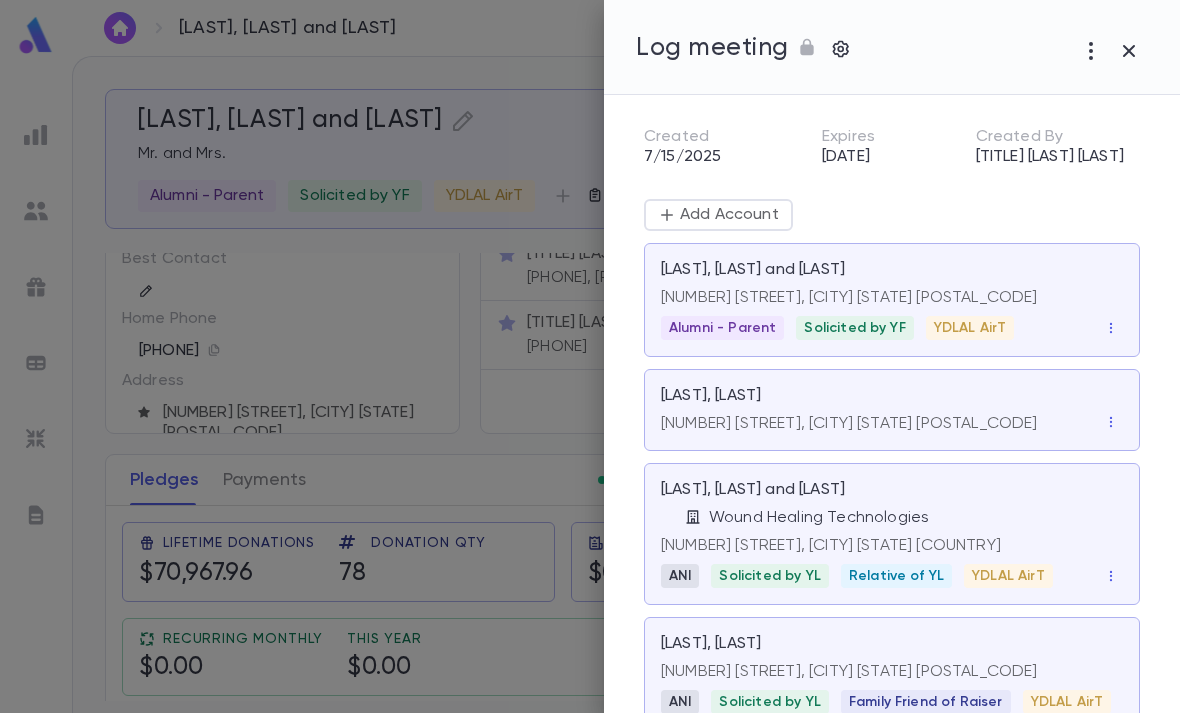 click on "[LAST], [FIRST]" at bounding box center (892, 396) 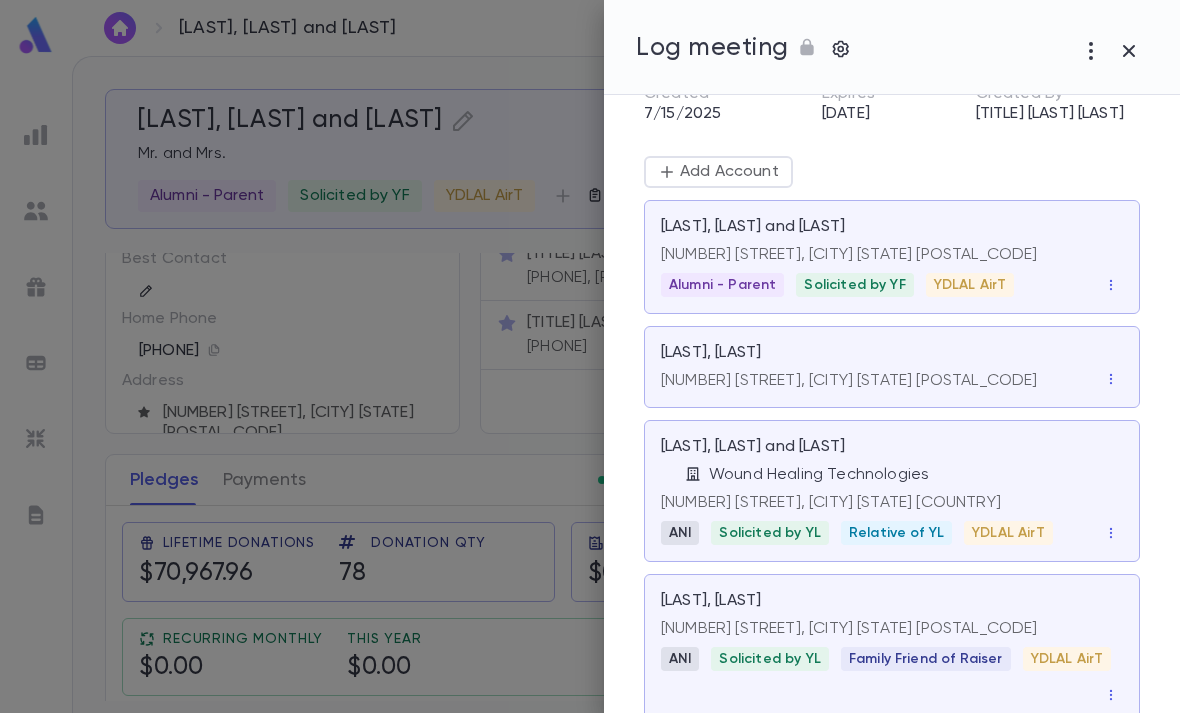 scroll, scrollTop: 83, scrollLeft: 0, axis: vertical 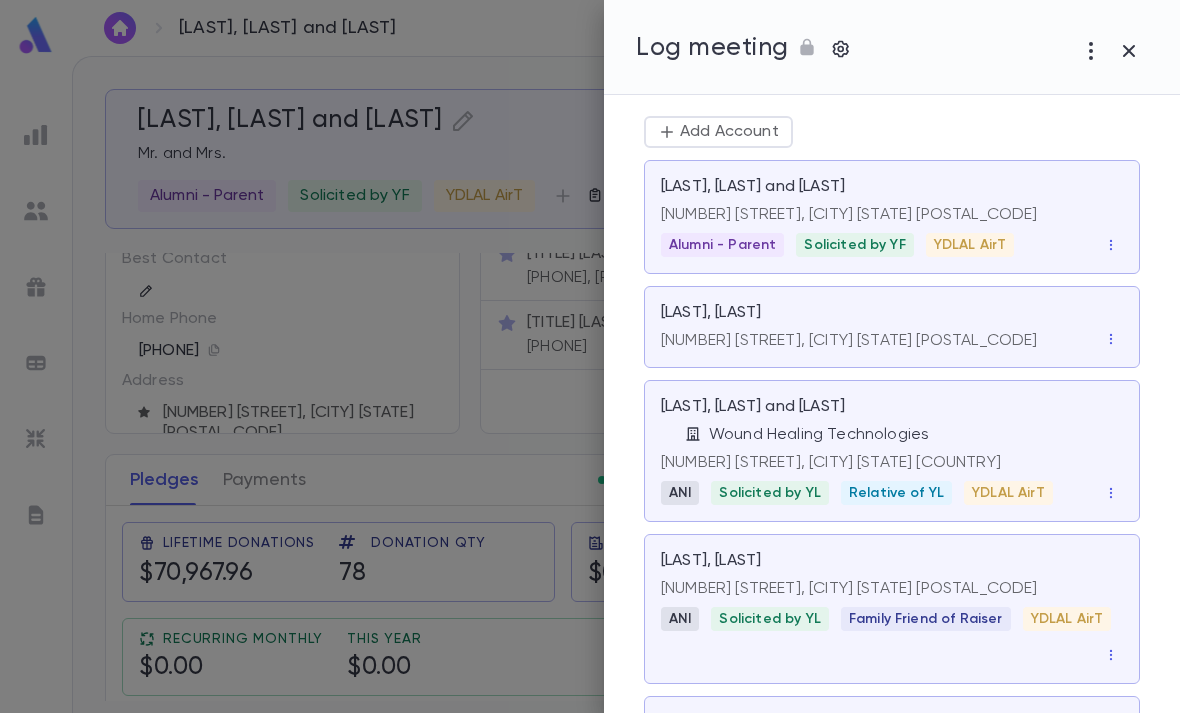click on "Lichtenstein, Yitzchok and Toba Wound Healing Technologies" at bounding box center (892, 421) 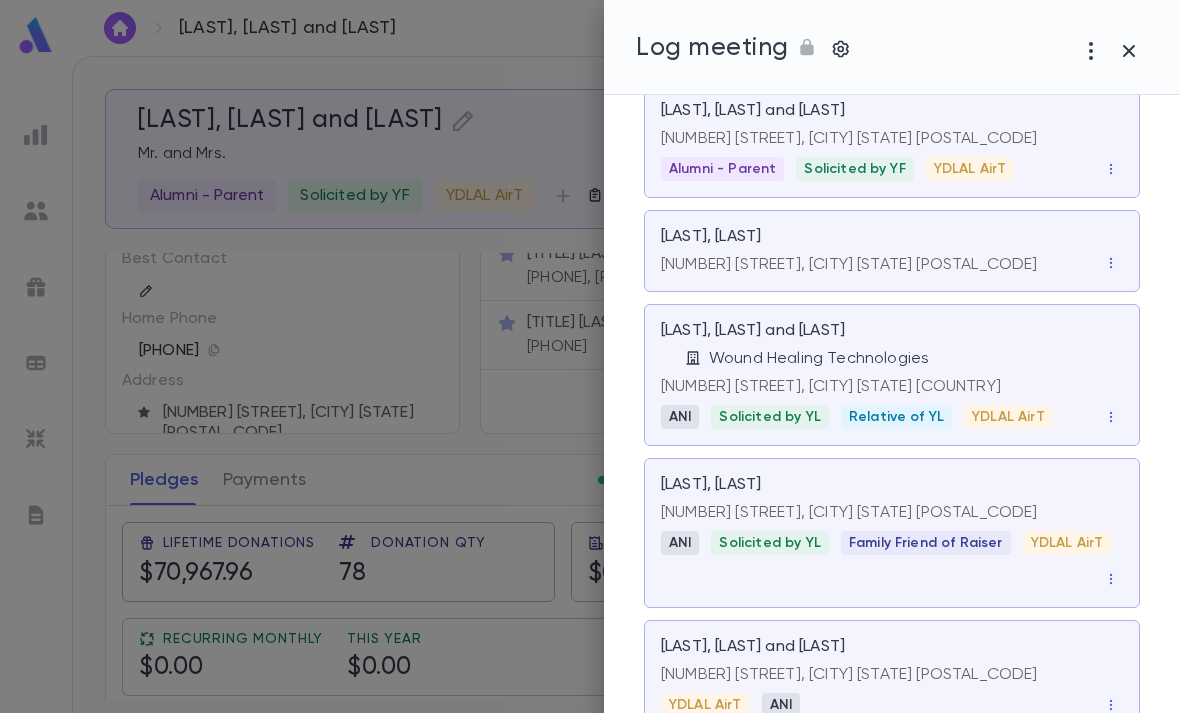scroll, scrollTop: 169, scrollLeft: 0, axis: vertical 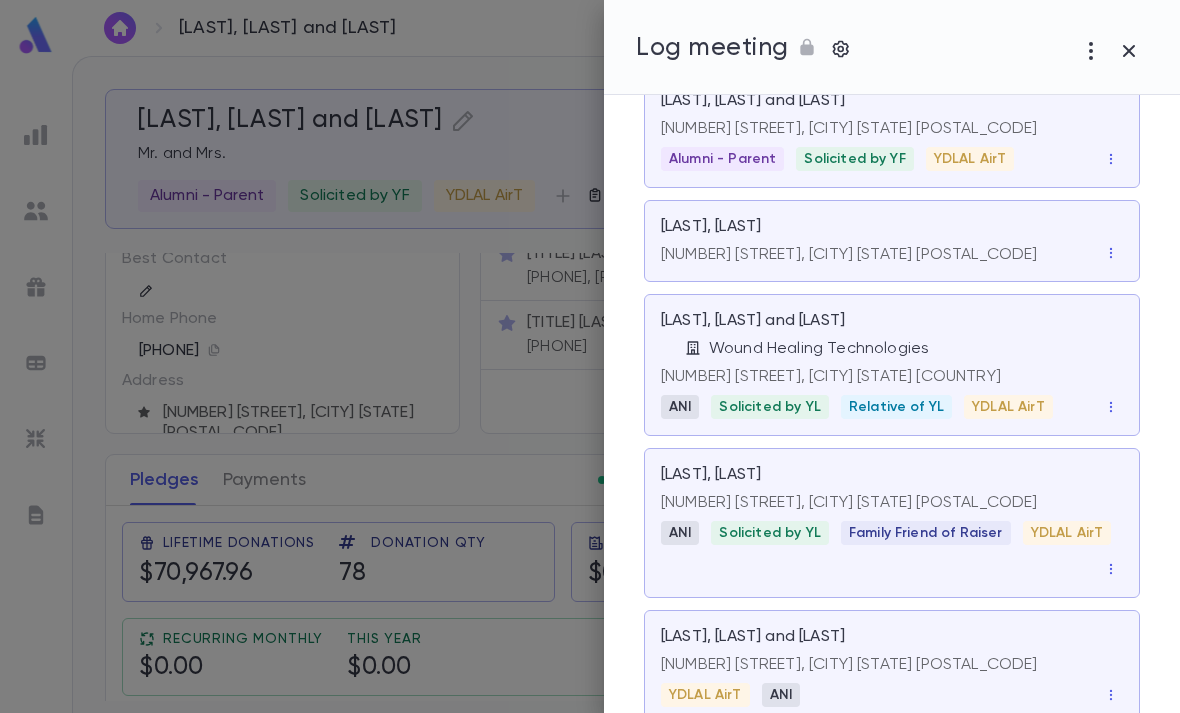 click on "1056 E 27th Street, Brooklyn NY 11210" at bounding box center (892, 503) 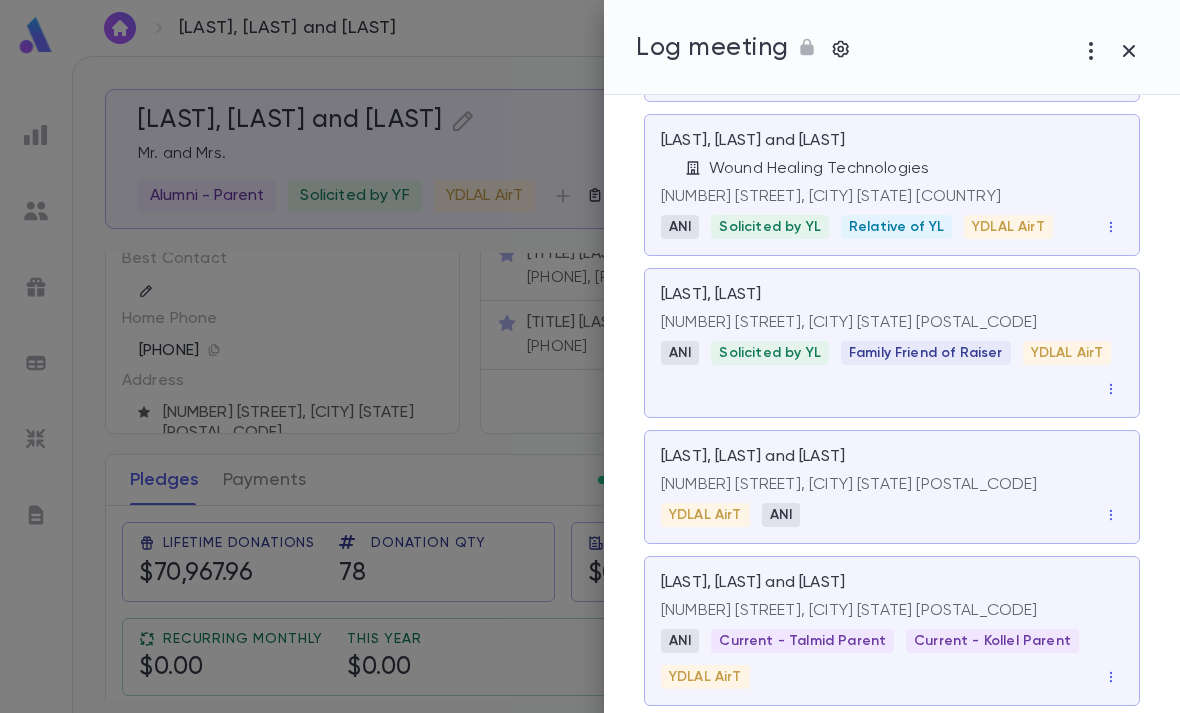 scroll, scrollTop: 356, scrollLeft: 0, axis: vertical 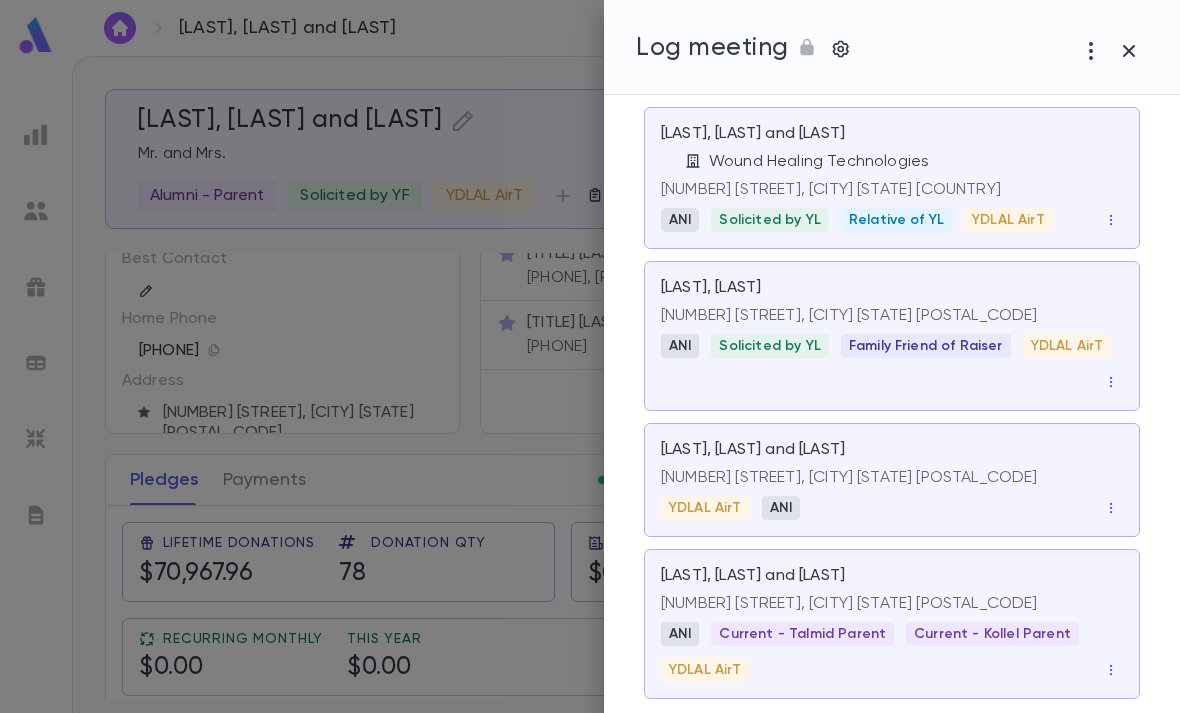 click on "1286 E 23rd Street, Brooklyn NY 11210" at bounding box center [892, 478] 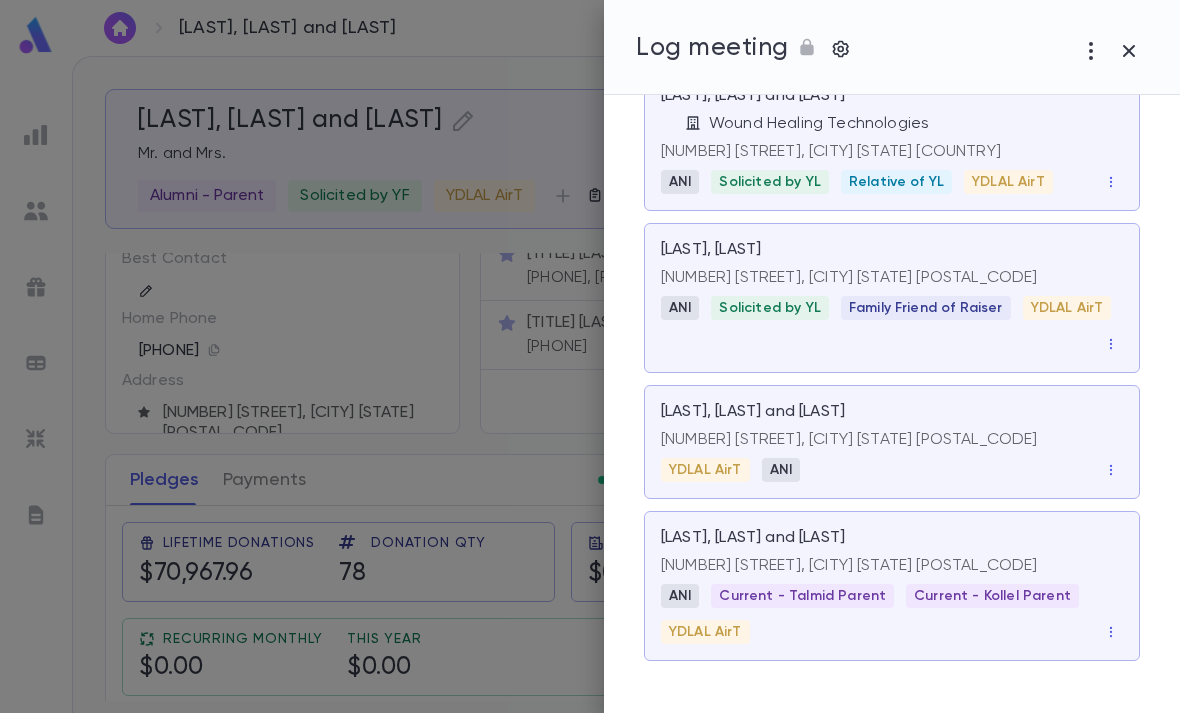 scroll, scrollTop: 394, scrollLeft: 0, axis: vertical 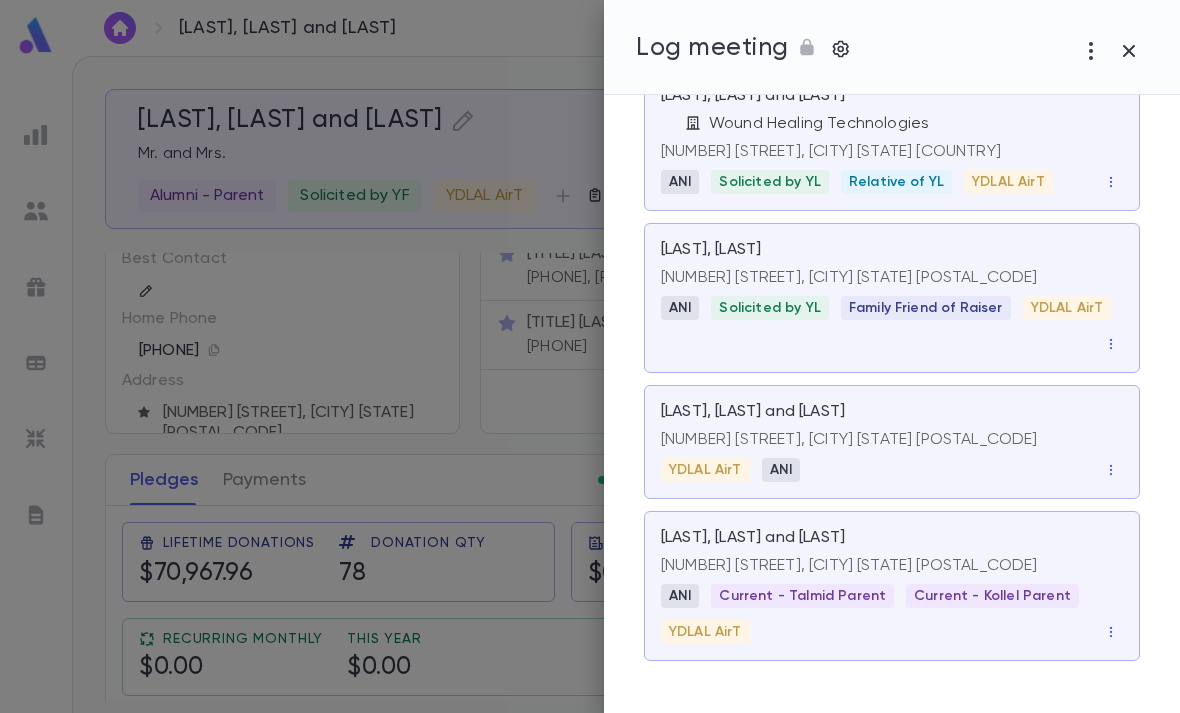click at bounding box center [1129, 51] 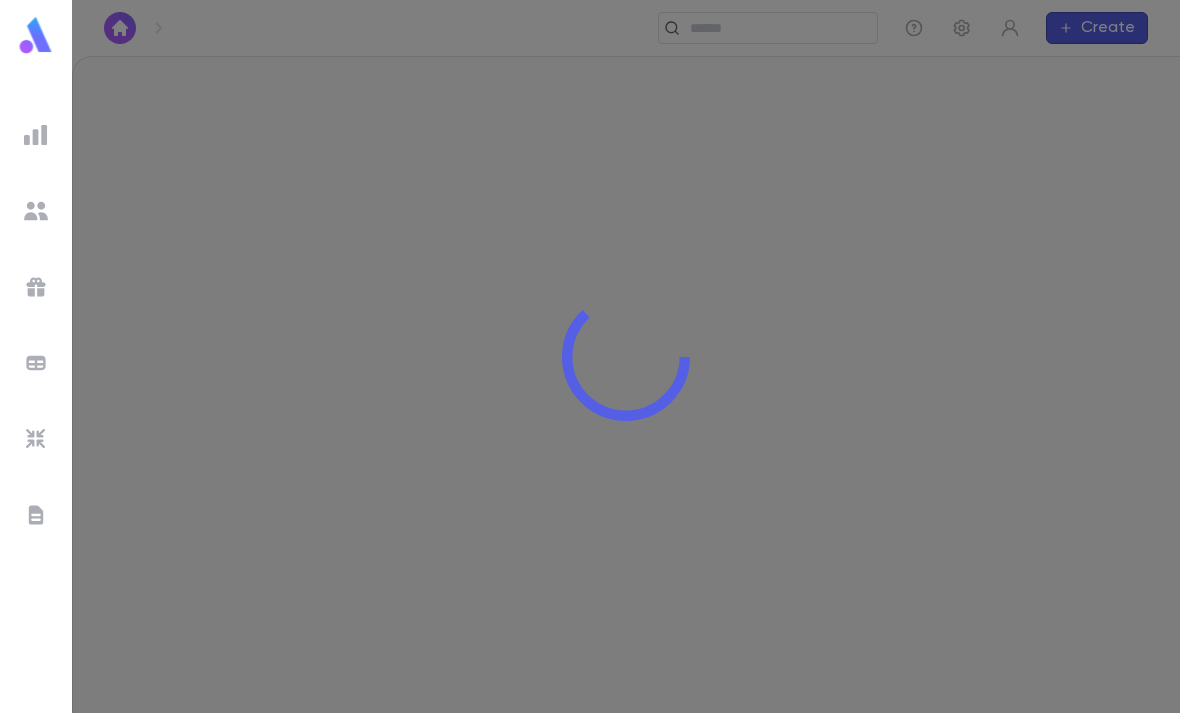 scroll, scrollTop: 0, scrollLeft: 0, axis: both 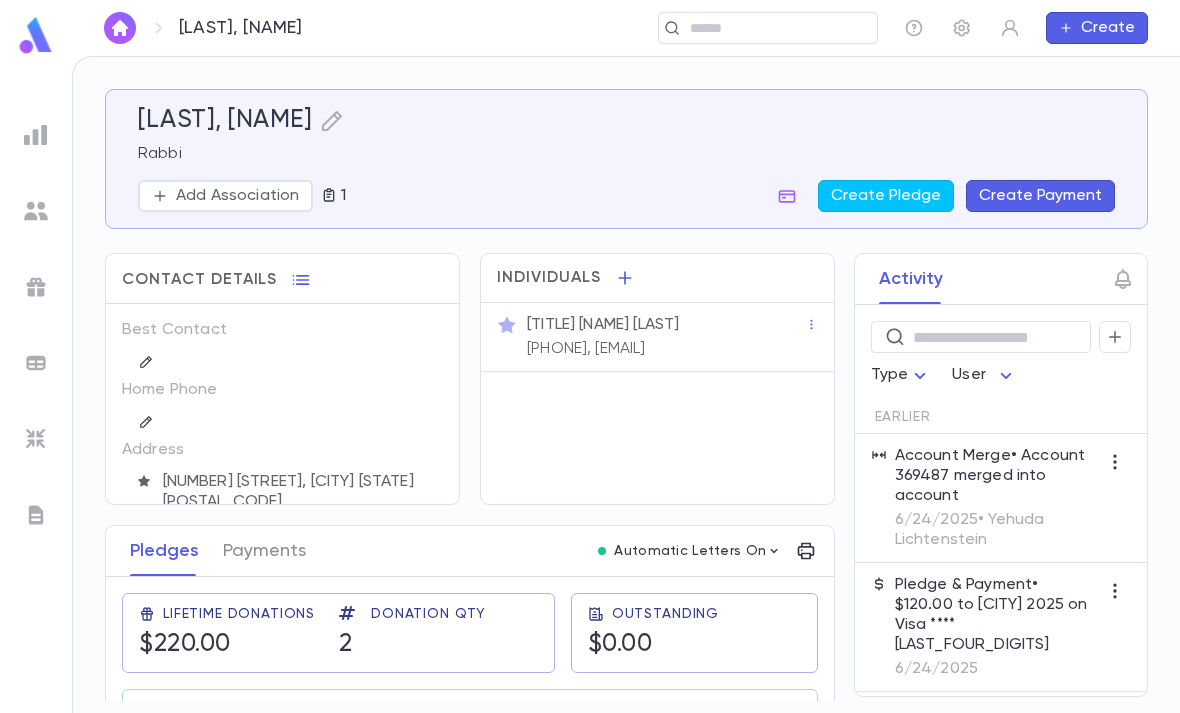 click 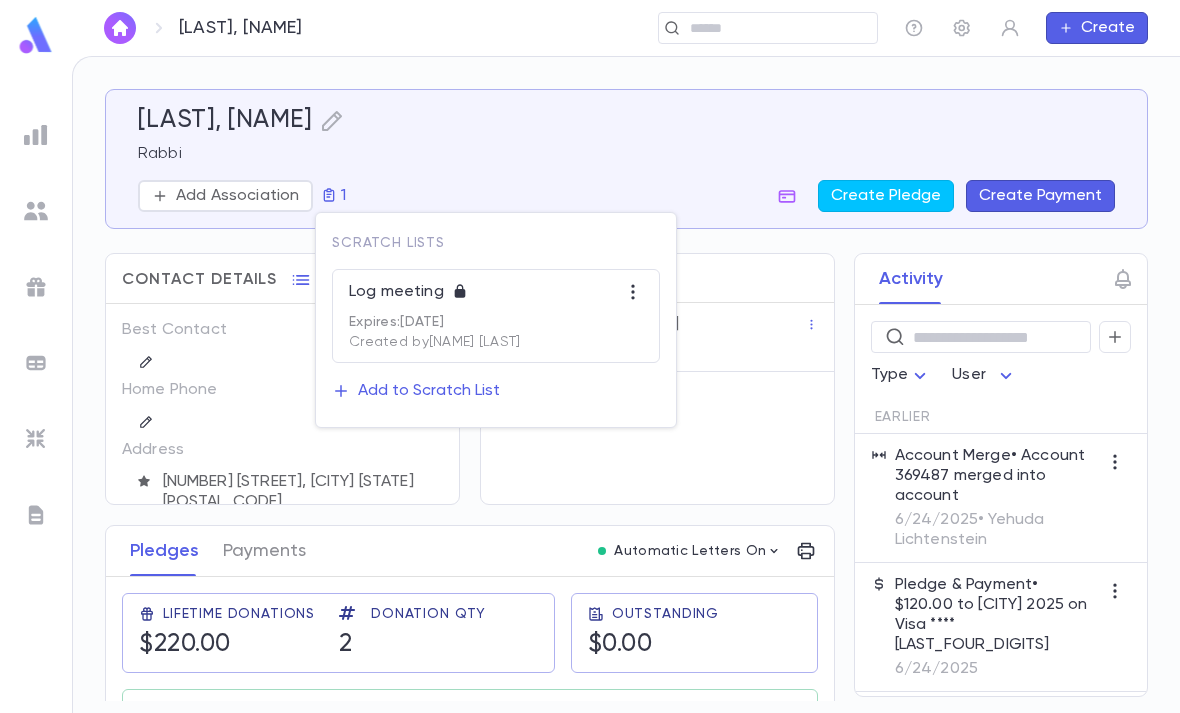 click 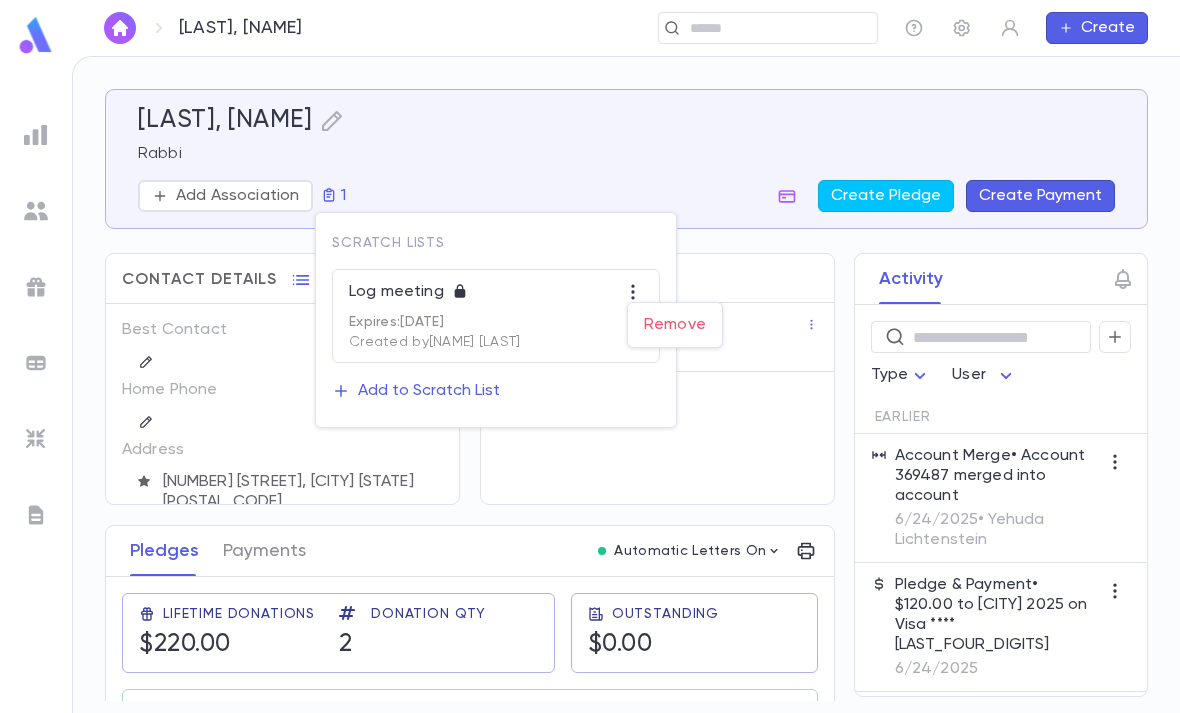 click on "Remove" at bounding box center (675, 325) 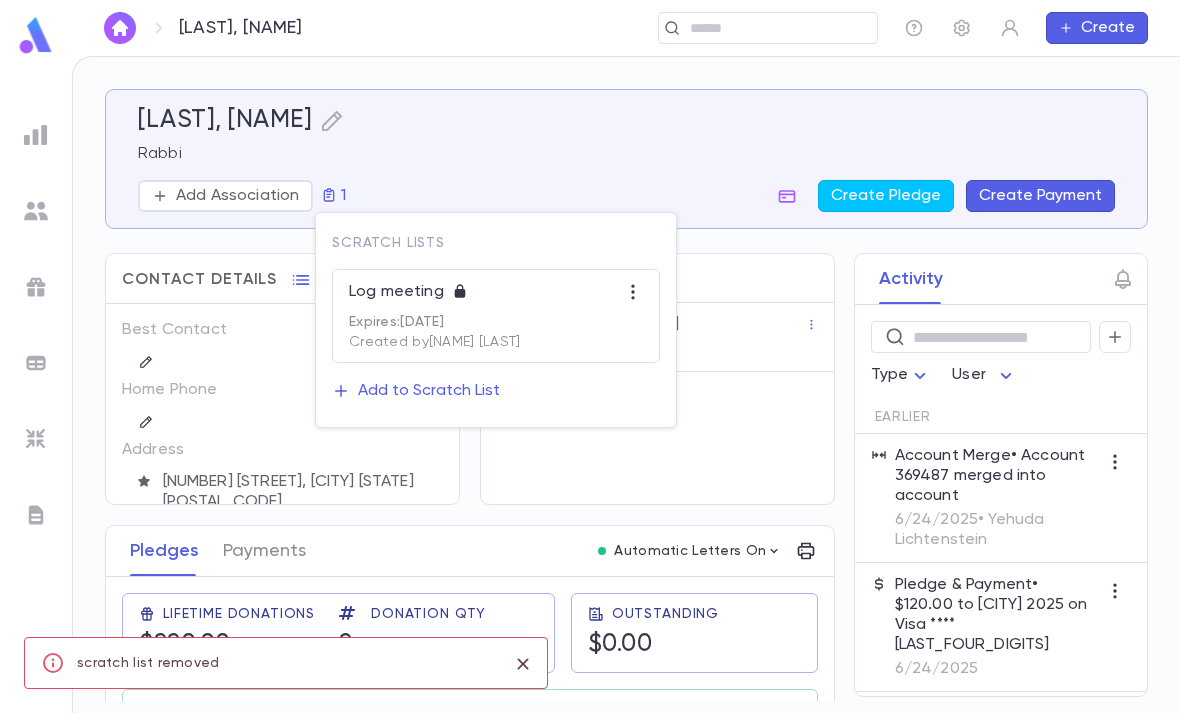 click on "Add to Scratch List" at bounding box center (416, 391) 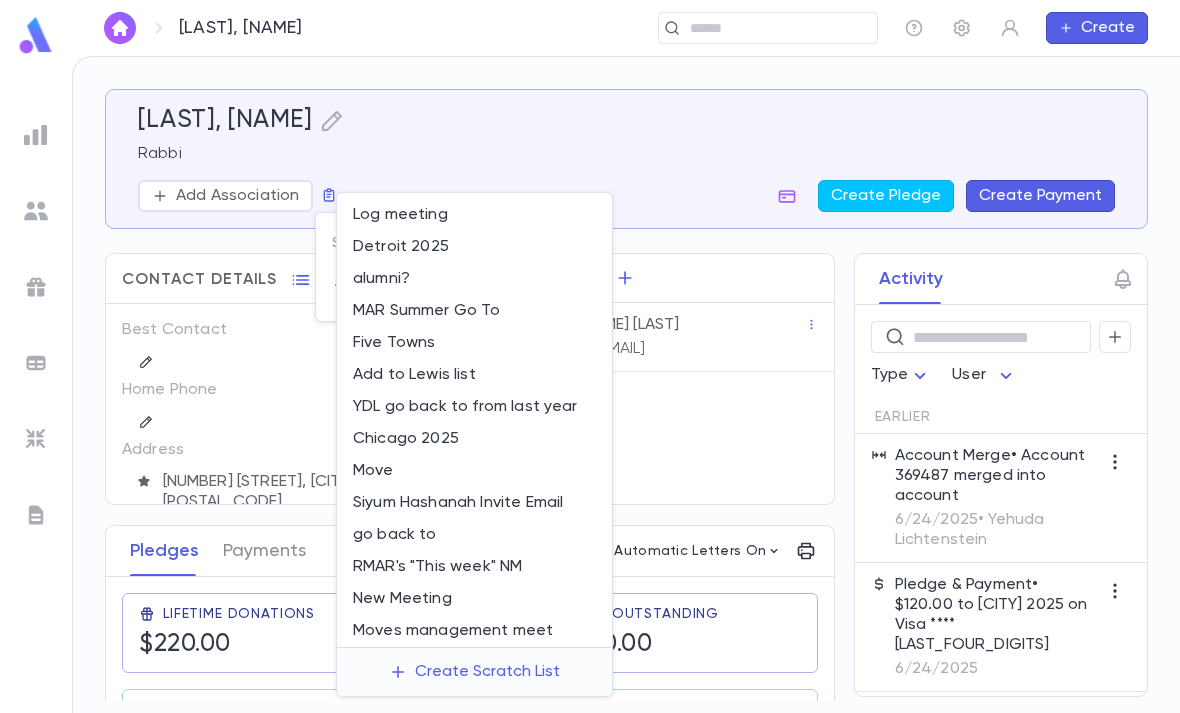 click at bounding box center (590, 356) 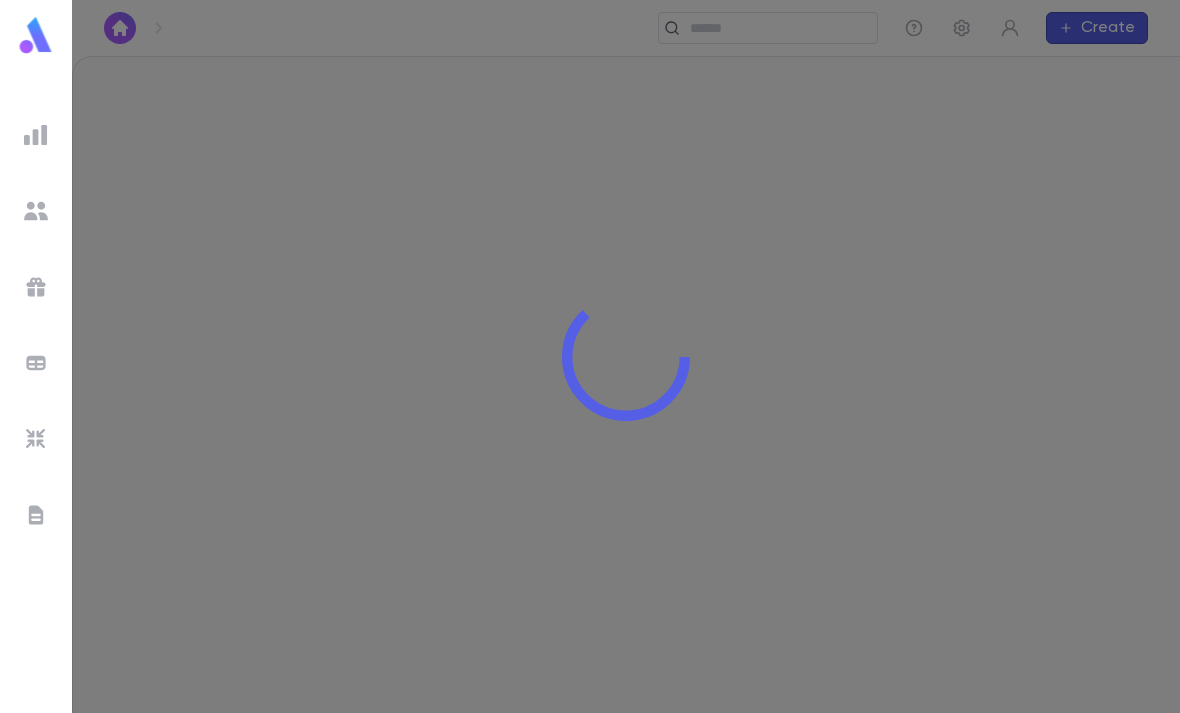 scroll, scrollTop: 0, scrollLeft: 0, axis: both 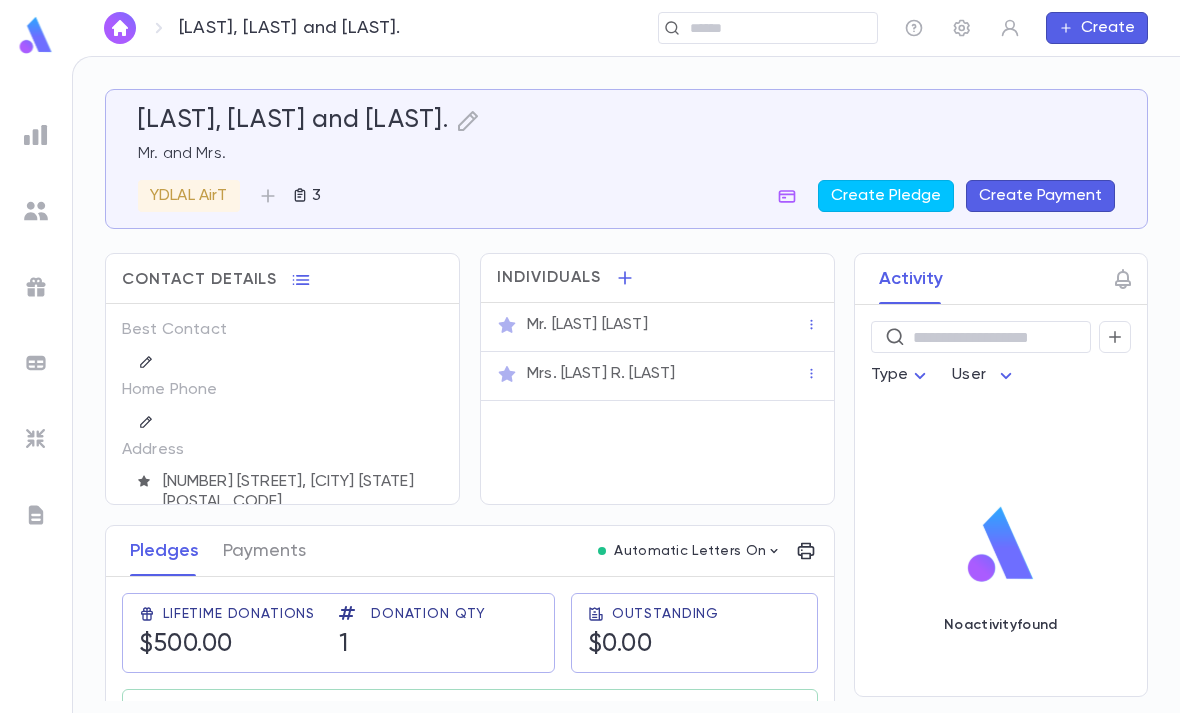 click on "Mr. Yehoshua  Baumol" at bounding box center [666, 325] 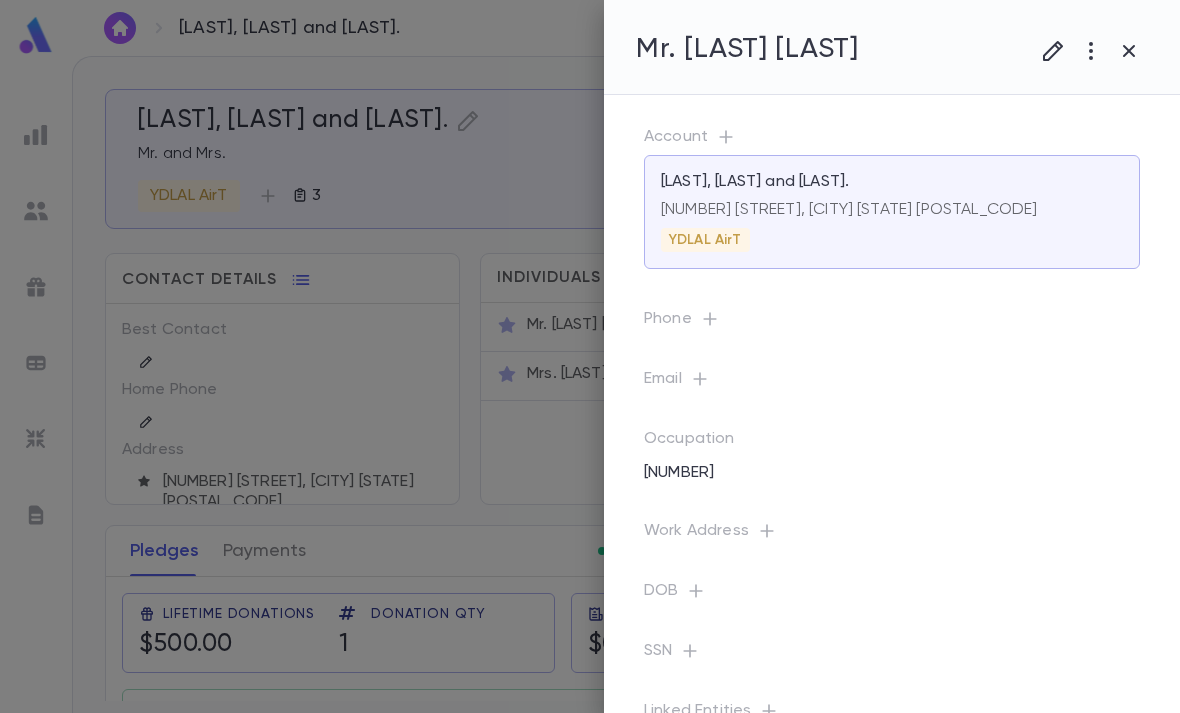 click 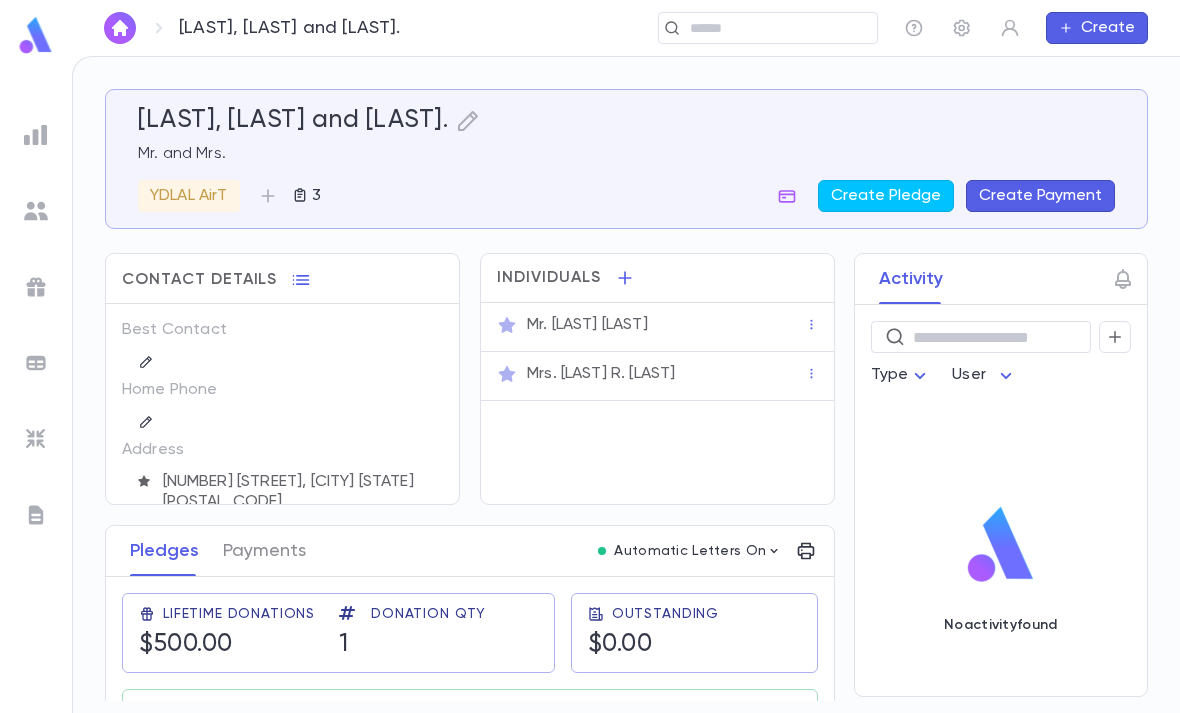 click 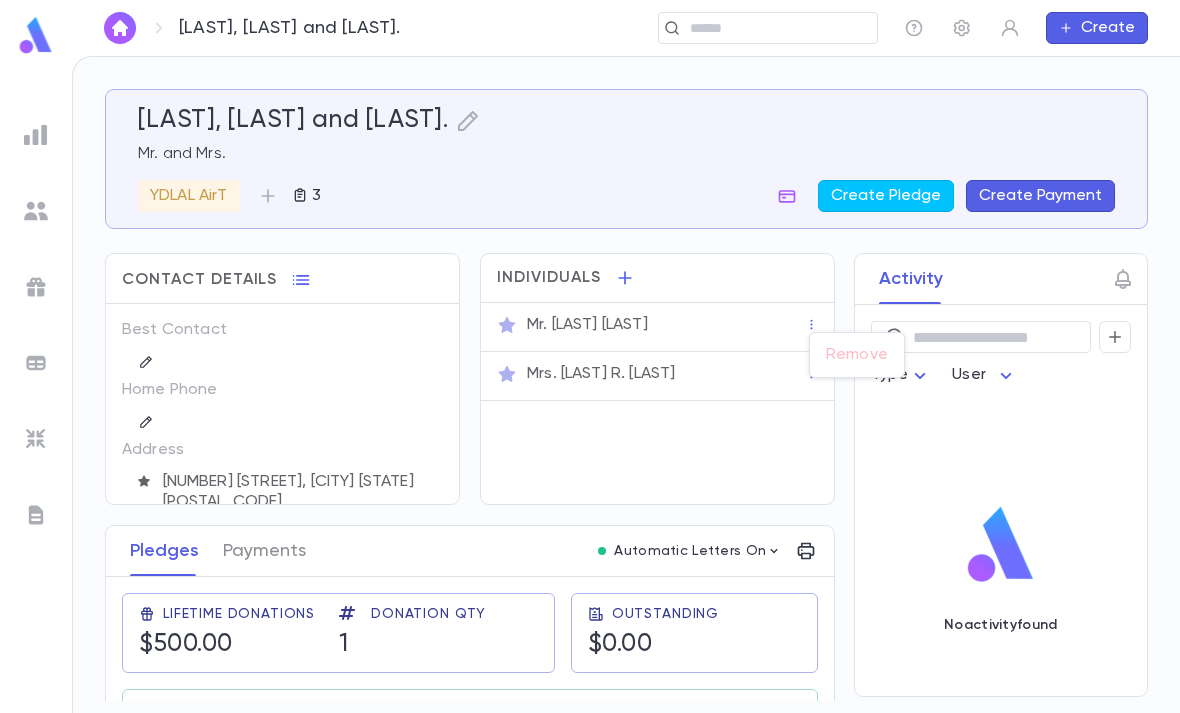 click at bounding box center [590, 356] 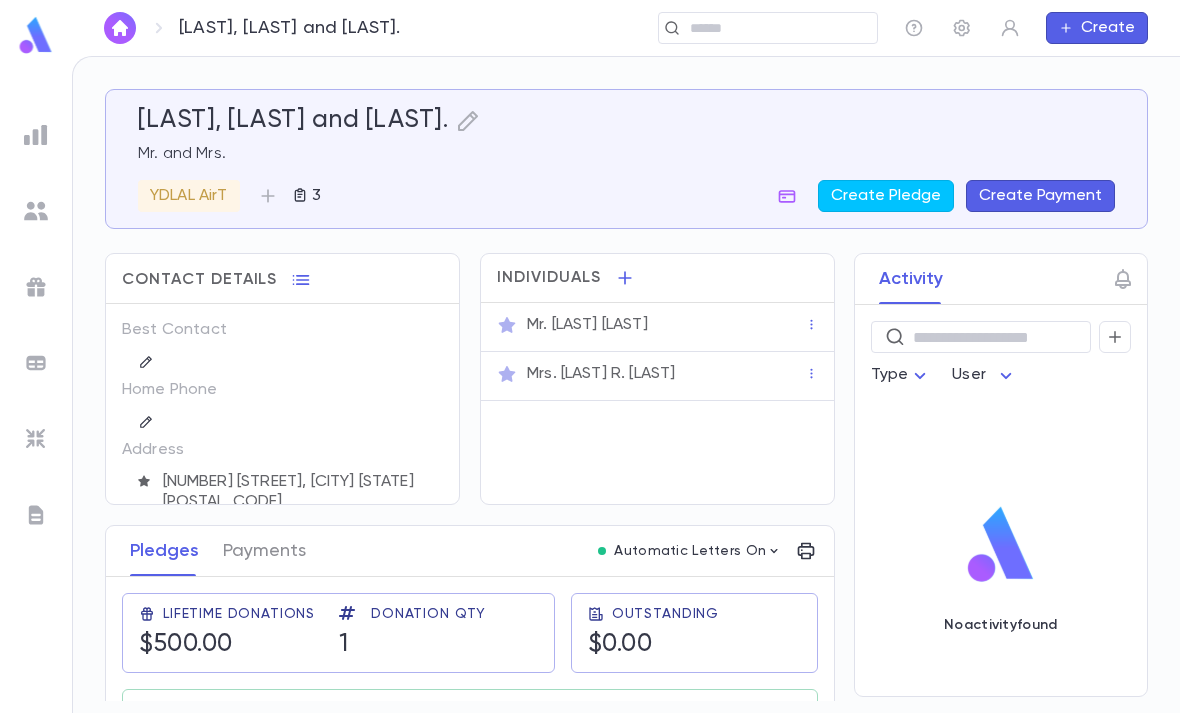 click on "Mr. Yehoshua  Baumol" at bounding box center (666, 325) 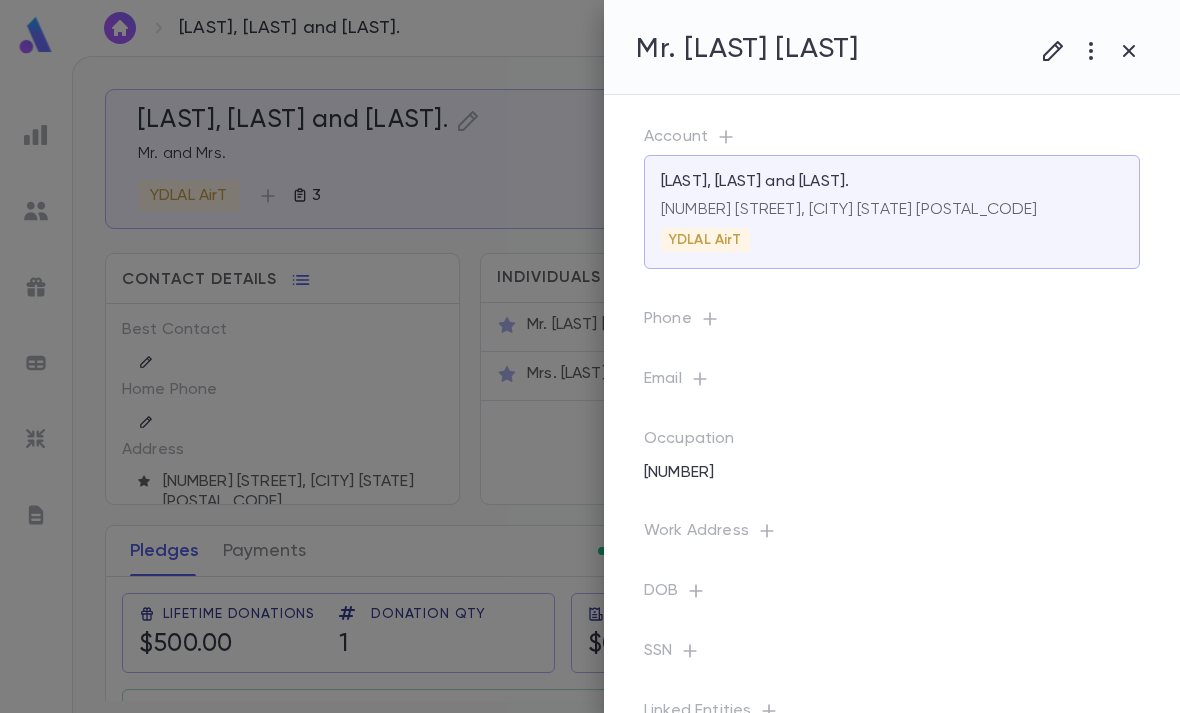 click at bounding box center [1129, 51] 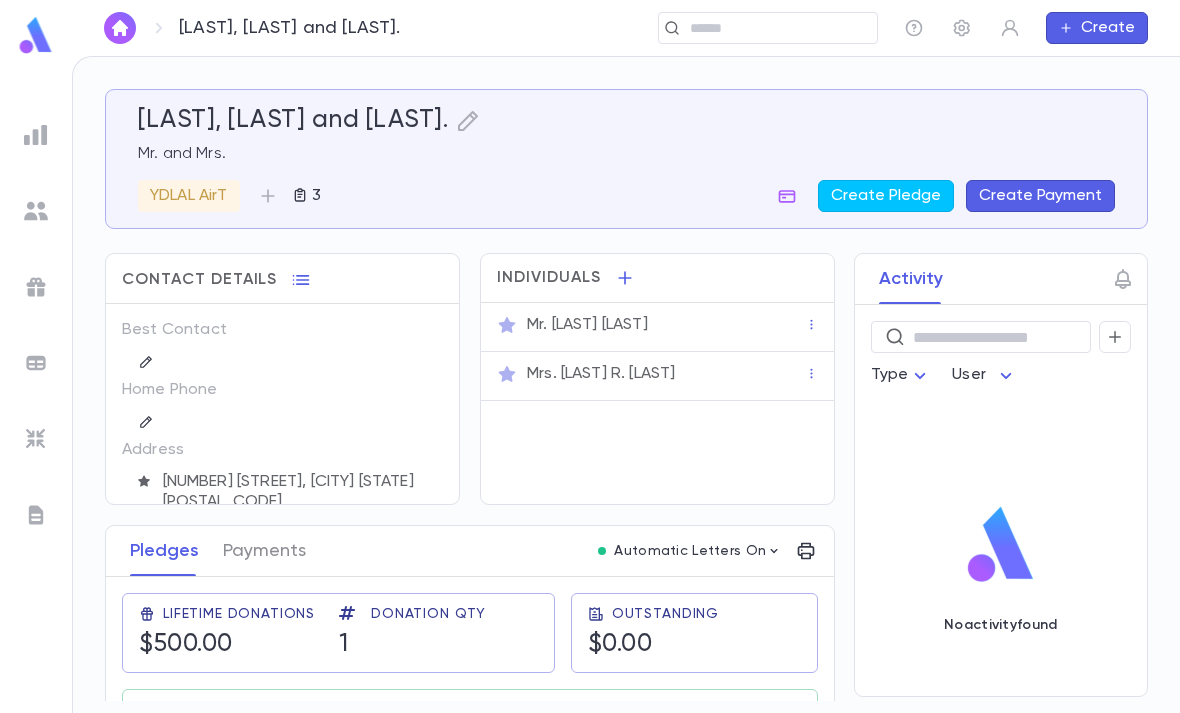 click 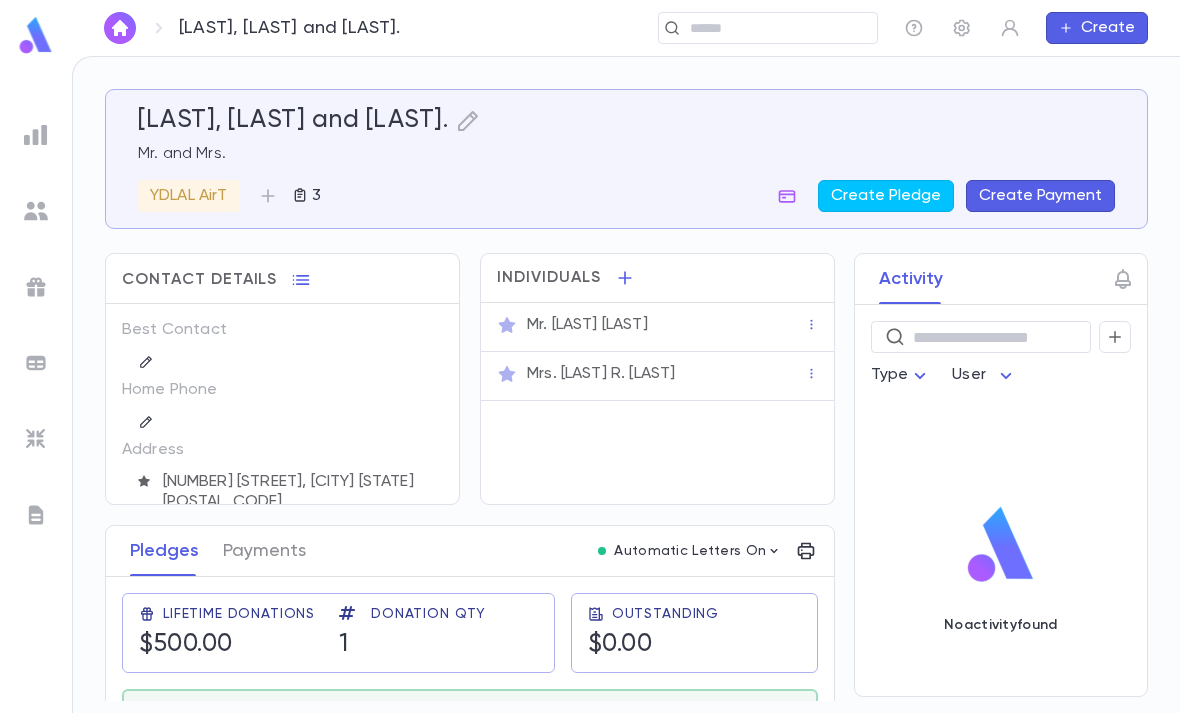 click at bounding box center [1115, 337] 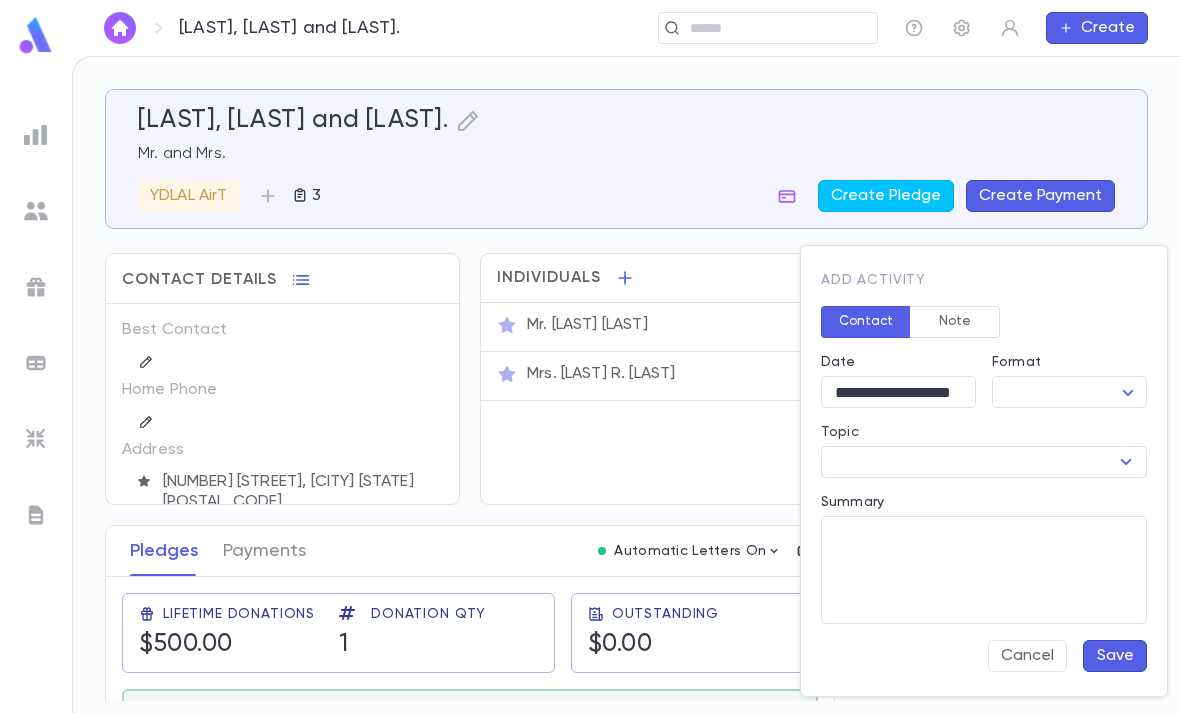 click on "Baumol, Yehoshua  and Chana R. ​  Create   Baumol, Yehoshua  and Chana R. Mr. and Mrs. YDLAL AirT 3 Create Pledge Create Payment Contact Details Best Contact Home Phone Address 17522 Alta Vista, Southfield MI 48075 Account ID 105447 Solicitor Individuals Mr. Yehoshua  Baumol Mrs. Chana R. Baumol Pledges Payments  Automatic Letters On Lifetime Donations $500.00 Donation Qty 1 Outstanding $0.00 Recurring Monthly $0.00 This Year $0.00 Date Amount Campaign Group Paid Outstanding Installments Notes No  pledges  found Activity ​ Type User No  activity  found Profile Log out Account Pledge Payment Alumni - in laws Alumni - Parent Alumni - Talmid ANI ANI “Kollel speaks to him” ANI -Kollel Sponsorship Circle Chevrusa of Raiser Close Friend of Raiser Current - Kollel Parent Current - Talmid Parent Family Friend of Raiser Friend of Raiser Future ANI/will return Grandparent - Alumni Grandparent - current Hold In-laws  - Kollel Alumni In-laws  - Kollel Current Keep anonymous Kollel - Alumni Kollel - Current Remove" at bounding box center [590, 384] 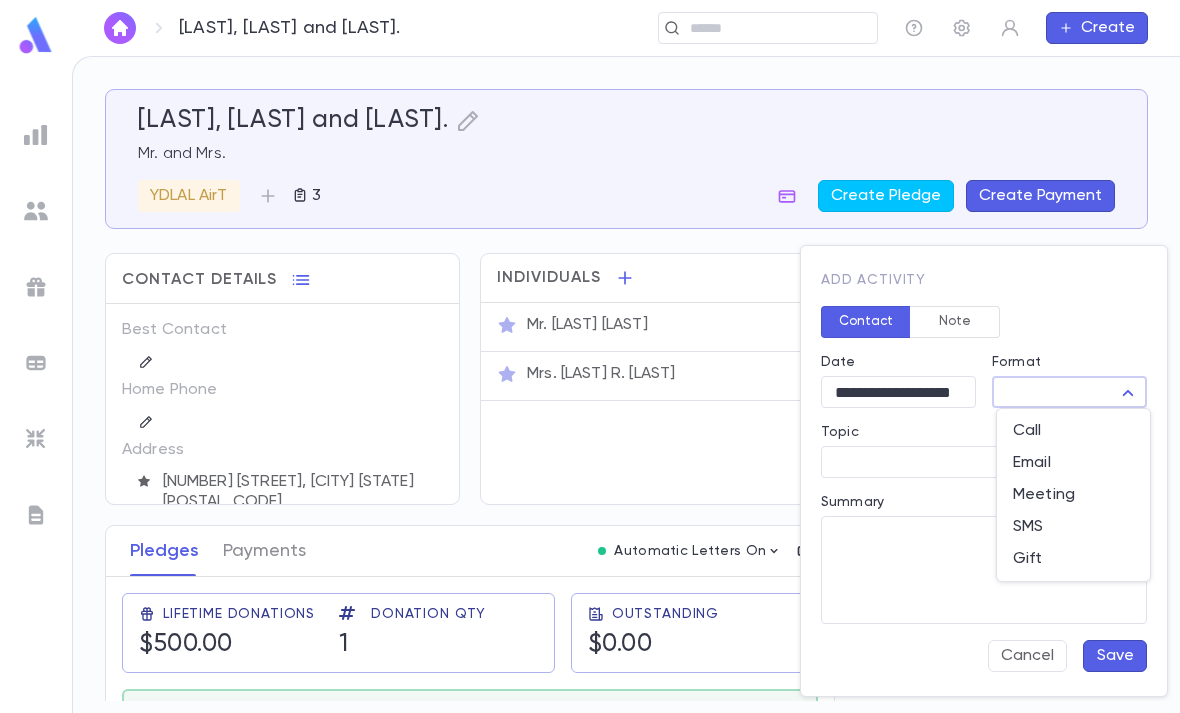 click on "SMS" at bounding box center [1073, 527] 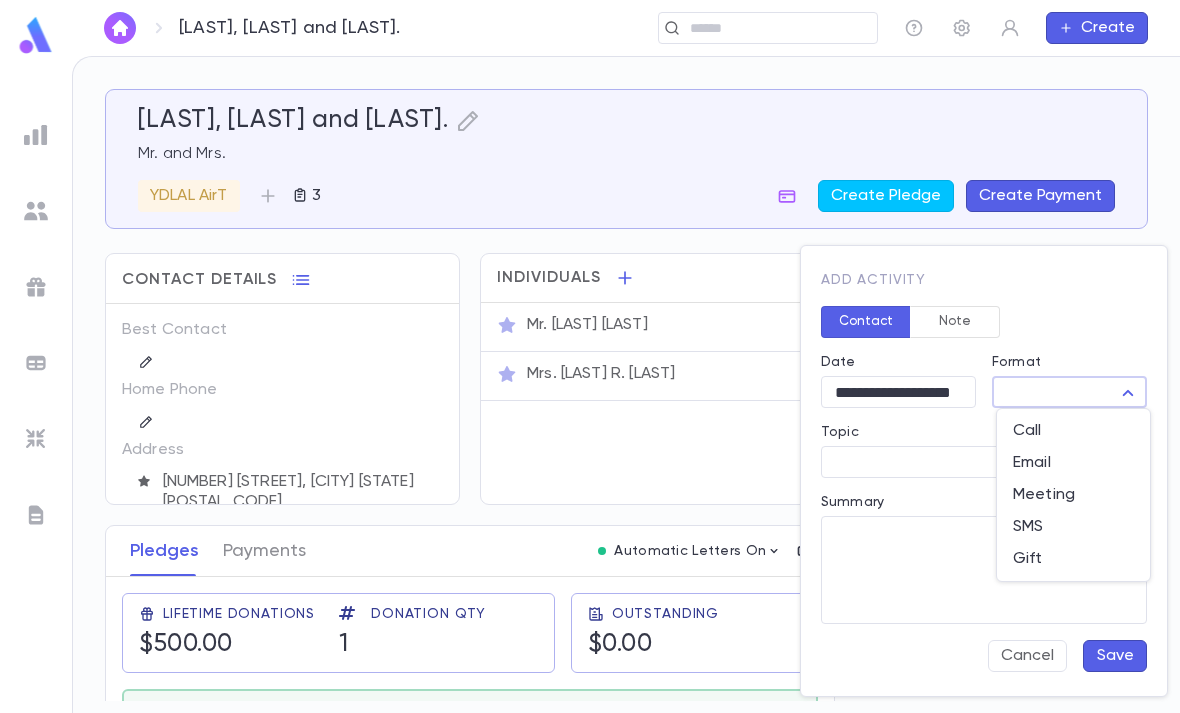 type on "***" 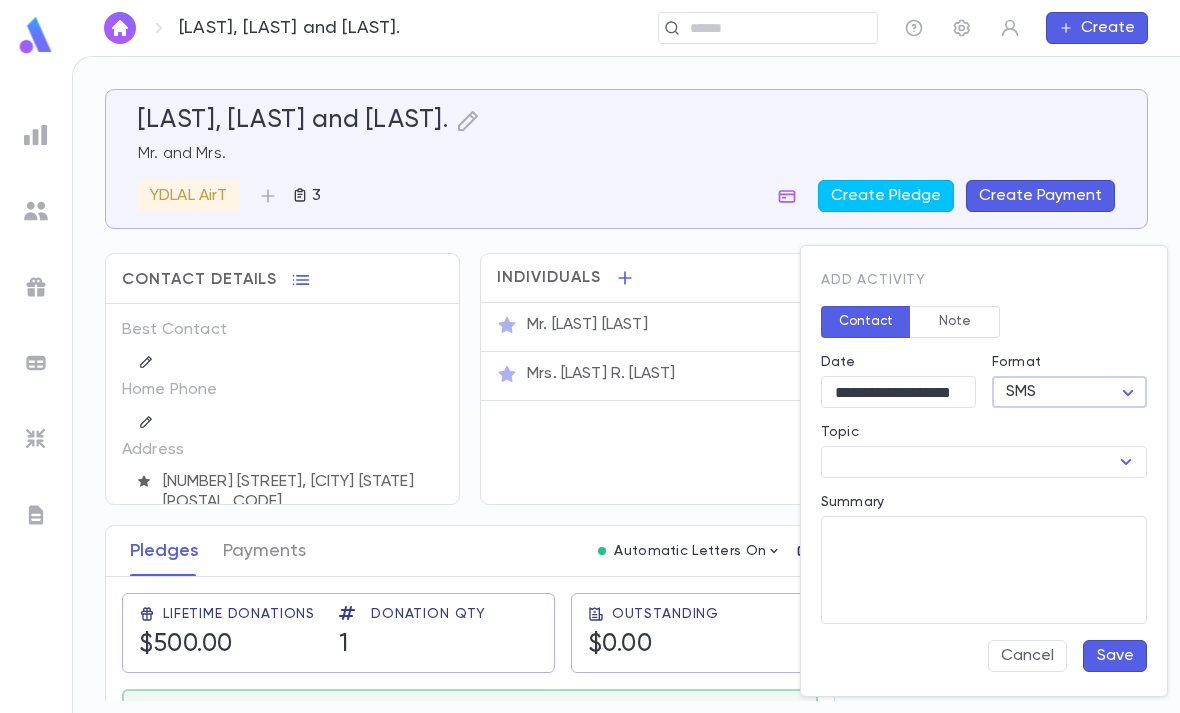click on "Topic" at bounding box center [967, 462] 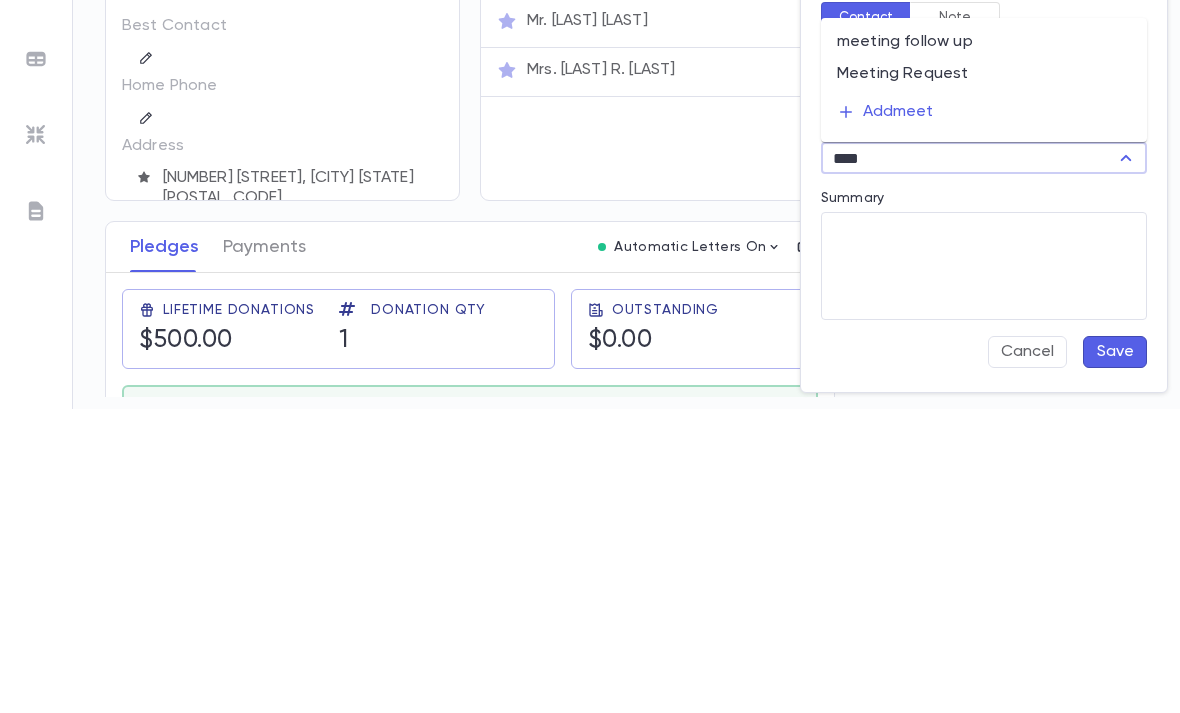 click on "Meeting Request" at bounding box center (984, 378) 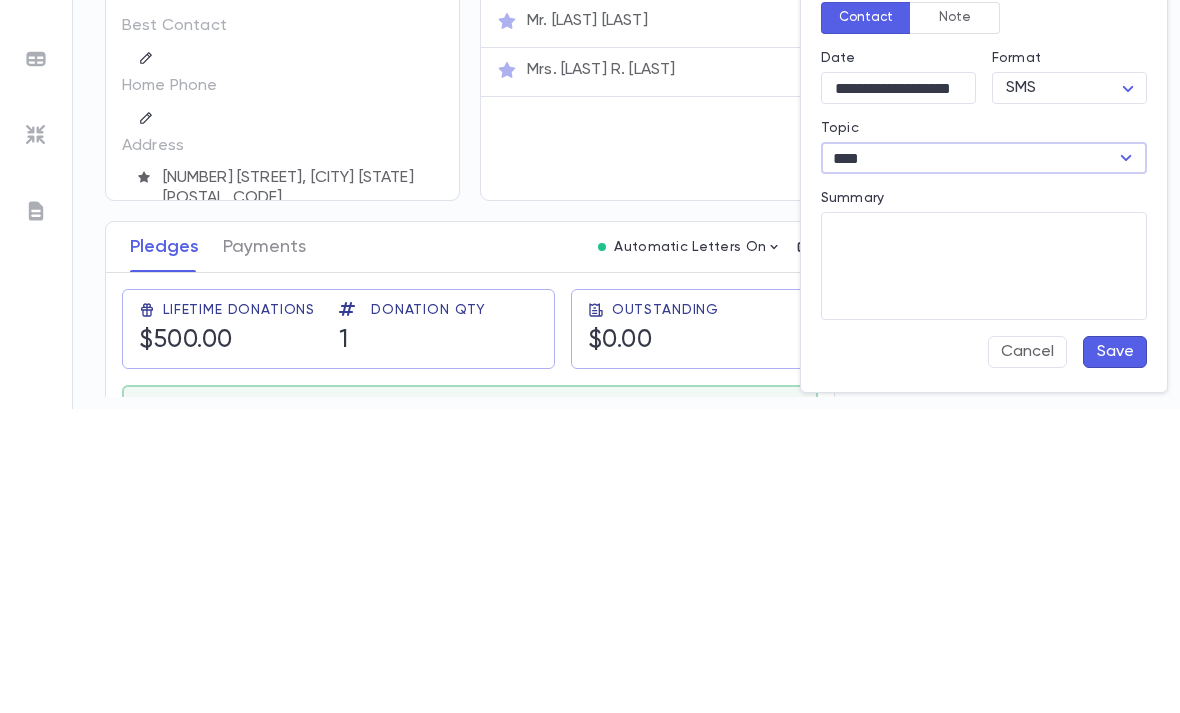 type on "**********" 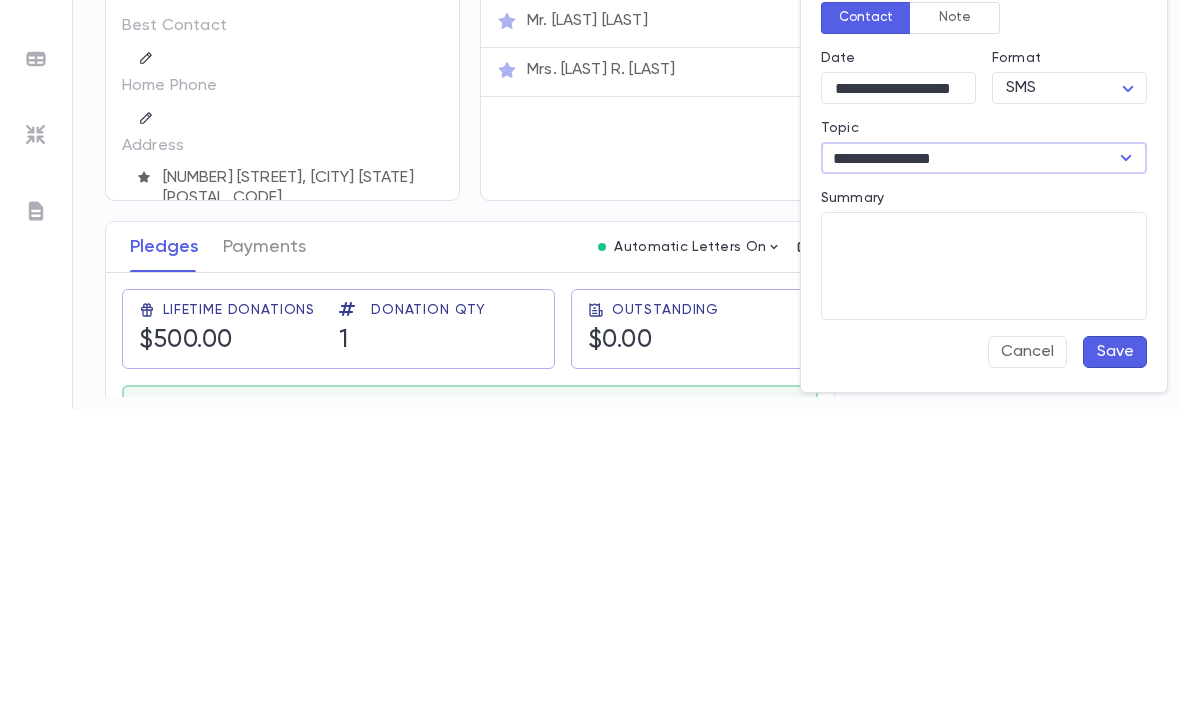 click on "**********" at bounding box center [898, 392] 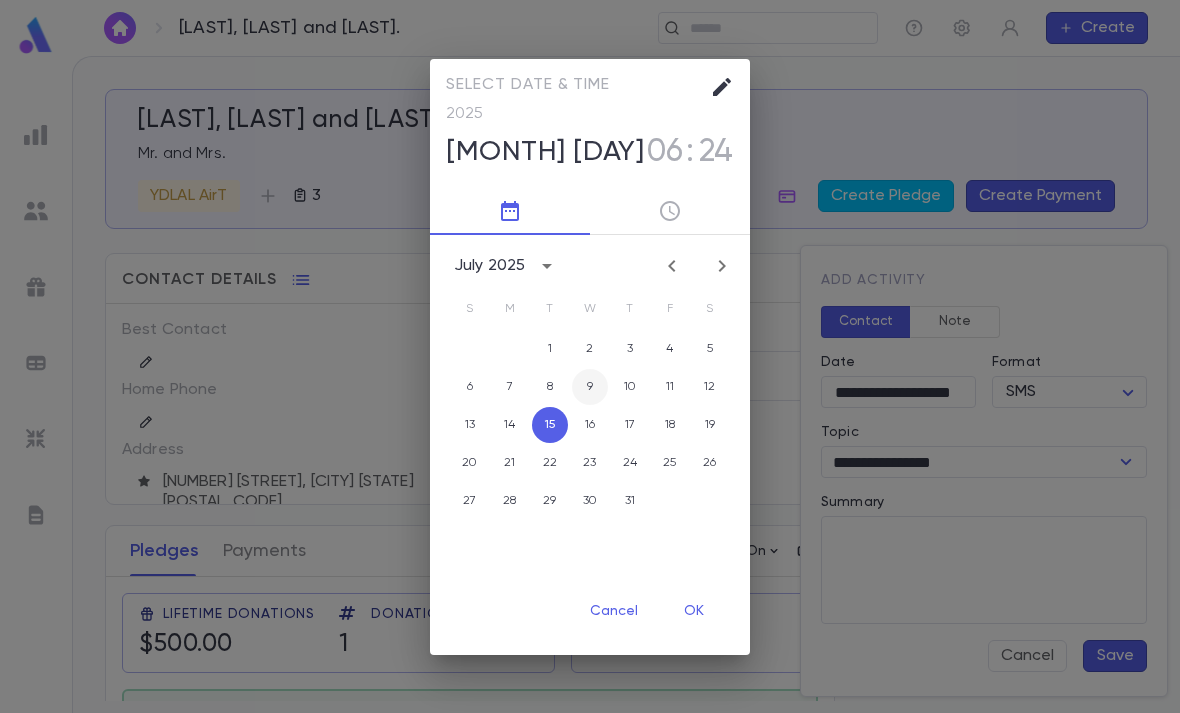 click on "9" at bounding box center [590, 387] 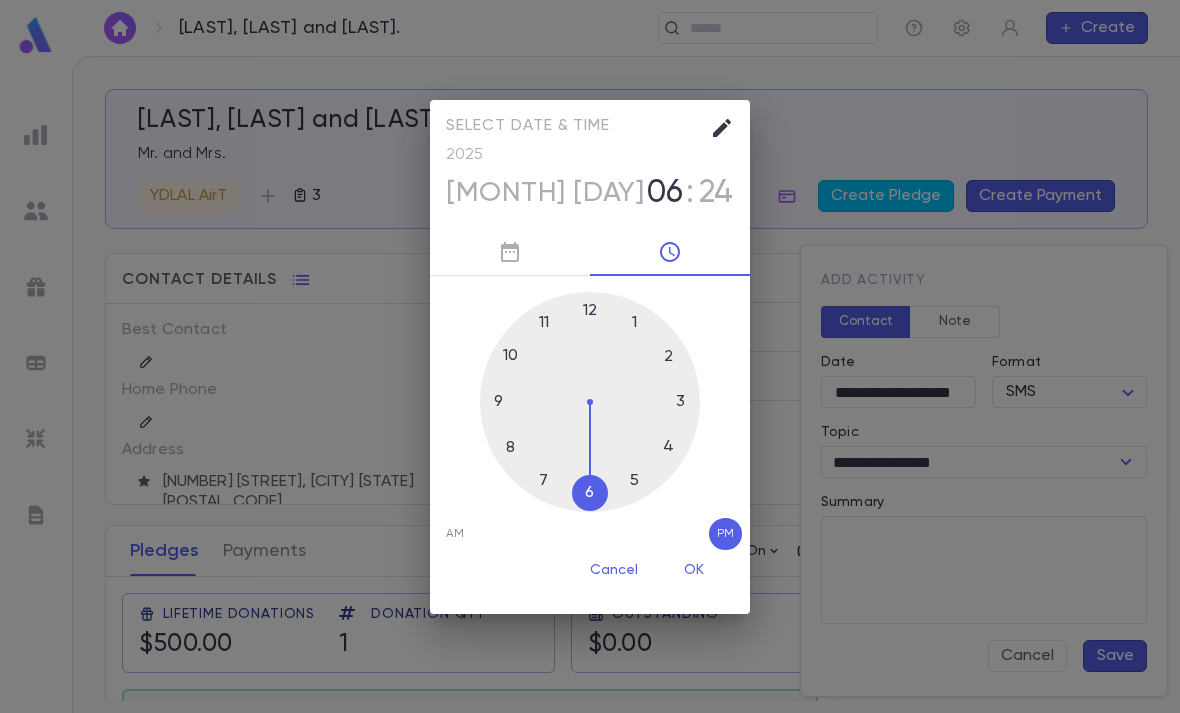 click on "OK" at bounding box center [694, 571] 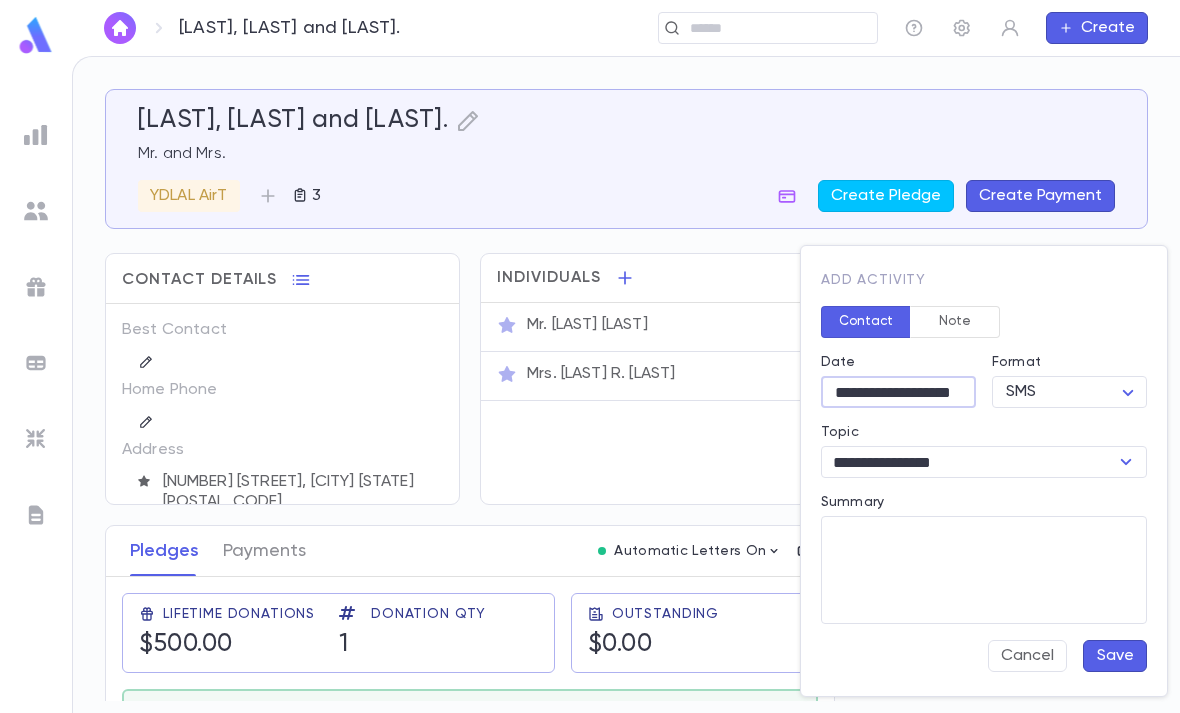 click on "Save" at bounding box center [1115, 656] 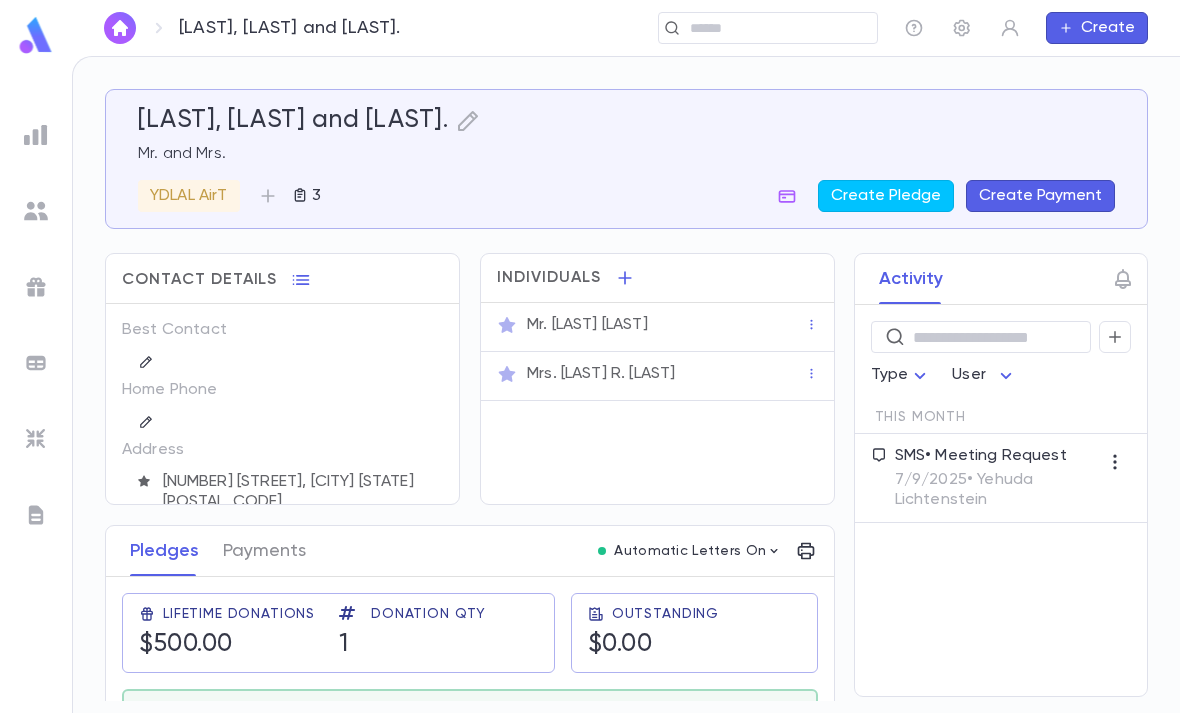 click on "Baumol, Yehoshua  and Chana R. Mr. and Mrs. YDLAL AirT 3 Create Pledge Create Payment" at bounding box center [626, 159] 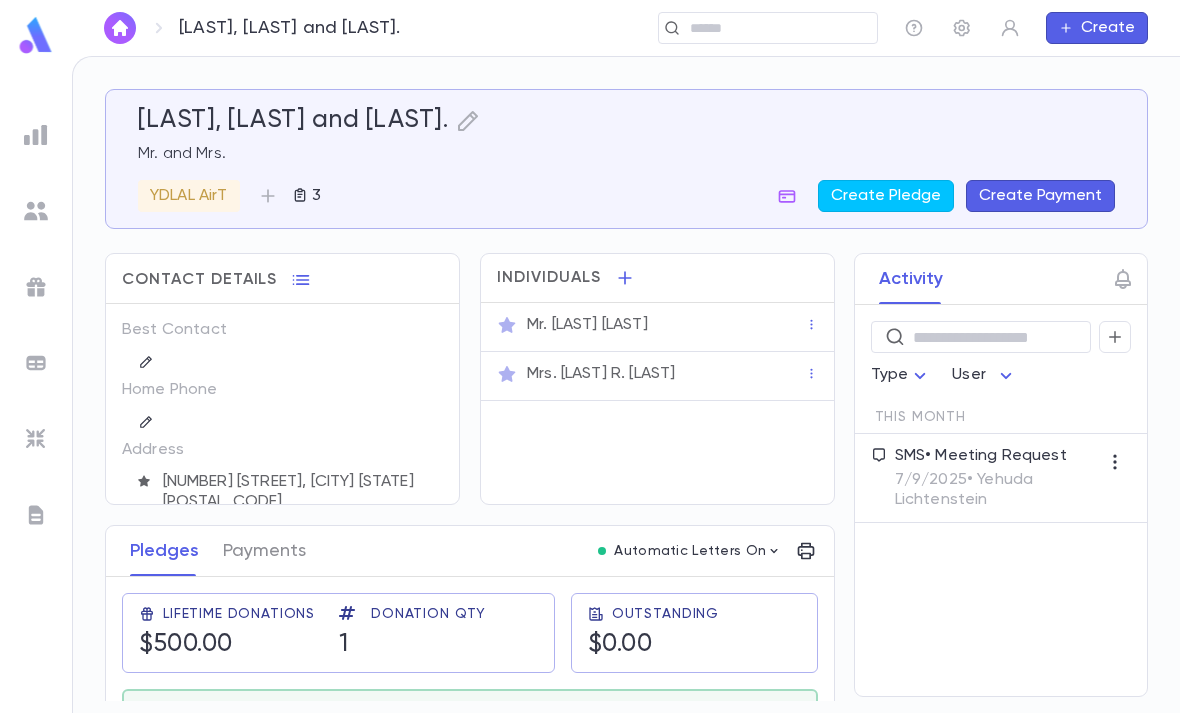 click on "3" at bounding box center (306, 196) 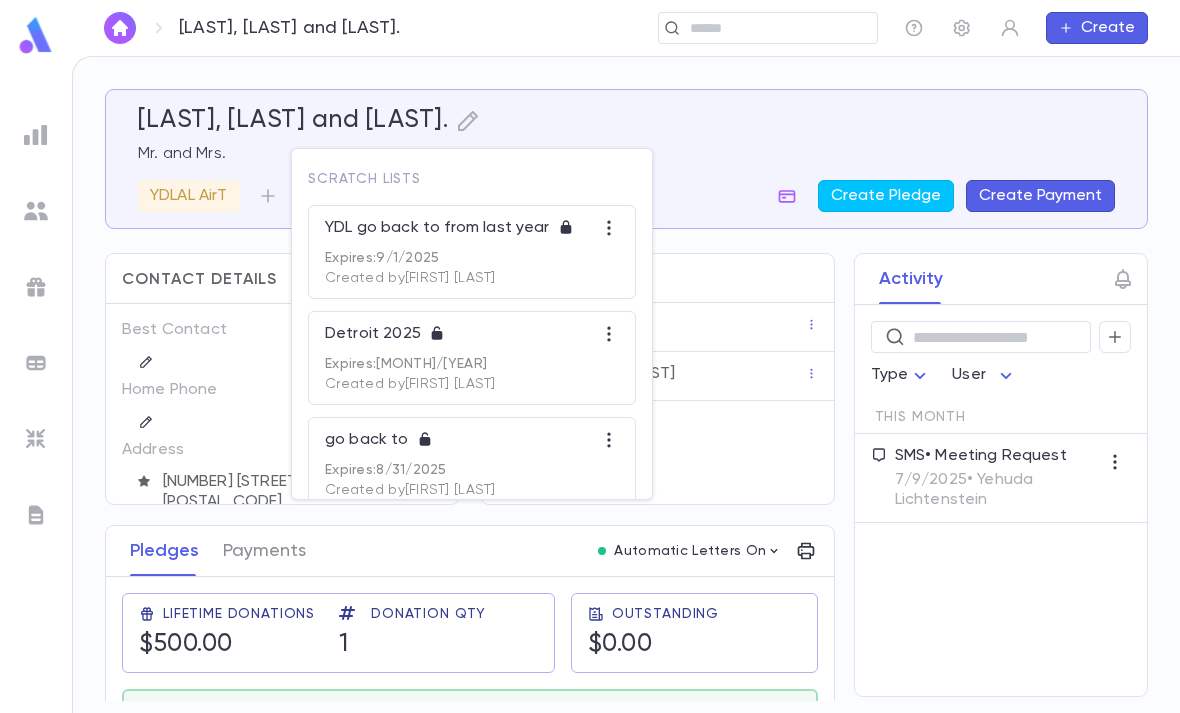 click on "Detroit 2025" at bounding box center [472, 340] 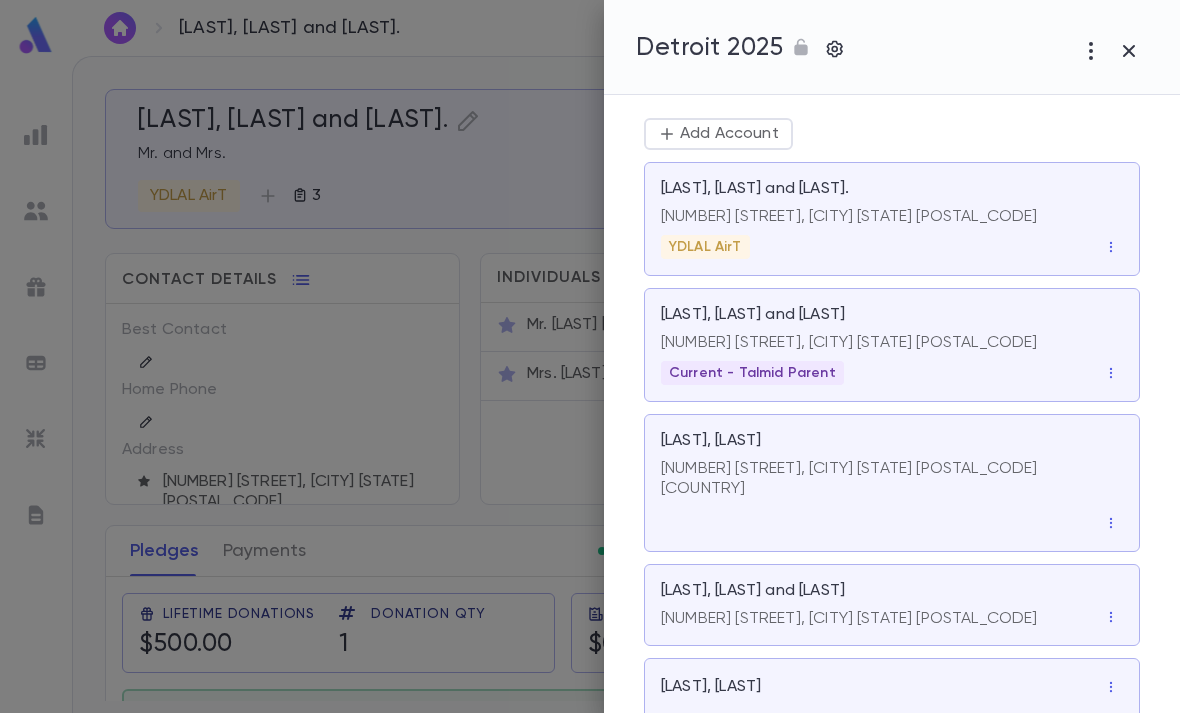 scroll, scrollTop: 88, scrollLeft: 0, axis: vertical 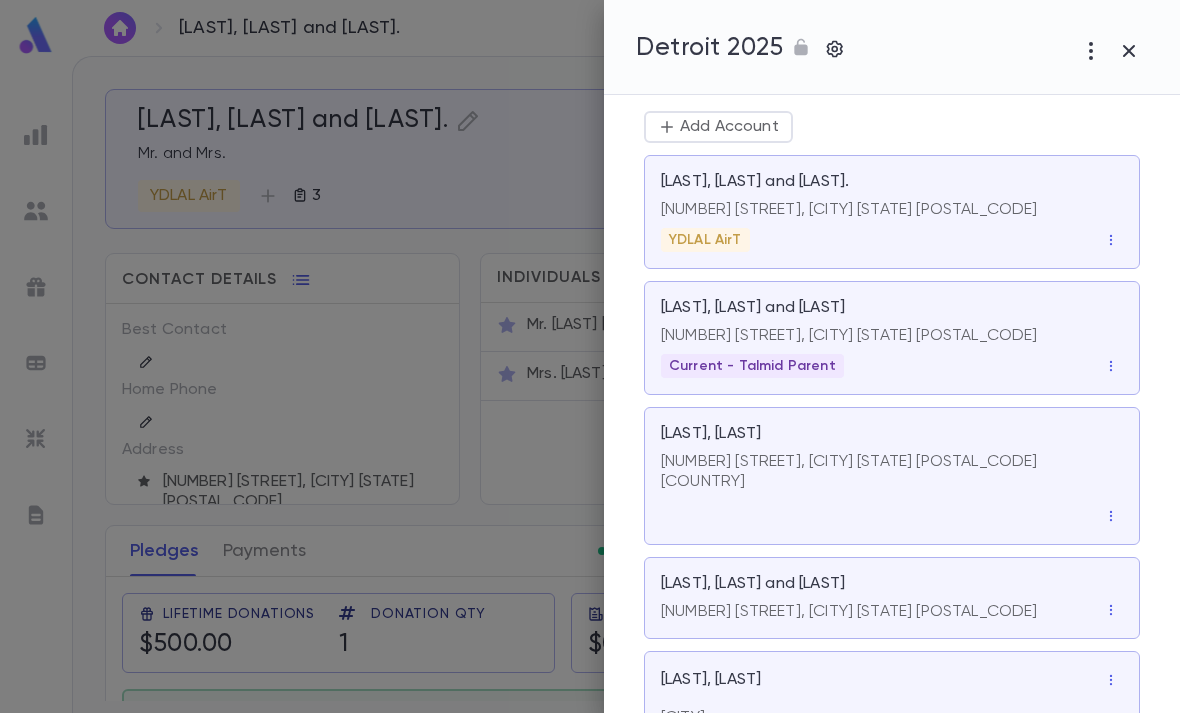 click on "[NUMBER] [STREET], [CITY] [STATE]" at bounding box center (892, 336) 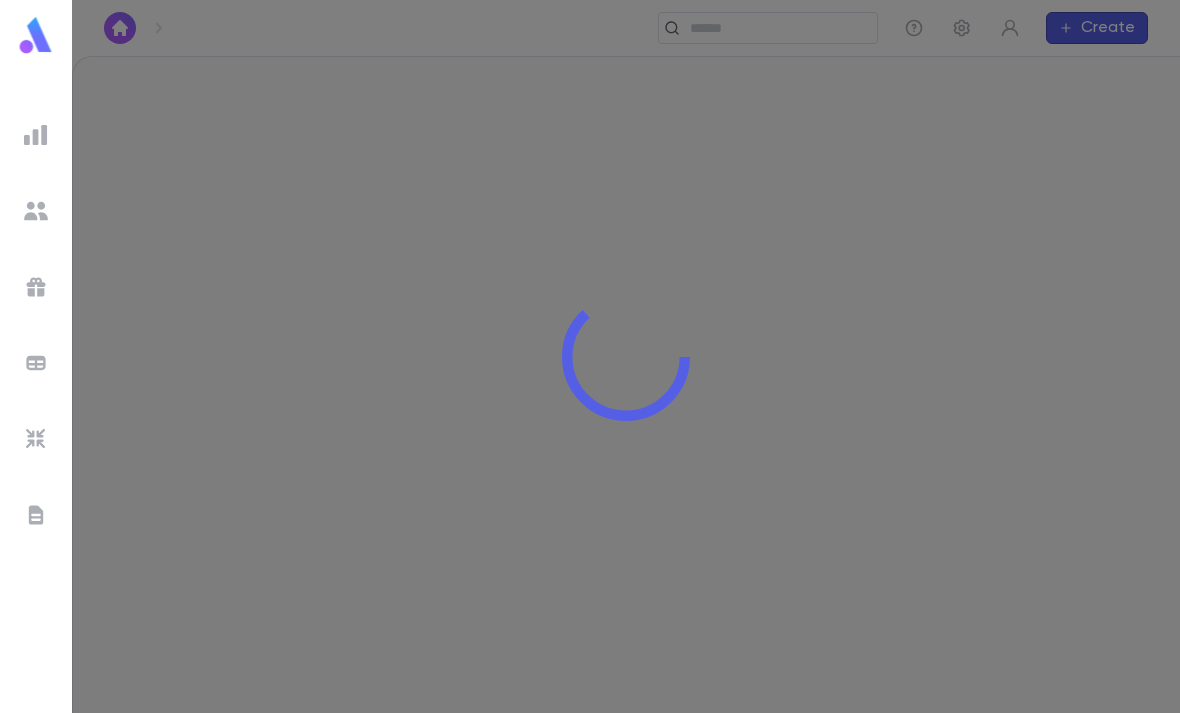scroll, scrollTop: 0, scrollLeft: 0, axis: both 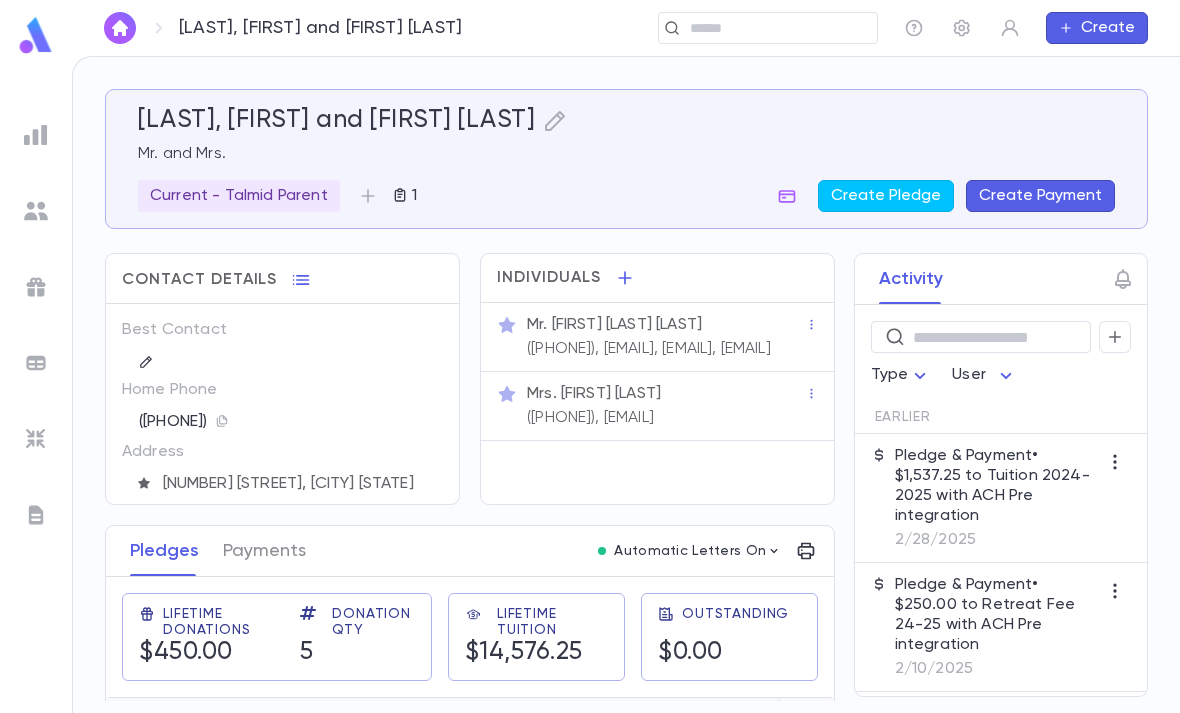 click 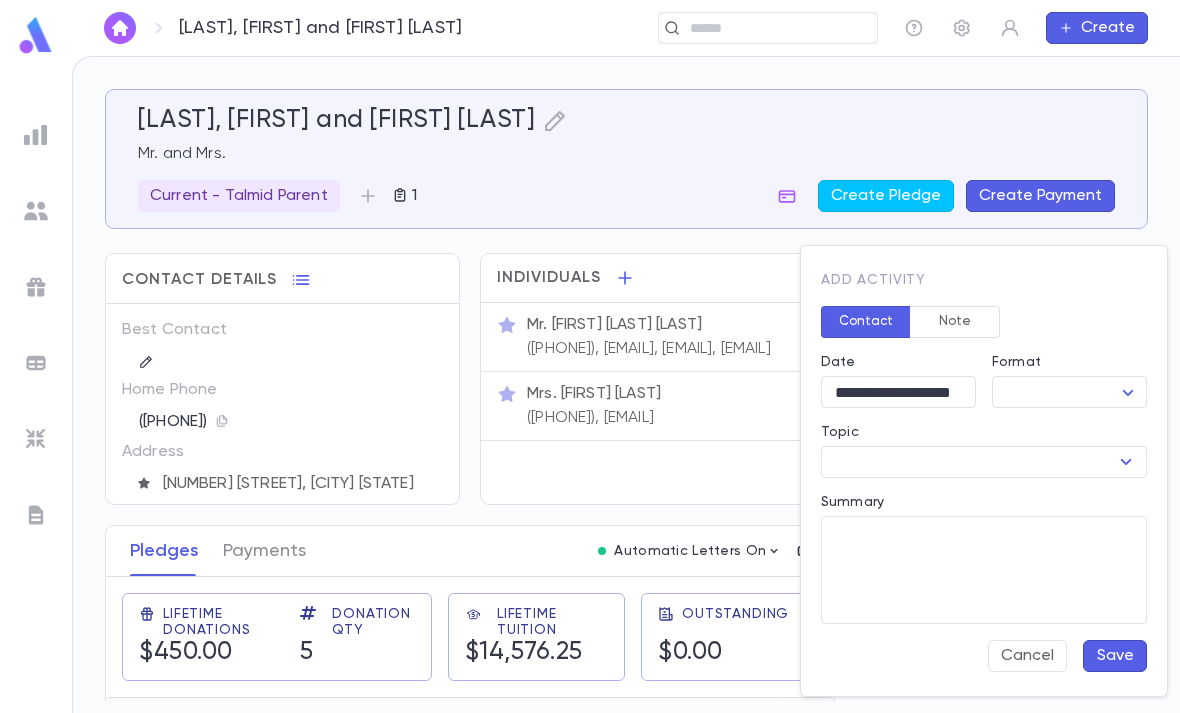 click on "[LAST], [FIRST]  and [FIRST] [LAST] Mr. and Mrs. Current - Talmid Parent 1 Create Pledge Create Payment Contact Details Best Contact Home Phone ([PHONE]) Address [NUMBER] [STREET], [CITY] [STATE] Account ID [NUMBER] Solicitor Individuals Mr. [FIRST] [LAST] ([PHONE]), [EMAIL], [EMAIL], [EMAIL] Mrs. [FIRST] [LAST] ([PHONE]), [EMAIL] Pledges Payments  Automatic Letters On Lifetime Donations $[PRICE] Donation Qty [NUMBER] Lifetime Tuition $[PRICE] Outstanding $[PRICE] Date Amount Campaign Group Paid Outstanding Installments Notes [MONTH]/[DAY]/[YEAR] $[PRICE] Tuition [YEAR]-[YEAR] Tuition PAID $[PRICE] [NUMBER] [MONTH]/[DAY]/[YEAR] $[PRICE] Retreat Fee [YEAR]-[YEAR] Tuition PAID $[PRICE] [NUMBER] [MONTH]/[DAY]/[YEAR] $[PRICE] Tuition [YEAR]-[YEAR] Tuition PAID $[PRICE] [NUMBER] [MONTH]/[DAY]/[YEAR] $[PRICE] Tuition [YEAR]-[YEAR] Tuition PAID $[PRICE] [NUMBER] [MONTH]/[DAY]/[YEAR] $[PRICE] Tuition [YEAR]-[YEAR] Tuition PAID $[PRICE] [NUMBER]" at bounding box center (590, 384) 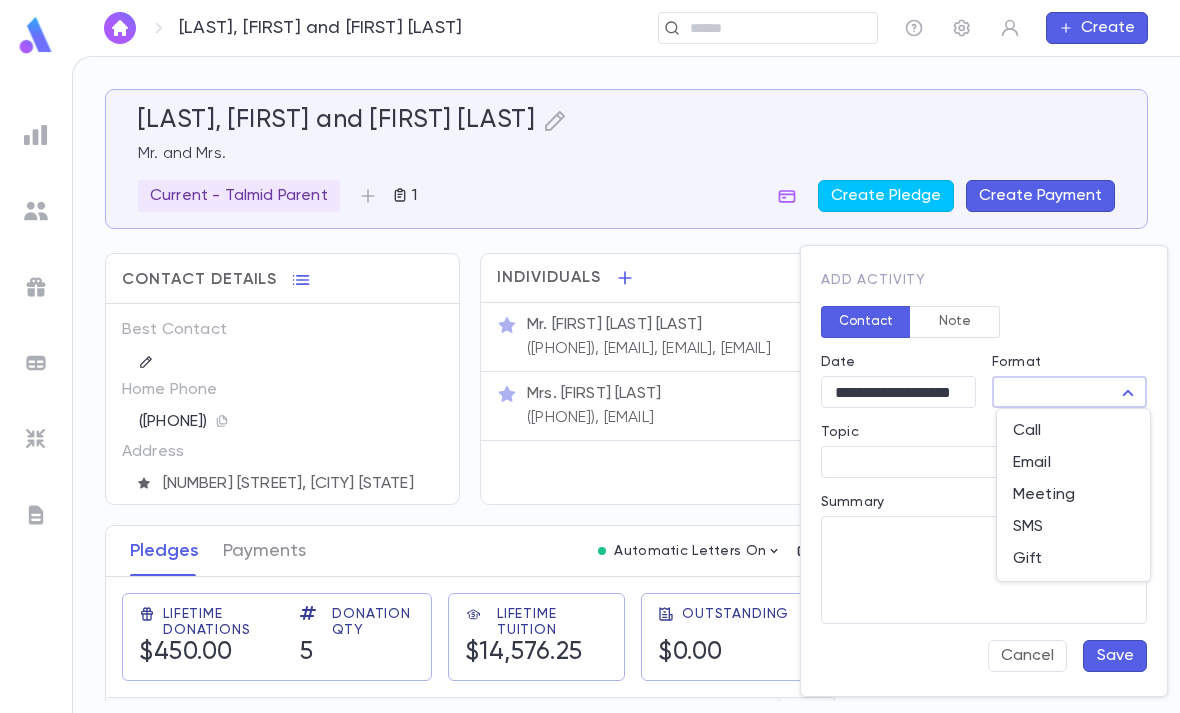 click on "Meeting" at bounding box center (1073, 495) 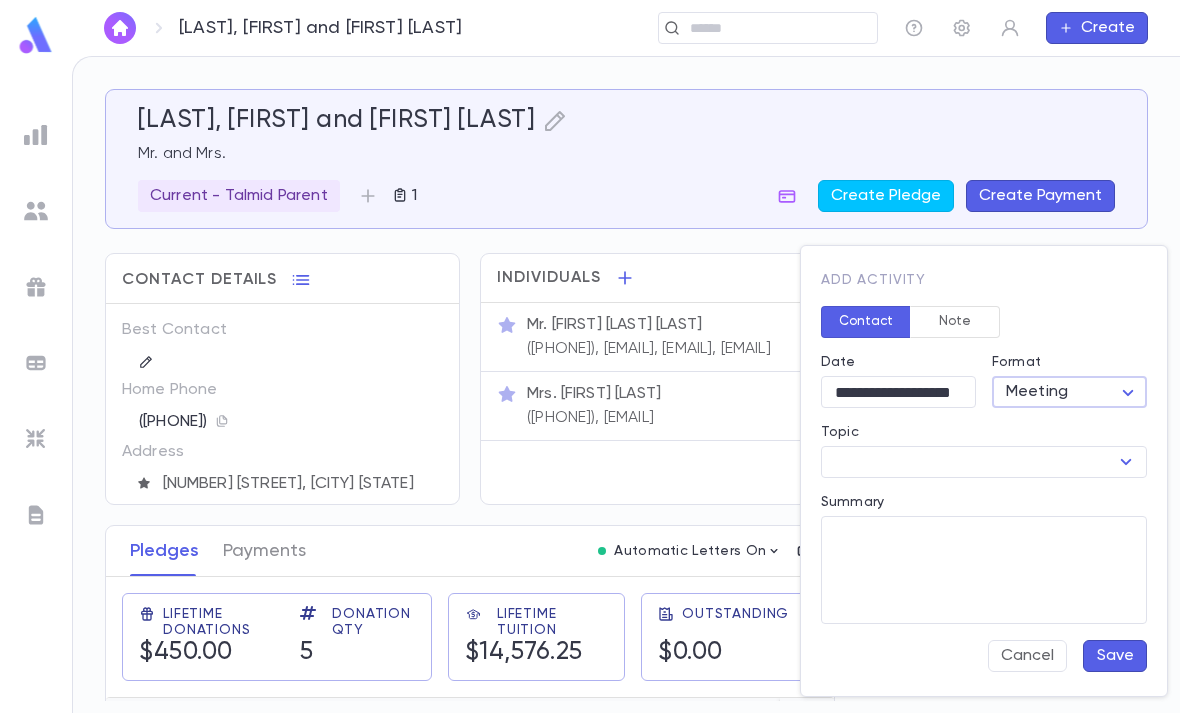 type on "*******" 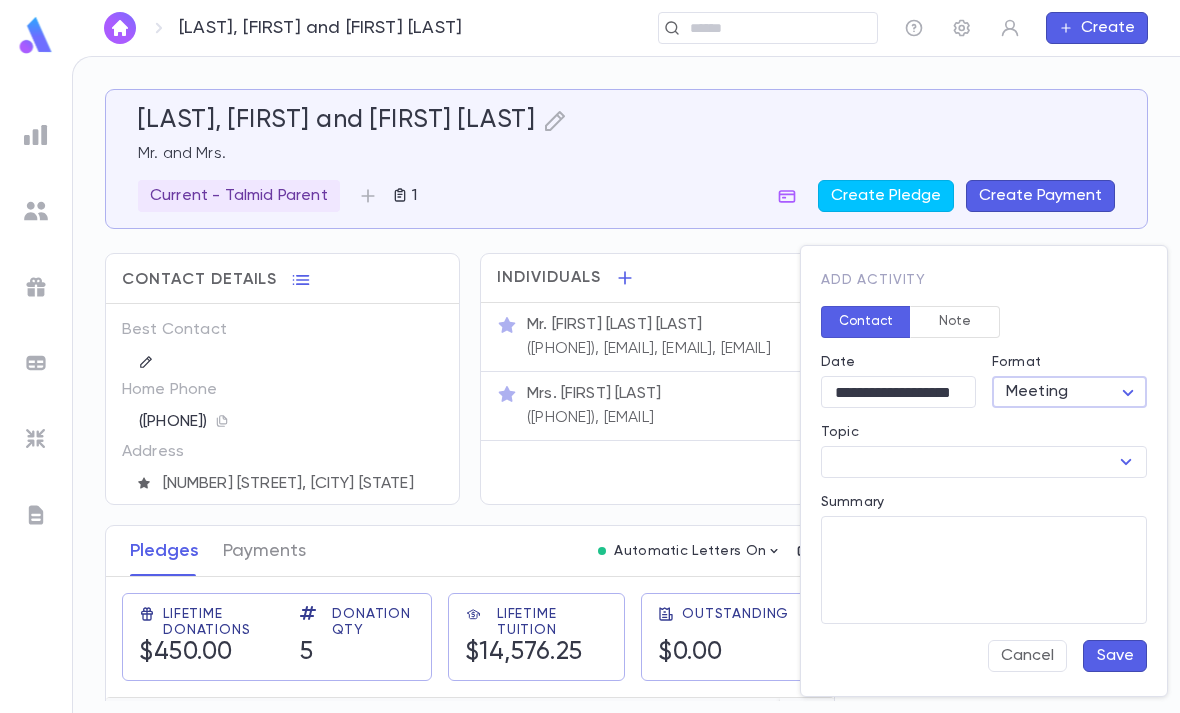 click on "Topic" at bounding box center (967, 462) 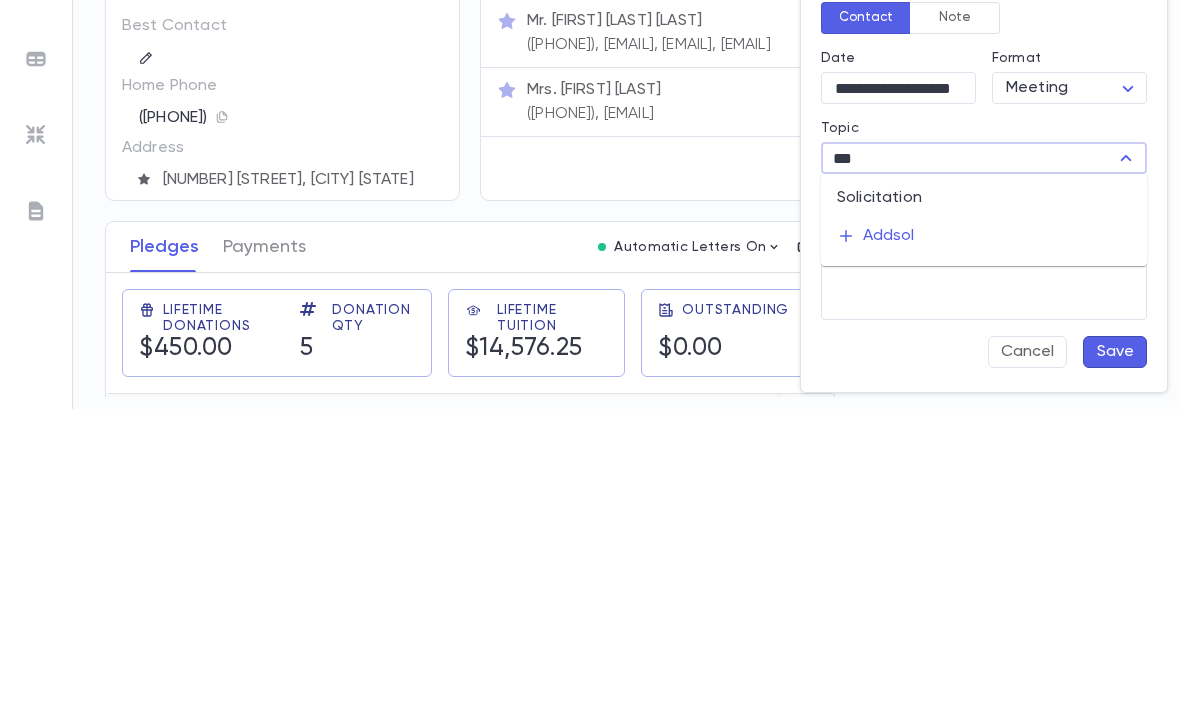 click on "Solicitation" at bounding box center (984, 502) 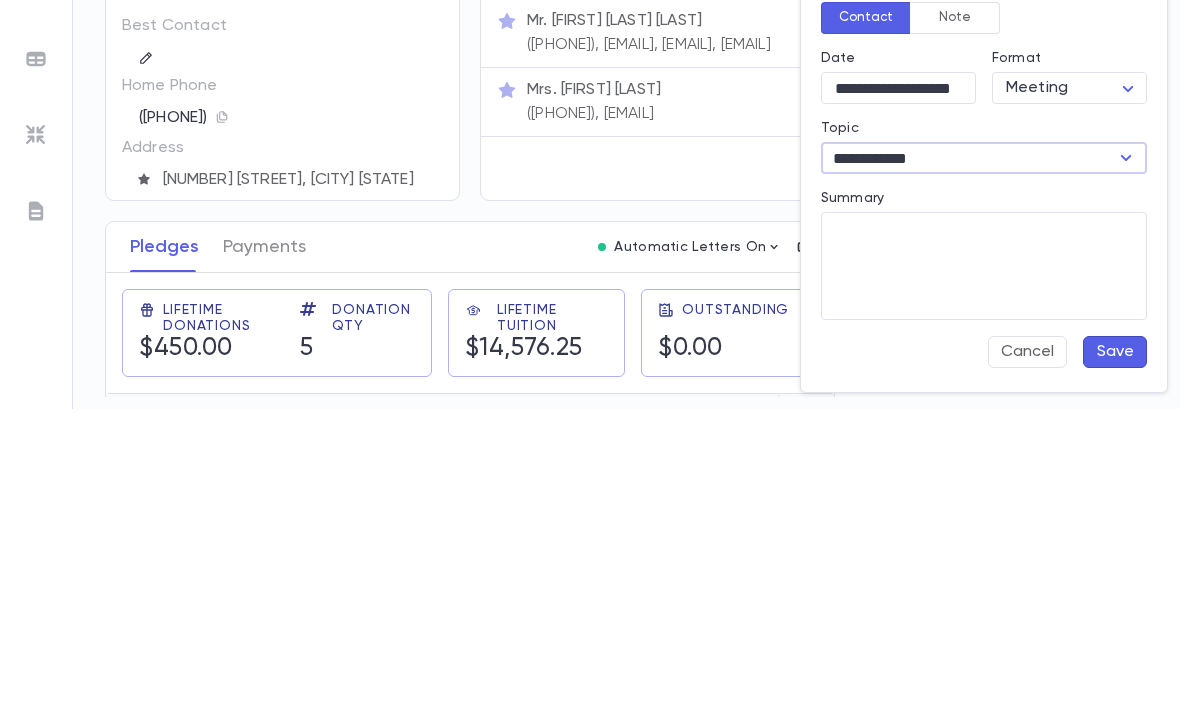 click on "Summary" at bounding box center [984, 570] 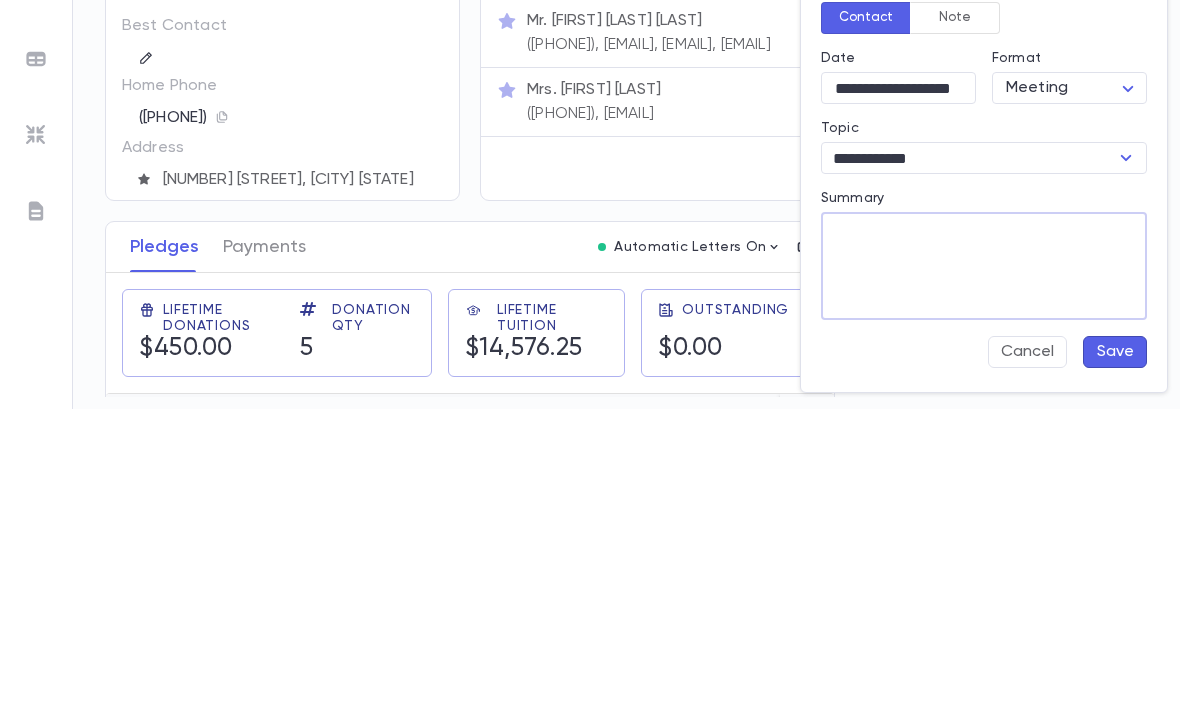 scroll, scrollTop: 64, scrollLeft: 0, axis: vertical 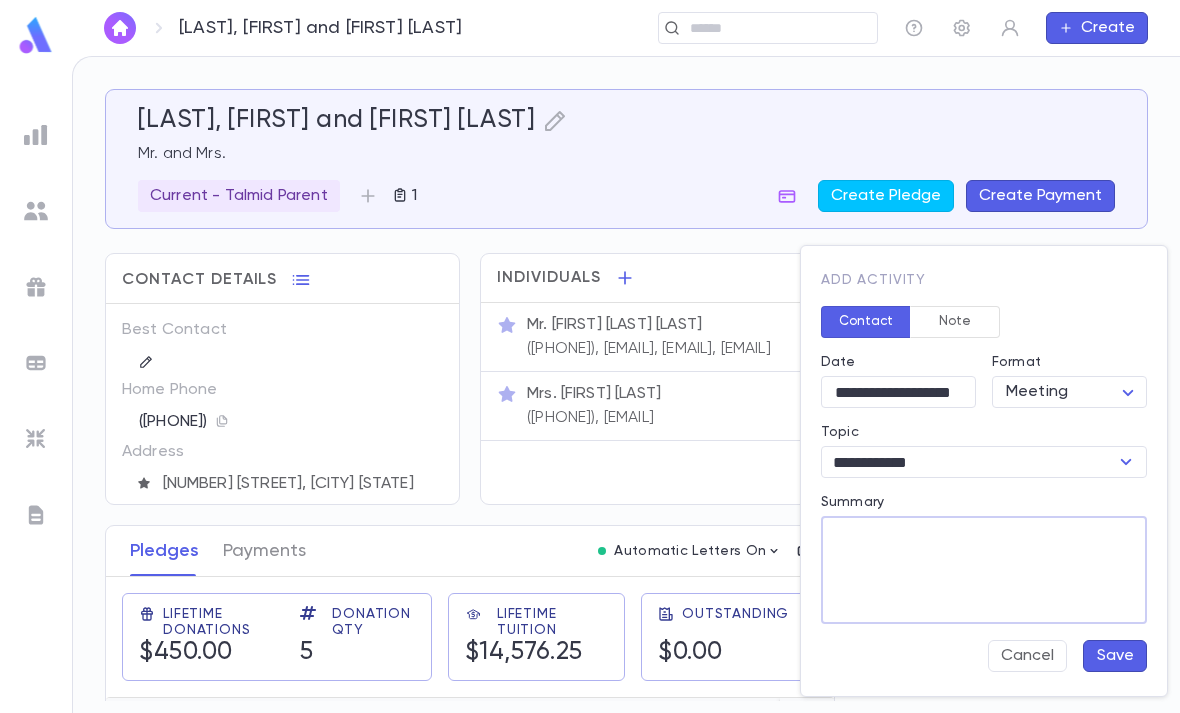 click on "Cancel" at bounding box center (1027, 656) 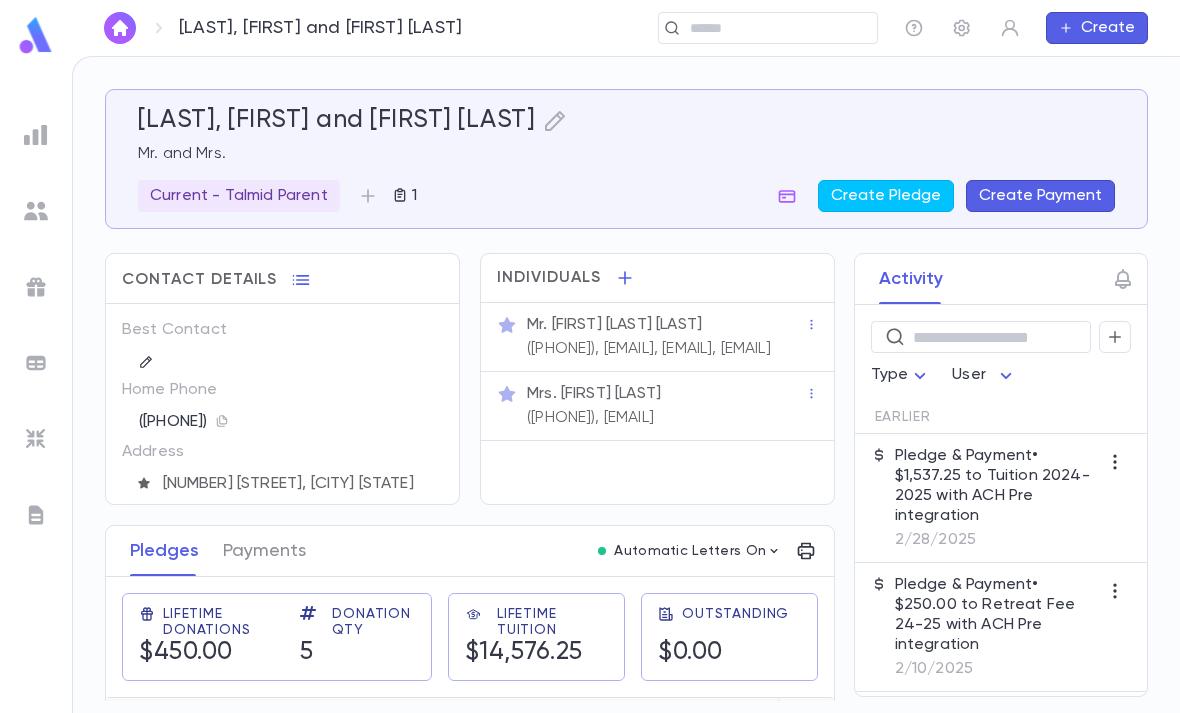 click 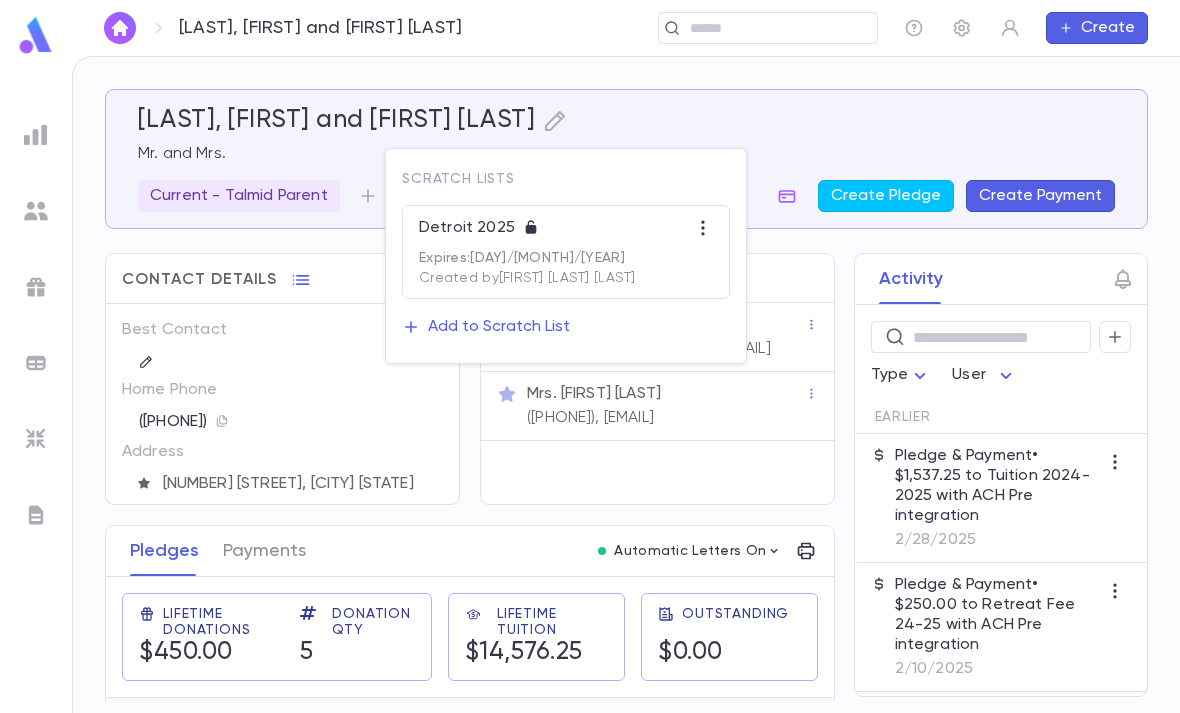 click on "Detroit 2025" at bounding box center [471, 228] 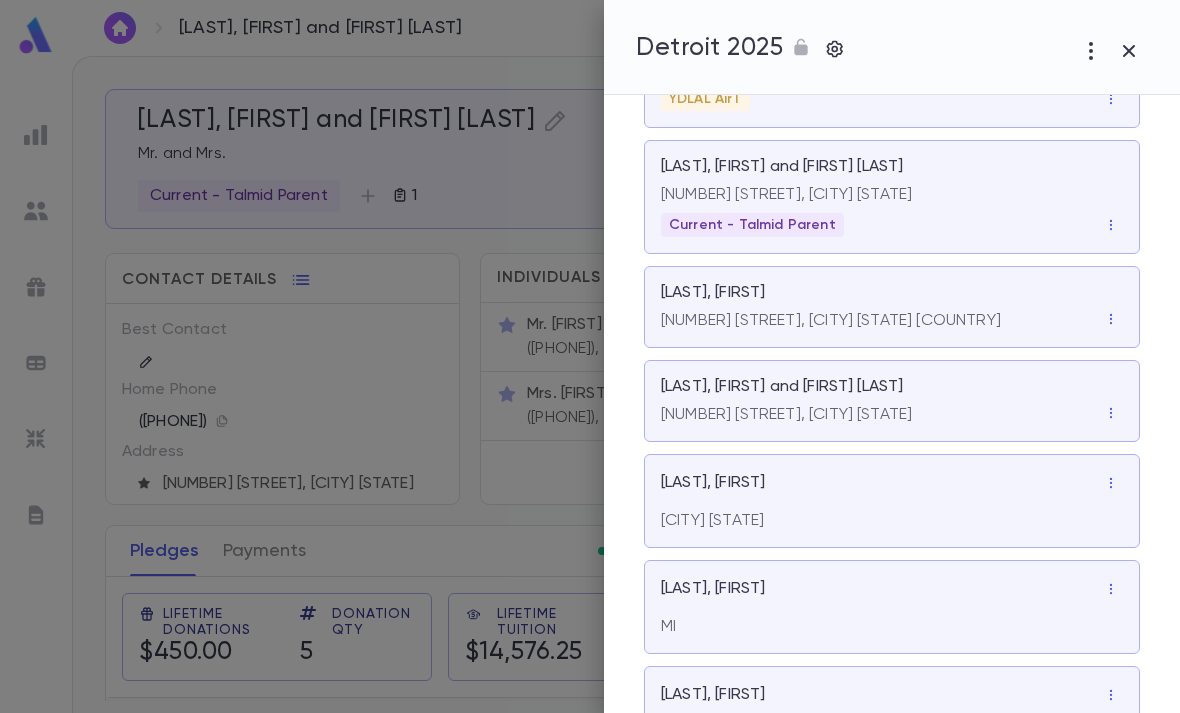 scroll, scrollTop: 244, scrollLeft: 0, axis: vertical 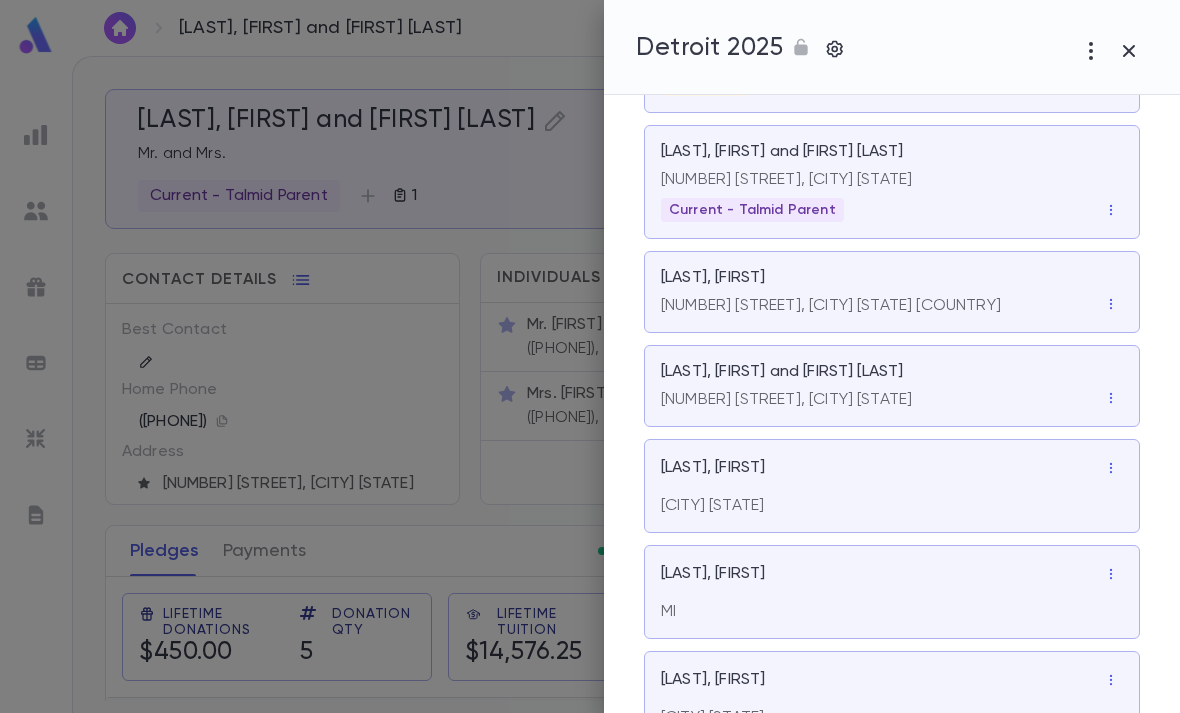 click on "25911 Stratford Place, Oak Park MI 48237" at bounding box center (892, 396) 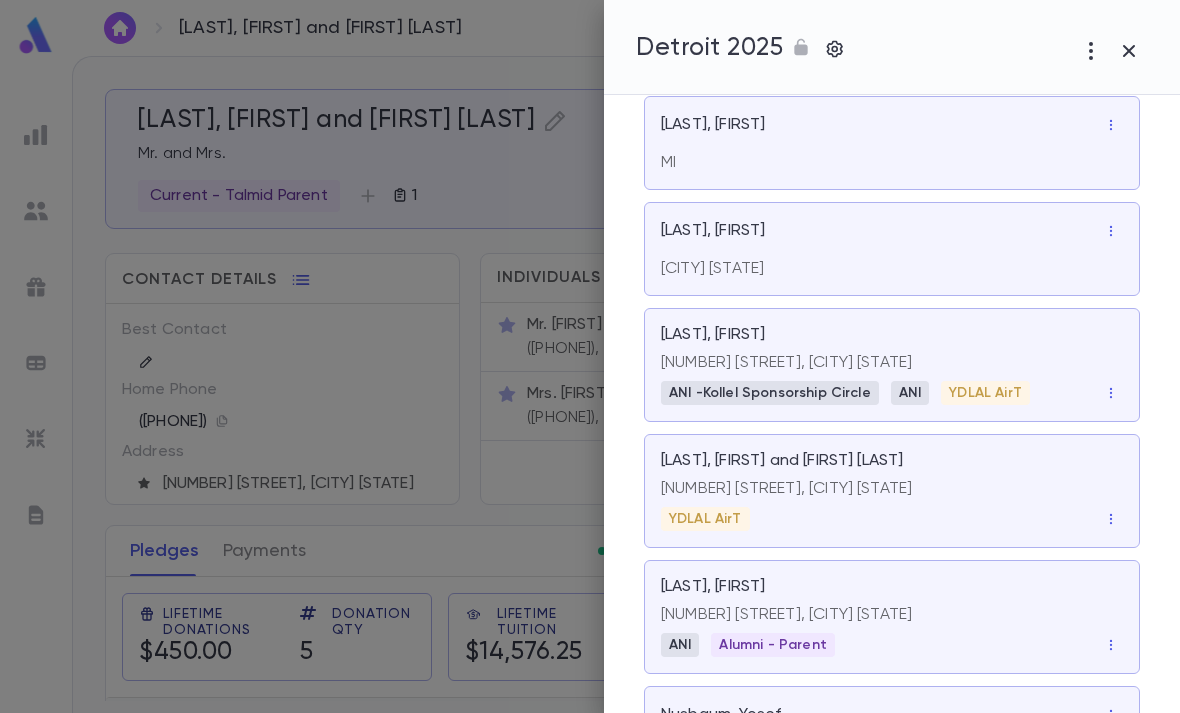 scroll, scrollTop: 699, scrollLeft: 0, axis: vertical 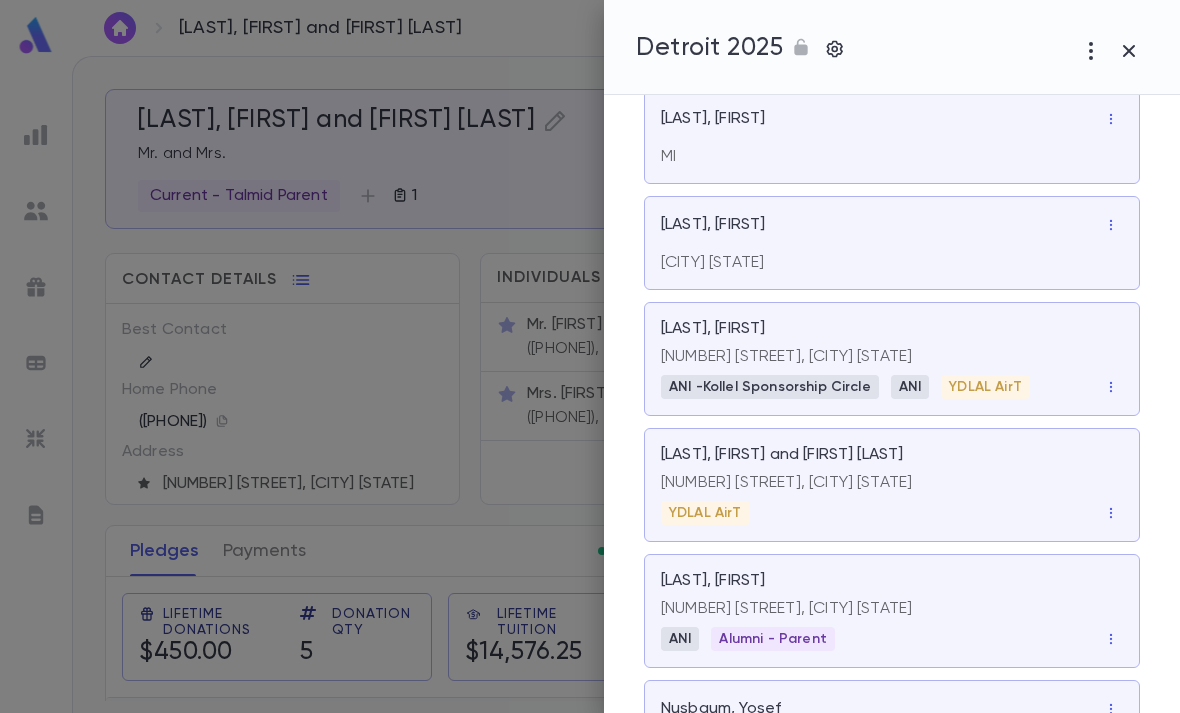 click on "15619 George Washington, Southfield MI 48075" at bounding box center (892, 353) 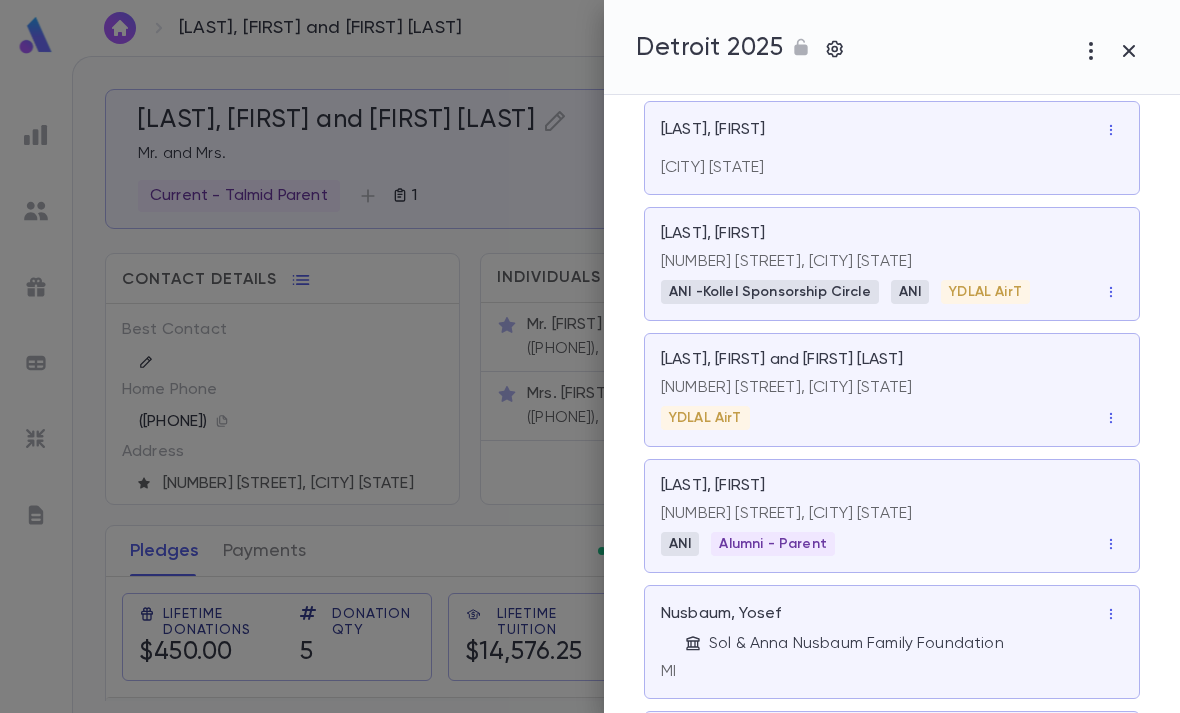 scroll, scrollTop: 813, scrollLeft: 0, axis: vertical 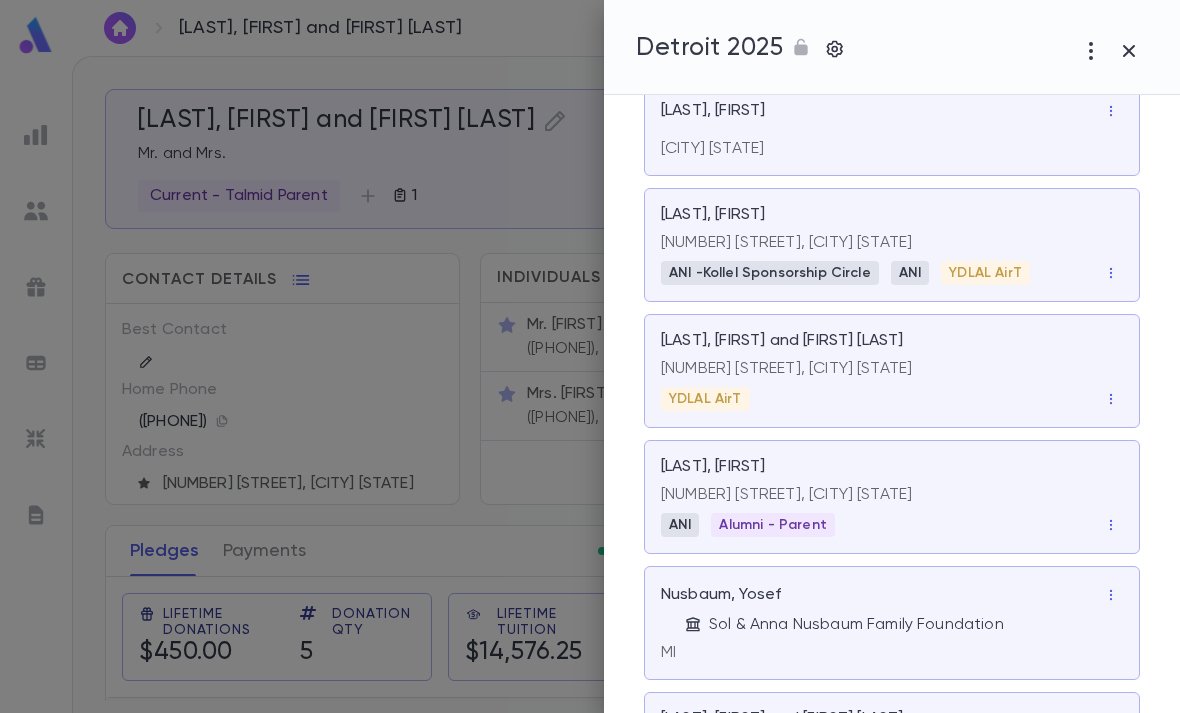 click on "24640 Radclift Street, Oak Park MI 48237" at bounding box center (892, 369) 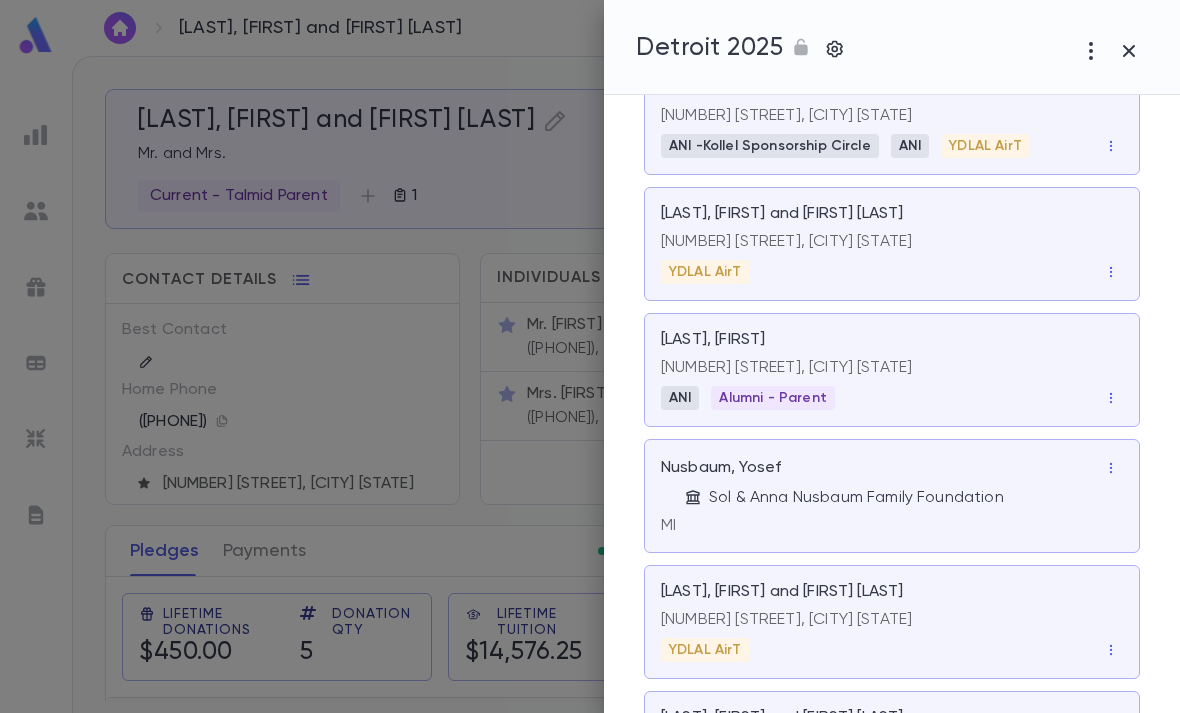 scroll, scrollTop: 941, scrollLeft: 0, axis: vertical 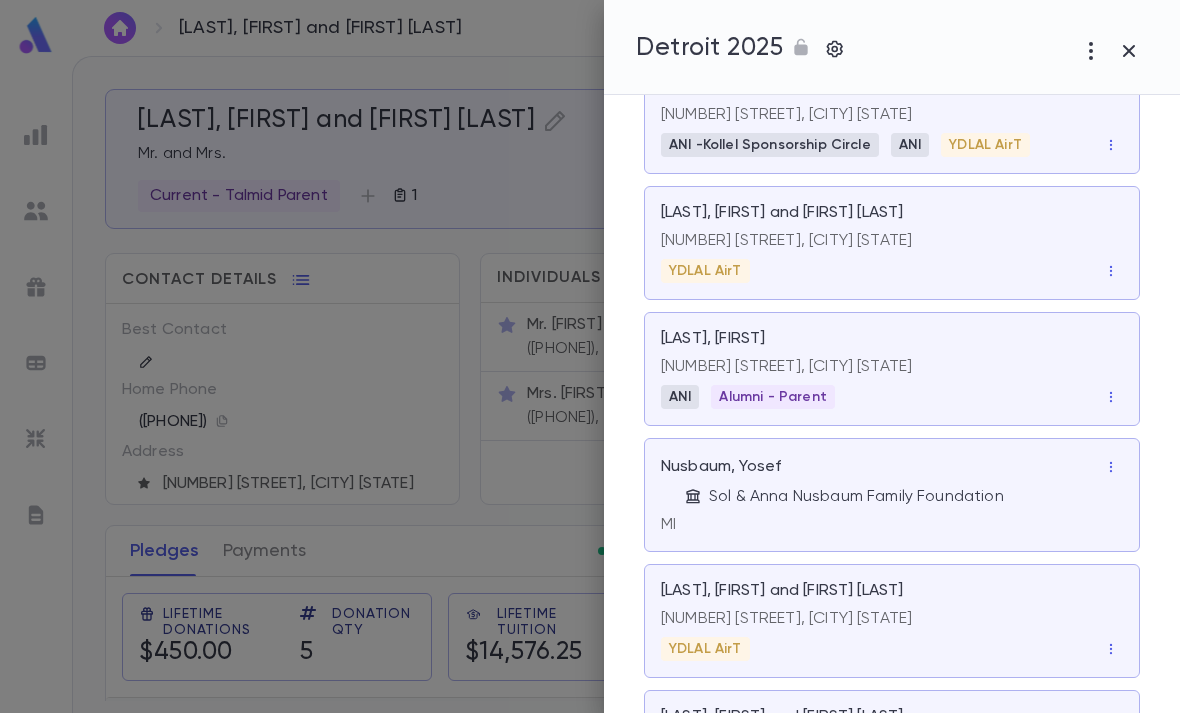 click on "15908 Hilton Street, Southfield MI 48075" at bounding box center (892, 367) 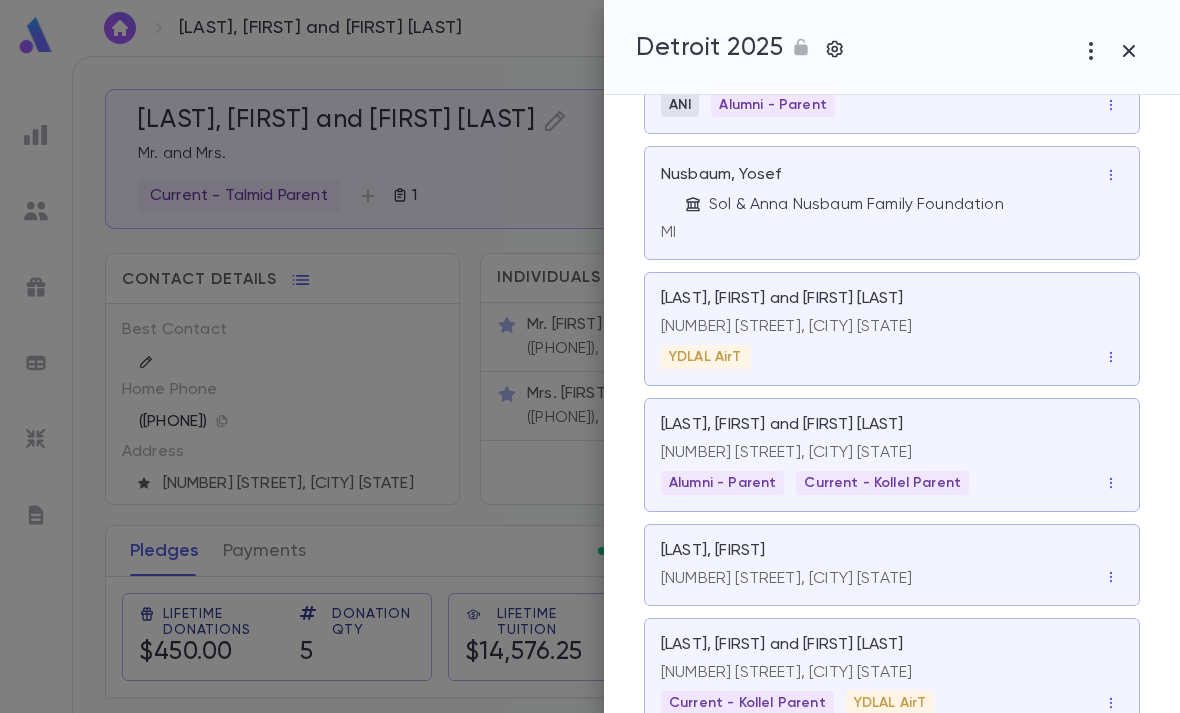 scroll, scrollTop: 1185, scrollLeft: 0, axis: vertical 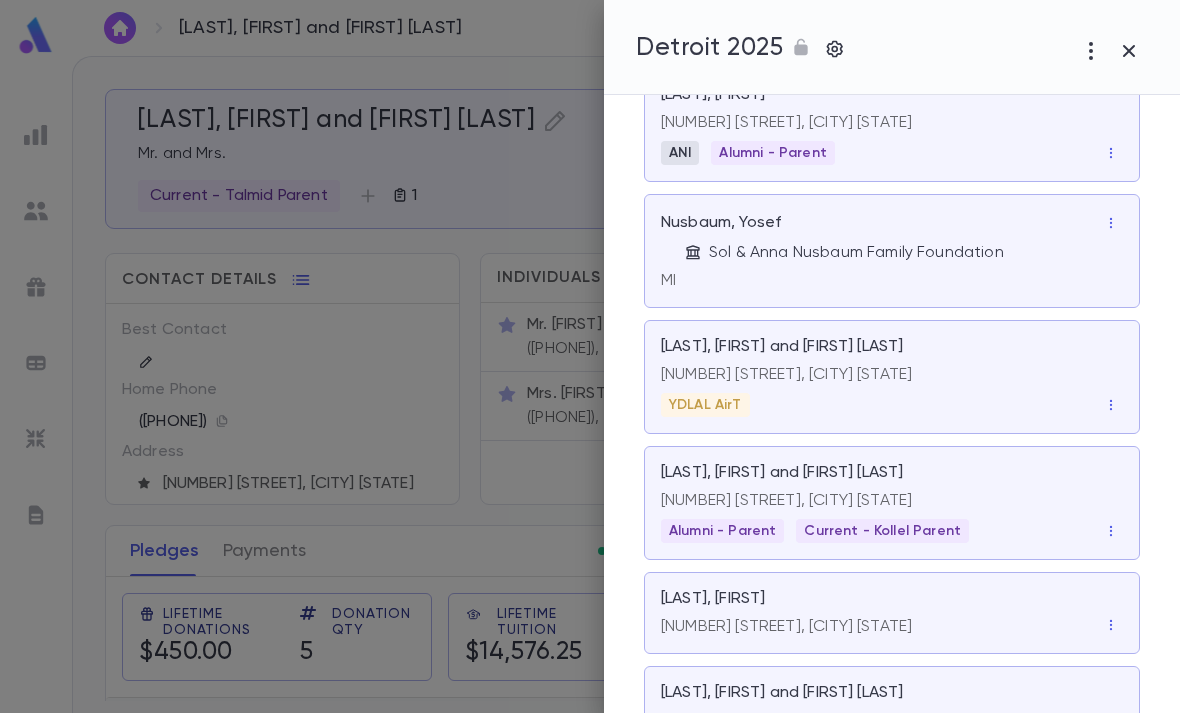 click on "Sol & Anna Nusbaum Family Foundation" at bounding box center (904, 253) 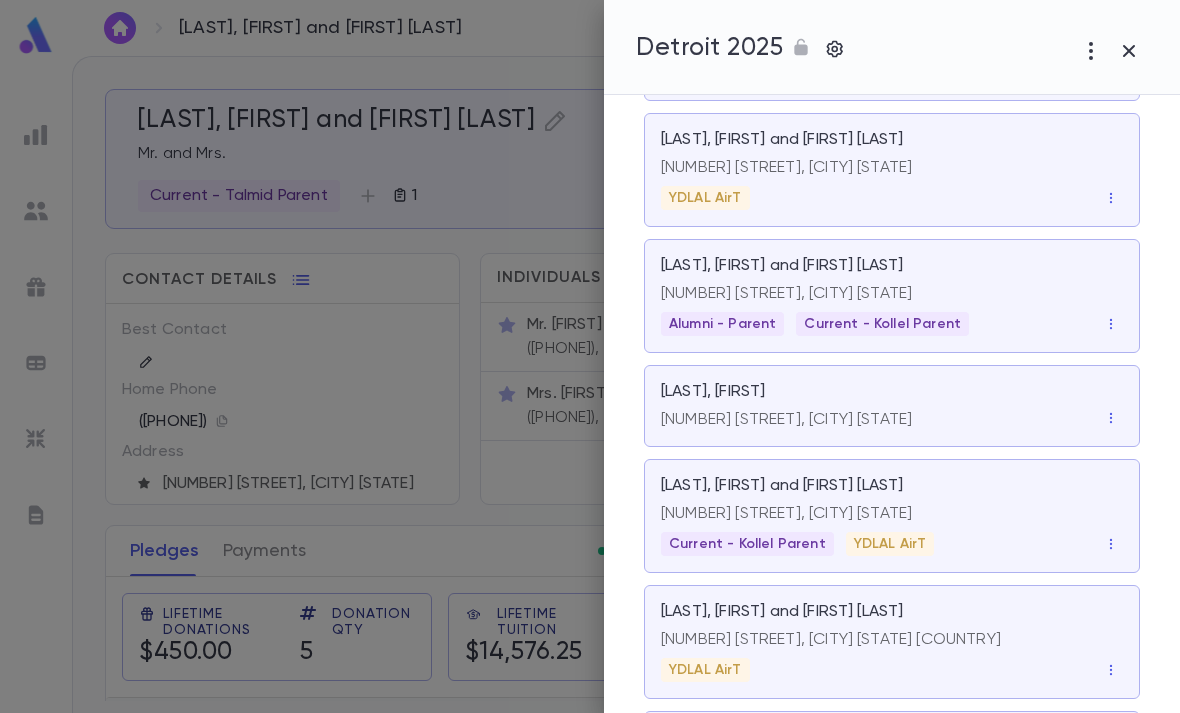 scroll, scrollTop: 1396, scrollLeft: 0, axis: vertical 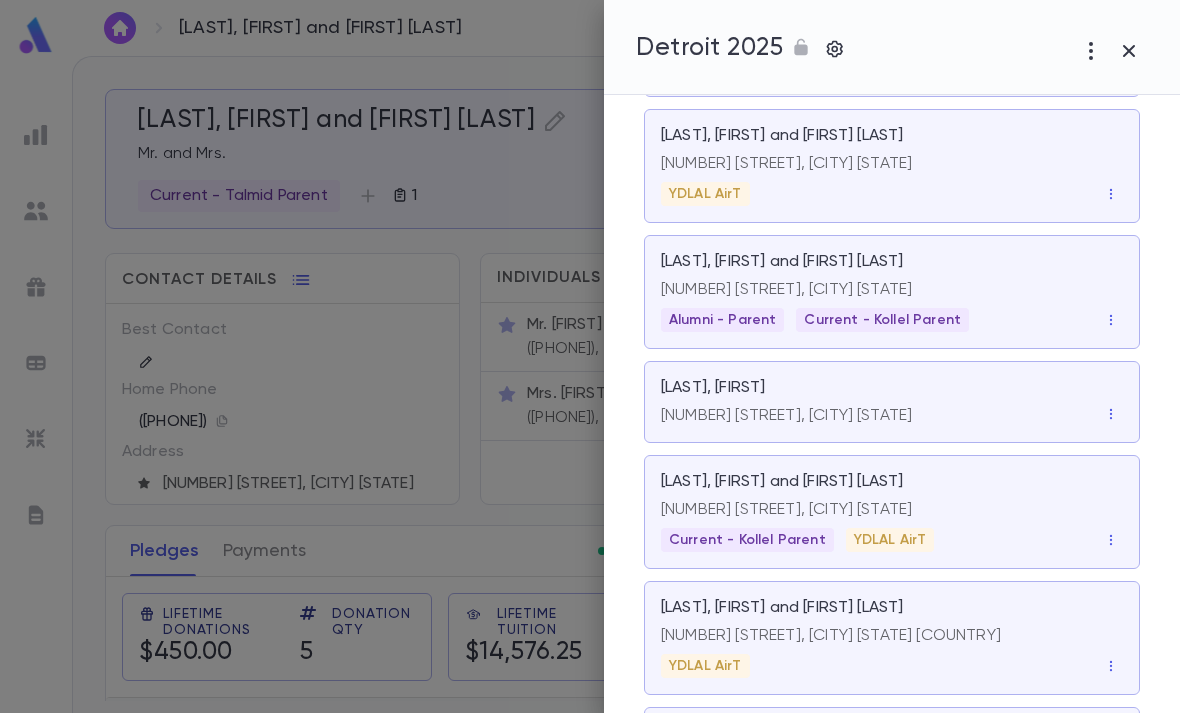 click on "[NUMBER] [STREET], [CITY] [STATE] [POSTAL_CODE]" at bounding box center [892, 290] 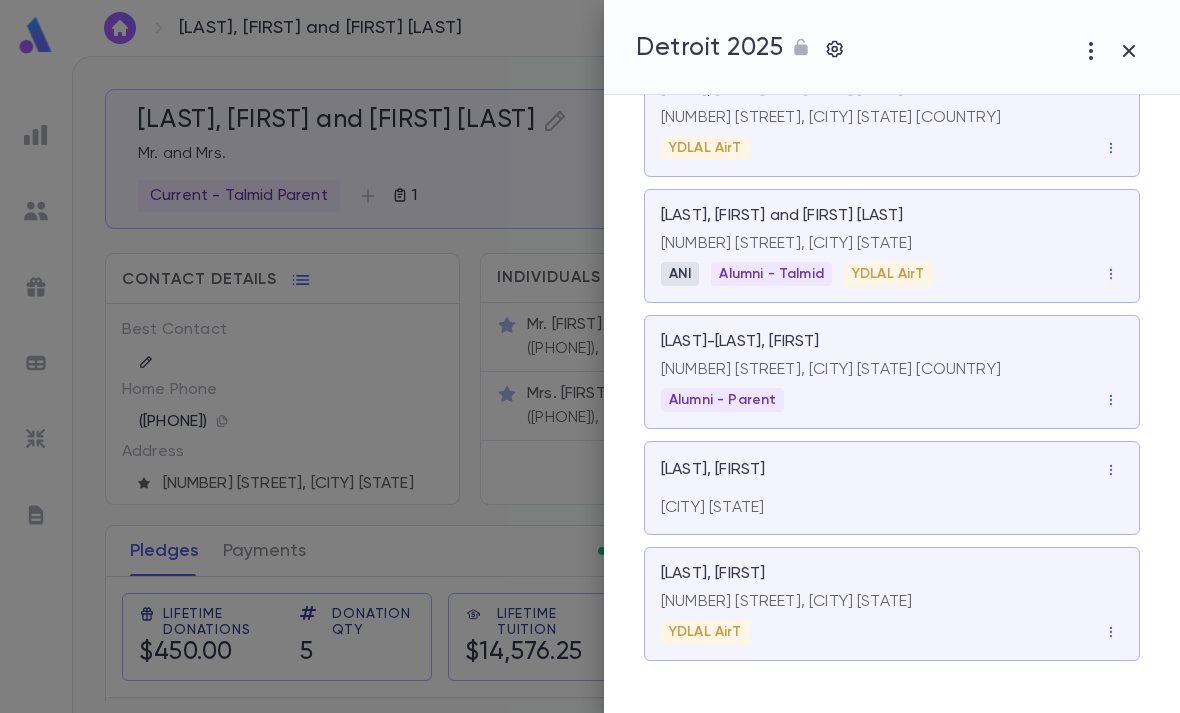 scroll, scrollTop: 1914, scrollLeft: 0, axis: vertical 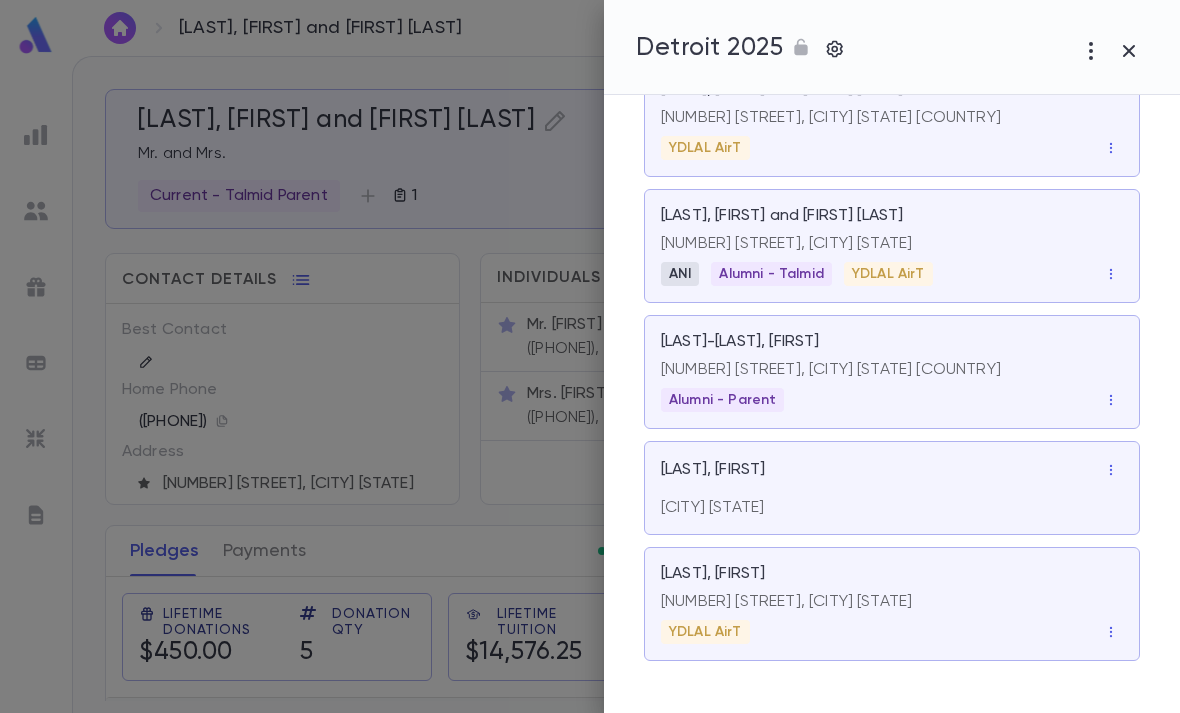 click on "[NUMBER] [STREET], [CITY] [STATE] [POSTAL_CODE] [COUNTRY]" at bounding box center (892, 366) 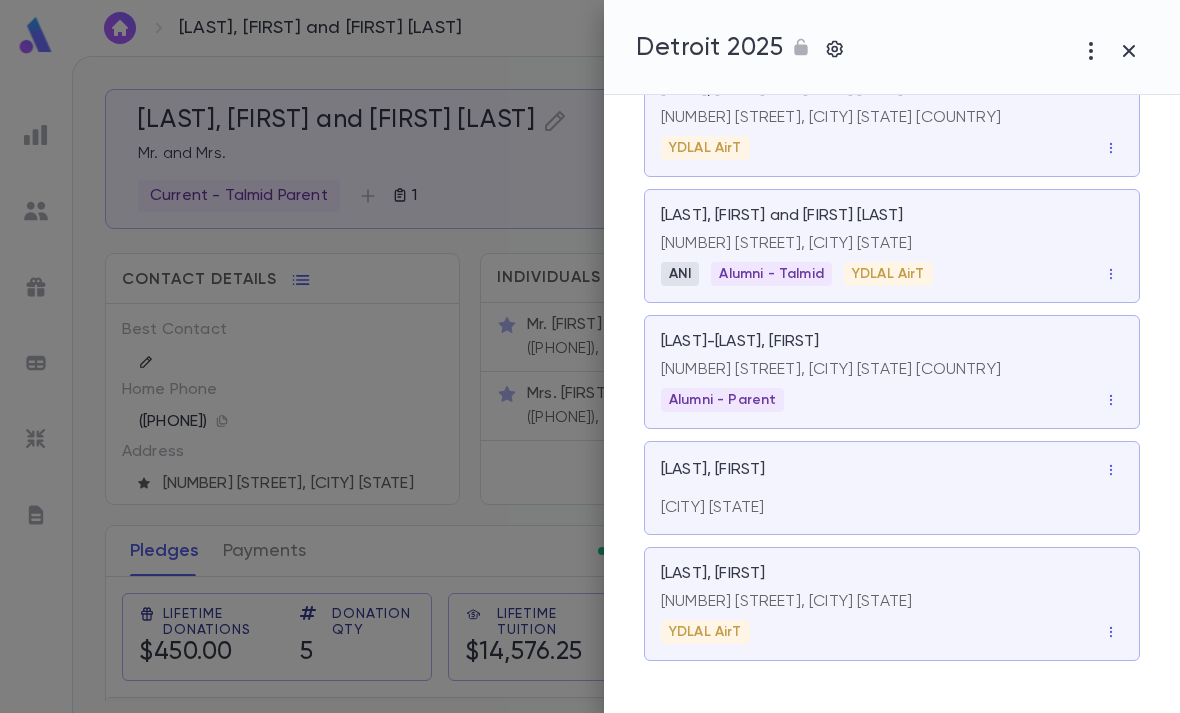 click at bounding box center (590, 356) 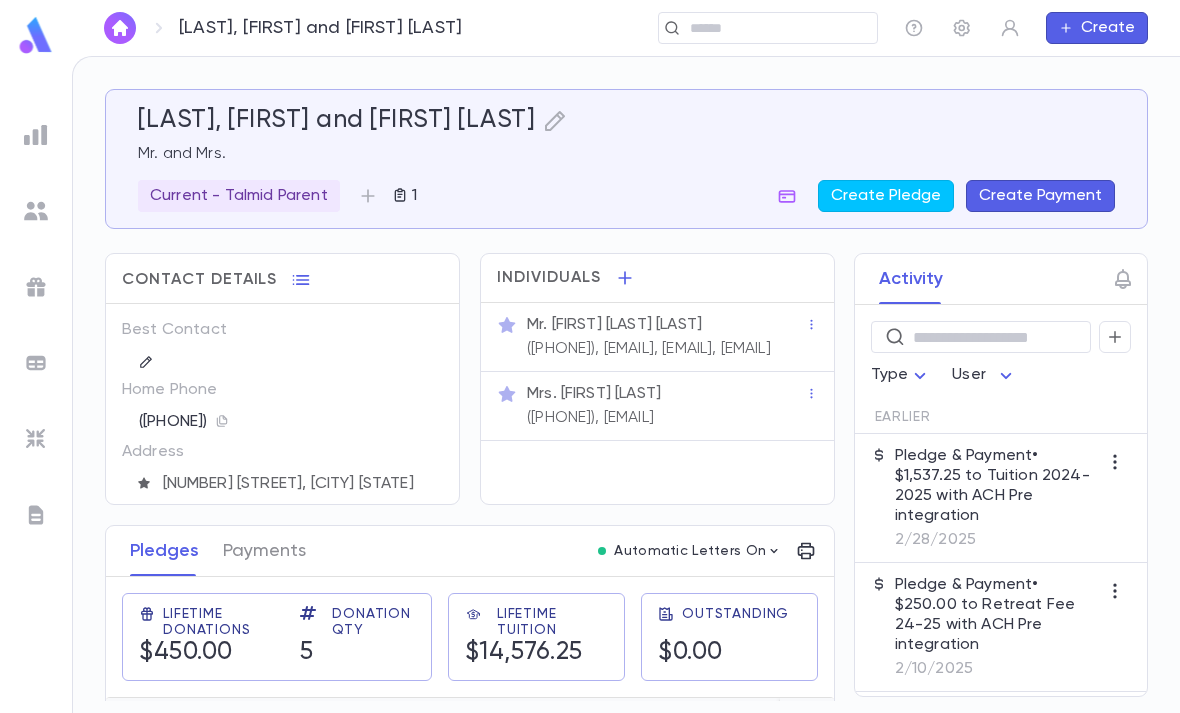 click at bounding box center (36, 135) 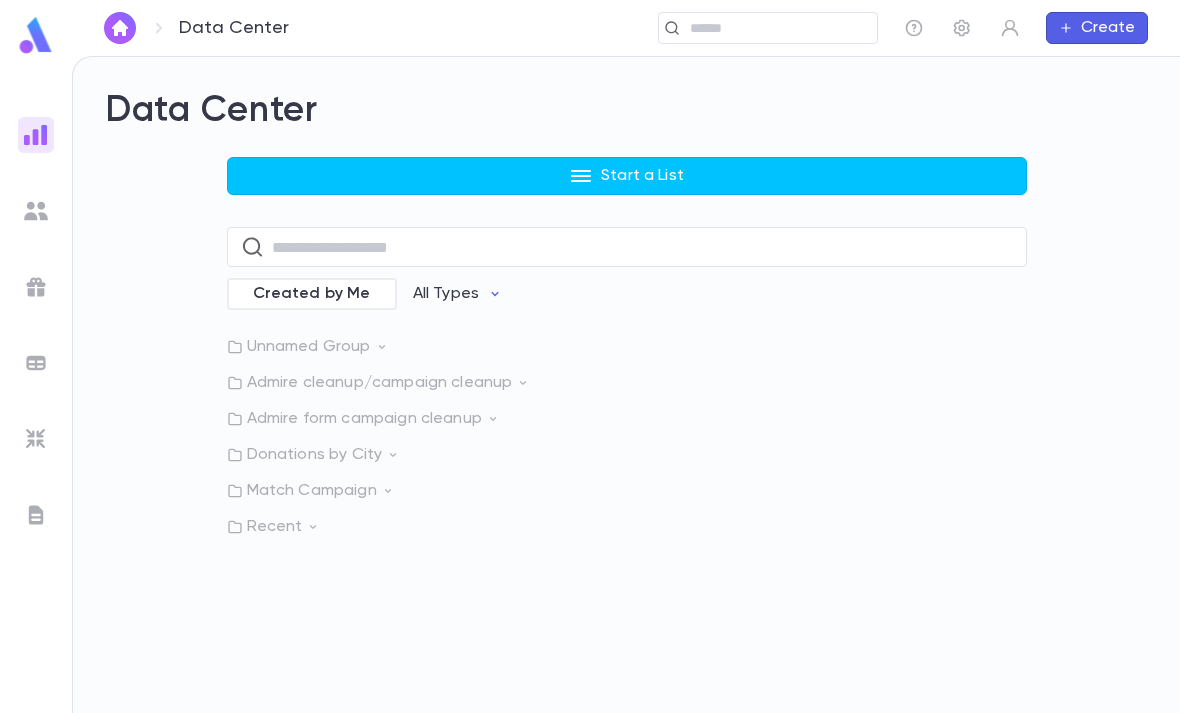 click on "Start a List" at bounding box center [627, 176] 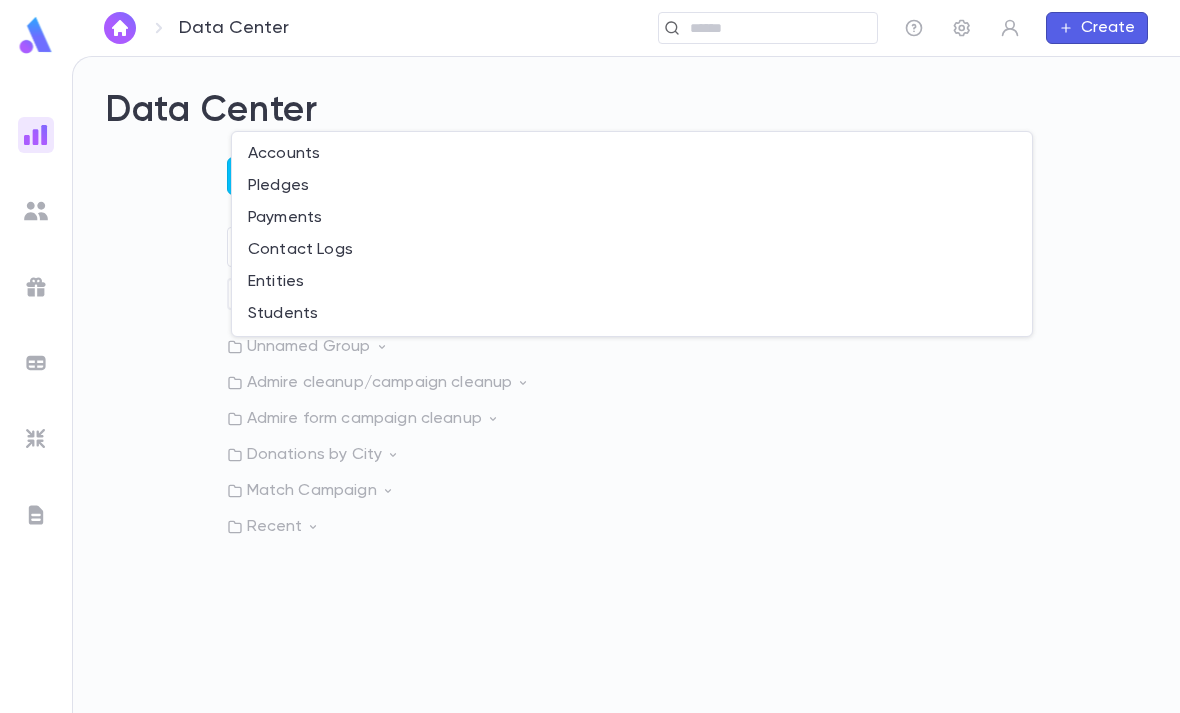 click on "Accounts" at bounding box center [632, 154] 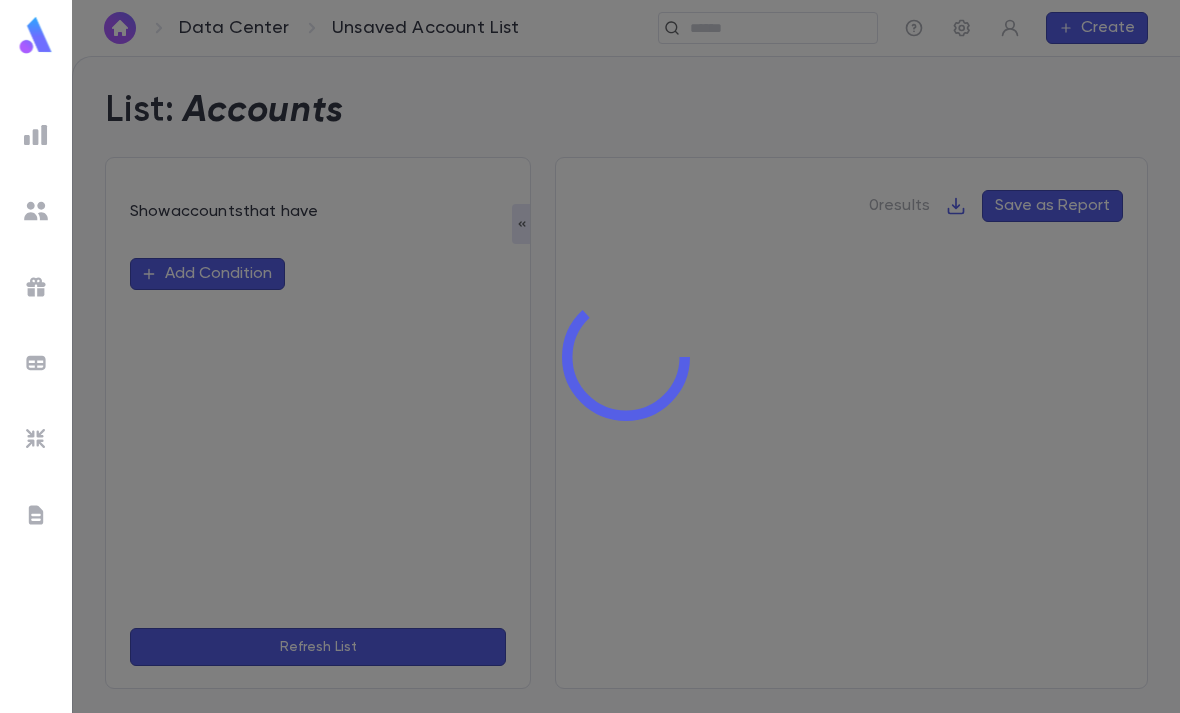 click at bounding box center (626, 356) 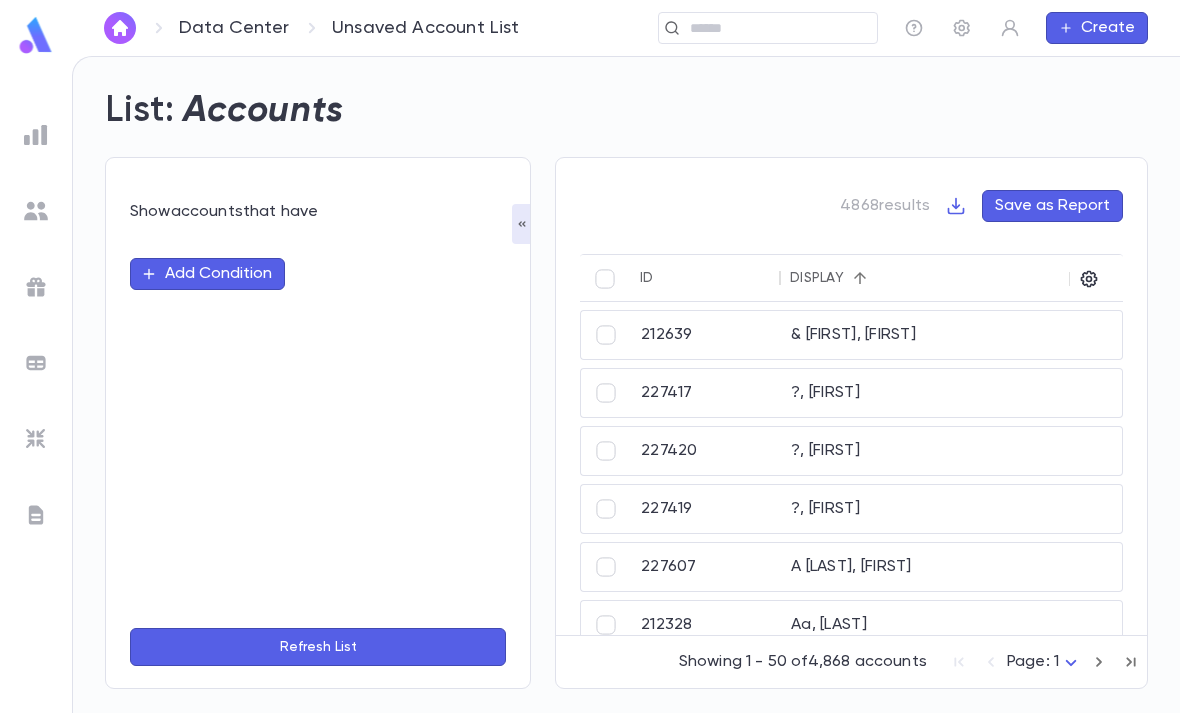 click on "Add Condition" at bounding box center [207, 274] 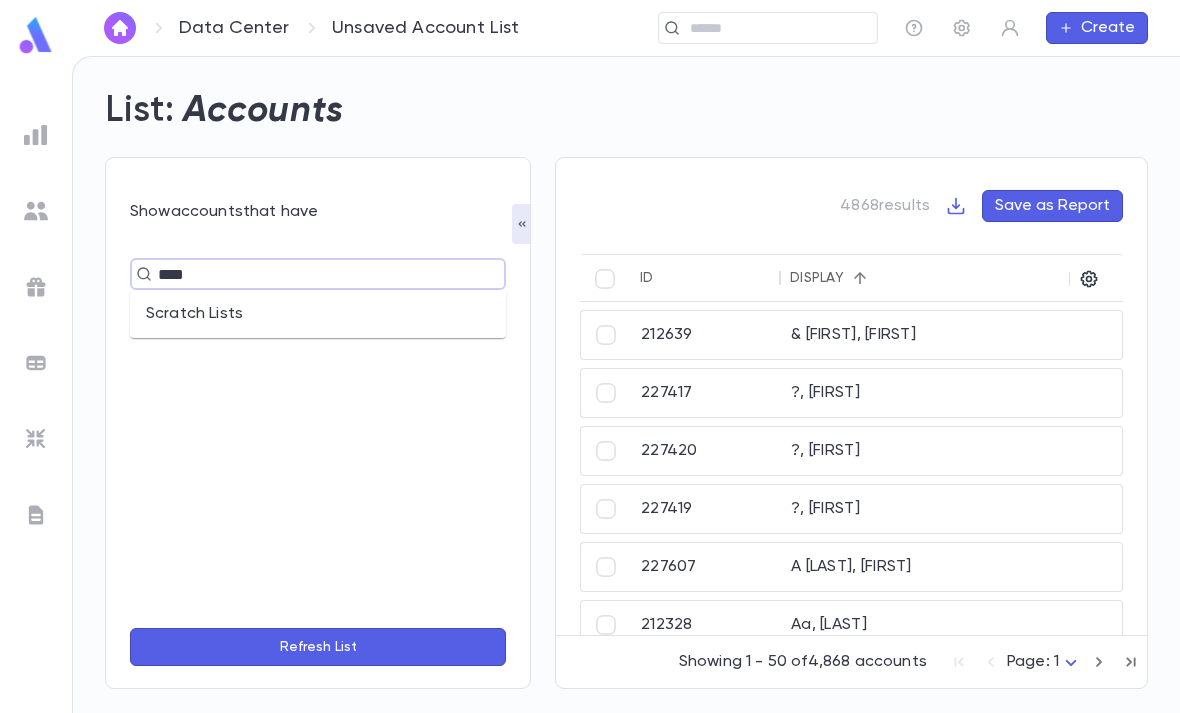 type on "*****" 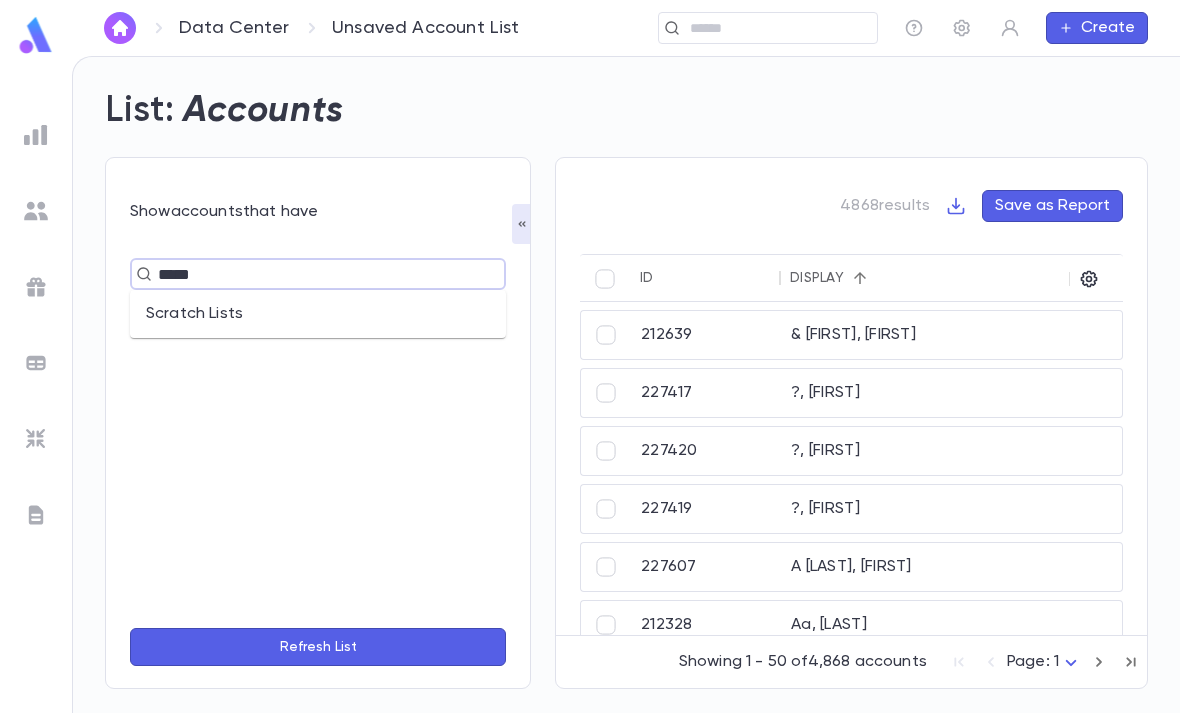 click on "Scratch Lists" at bounding box center (318, 314) 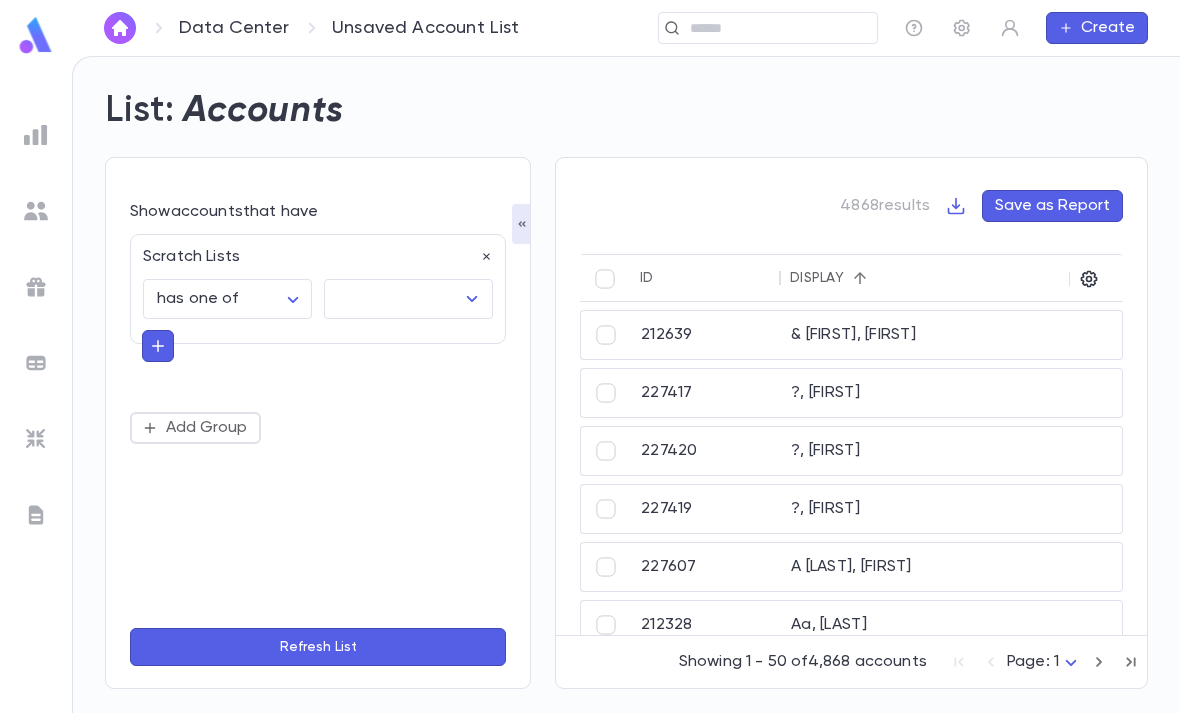 click at bounding box center (393, 299) 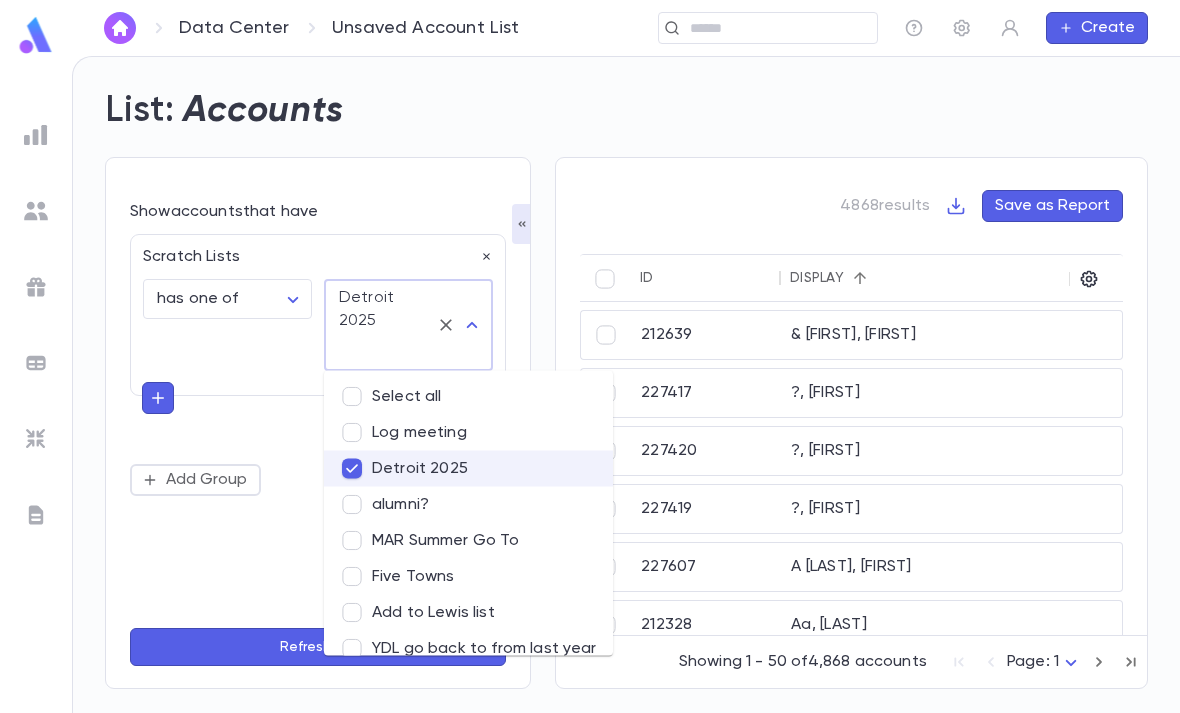 click on "Refresh List" at bounding box center (318, 647) 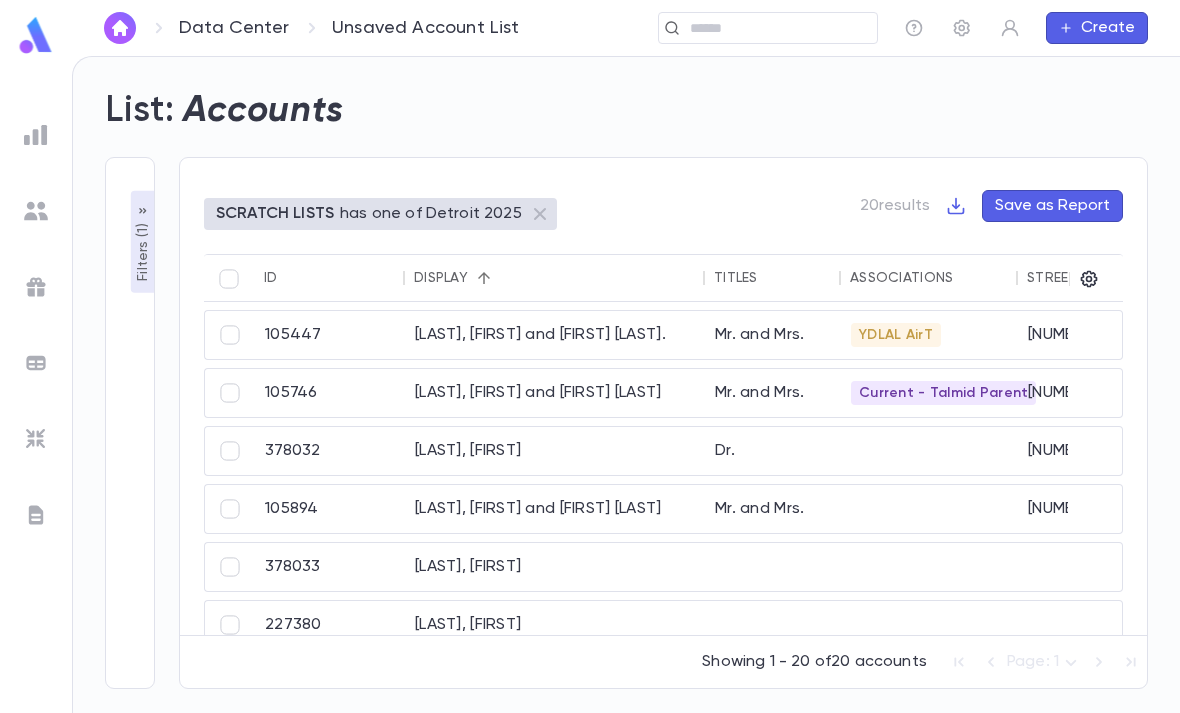 scroll, scrollTop: 0, scrollLeft: 0, axis: both 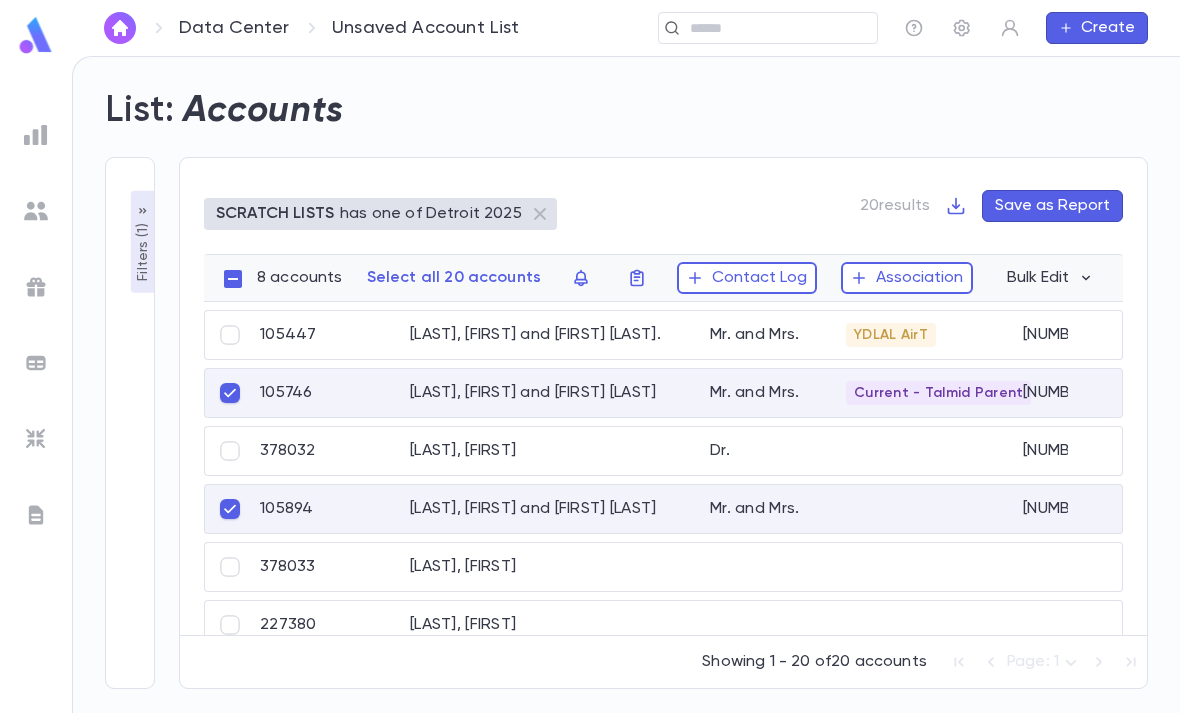 click on "Contact Log" at bounding box center [747, 278] 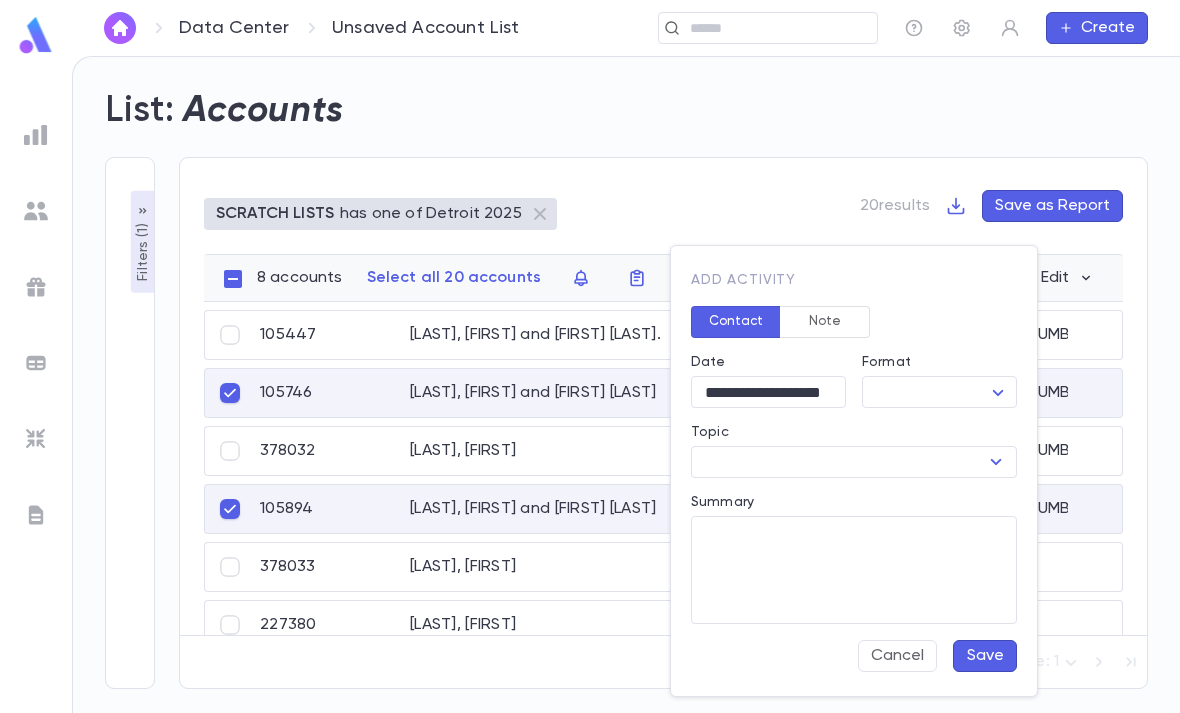 click on "**********" at bounding box center [590, 384] 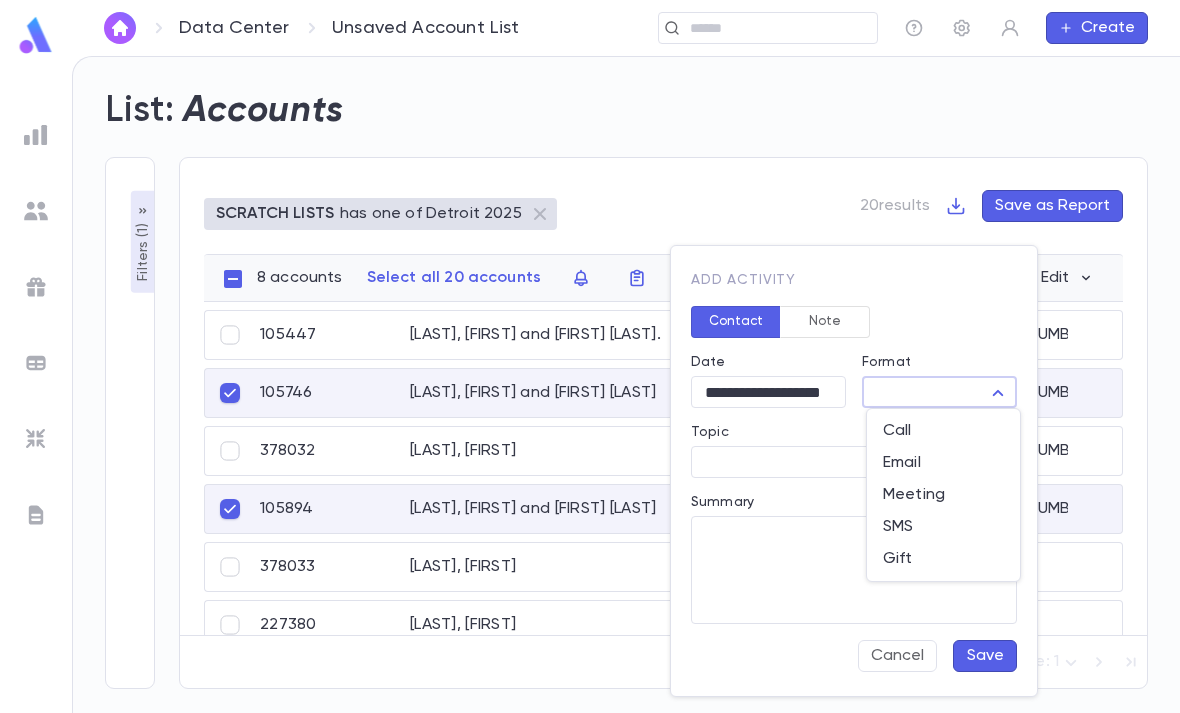 click on "Meeting" at bounding box center [943, 495] 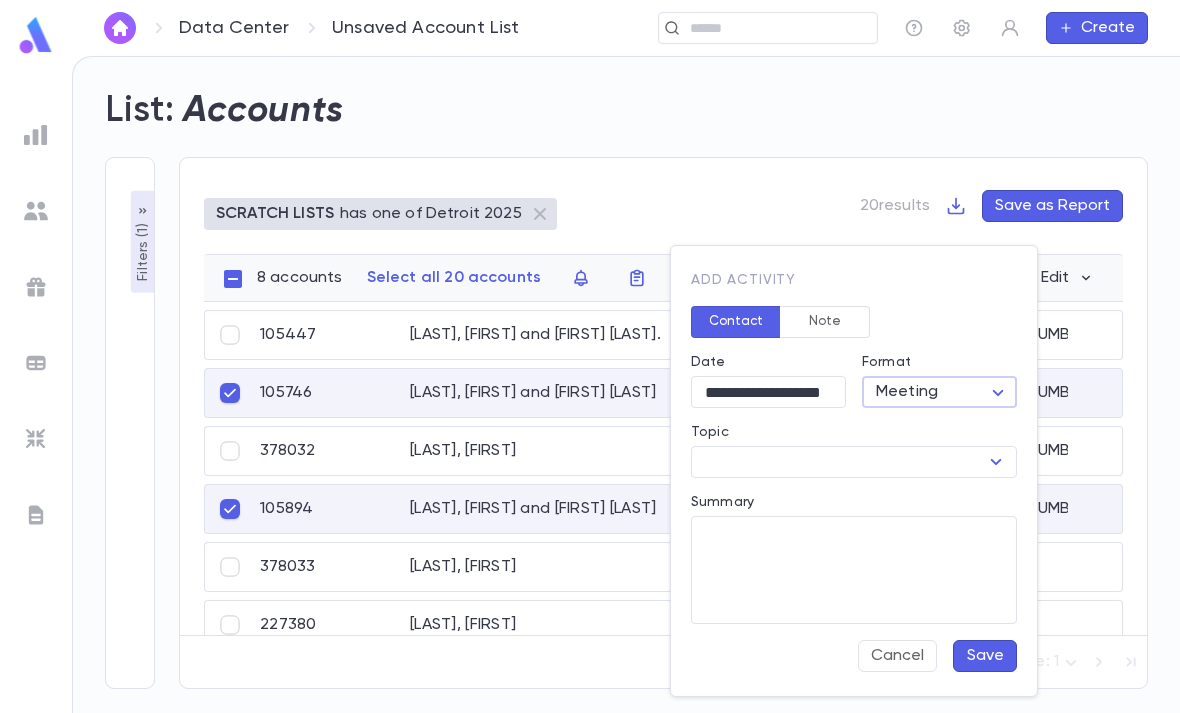 type on "*******" 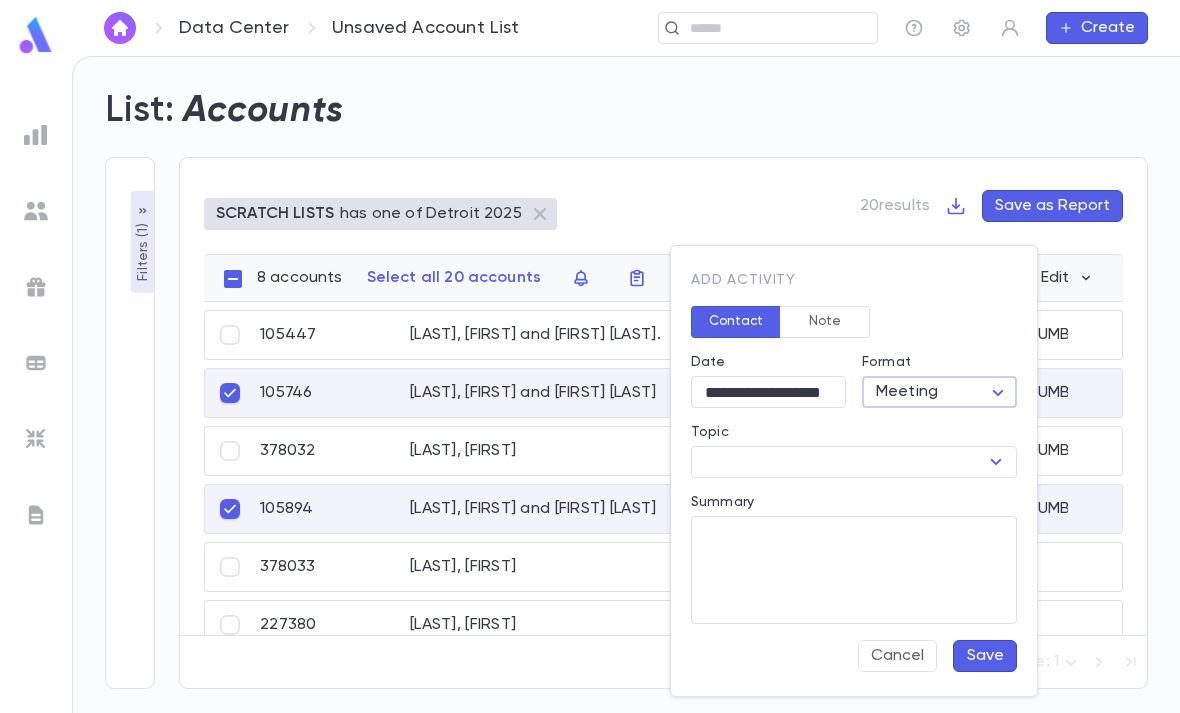 click on "Topic" at bounding box center [837, 462] 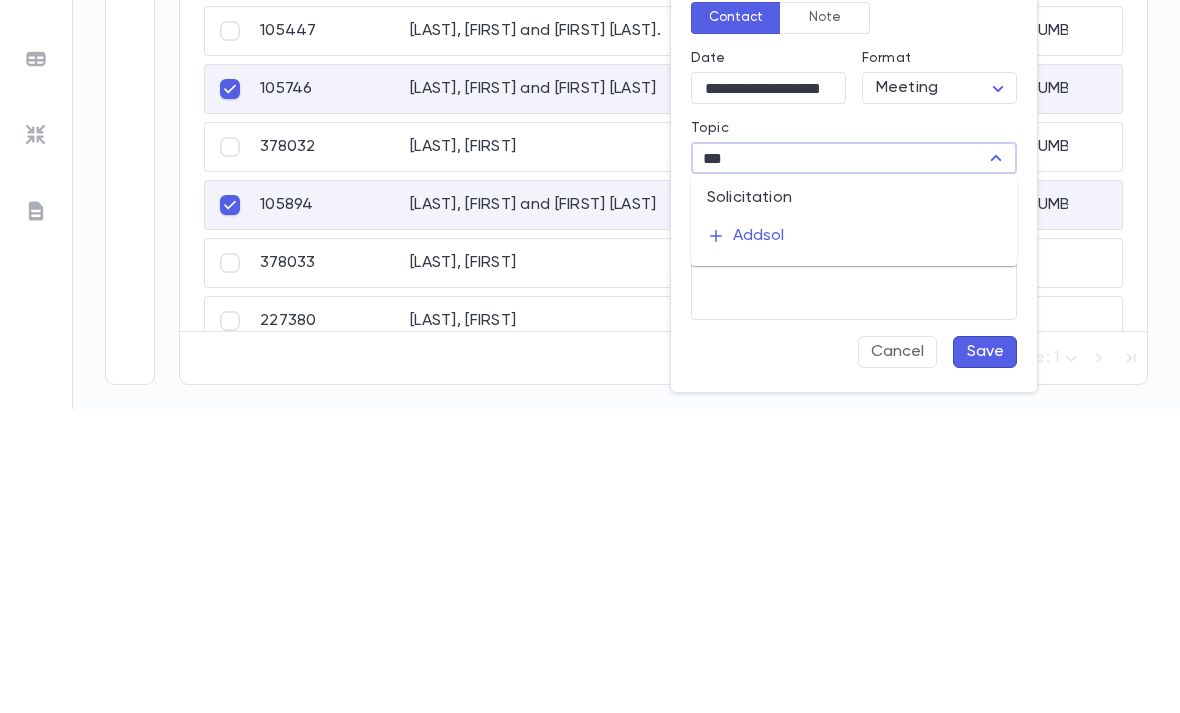 click on "Solicitation" at bounding box center (854, 502) 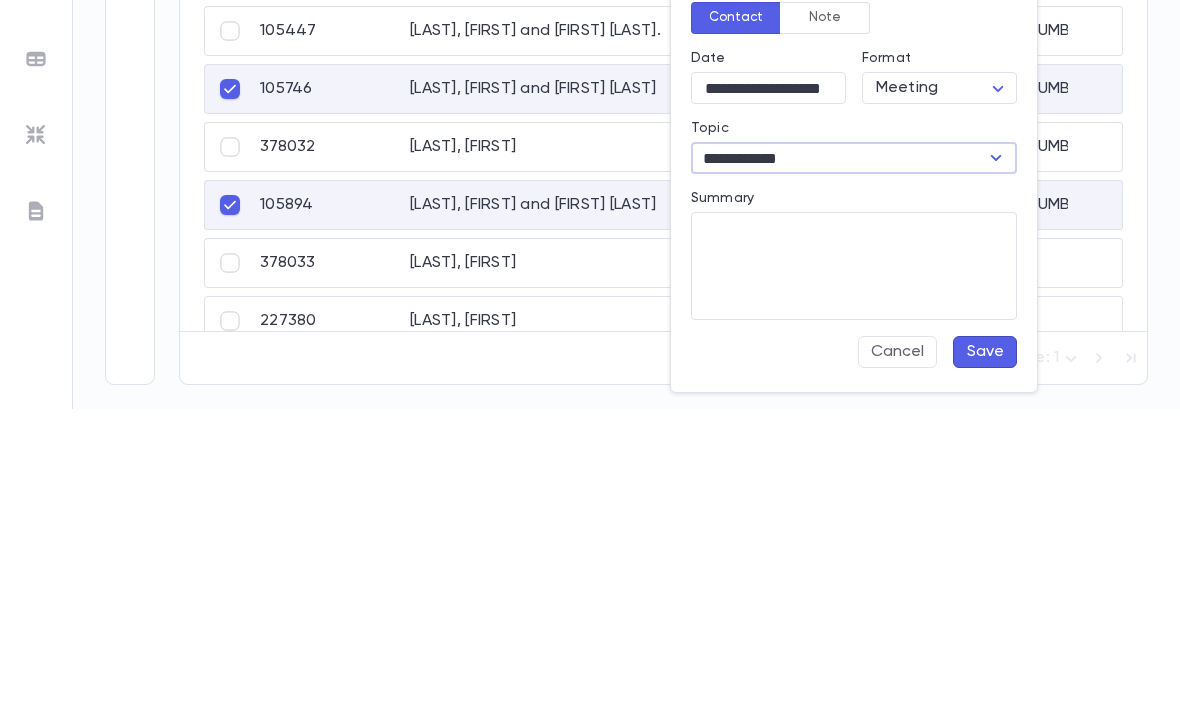 scroll, scrollTop: 64, scrollLeft: 0, axis: vertical 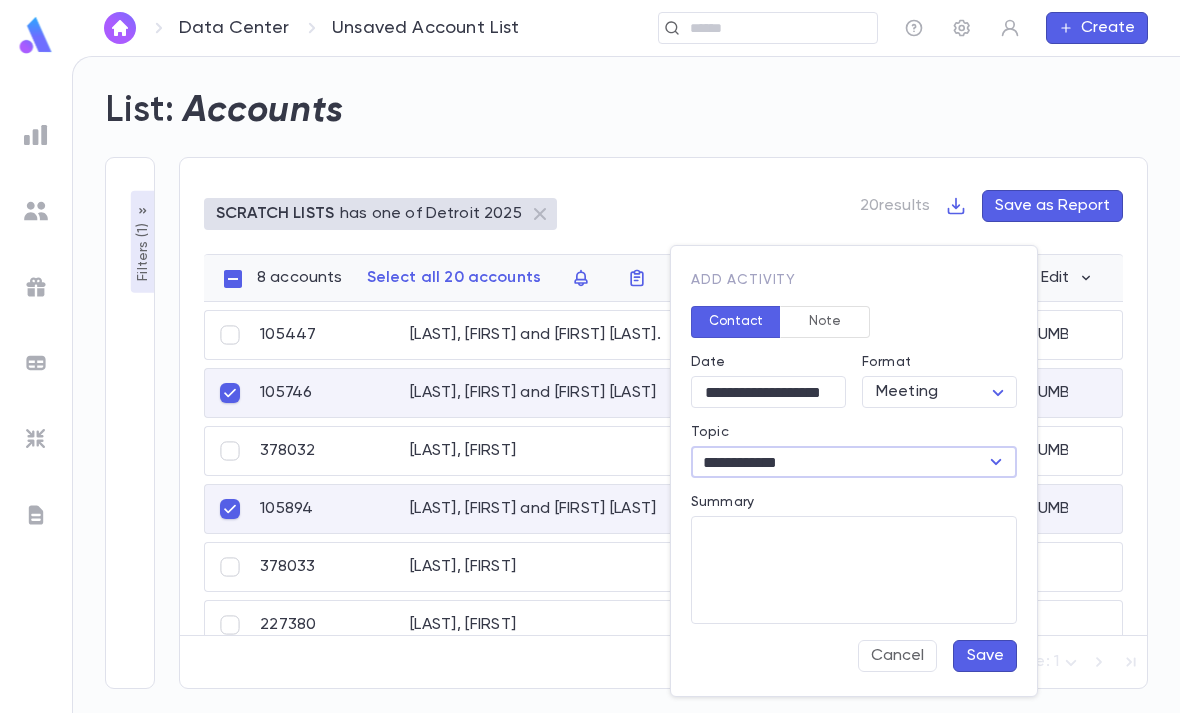 click on "Summary" at bounding box center [854, 570] 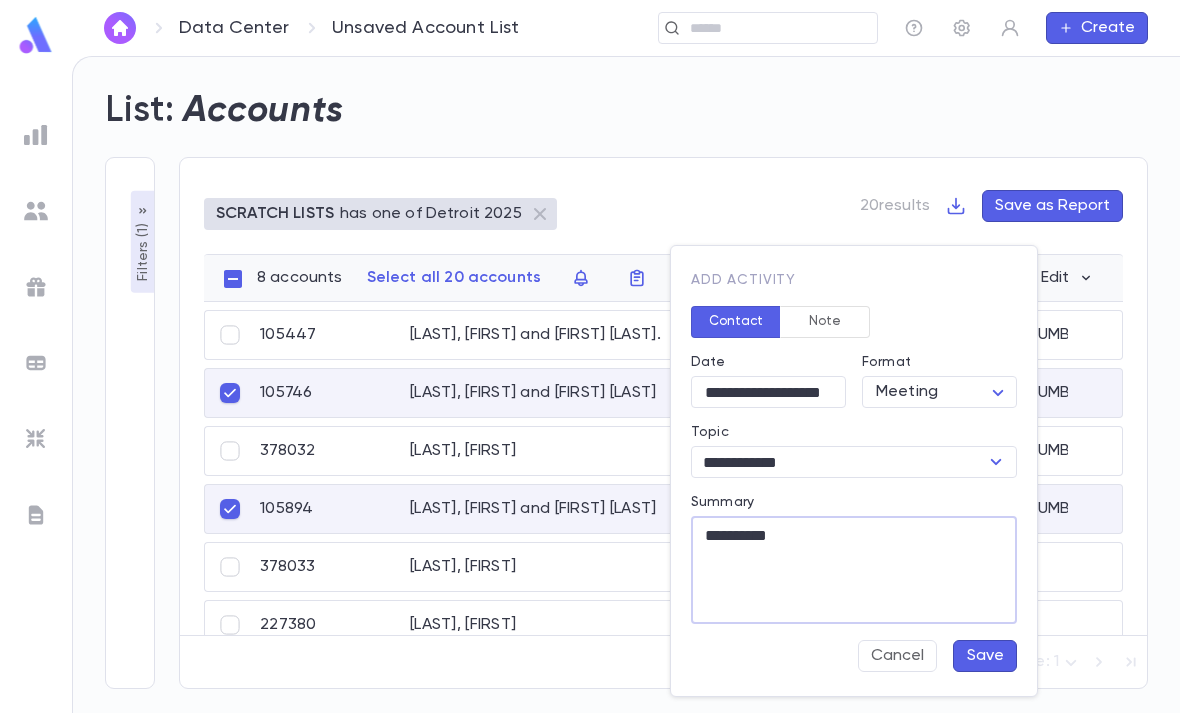 type on "**********" 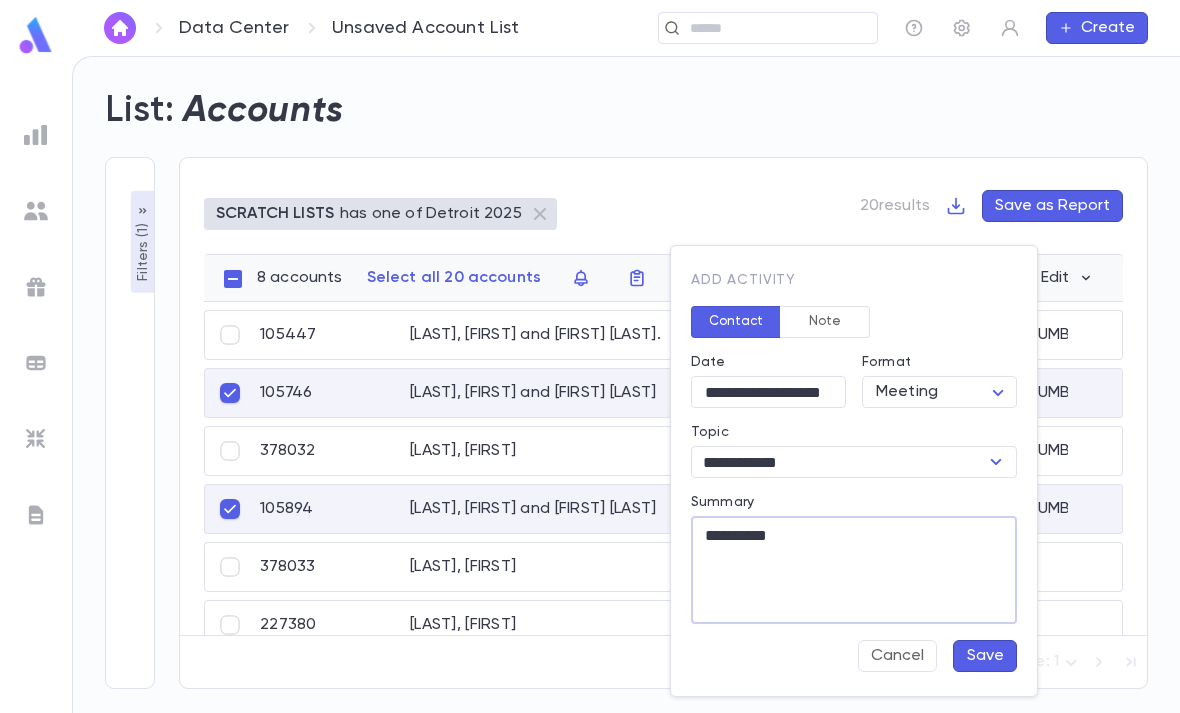 click on "**********" at bounding box center [768, 392] 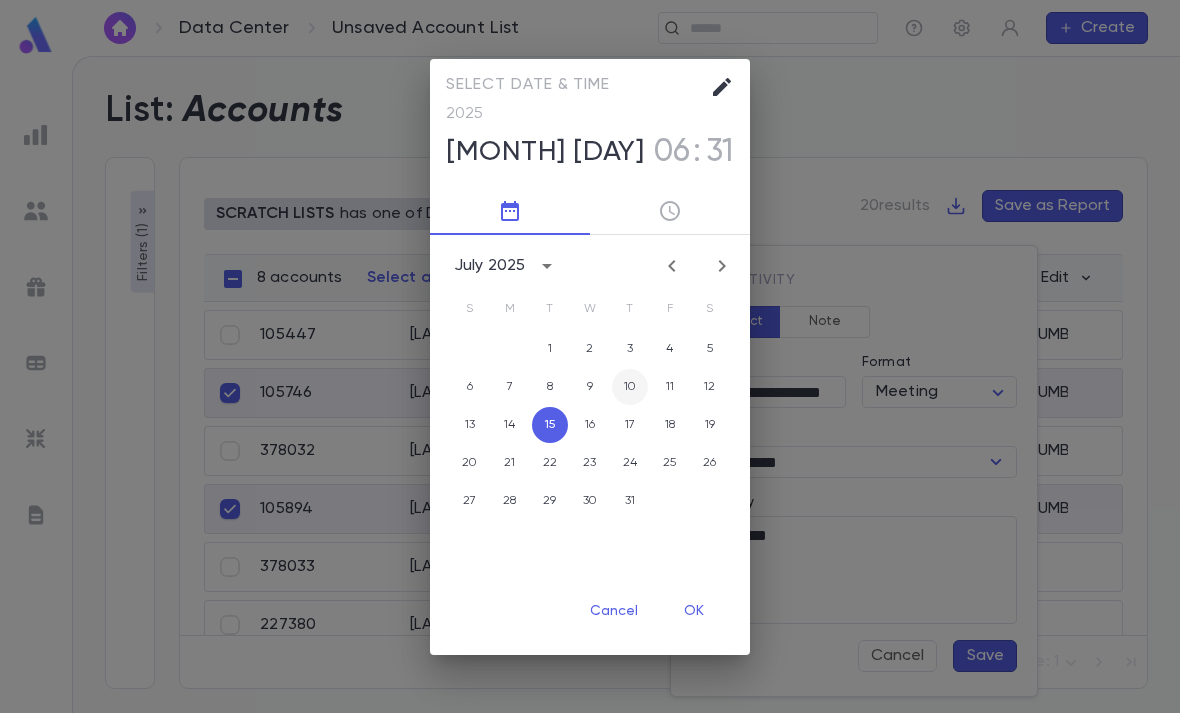 click on "10" at bounding box center [630, 387] 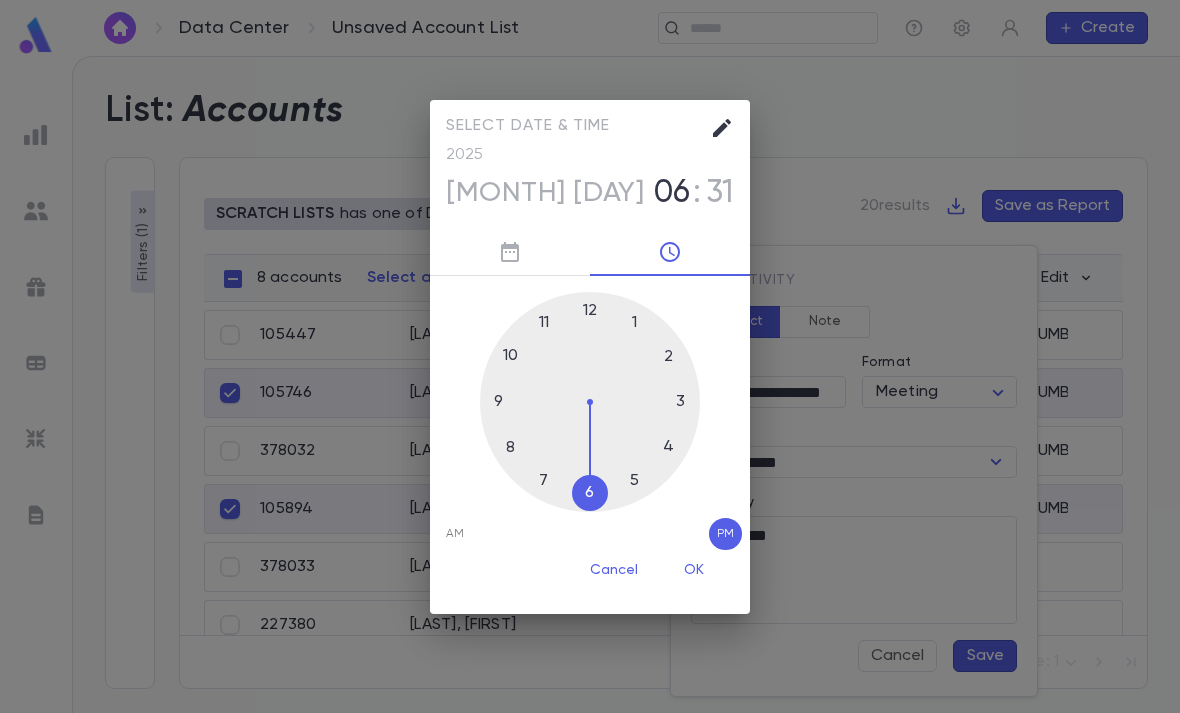 click on "OK" at bounding box center (694, 571) 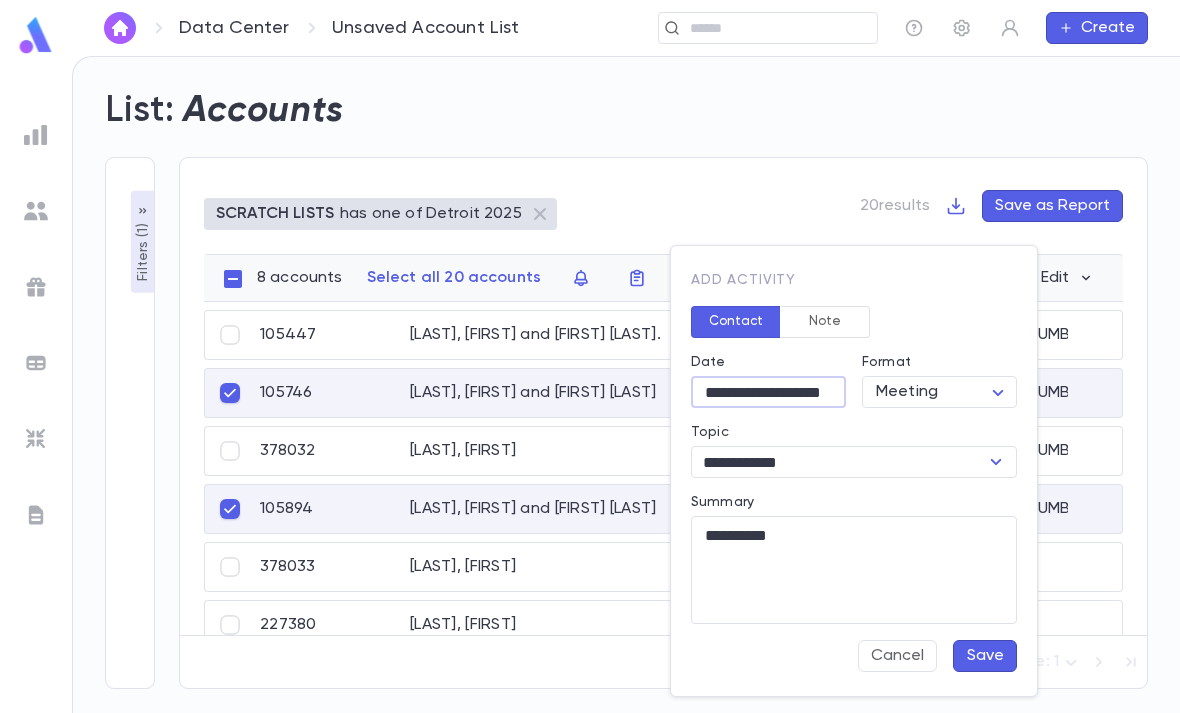 click on "Save" at bounding box center [985, 656] 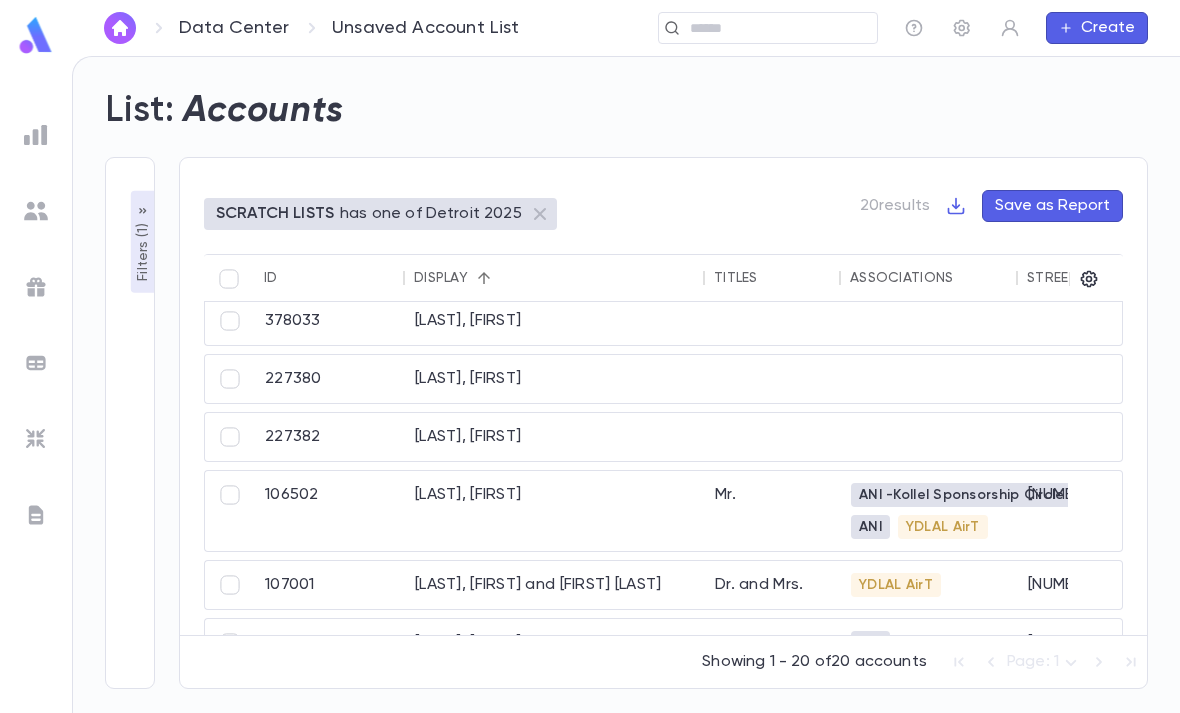 scroll, scrollTop: 246, scrollLeft: 0, axis: vertical 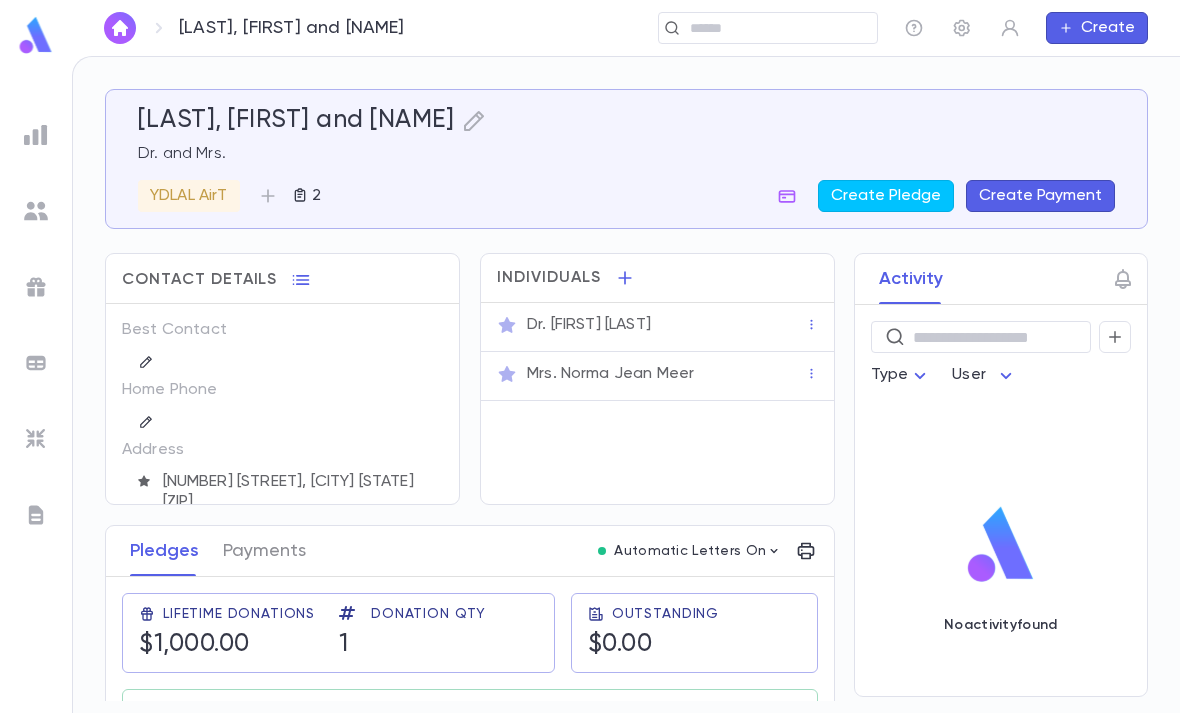 click at bounding box center (1115, 337) 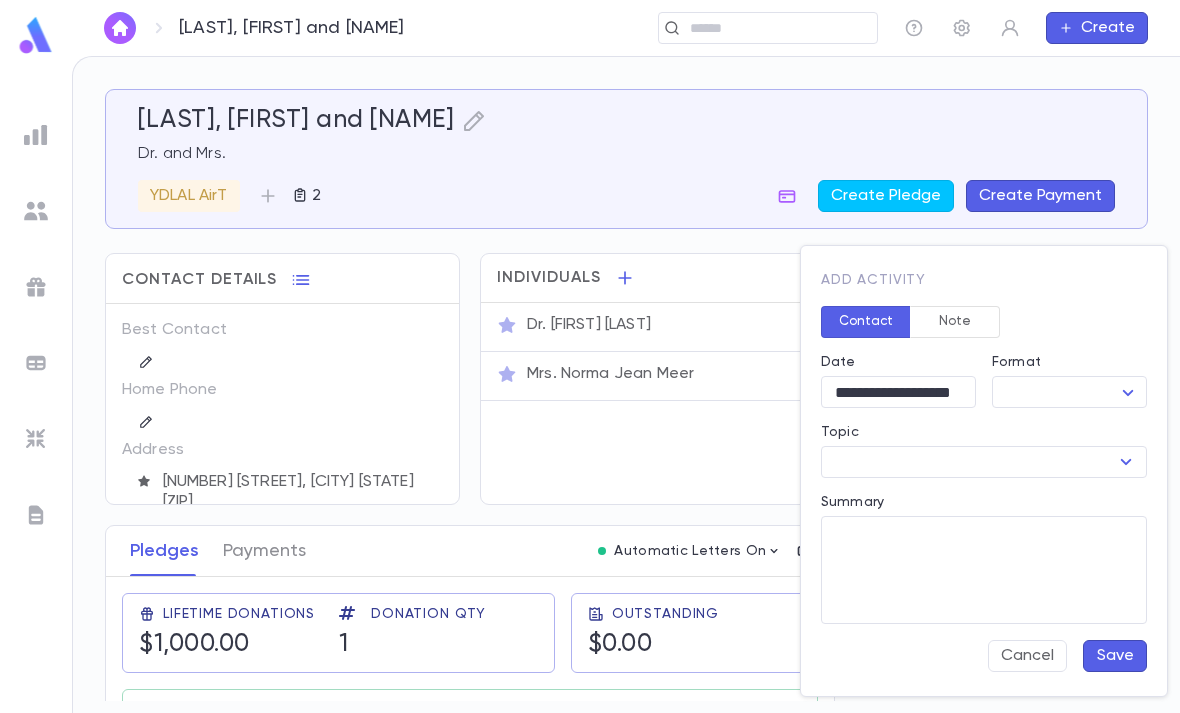 click on "[LAST], [FIRST] and [NAME] Create [LAST], [FIRST] and [NAME] Dr. and Mrs. [NAME] AirT 2 Create Pledge Create Payment Contact Details Best Contact Home Phone Address [NUMBER] [STREET], [CITY] [STATE] [ZIP] Account ID [NUMBER] Solicitor Individuals Dr. [FIRST] [LAST] Mrs. [NAME] [LAST] Pledges Payments Automatic Letters On Lifetime Donations $1,000.00 Donation Qty 1 Outstanding $0.00 Recurring Monthly $0.00 This Year $0.00 Date Amount Campaign Group Paid Outstanding Installments Notes [MONTH]/[DAY]/[YEAR] $1,000.00 Detroit Trip 2024 General Donation PAID $0.00 1 Activity Type User No activity found Profile Log out Account Pledge Payment Alumni - in laws Alumni - Parent Alumni - Talmid ANI ANI “Kollel speaks to him” ANI -Kollel Sponsorship Circle Chevrusa of Raiser Close Friend of Raiser Current - Kollel Parent Current - Talmid Parent Family Friend of Raiser Friend of Raiser Future ANI/will return Grandparent - Alumni Grandparent - current Hold In-laws - Kollel Alumni In-laws - Kollel Current Remove *" at bounding box center [590, 384] 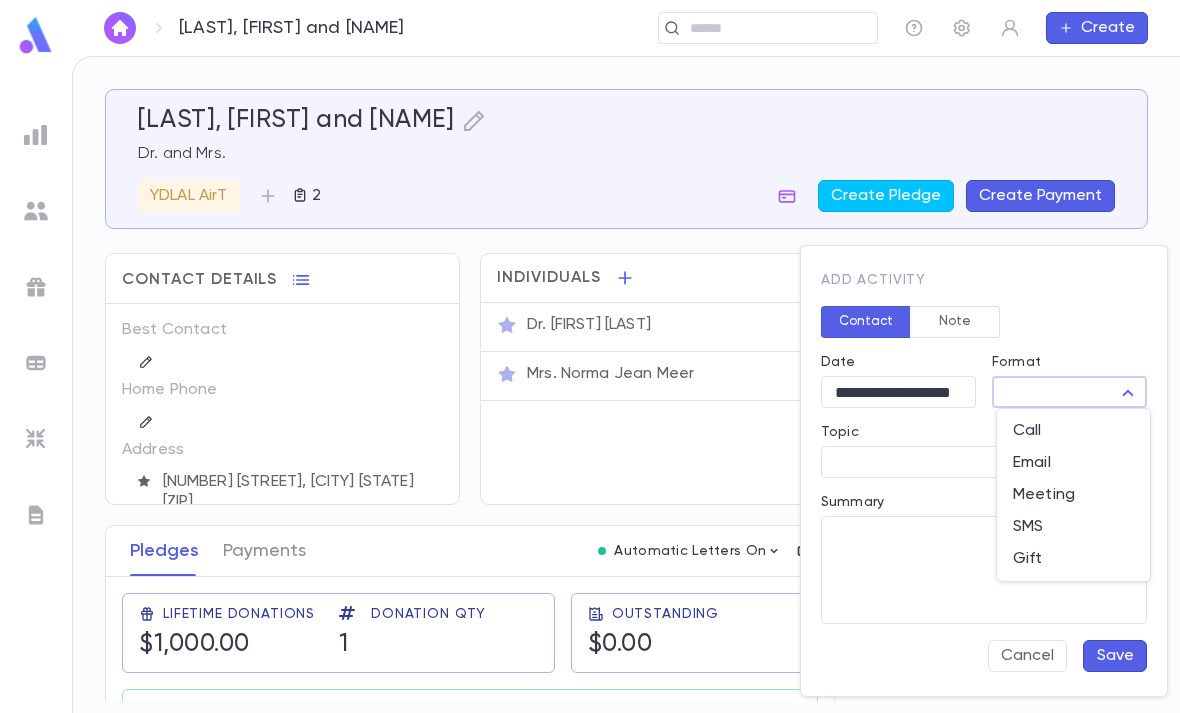 click on "Meeting" at bounding box center [1073, 495] 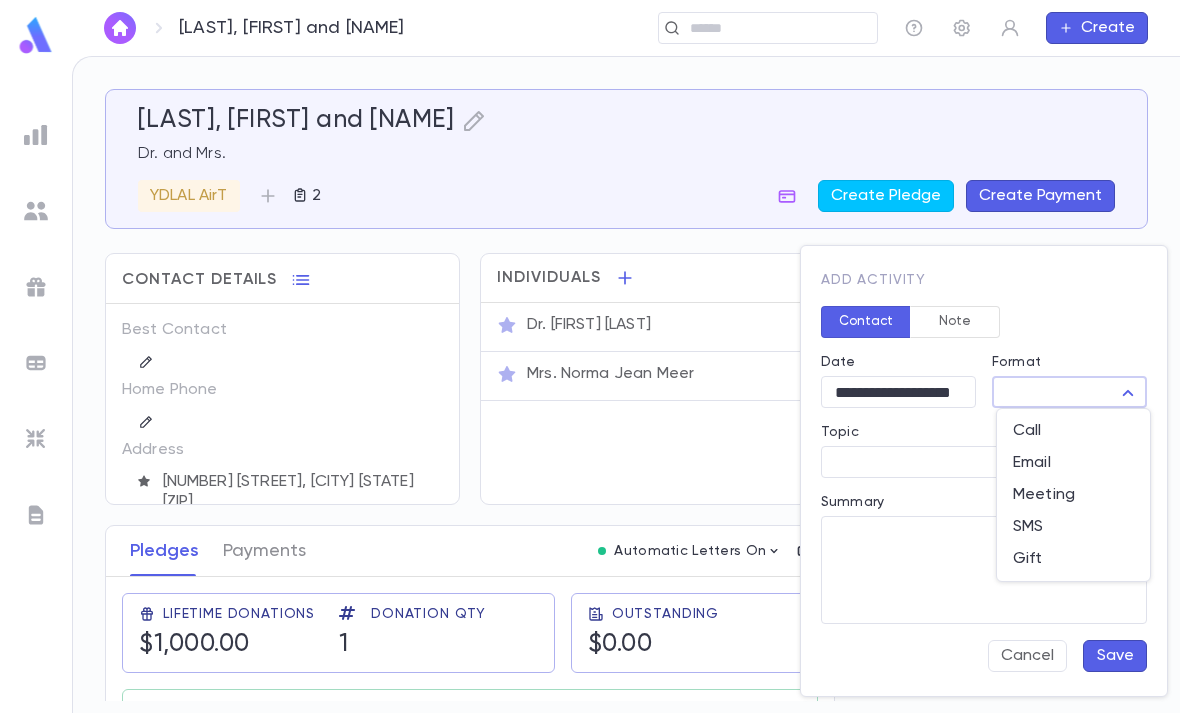 type on "*******" 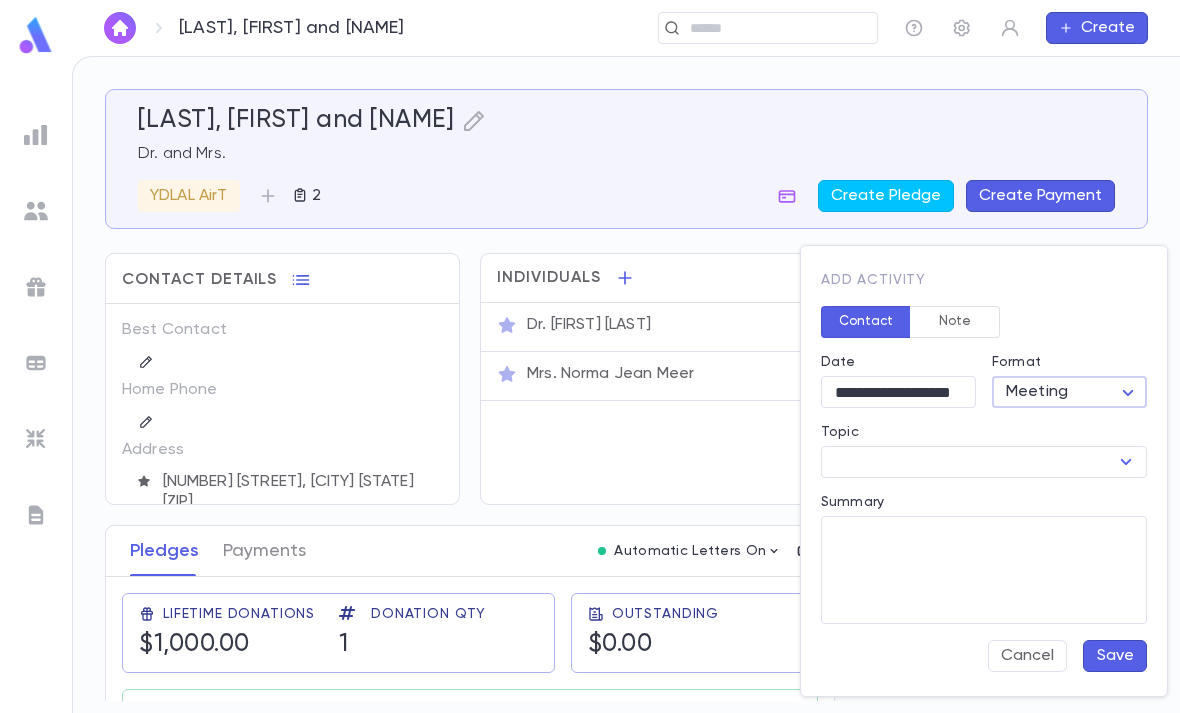 click on "Topic" at bounding box center (967, 462) 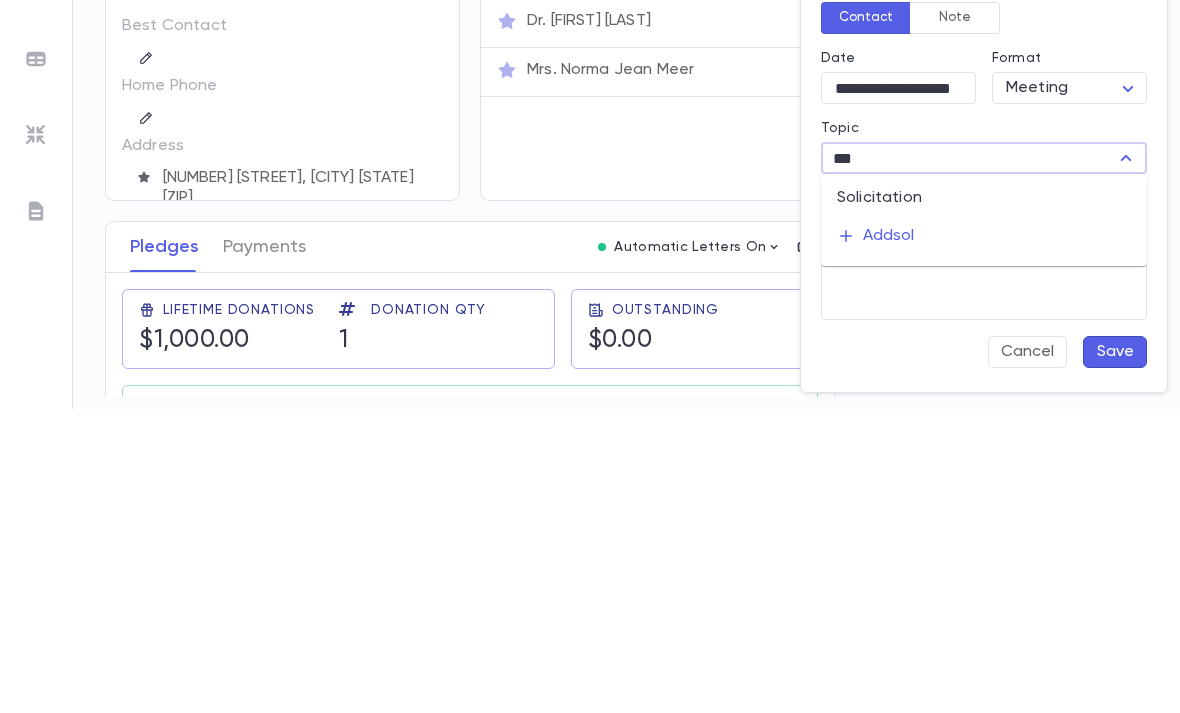 click on "Solicitation" at bounding box center (984, 502) 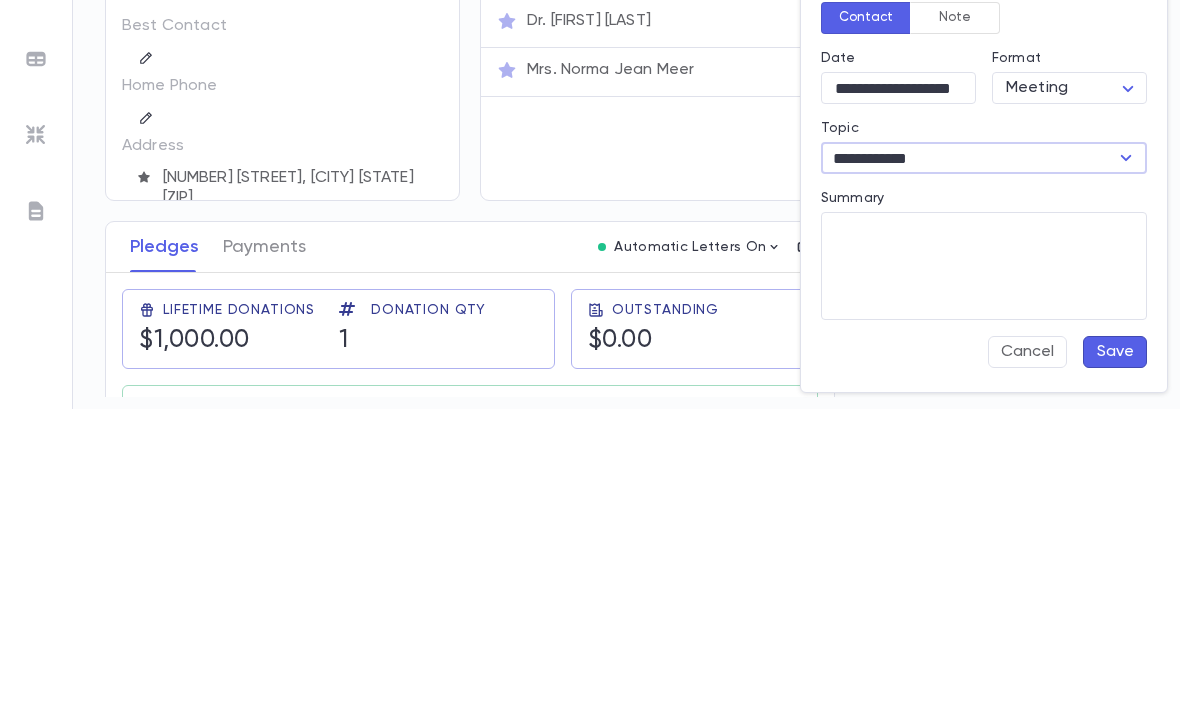 click on "Summary" at bounding box center (984, 570) 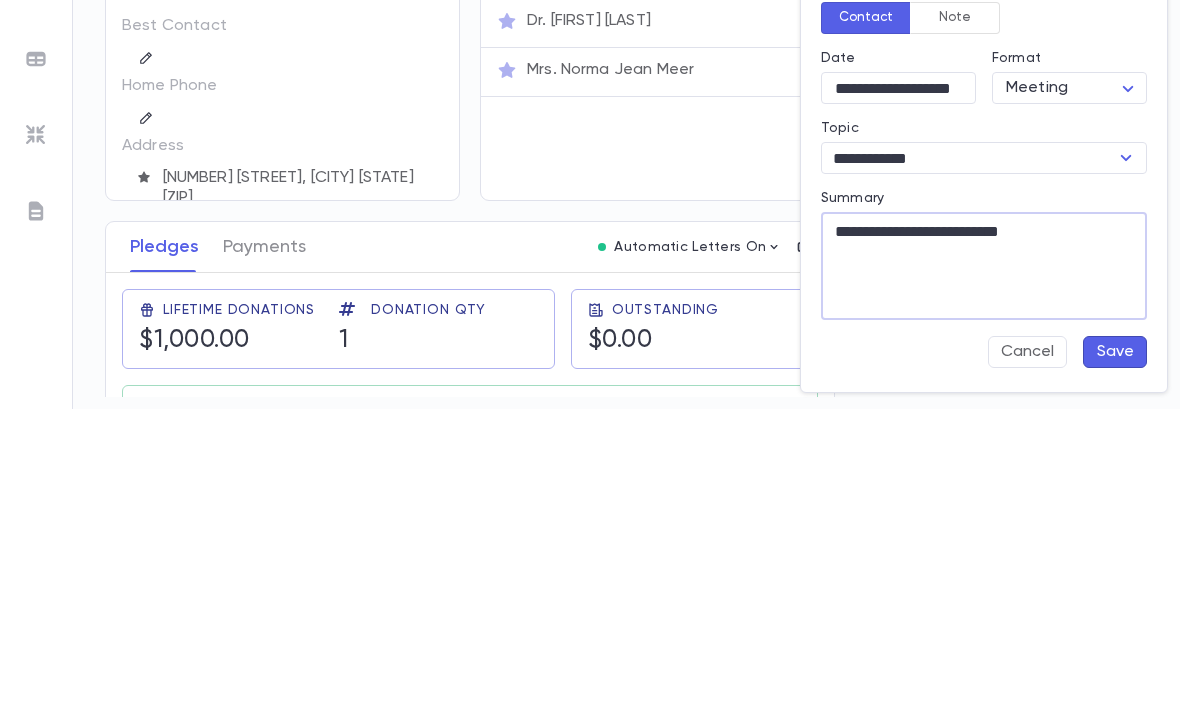 click on "**********" at bounding box center (984, 570) 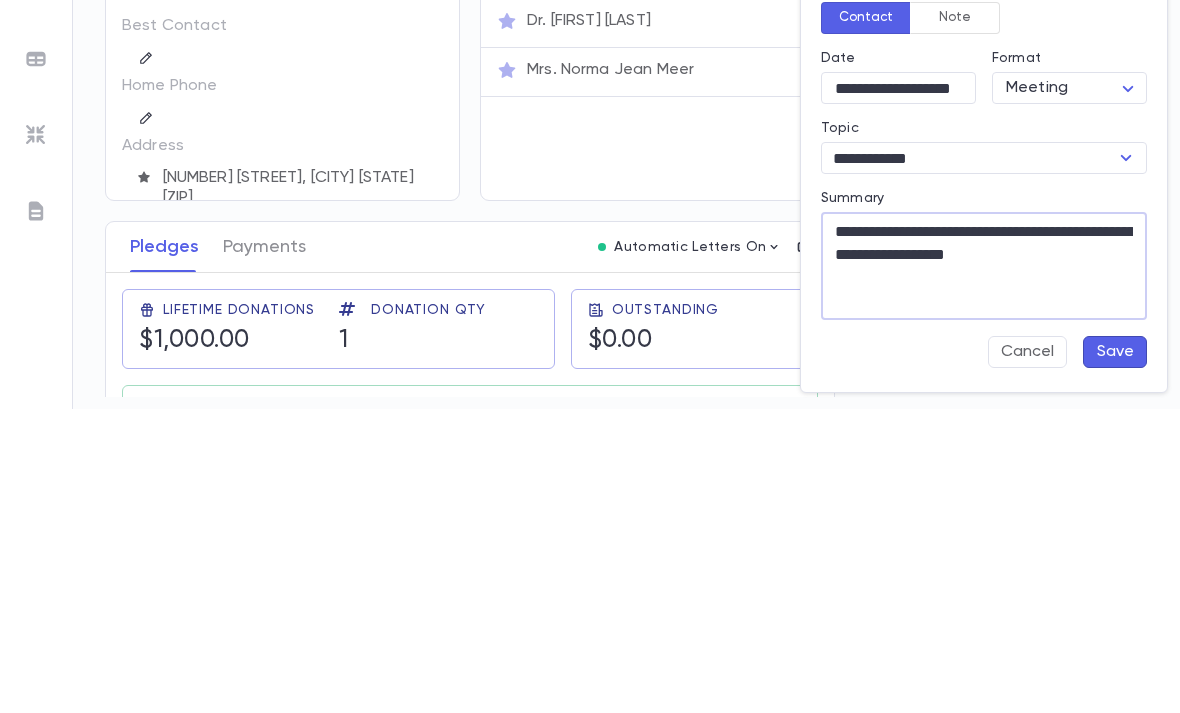 scroll, scrollTop: 64, scrollLeft: 0, axis: vertical 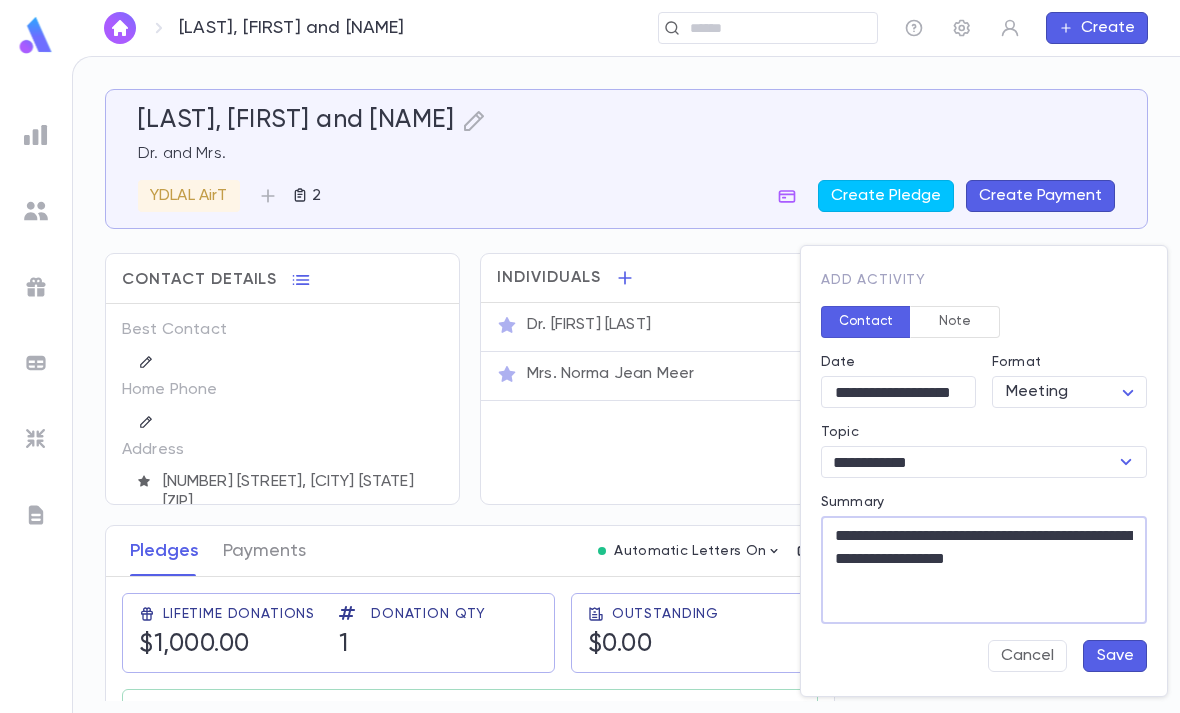 type on "**********" 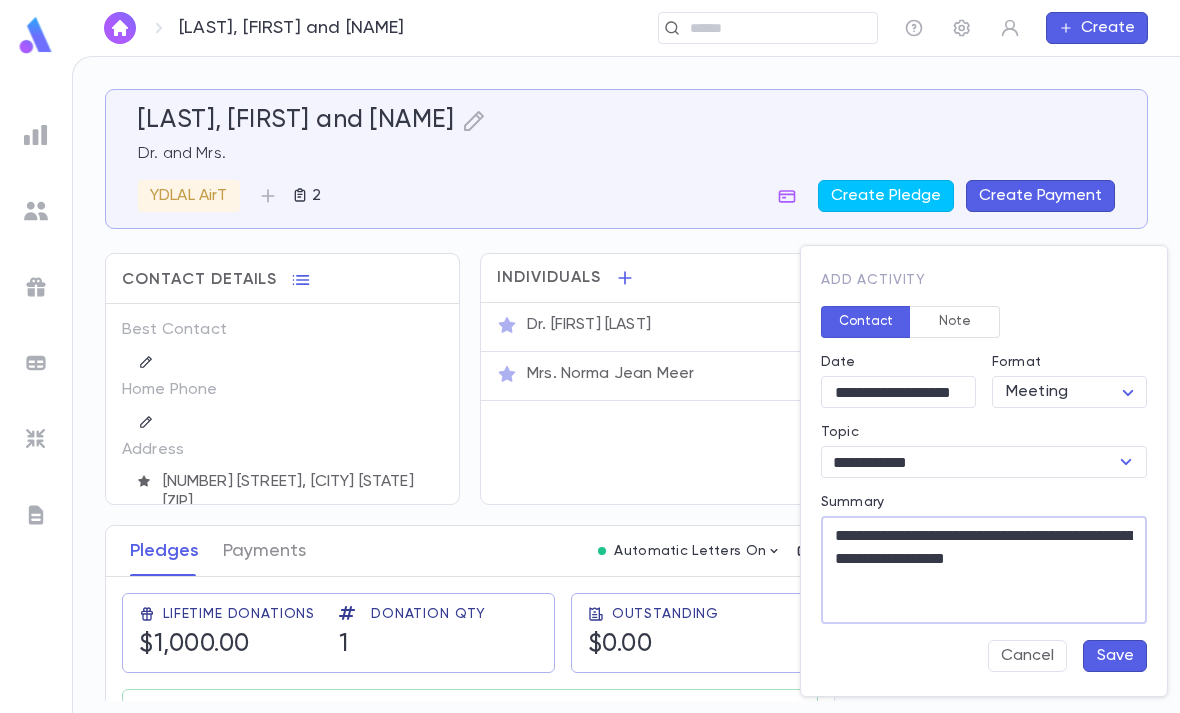 click on "**********" at bounding box center [898, 392] 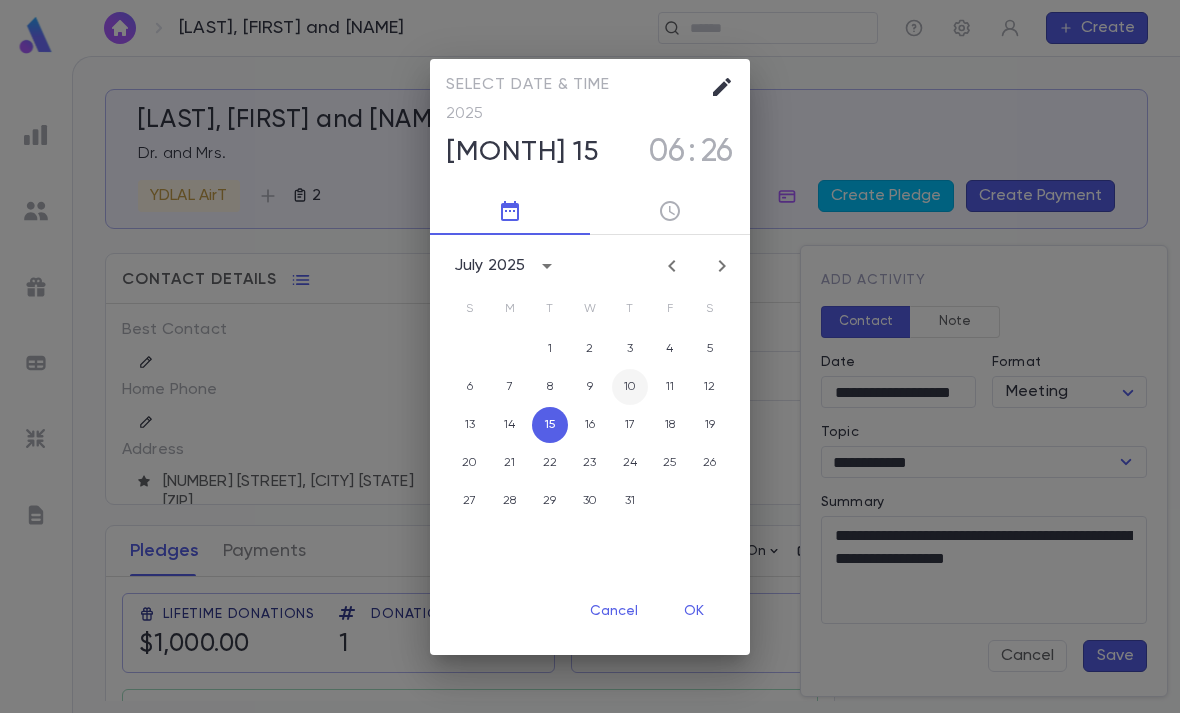 click on "10" at bounding box center [630, 387] 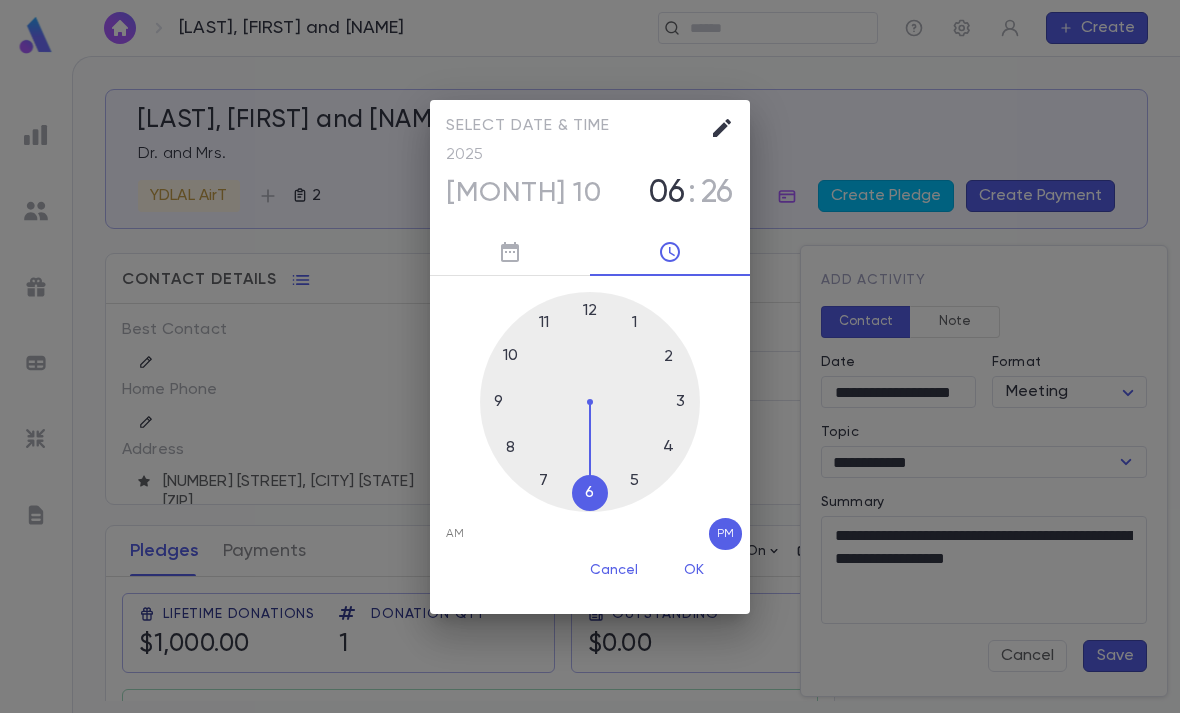 click on "OK" at bounding box center [694, 571] 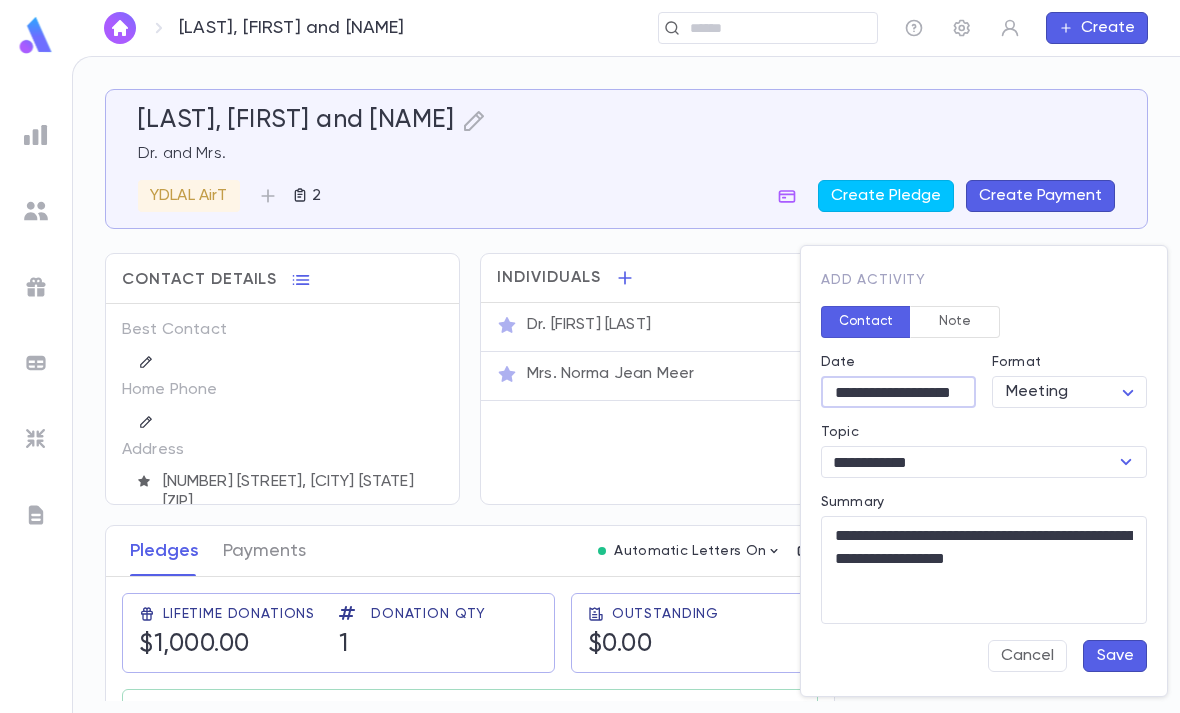 click on "**********" at bounding box center (898, 392) 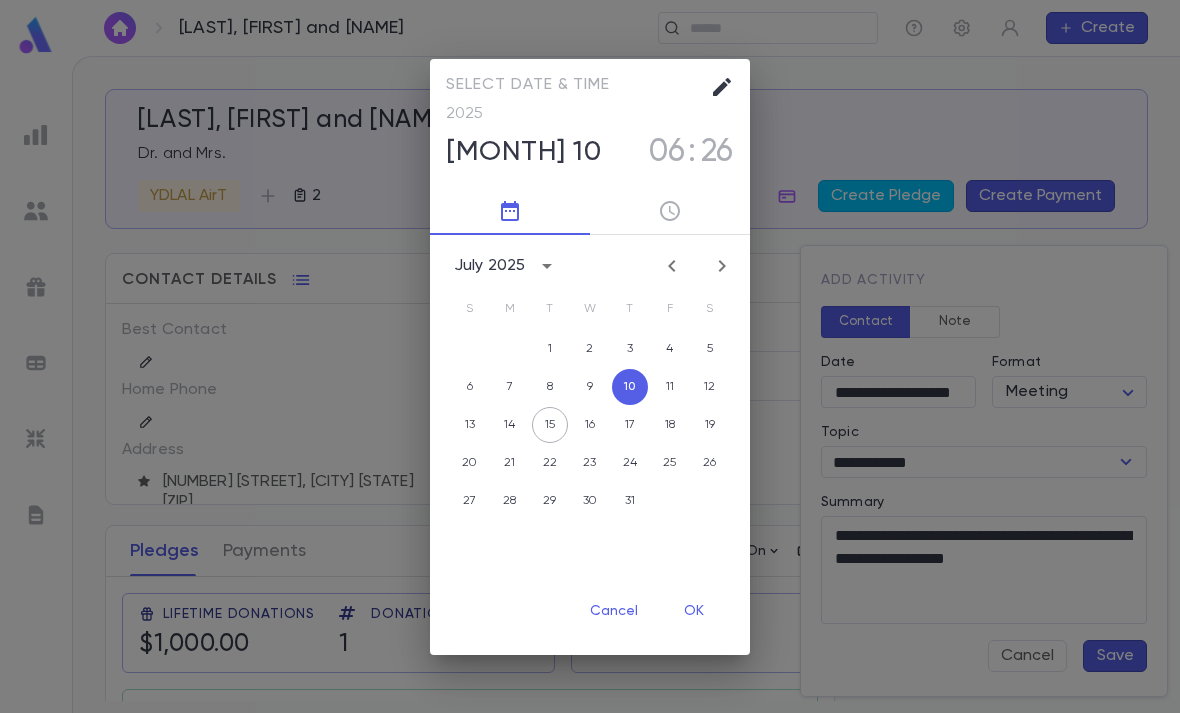 click on "10" at bounding box center (630, 387) 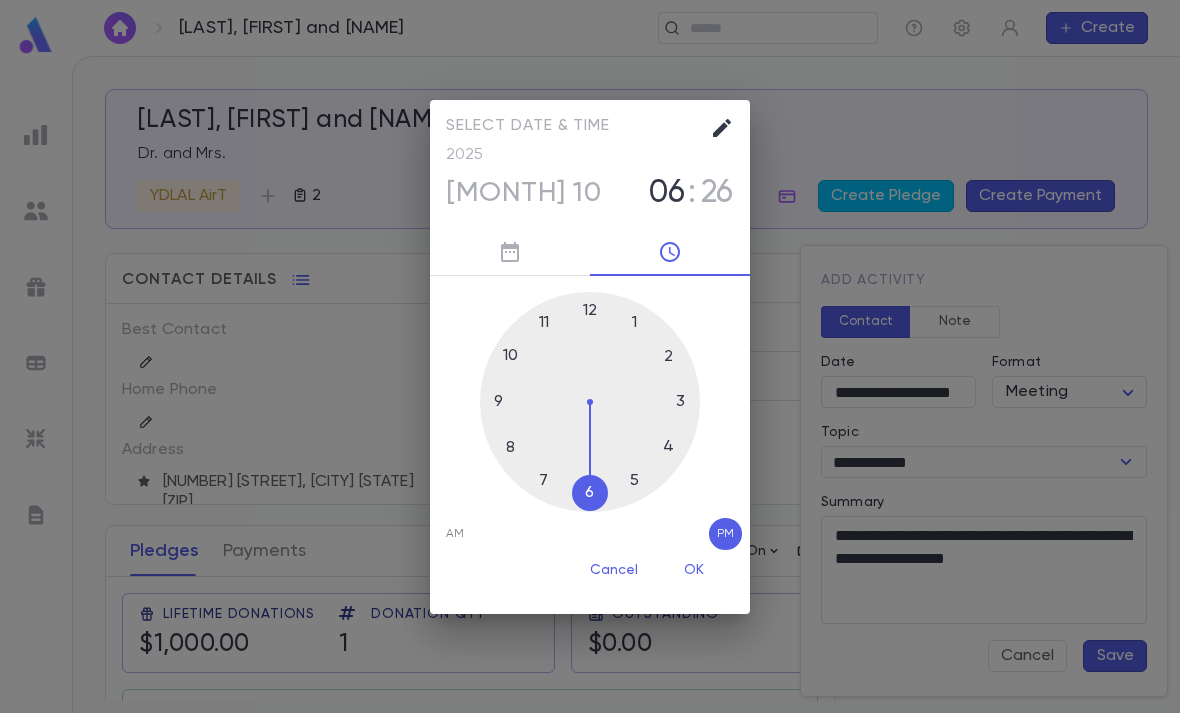 click on "26" at bounding box center (717, 193) 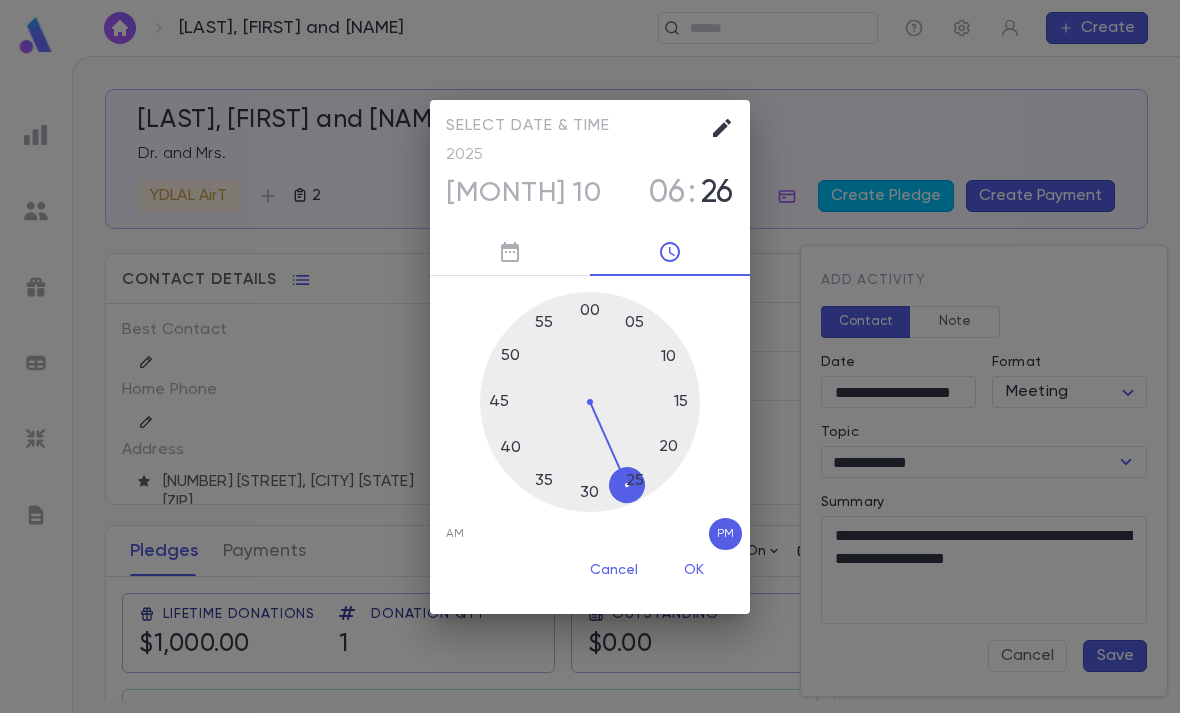 click on "06" at bounding box center (667, 193) 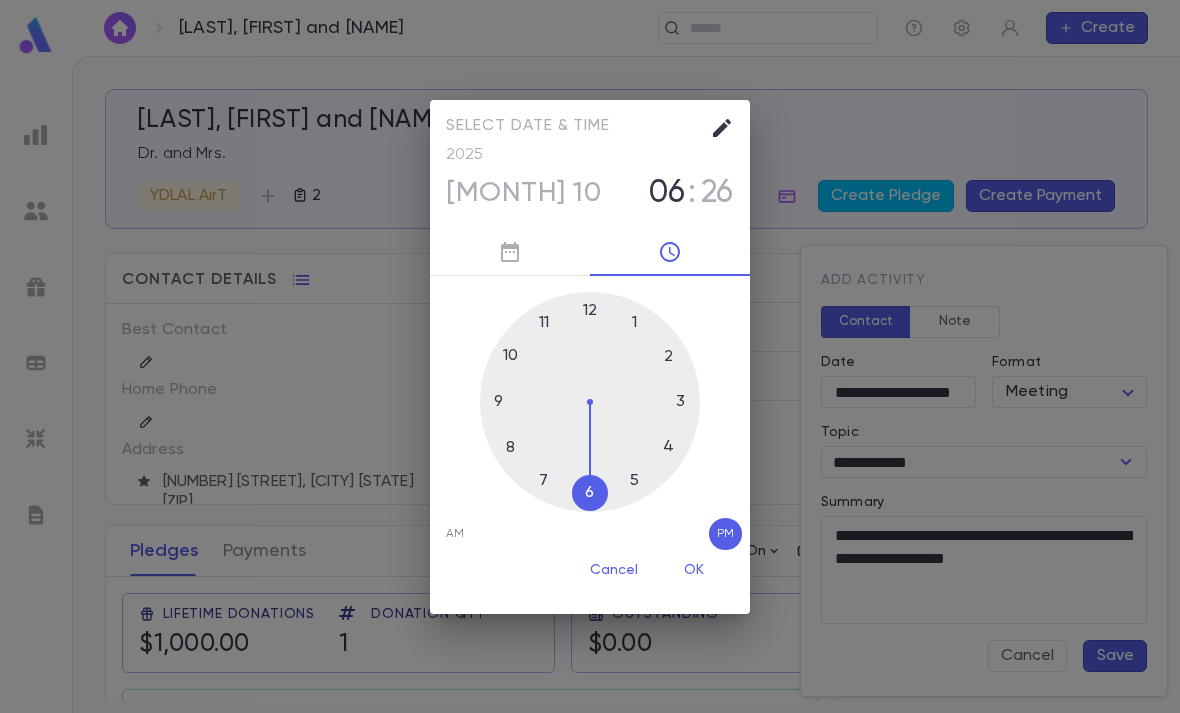click at bounding box center (590, 402) 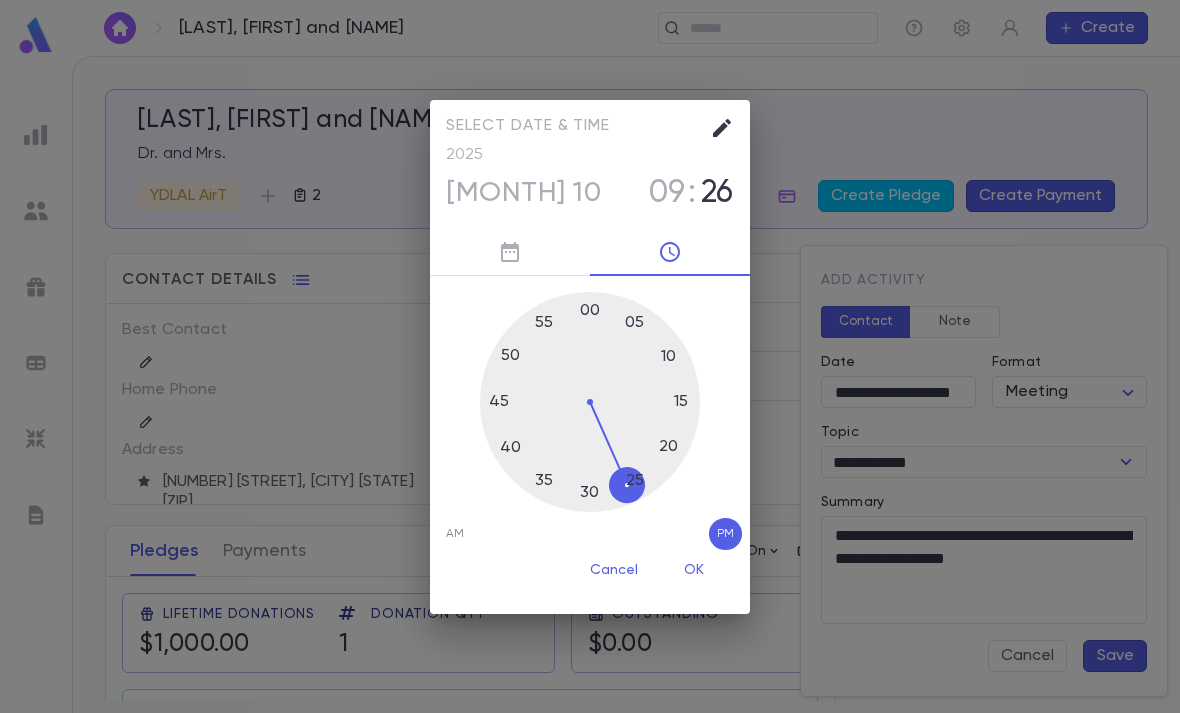 click on "26" at bounding box center [717, 193] 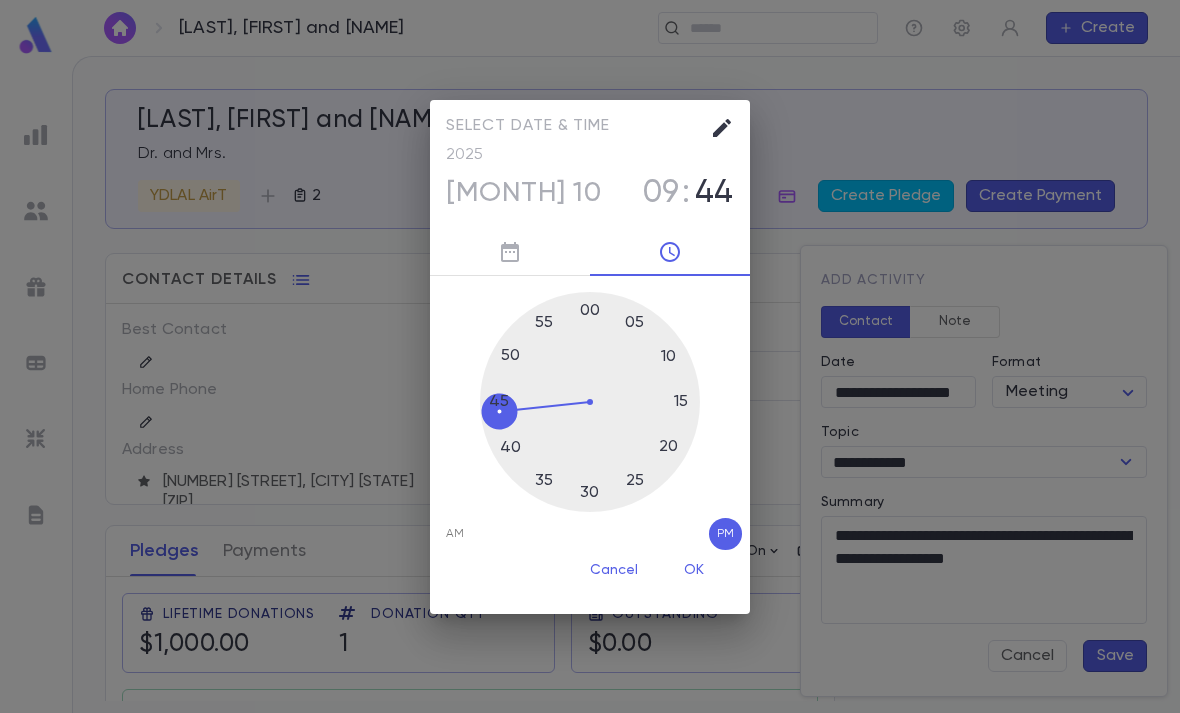 click at bounding box center [590, 402] 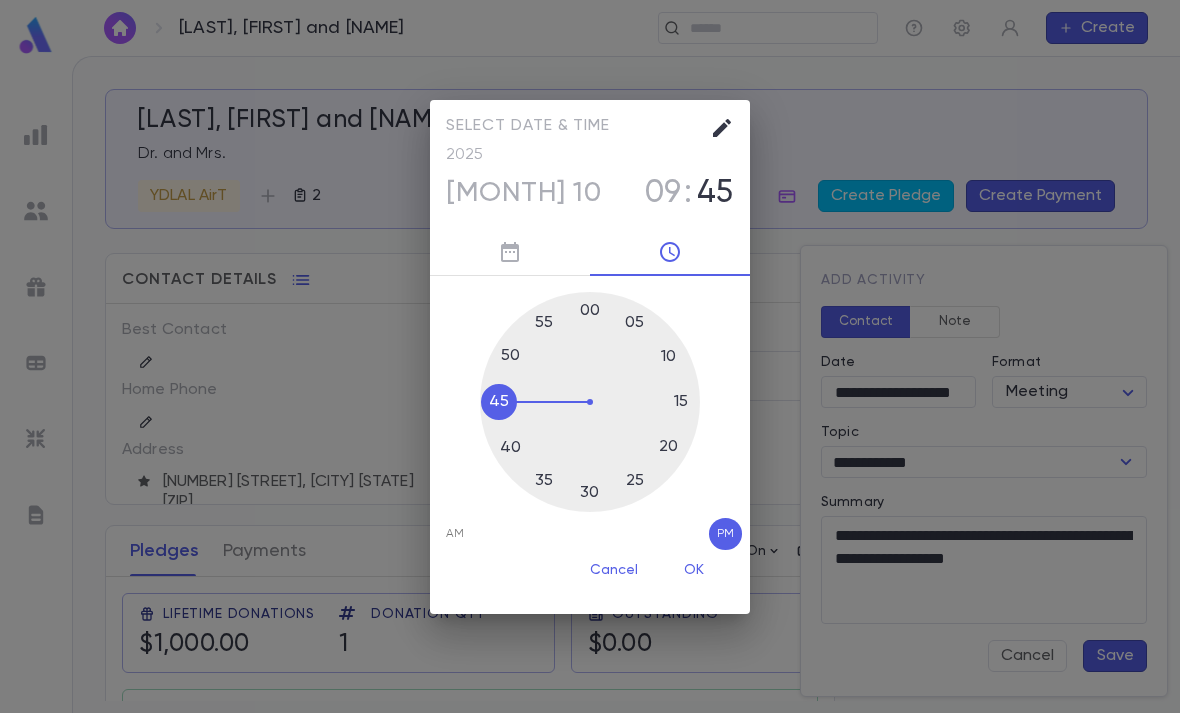 click at bounding box center (590, 402) 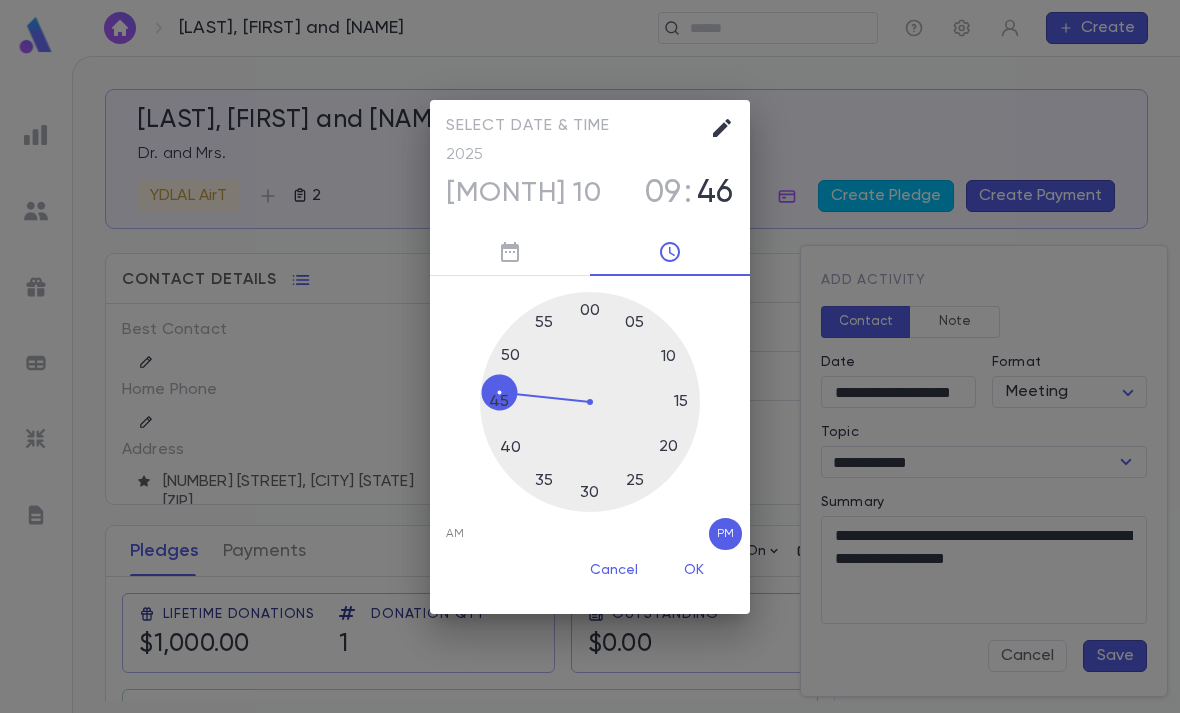 click on "AM" at bounding box center [455, 534] 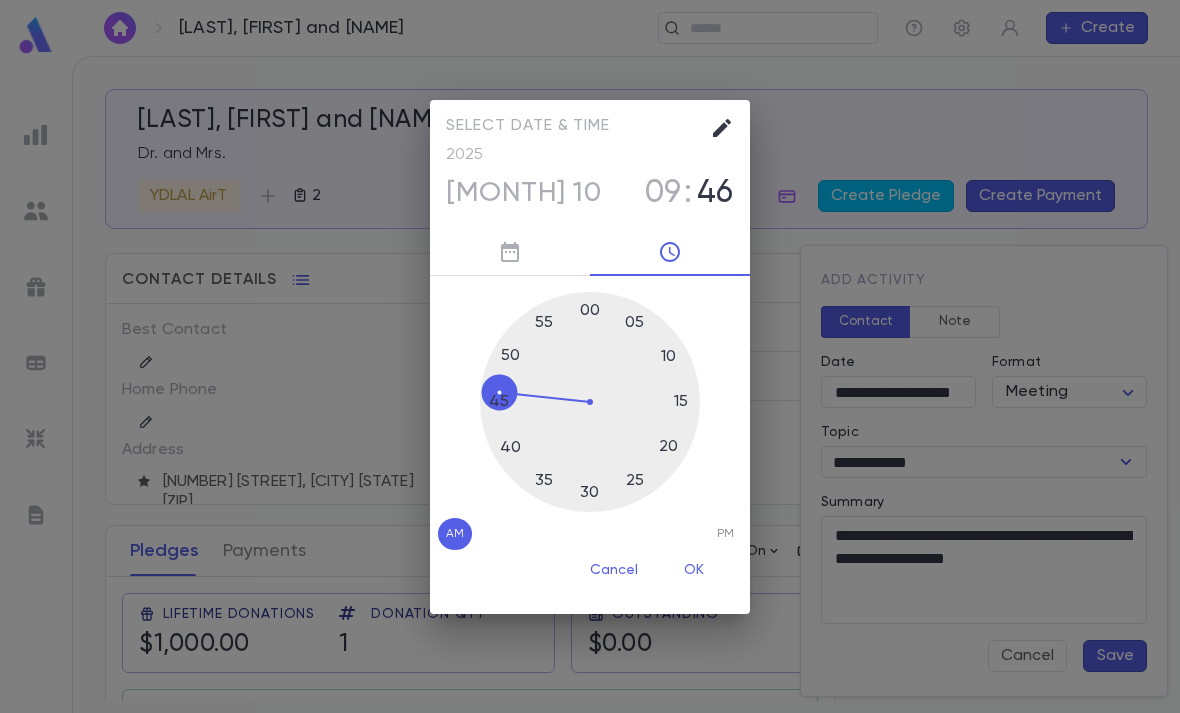 click on "OK" at bounding box center (694, 571) 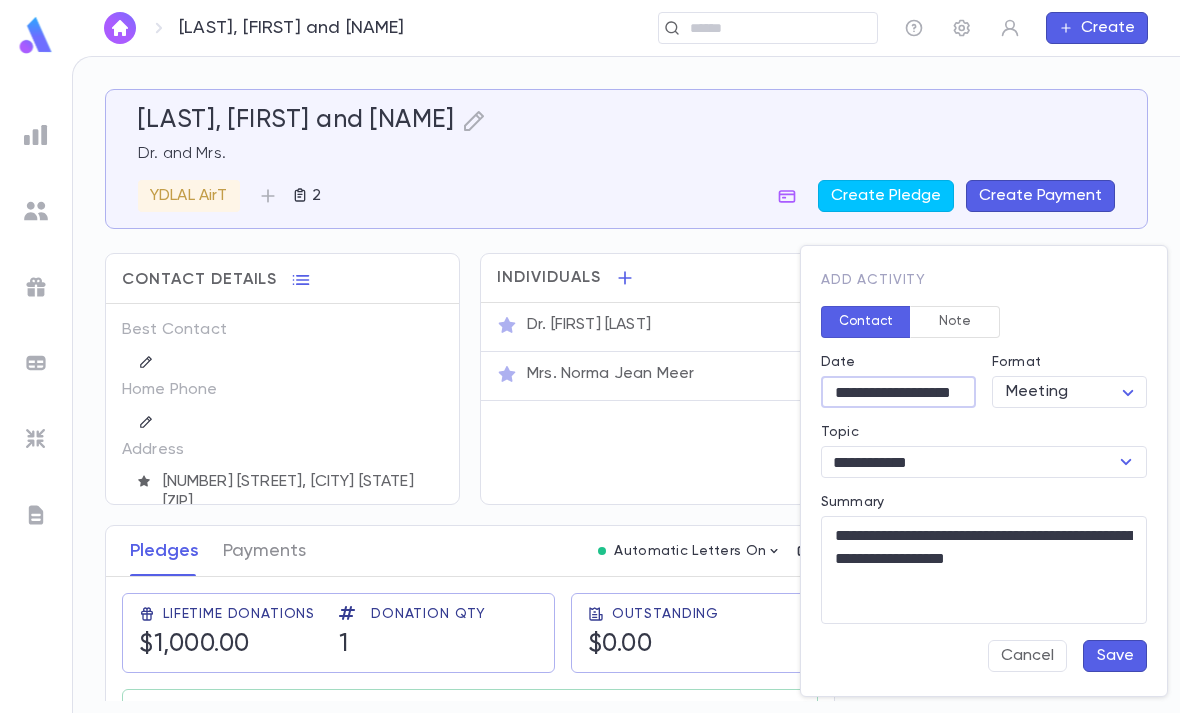 click on "Save" at bounding box center [1115, 656] 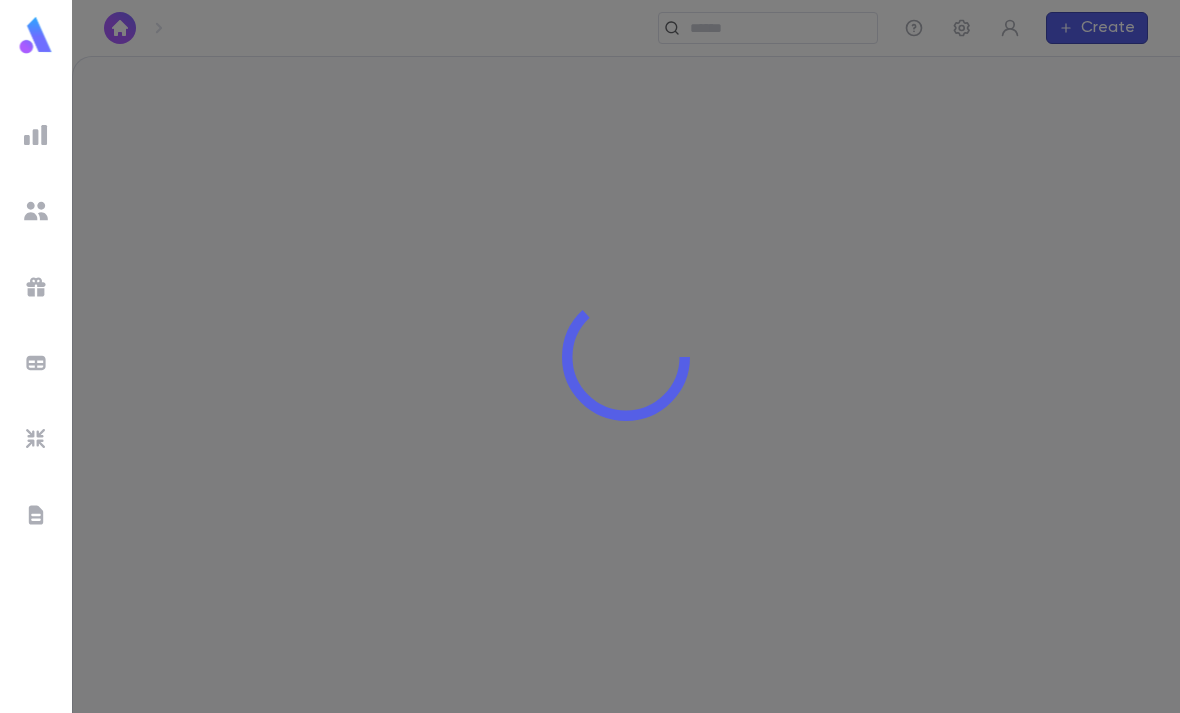 scroll, scrollTop: 0, scrollLeft: 0, axis: both 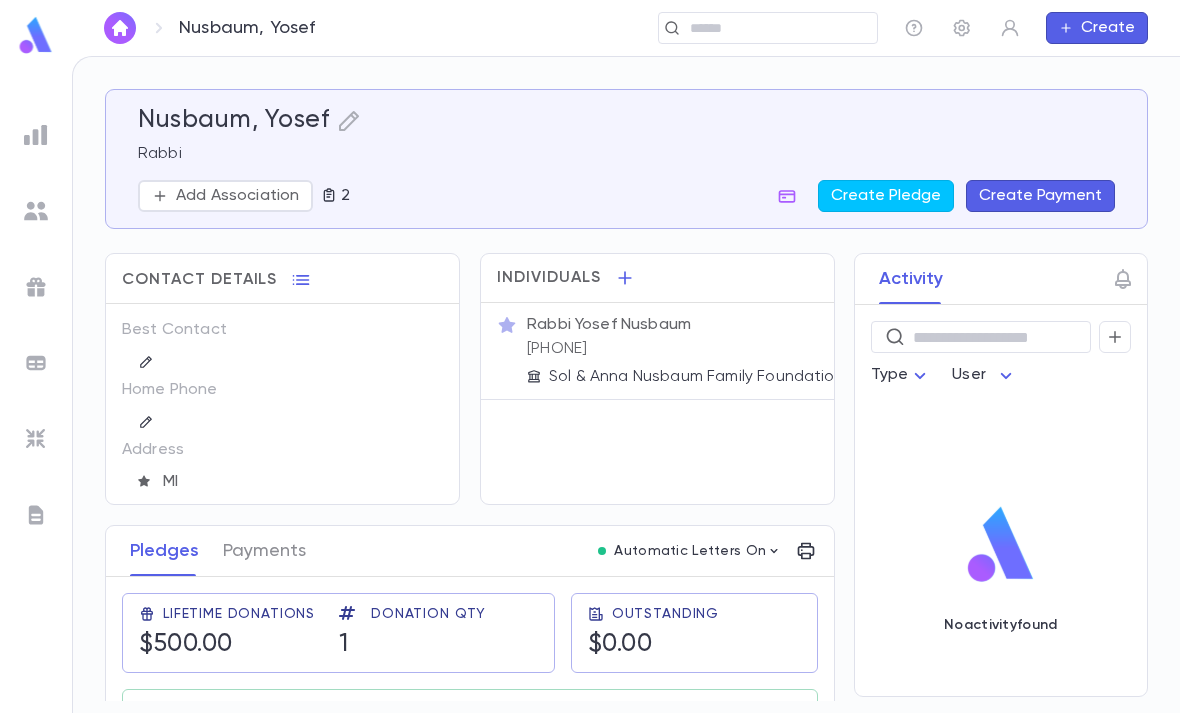 click 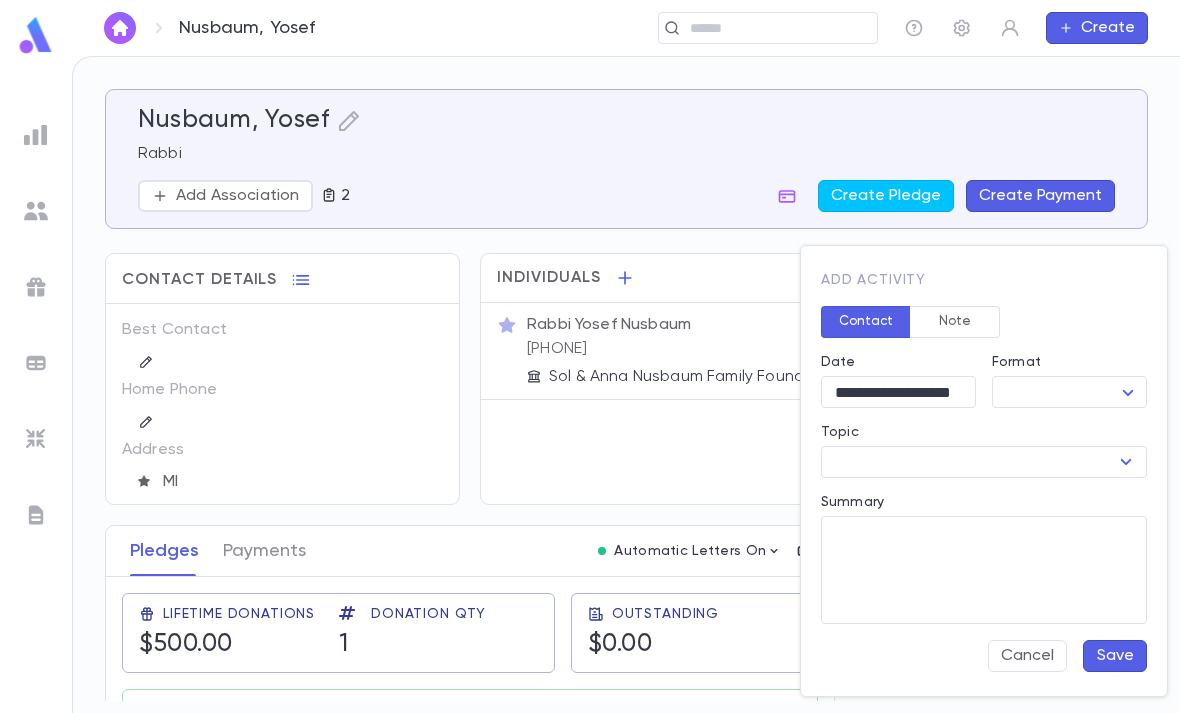 click on "[PHONE] [FIRST] [LAST] Rabbi Add Association 2 Create Pledge Create Payment Contact Details Best Contact Home Phone Address MI Account ID [NUMBER] Solicitor Individuals Rabbi [FIRST] [LAST] [PHONE] Sol & Anna Nusbaum Family Foundation Pledges Payments Automatic Letters On Lifetime Donations $500.00 Donation Qty 1 Outstanding $0.00 Recurring Monthly $0.00 This Year $0.00 Date Amount Campaign Group Paid Outstanding Installments Notes [DATE] Sol & Anna Nusbaum Family Foundation $500.00 Detroit Trip [YEAR] General Donation PAID $0.00 1 Activity User No activity found Profile Log out Account Pledge Payment Alumni - in laws Alumni - Parent Alumni - Talmid ANI ANI “Kollel speaks to him” ANI -Kollel Sponsorship Circle Chevrusa of Raiser Close Friend of Raiser Current - Kollel Parent Current - Talmid Parent Family Friend of Raiser Friend of Raiser Future ANI/will return Grandparent - Alumni Grandparent - current Hold In-laws - Kollel Alumni In-laws - Kollel Current Remove *" at bounding box center (590, 384) 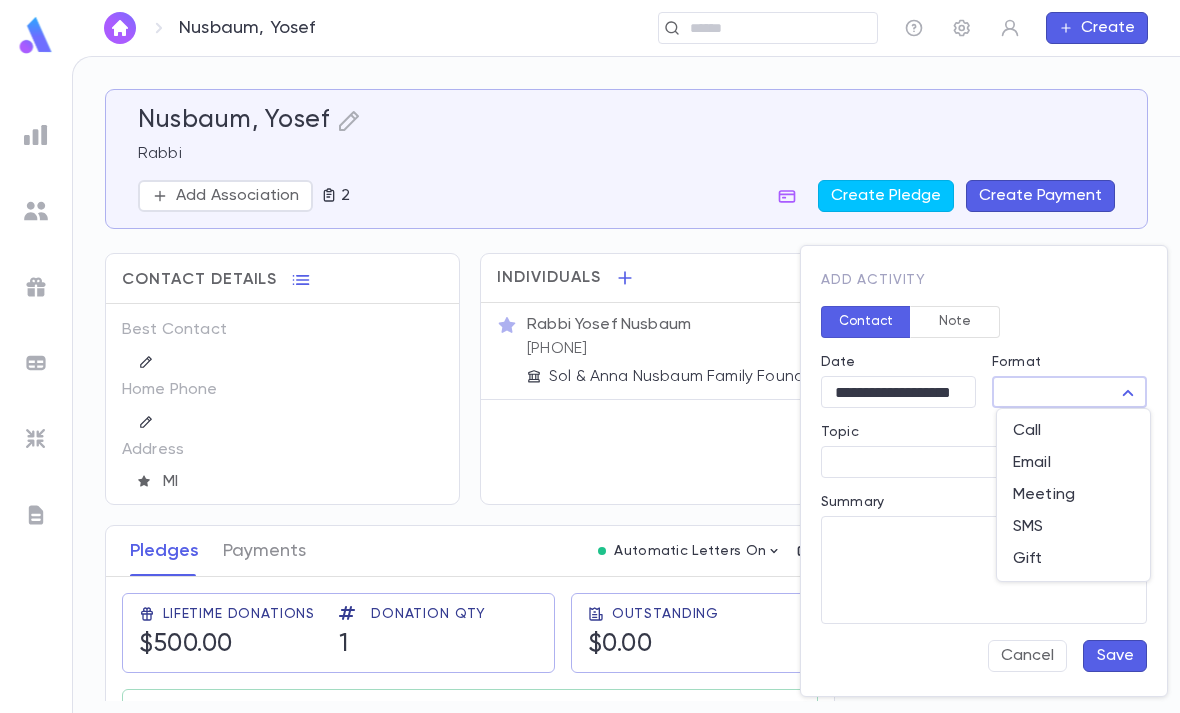 click on "Call" at bounding box center [1073, 431] 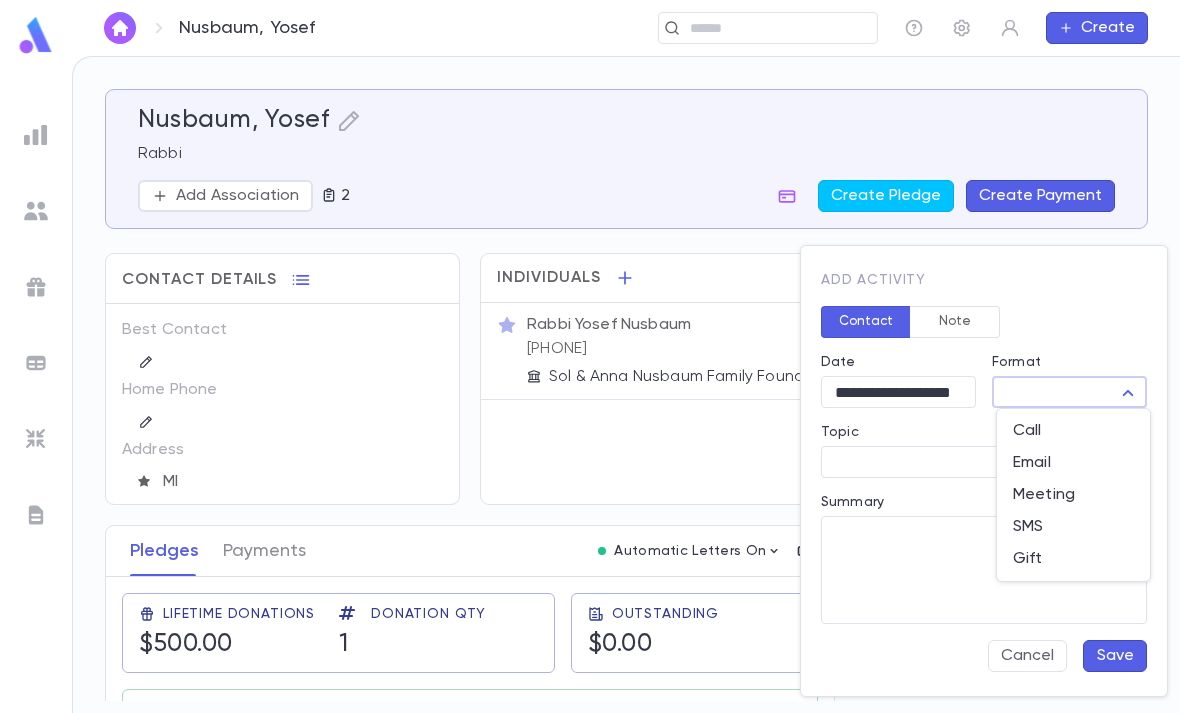 type on "****" 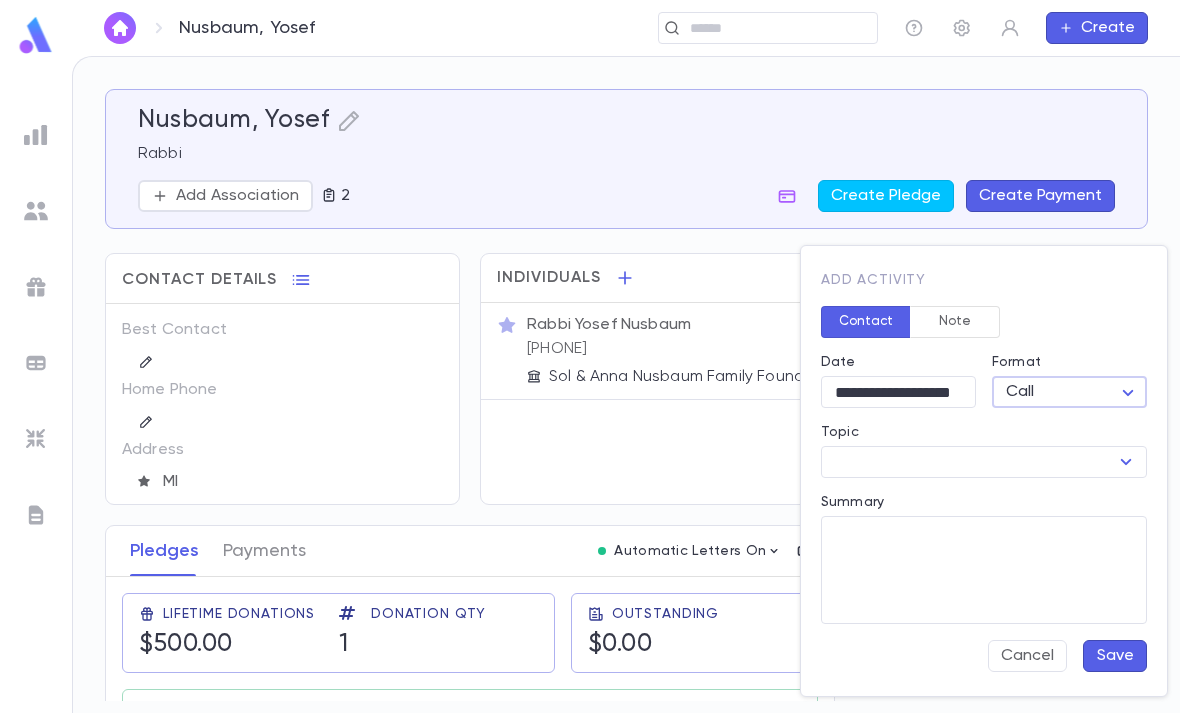 click on "Topic" at bounding box center (967, 462) 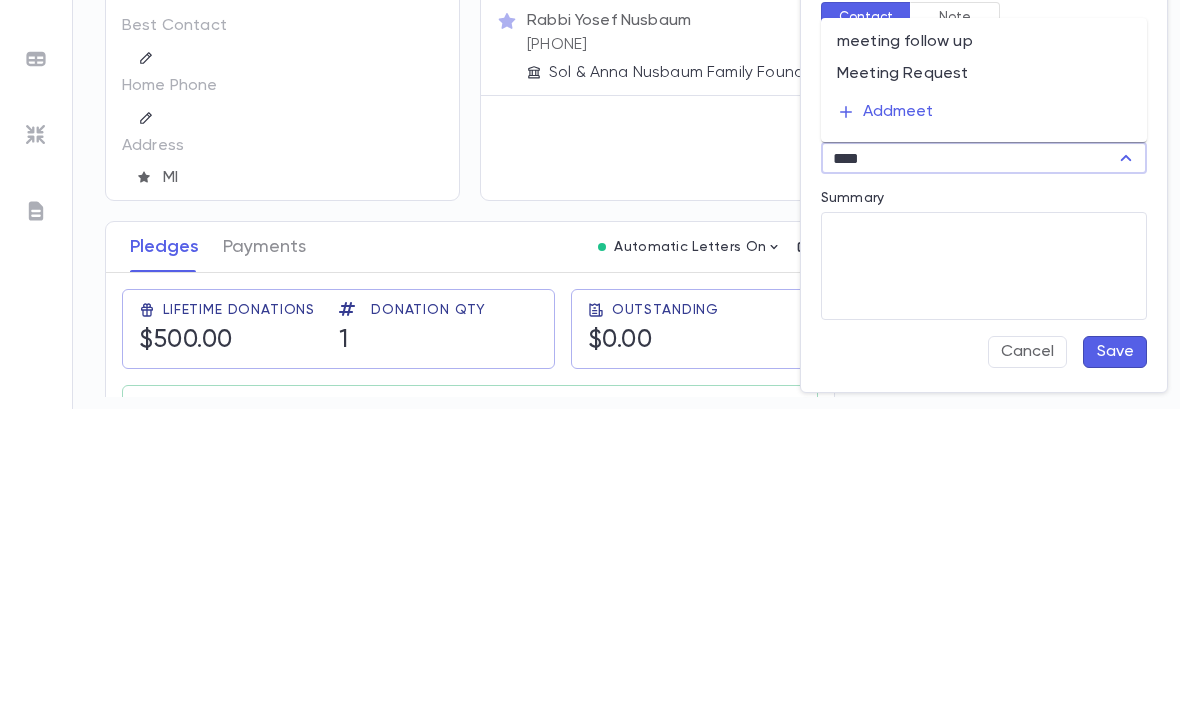 click on "Meeting Request" at bounding box center (984, 378) 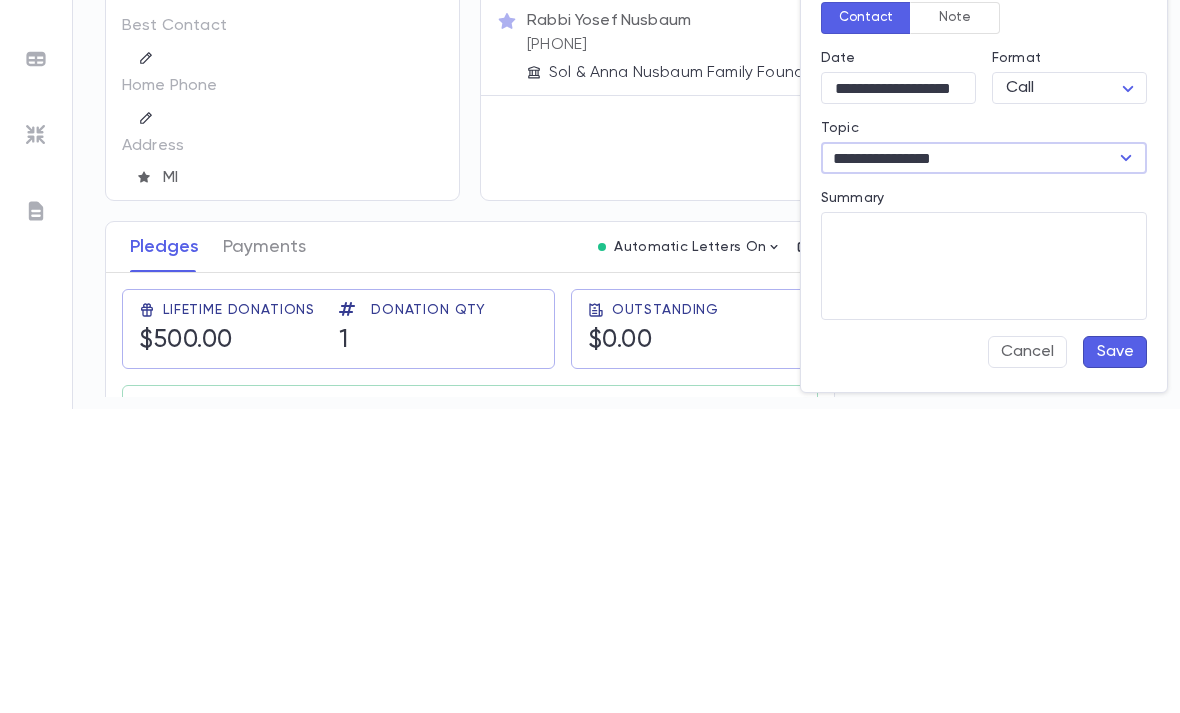 click on "Summary" at bounding box center (984, 570) 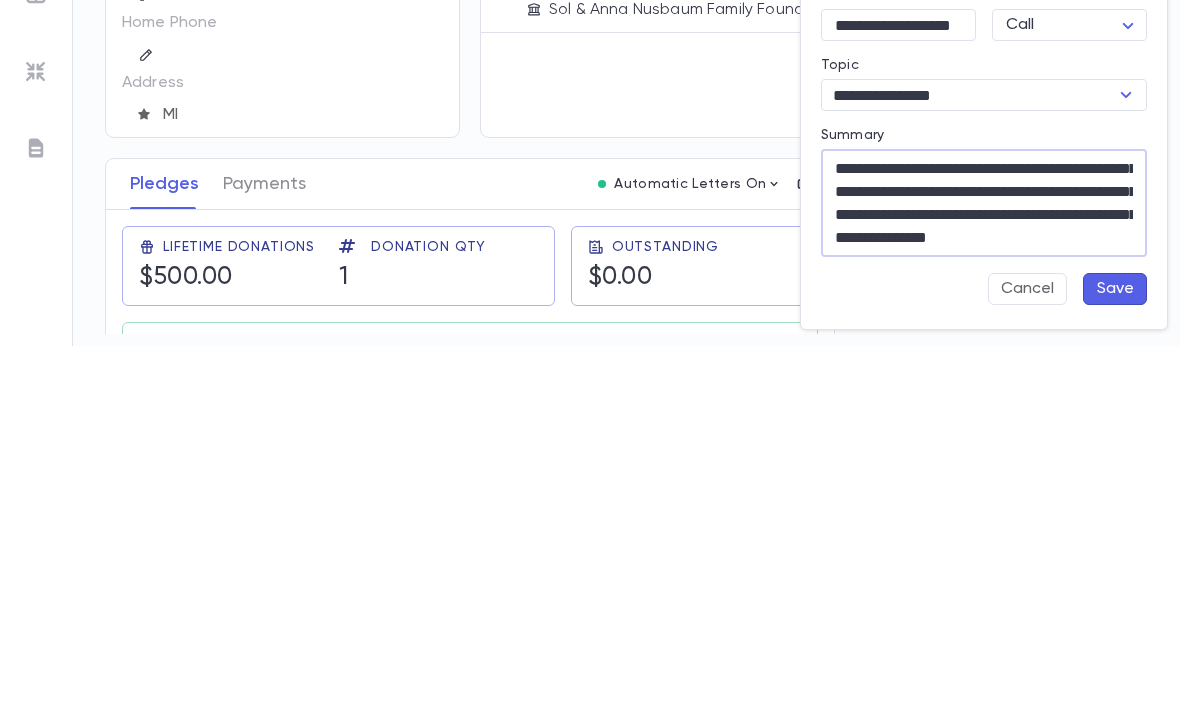 scroll, scrollTop: 46, scrollLeft: 0, axis: vertical 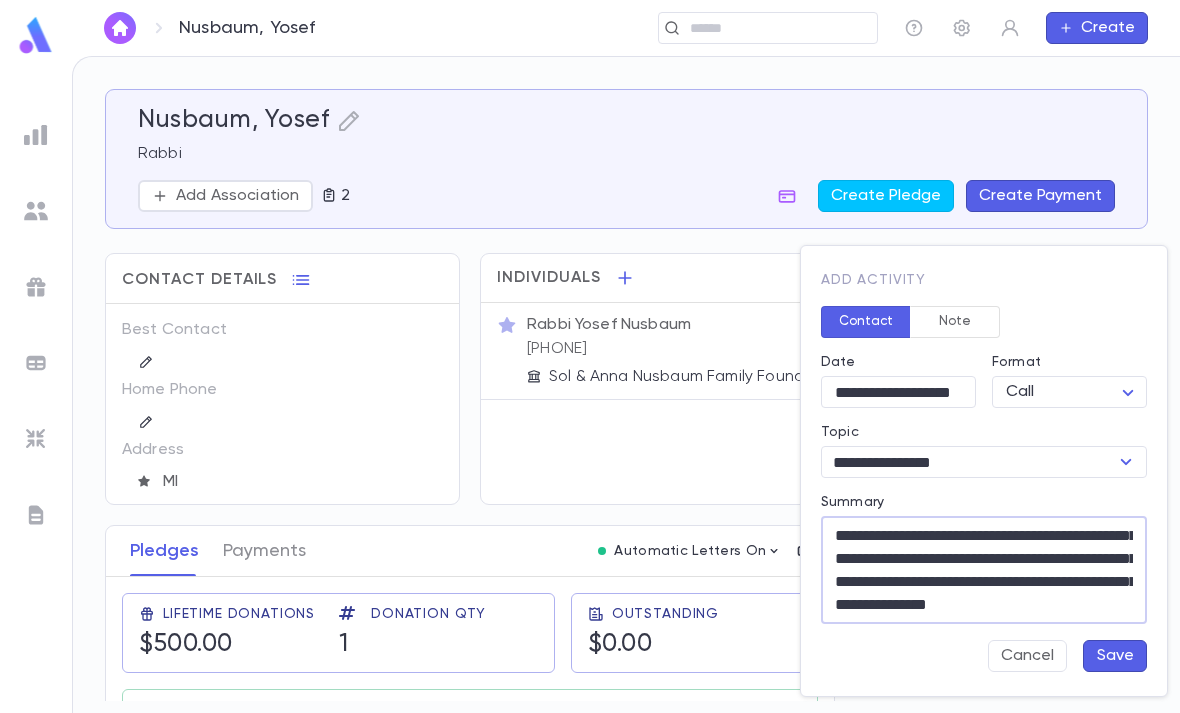 type on "**********" 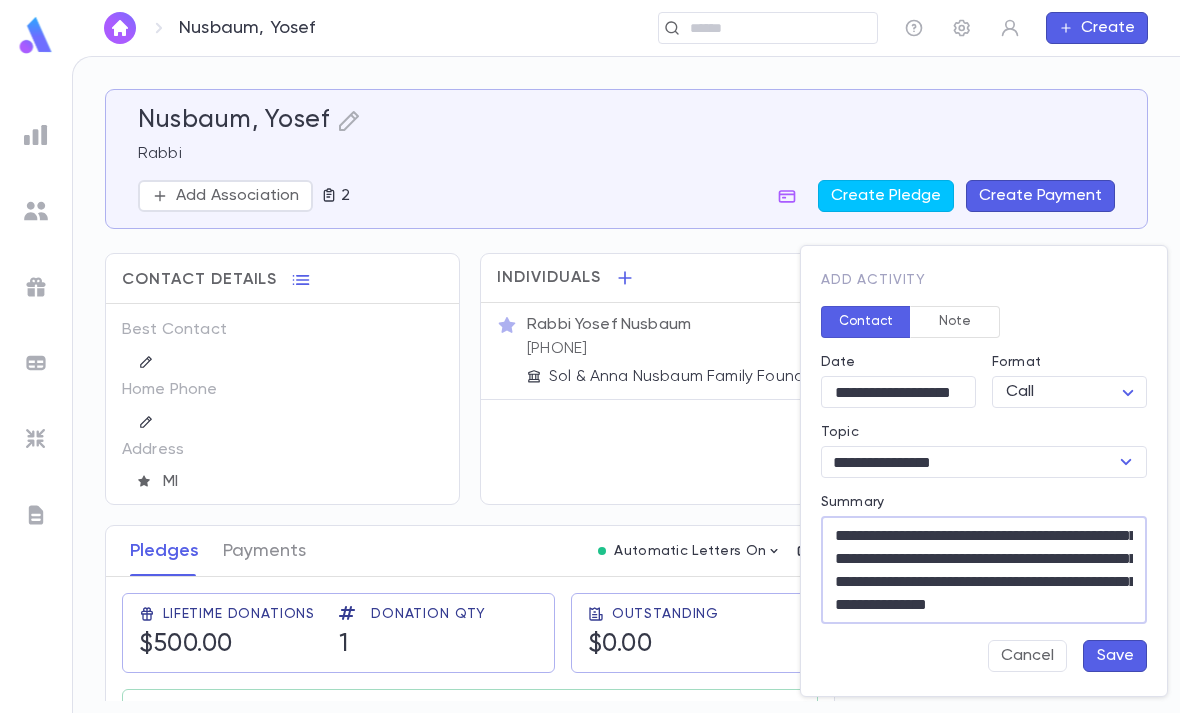 click on "Save" at bounding box center (1115, 656) 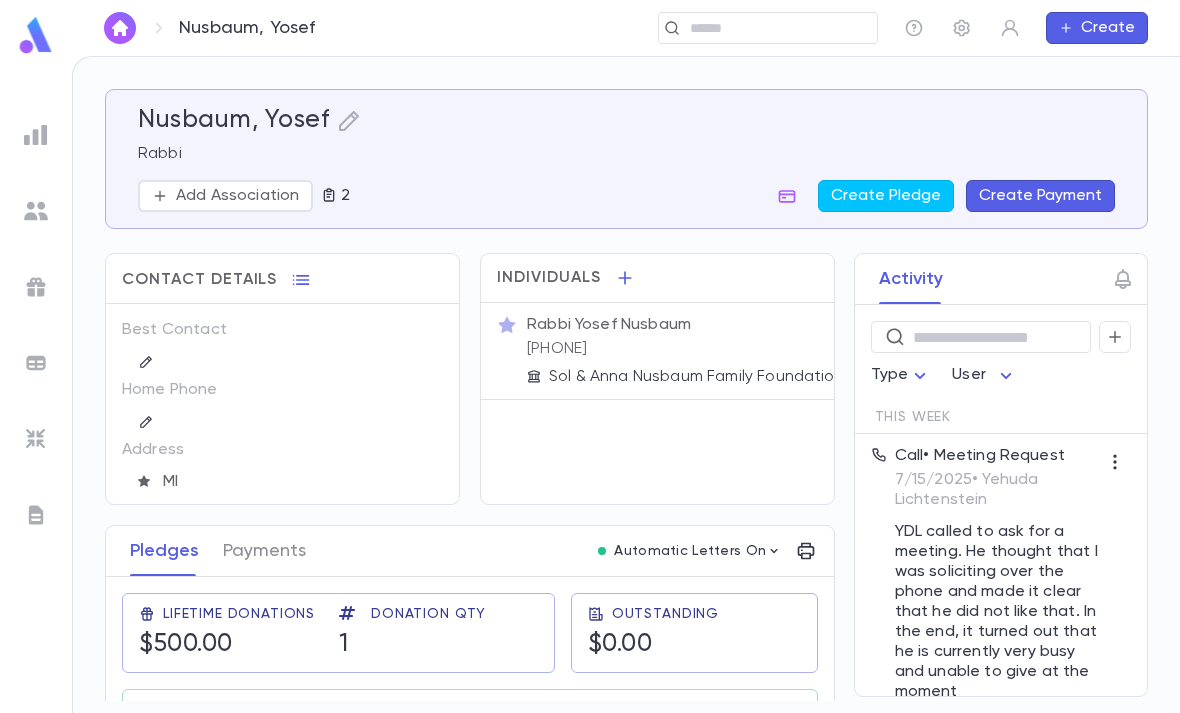 click 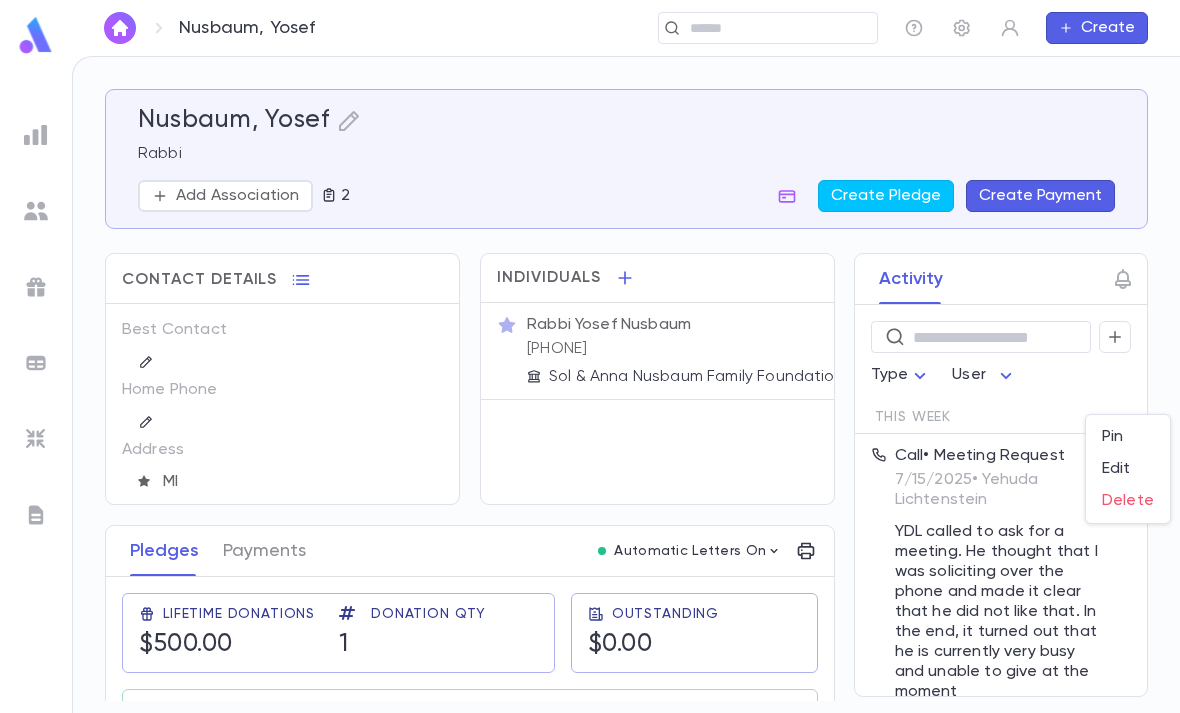 click on "Edit" at bounding box center [1128, 469] 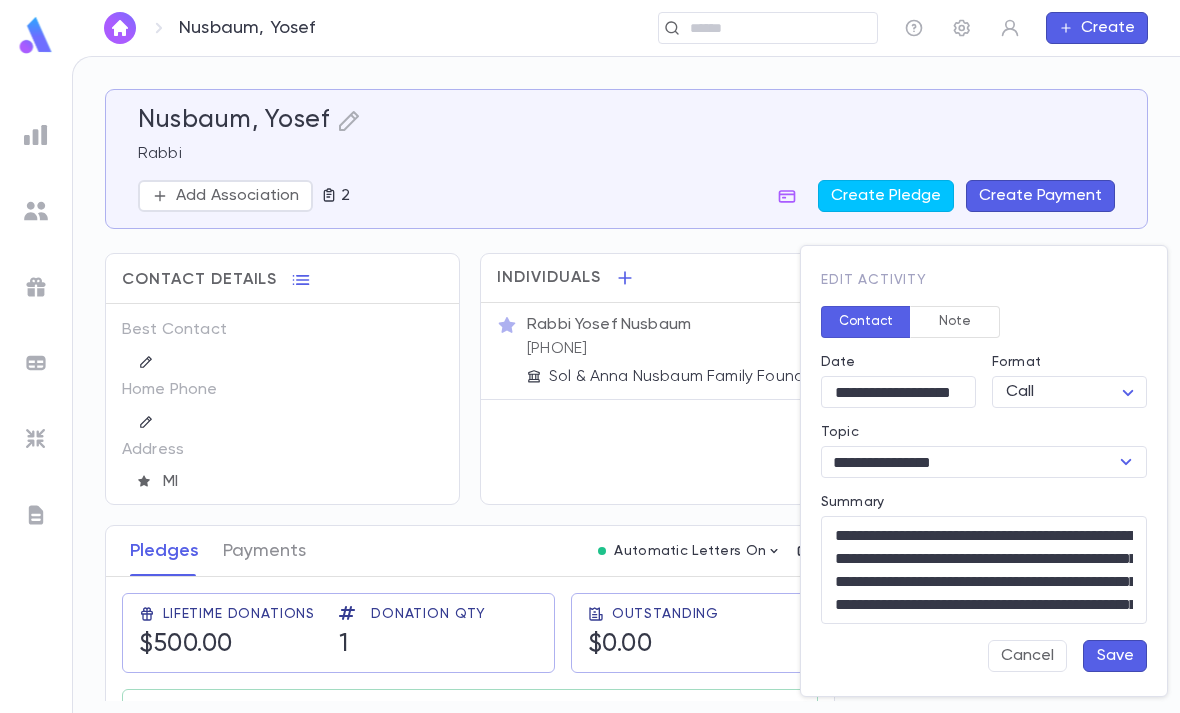 click on "**********" at bounding box center (898, 392) 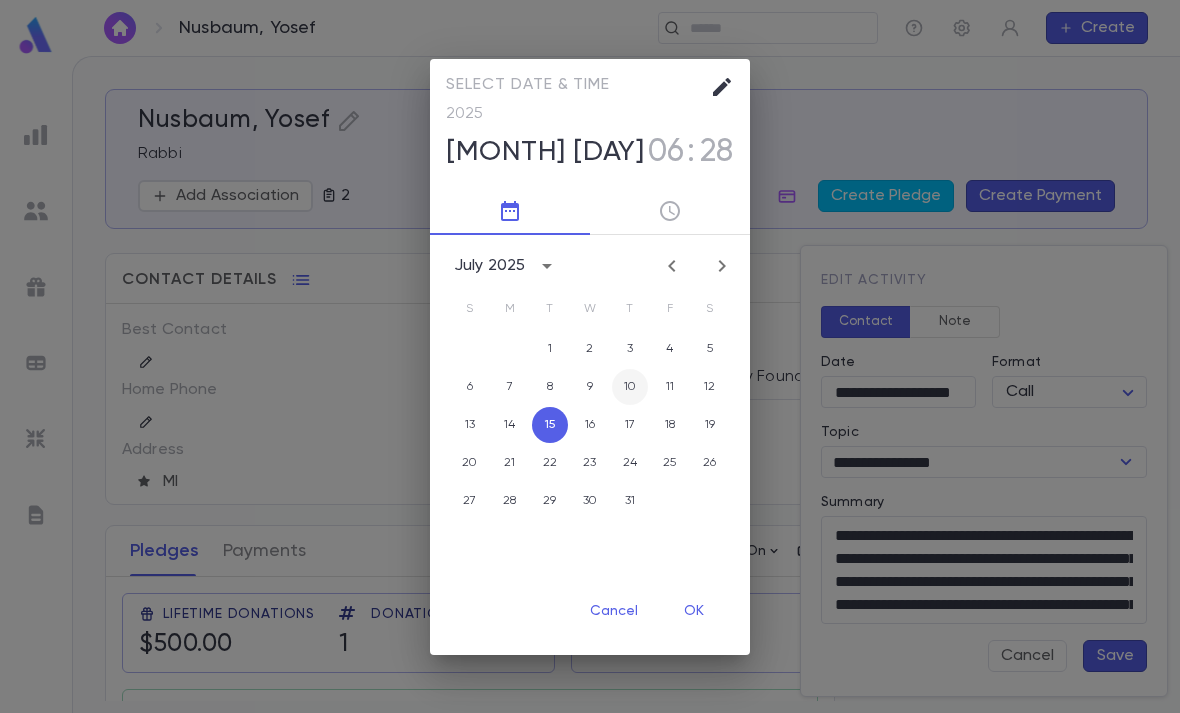 click on "10" at bounding box center (630, 387) 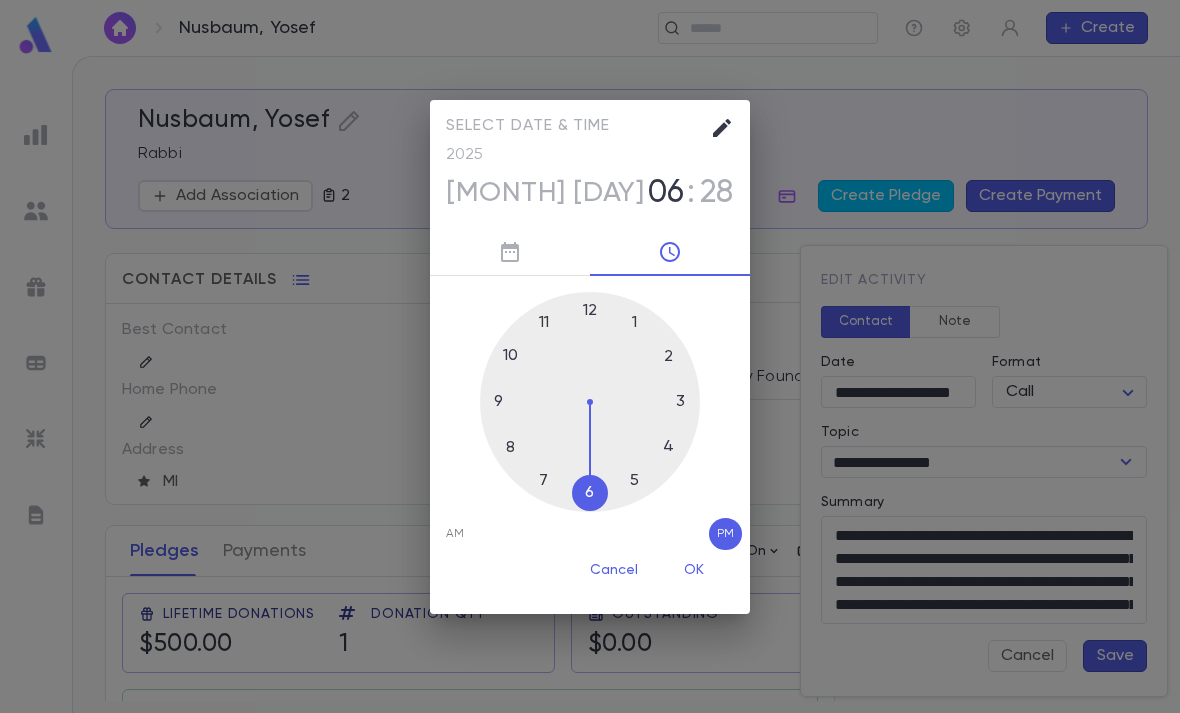 click on "OK" at bounding box center [694, 571] 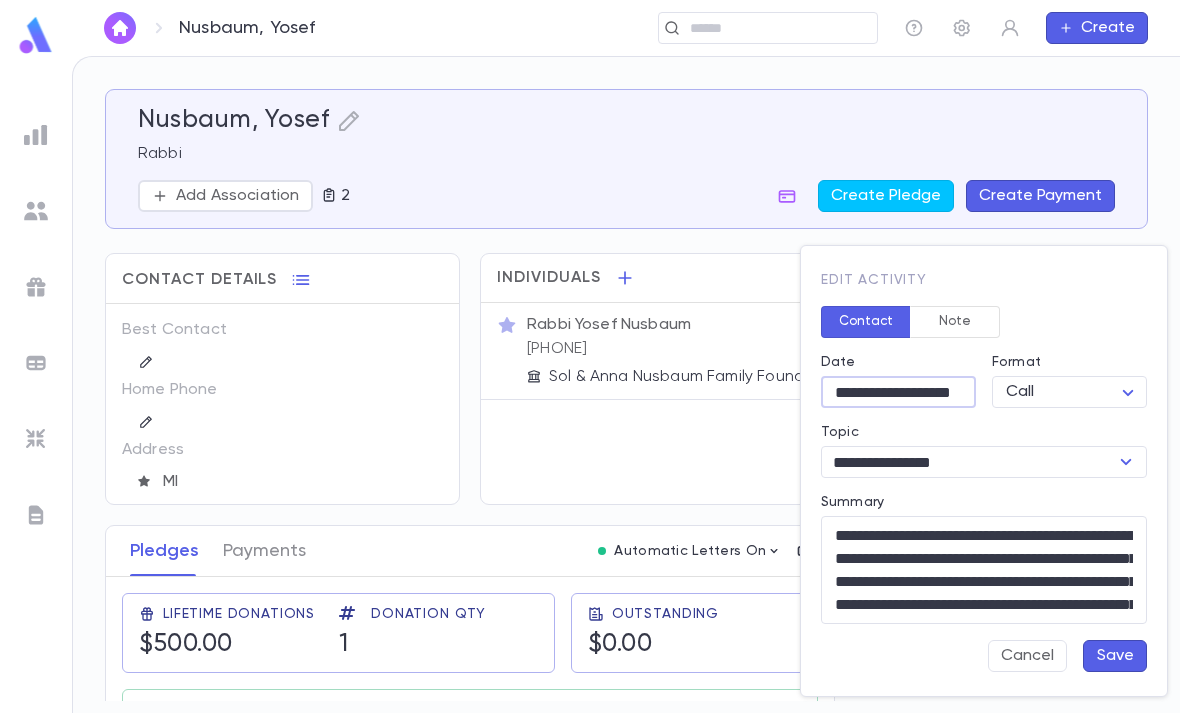 click on "Save" at bounding box center [1115, 656] 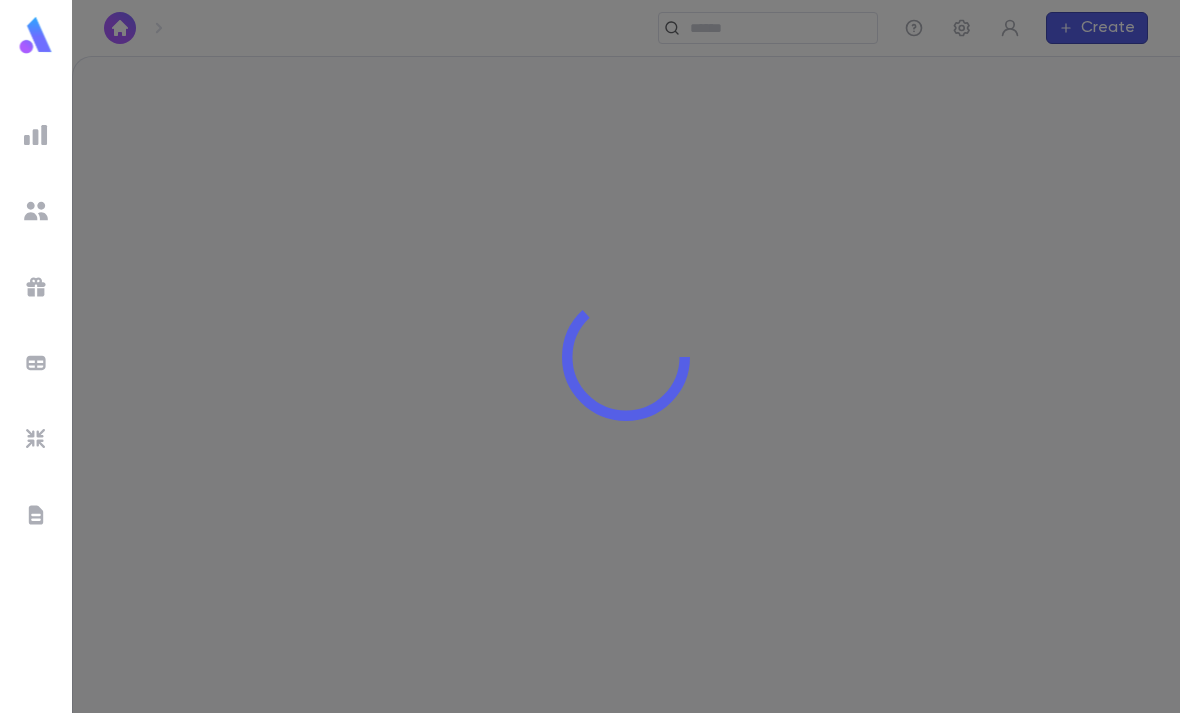 scroll, scrollTop: 0, scrollLeft: 0, axis: both 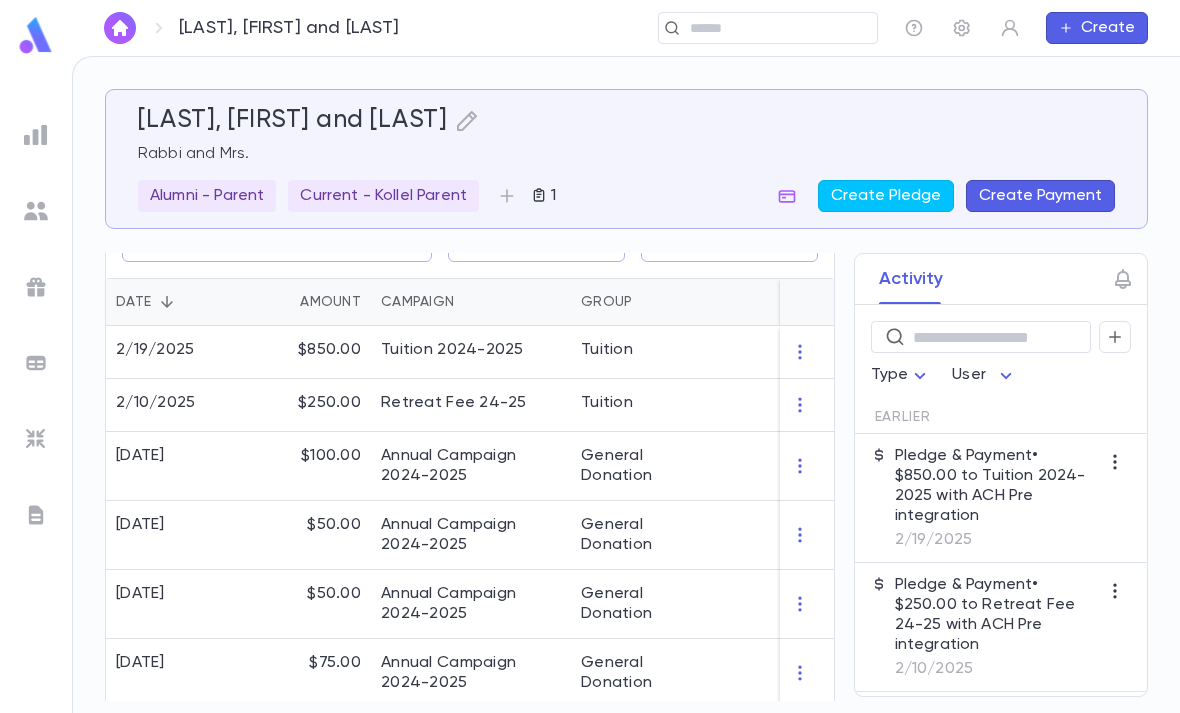 click on "2/10/2025" at bounding box center [173, 405] 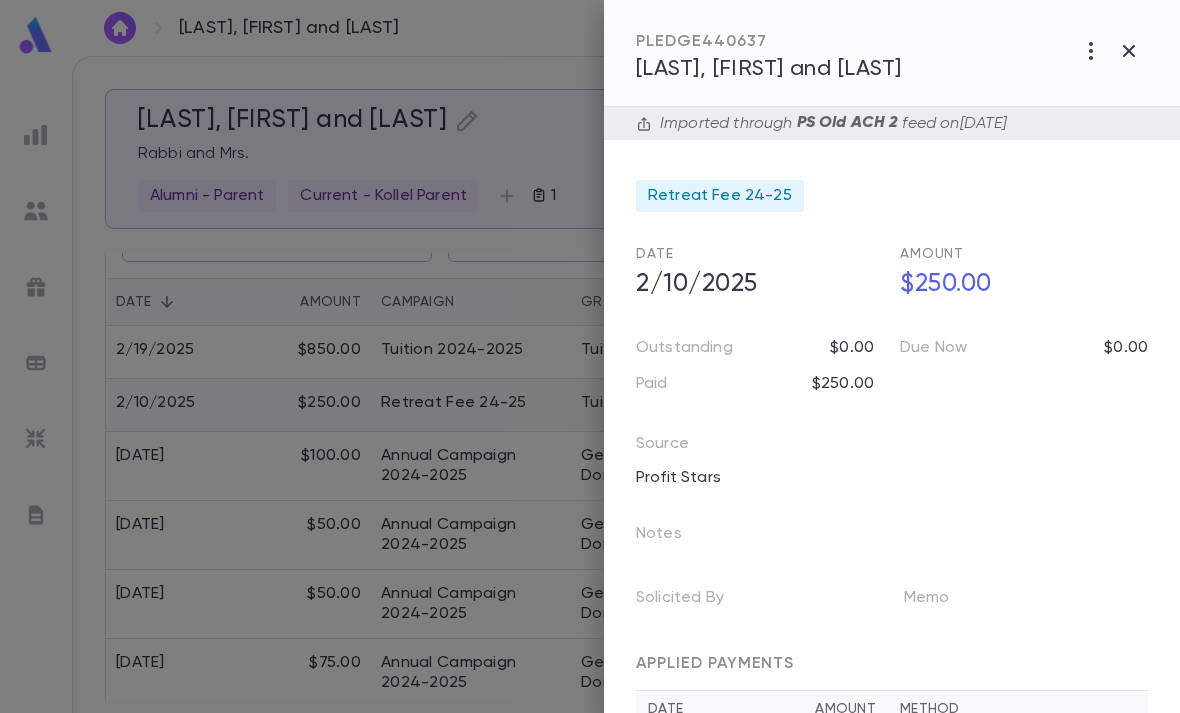 click at bounding box center [590, 356] 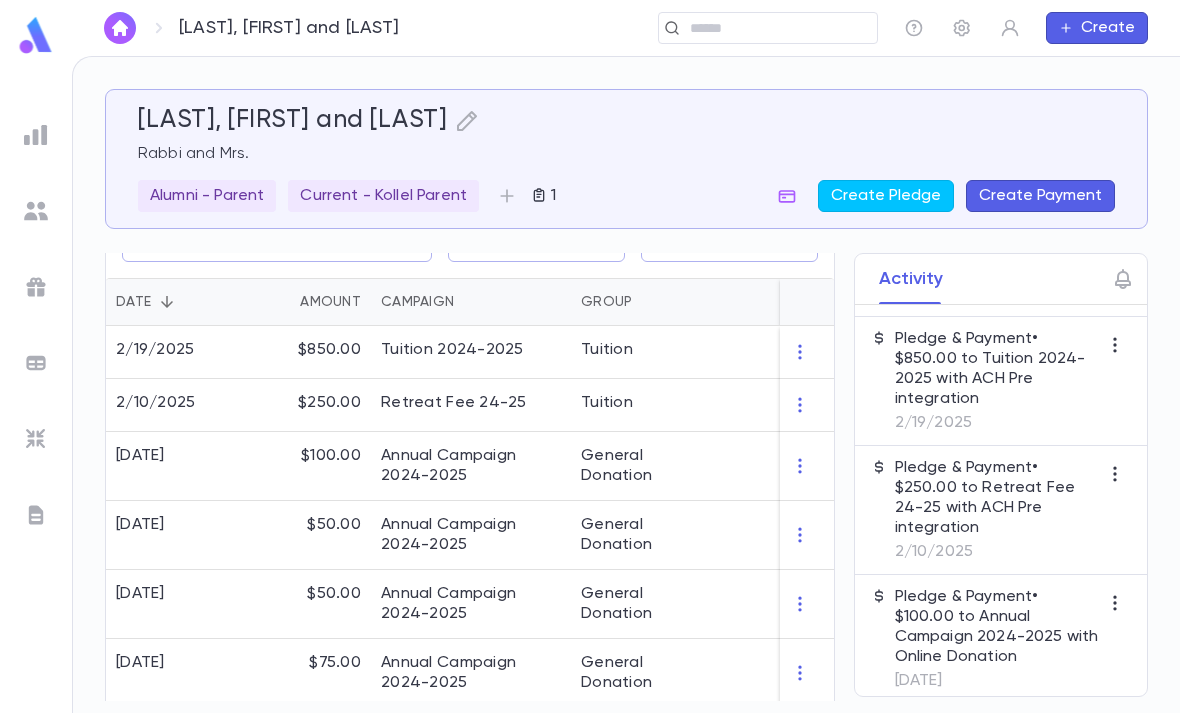scroll, scrollTop: 136, scrollLeft: 0, axis: vertical 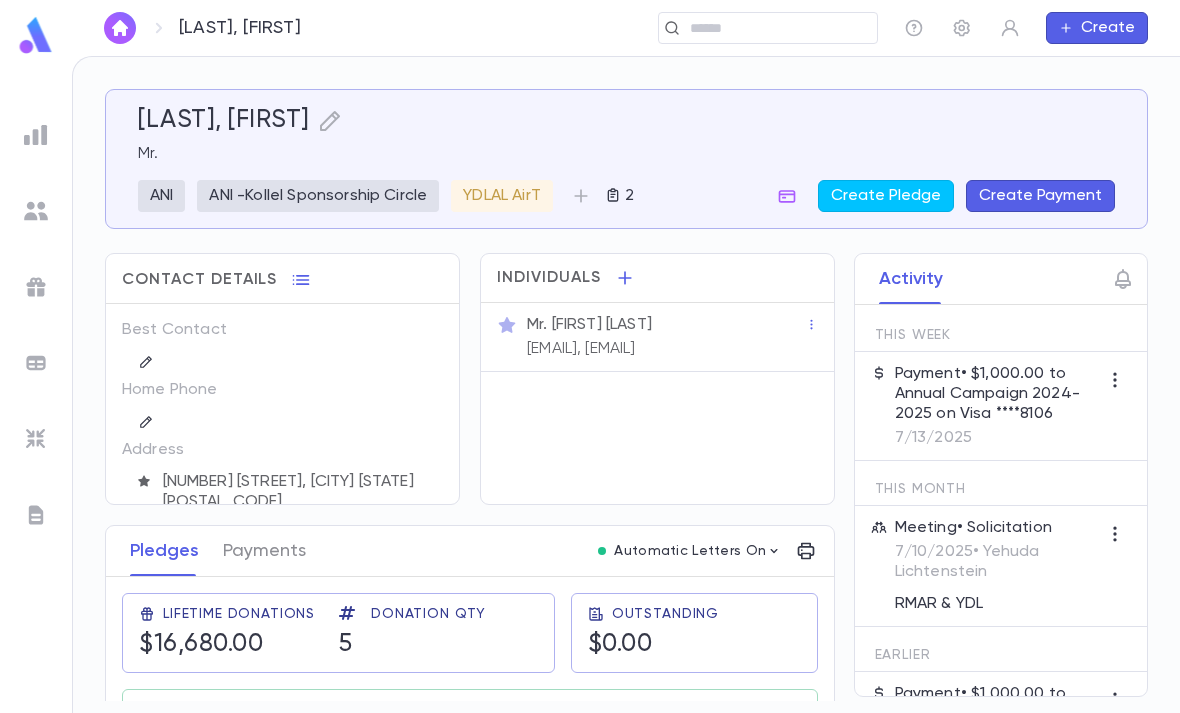 click on "Meeting  • Solicitation [DATE]  • [FIRST] [LAST] RMAR & YDL" at bounding box center (997, 566) 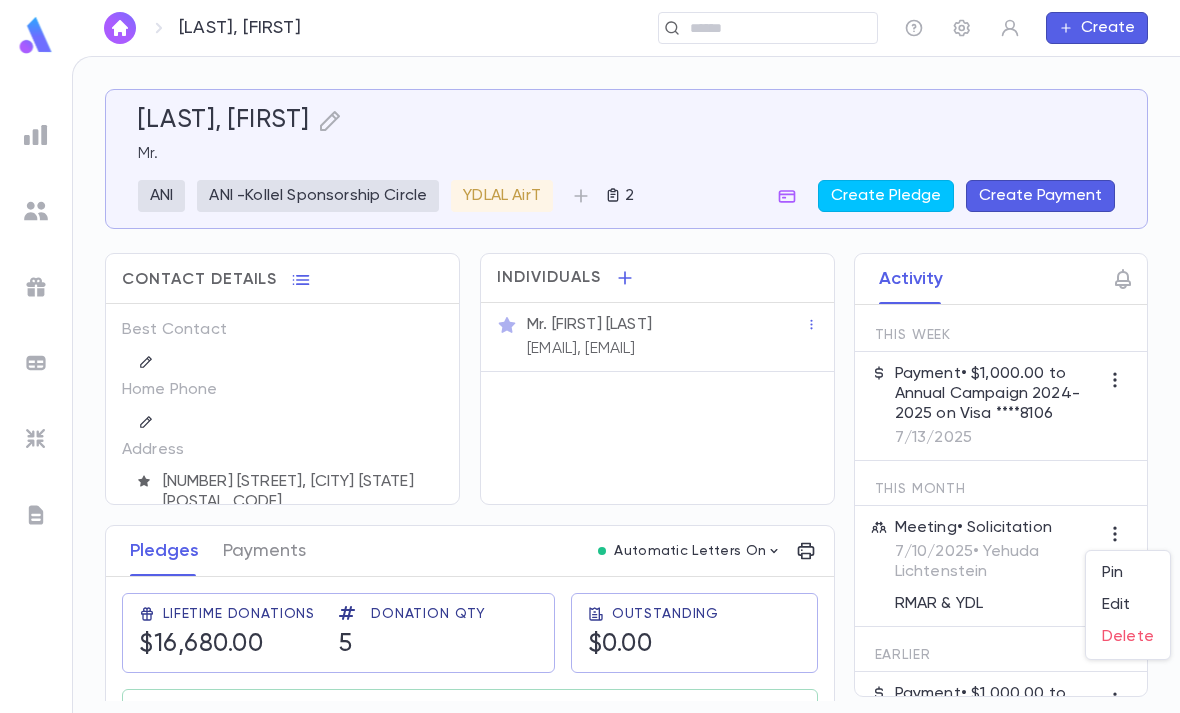 click on "Edit" at bounding box center [1128, 605] 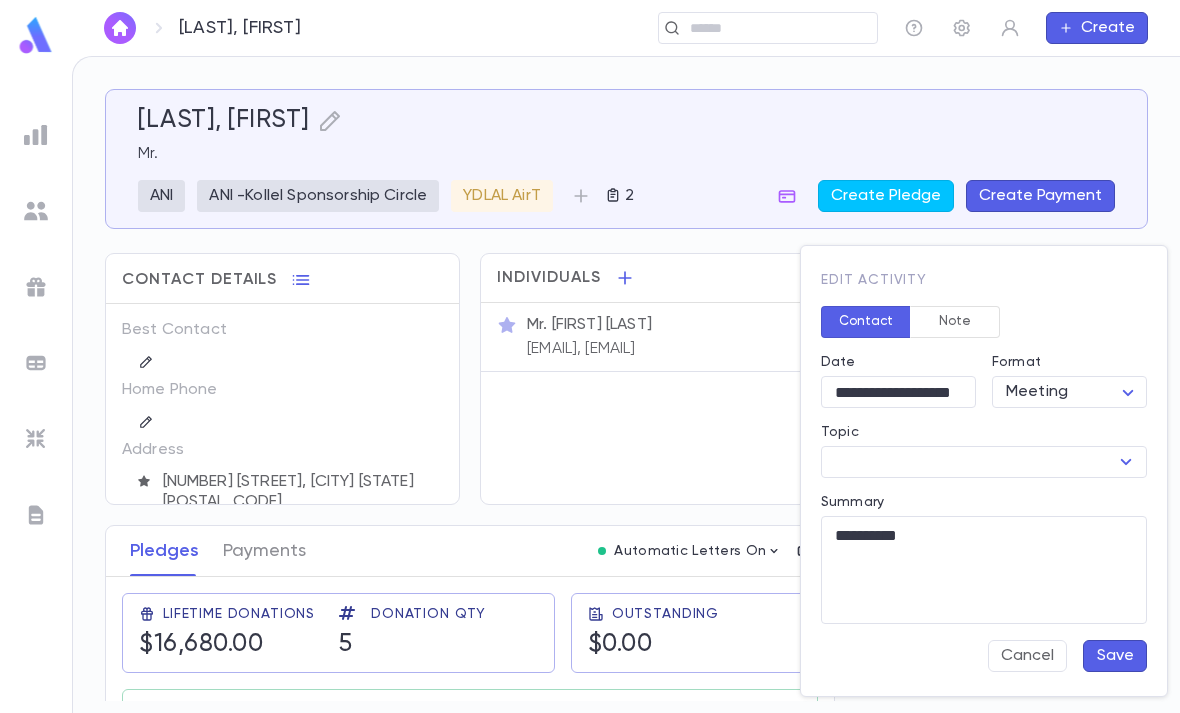 type on "**********" 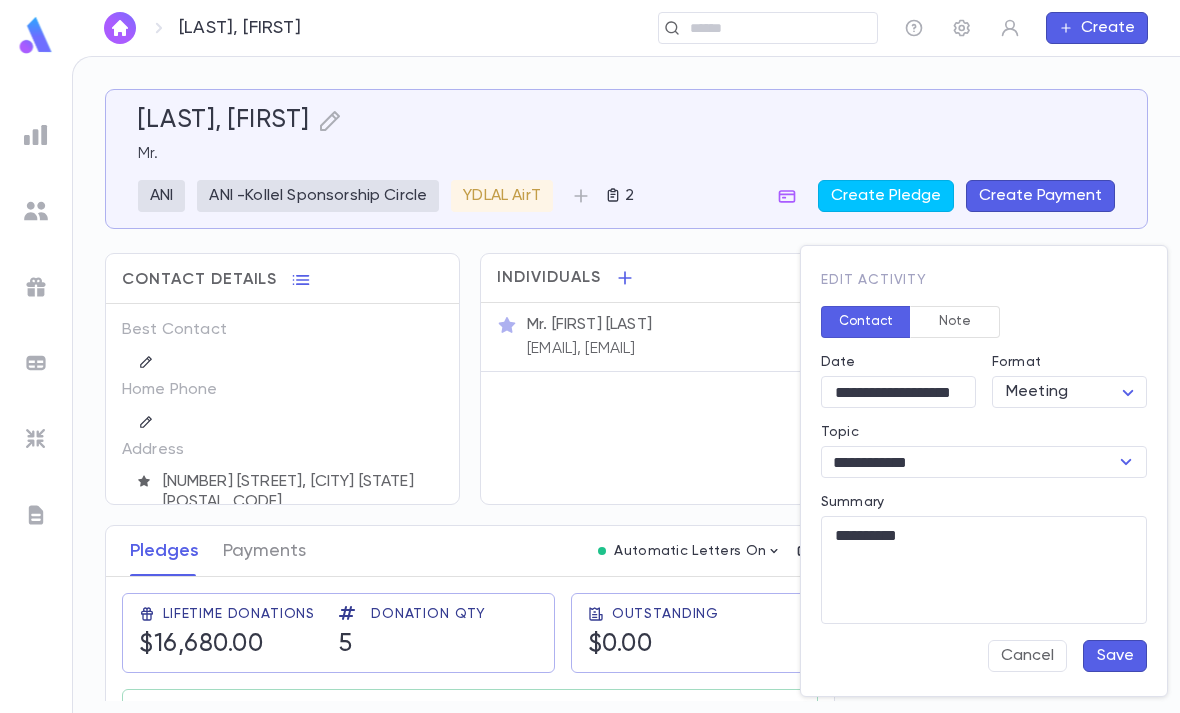 click on "**********" at bounding box center [967, 462] 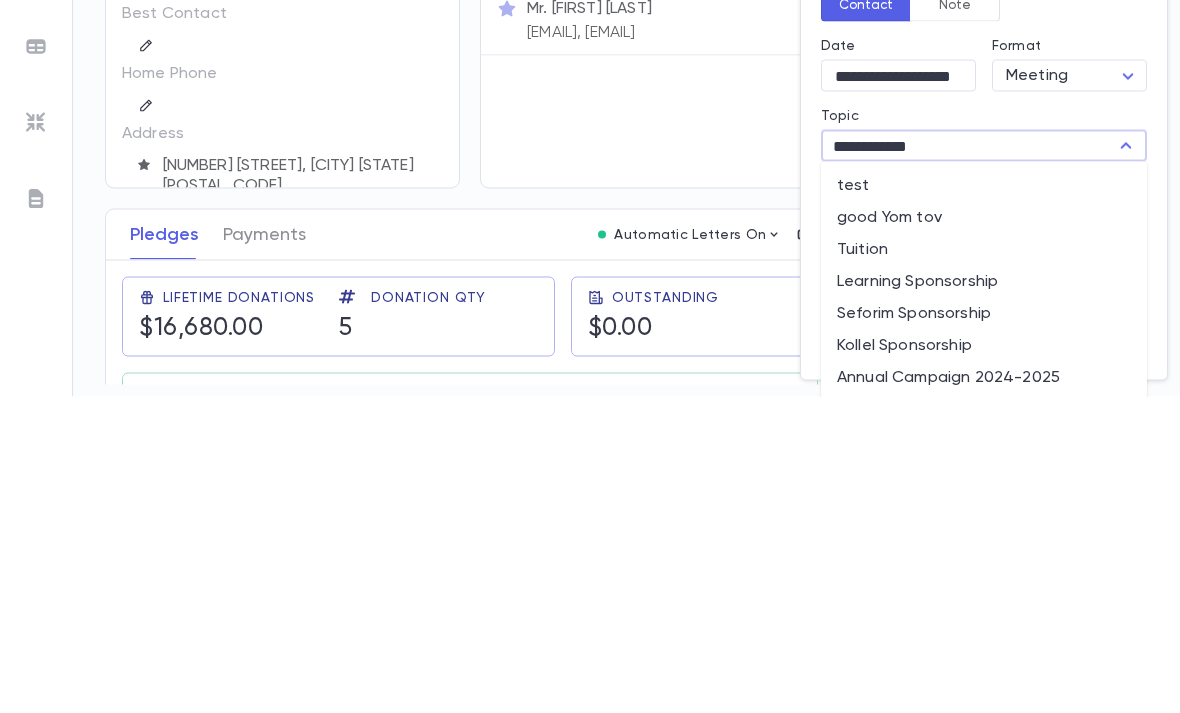 scroll, scrollTop: 305, scrollLeft: 0, axis: vertical 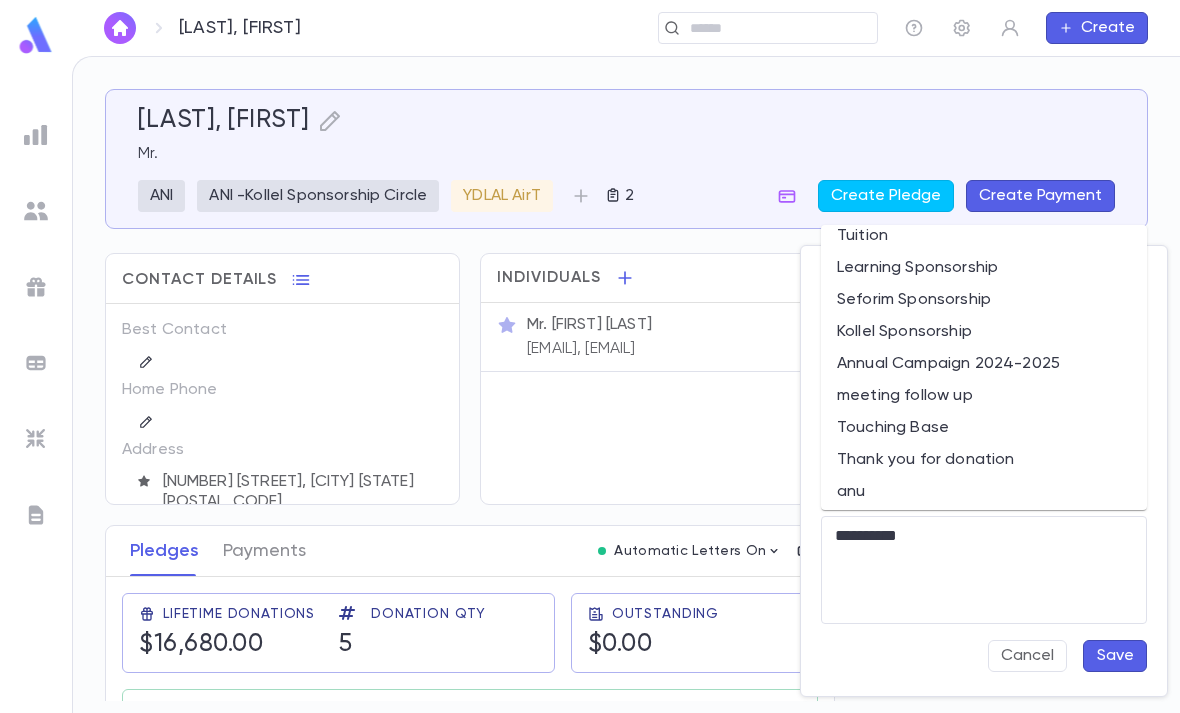 click on "Touching Base" at bounding box center (984, 428) 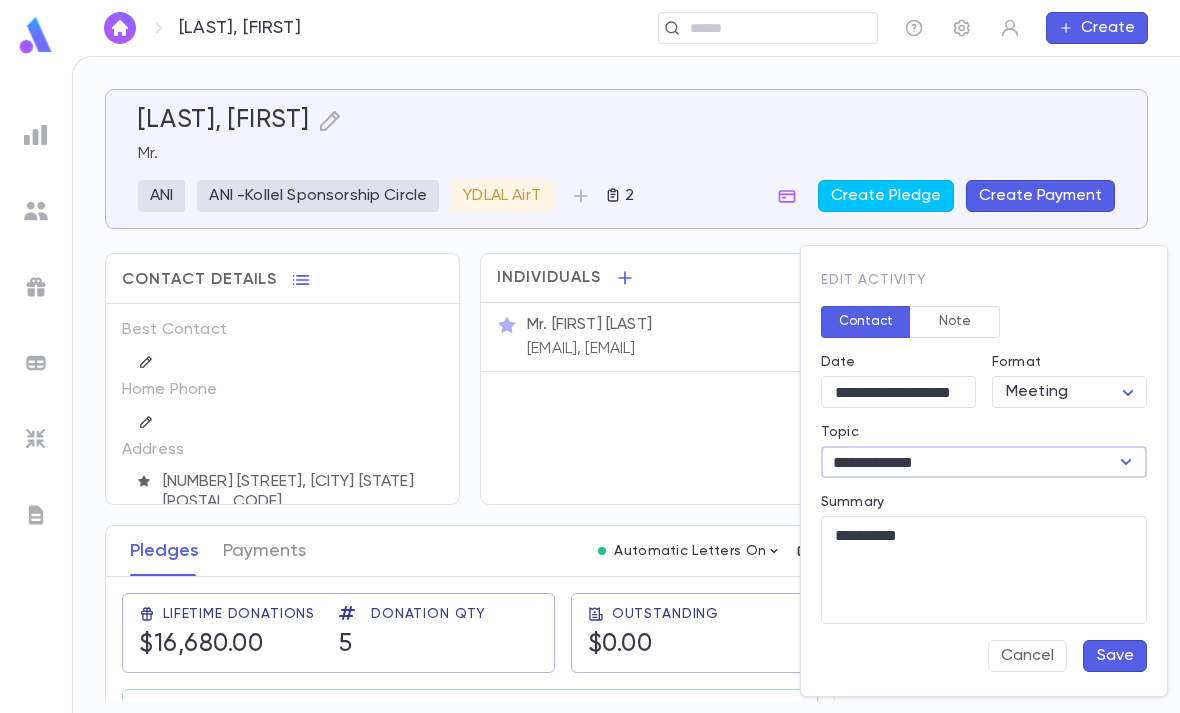 click on "**********" at bounding box center [967, 462] 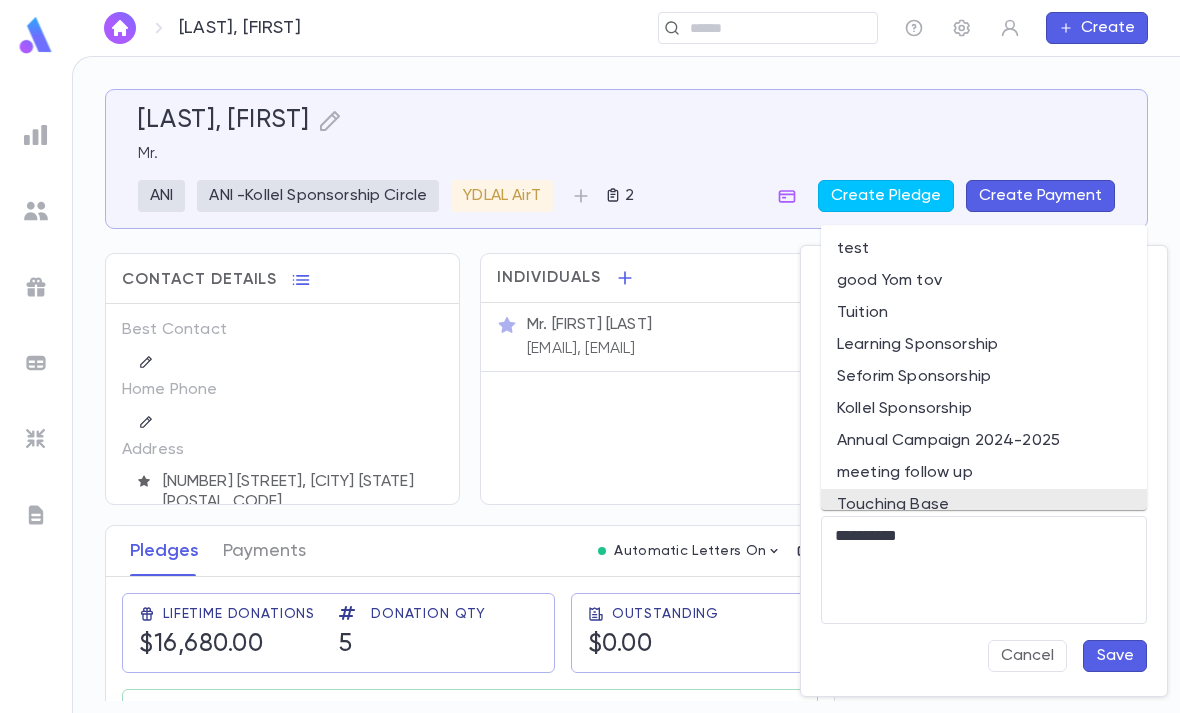 scroll, scrollTop: 0, scrollLeft: 0, axis: both 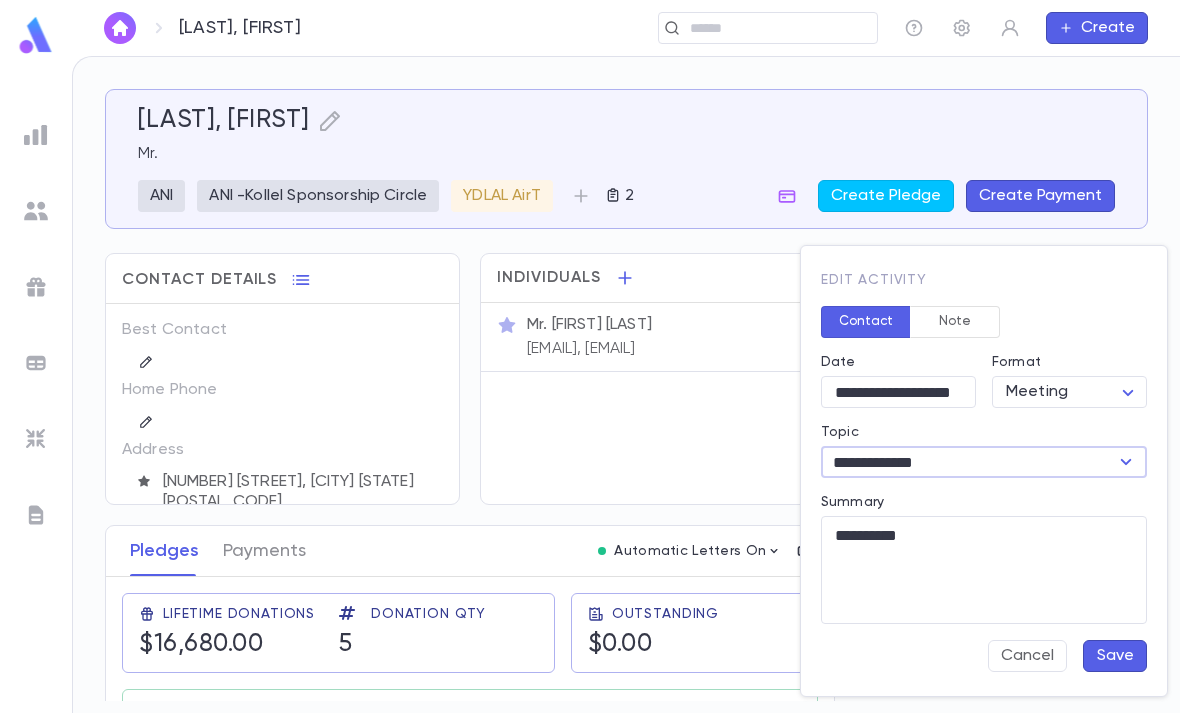 click on "Save" at bounding box center (1115, 656) 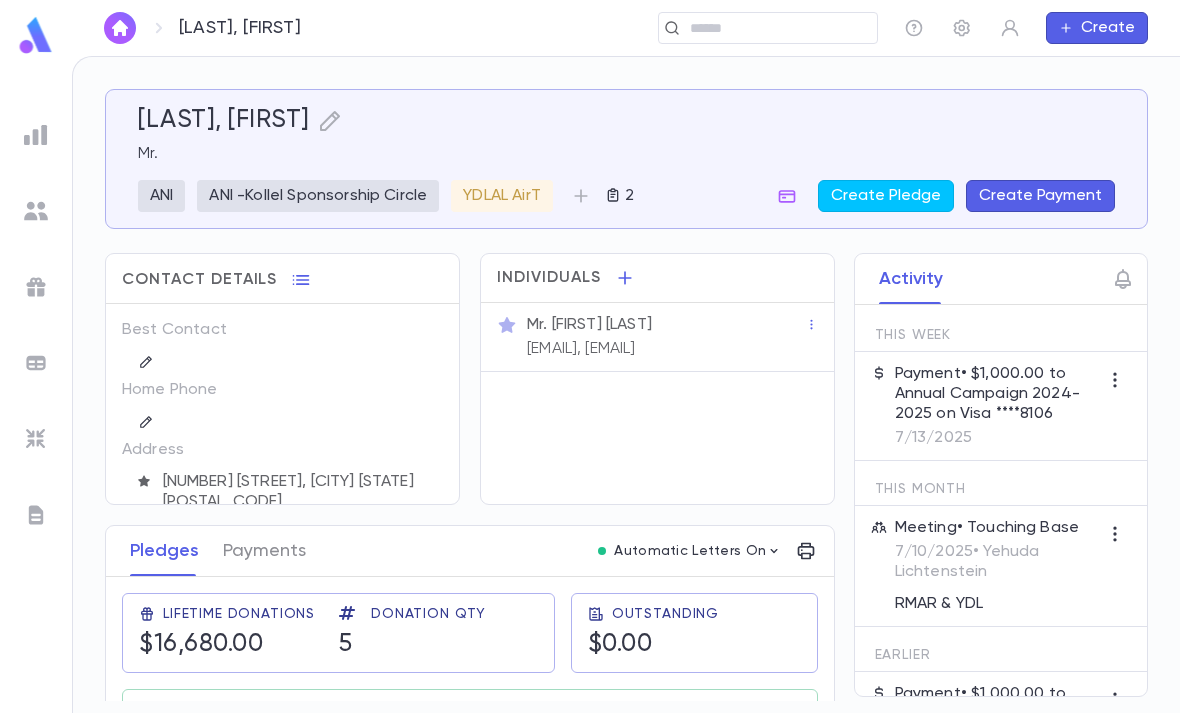 click at bounding box center [776, 28] 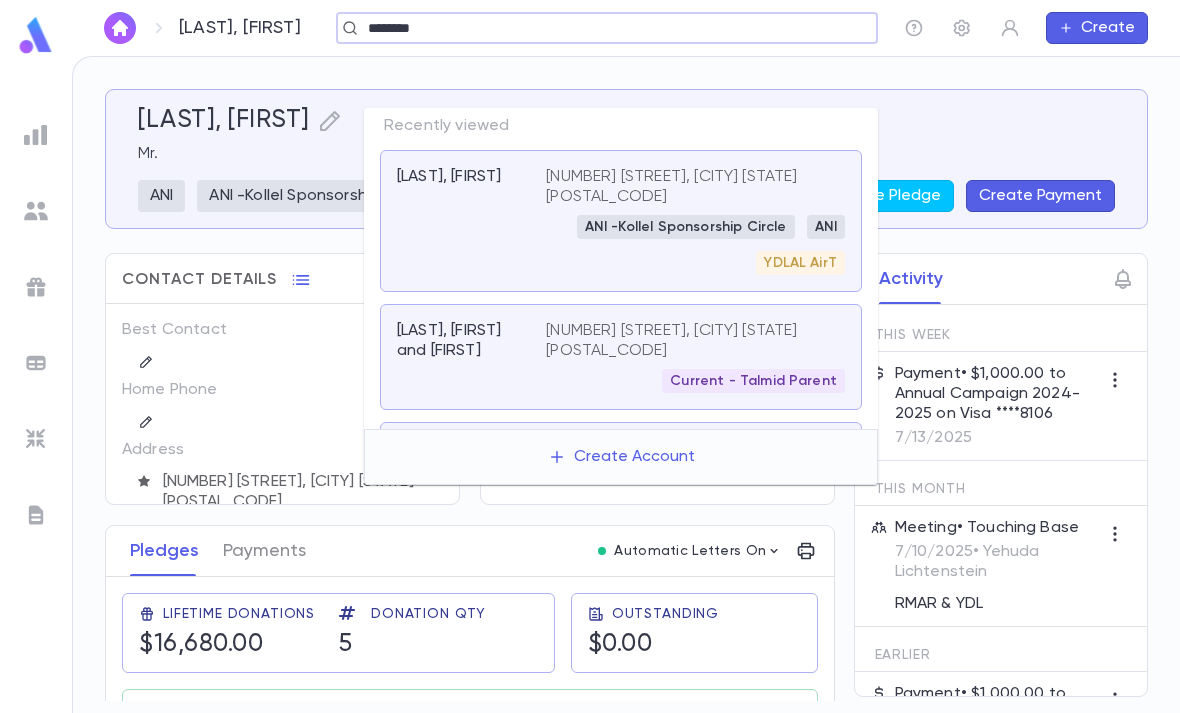 type on "********" 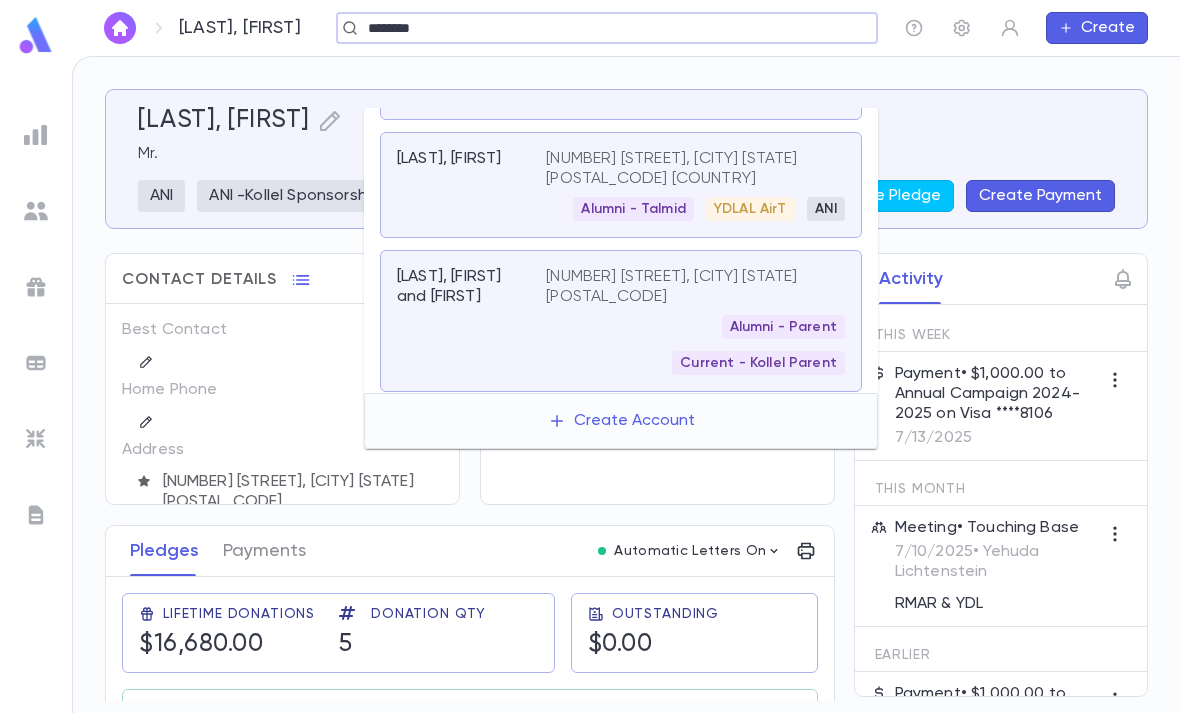scroll, scrollTop: 60, scrollLeft: 0, axis: vertical 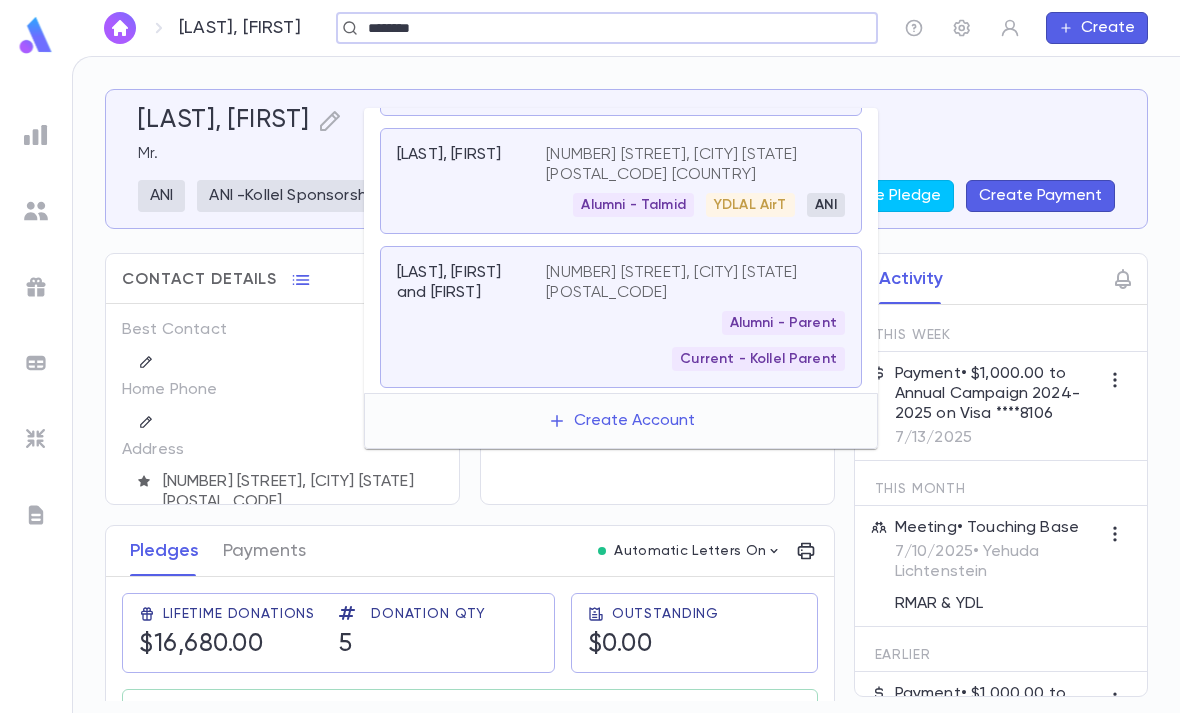 click on "[LAST], [FIRST] and [FIRST]" at bounding box center [459, 283] 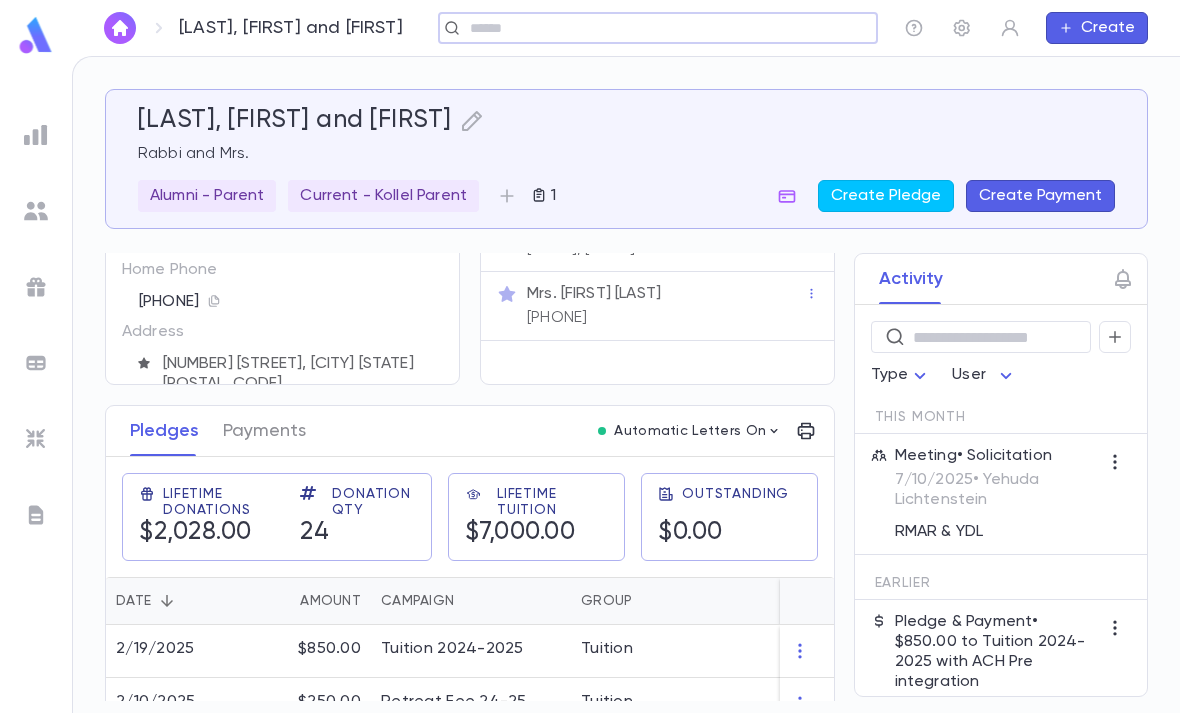 scroll, scrollTop: 104, scrollLeft: 0, axis: vertical 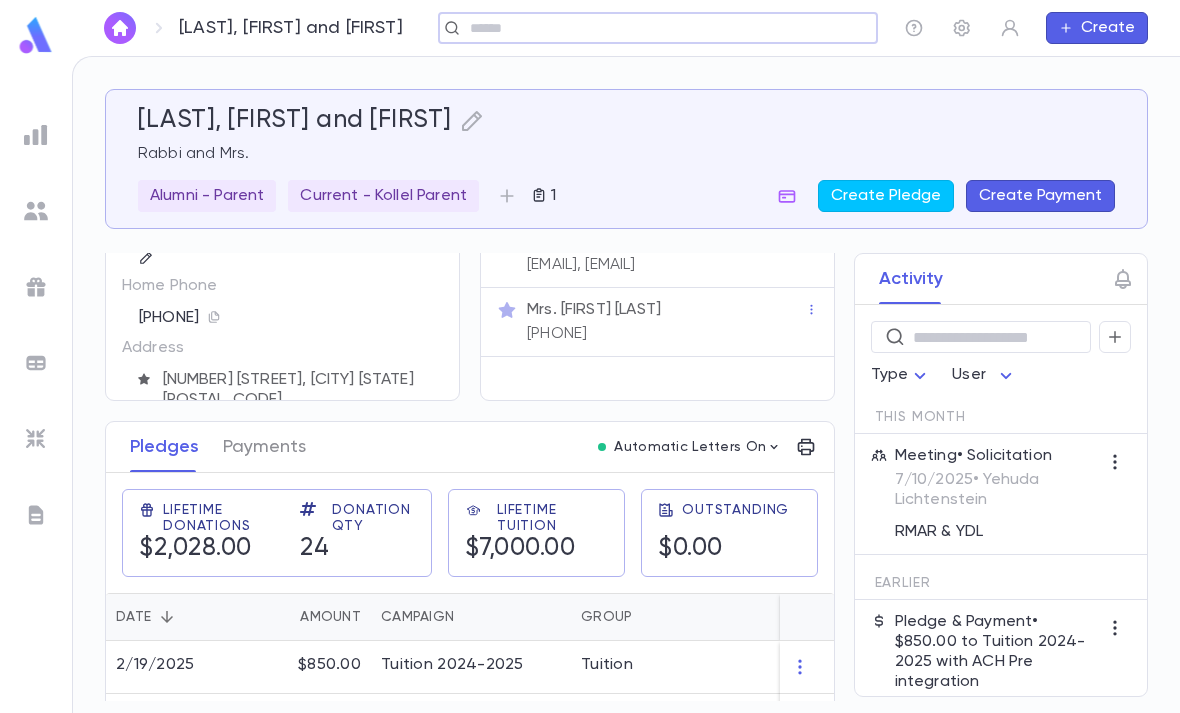 click at bounding box center [651, 28] 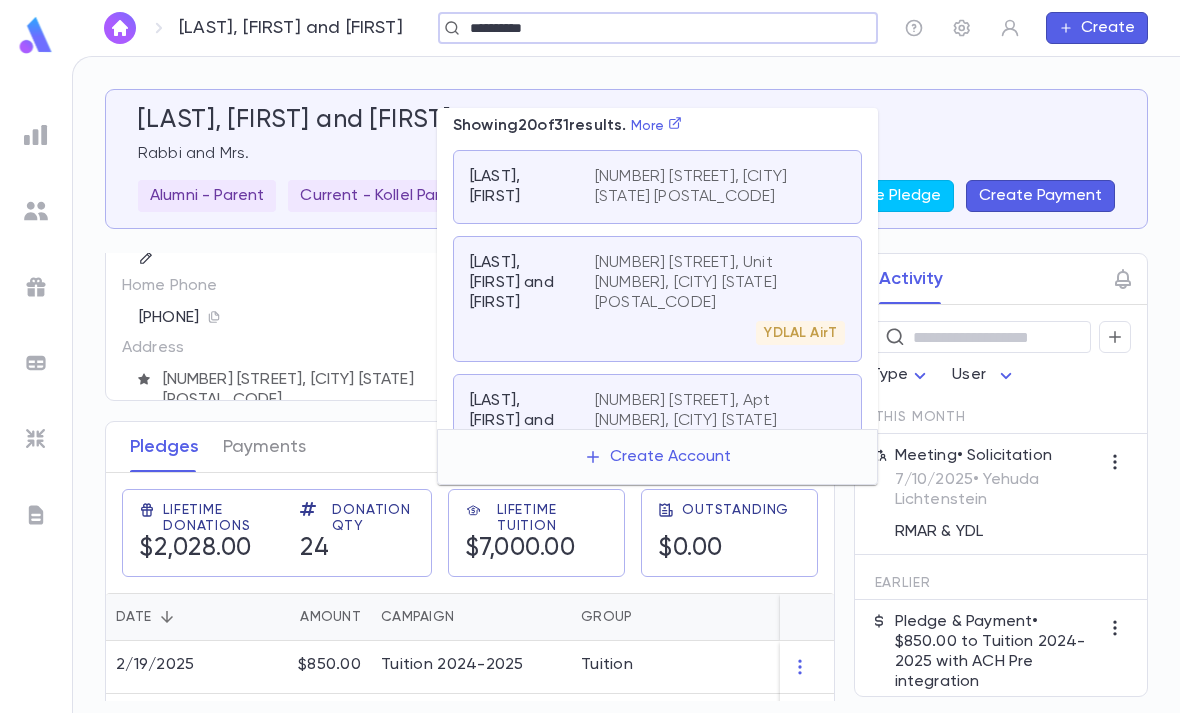scroll, scrollTop: 1673, scrollLeft: 0, axis: vertical 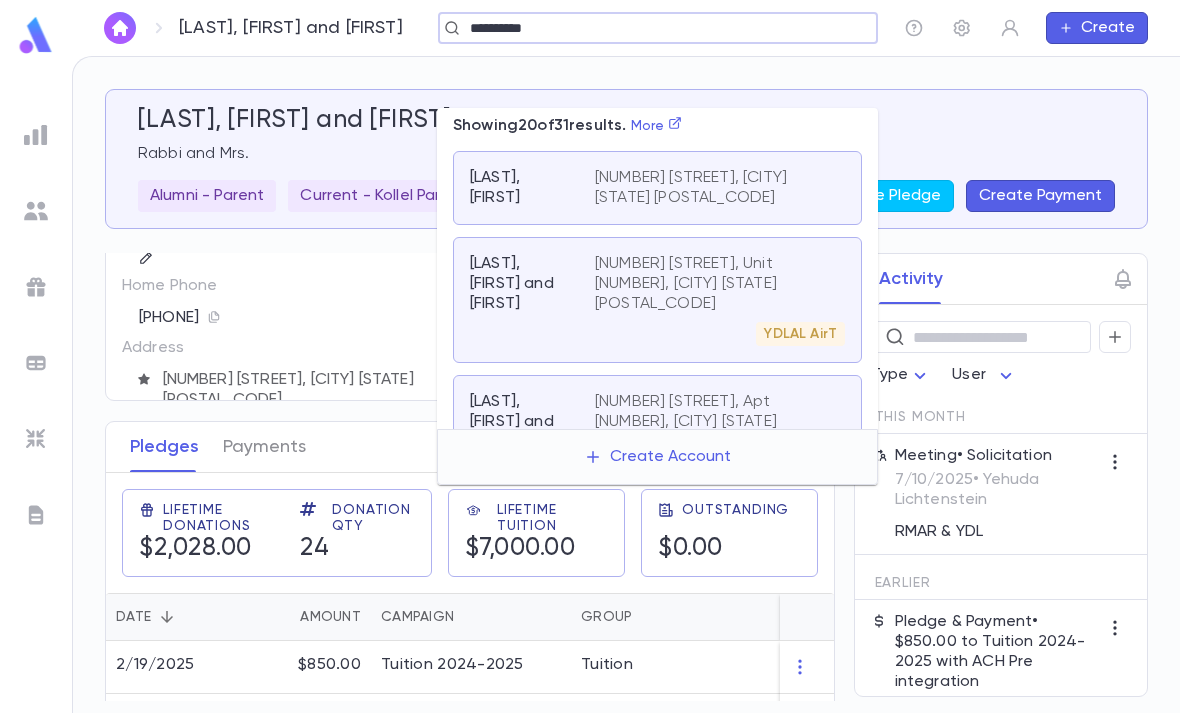 click on "*********" at bounding box center [651, 28] 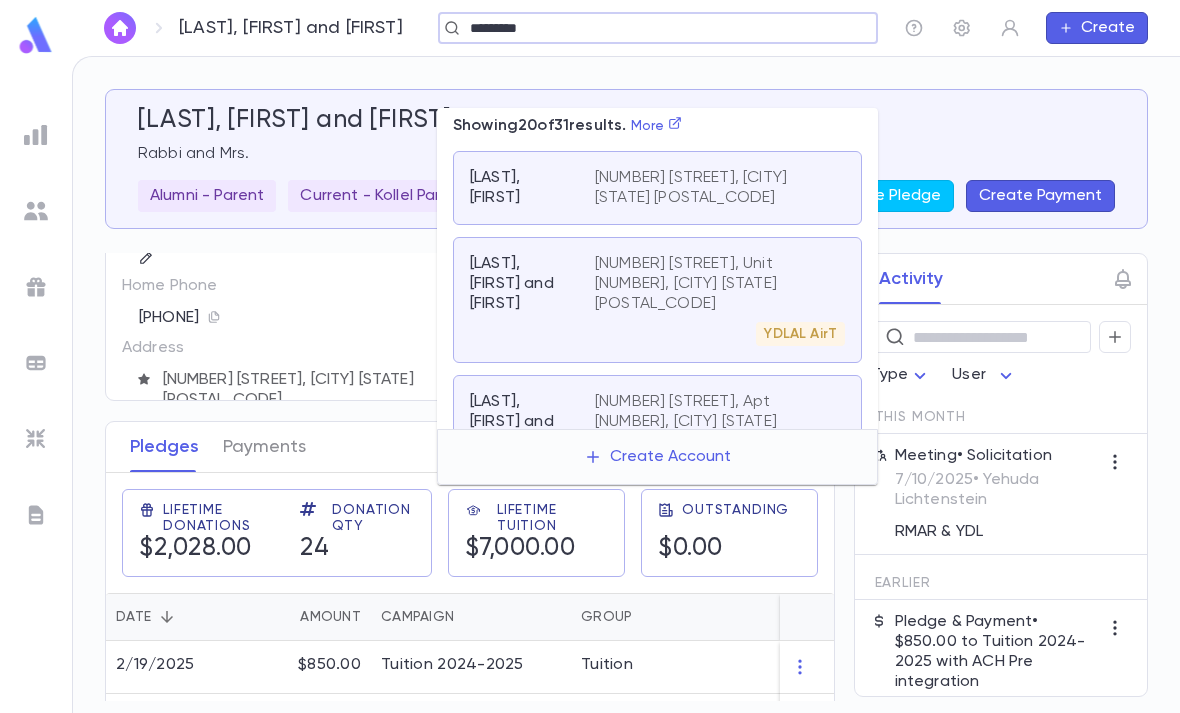 scroll, scrollTop: 0, scrollLeft: 0, axis: both 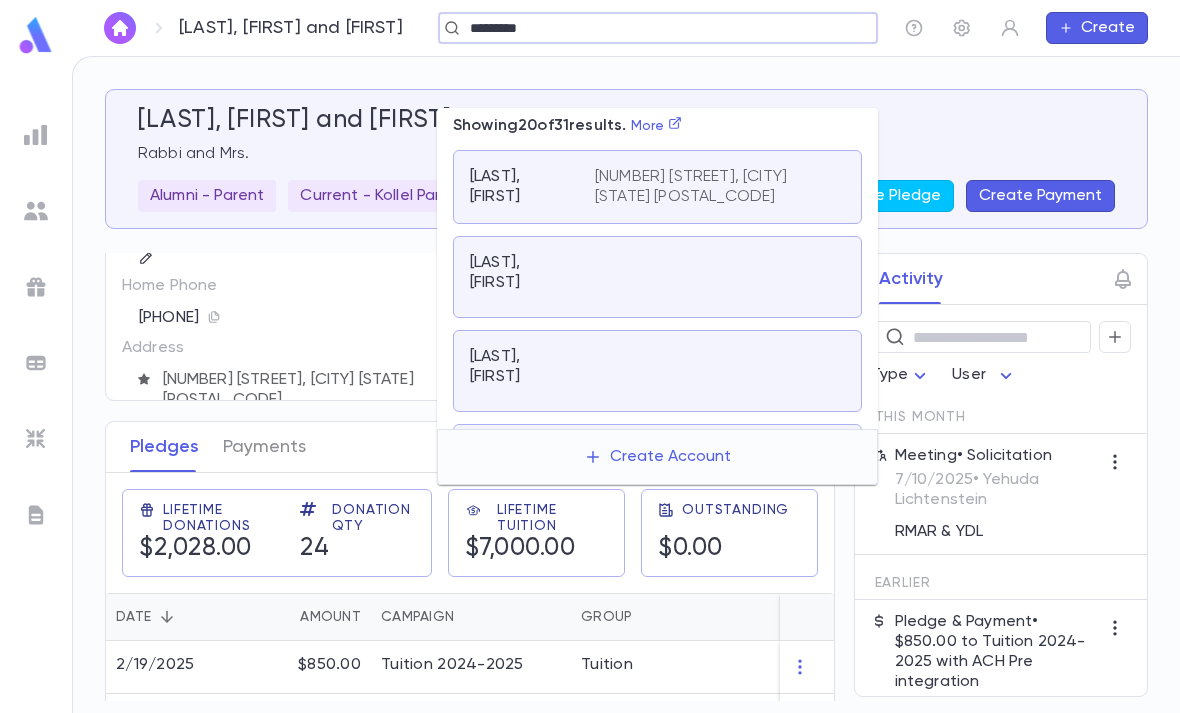 click on "More" at bounding box center (657, 126) 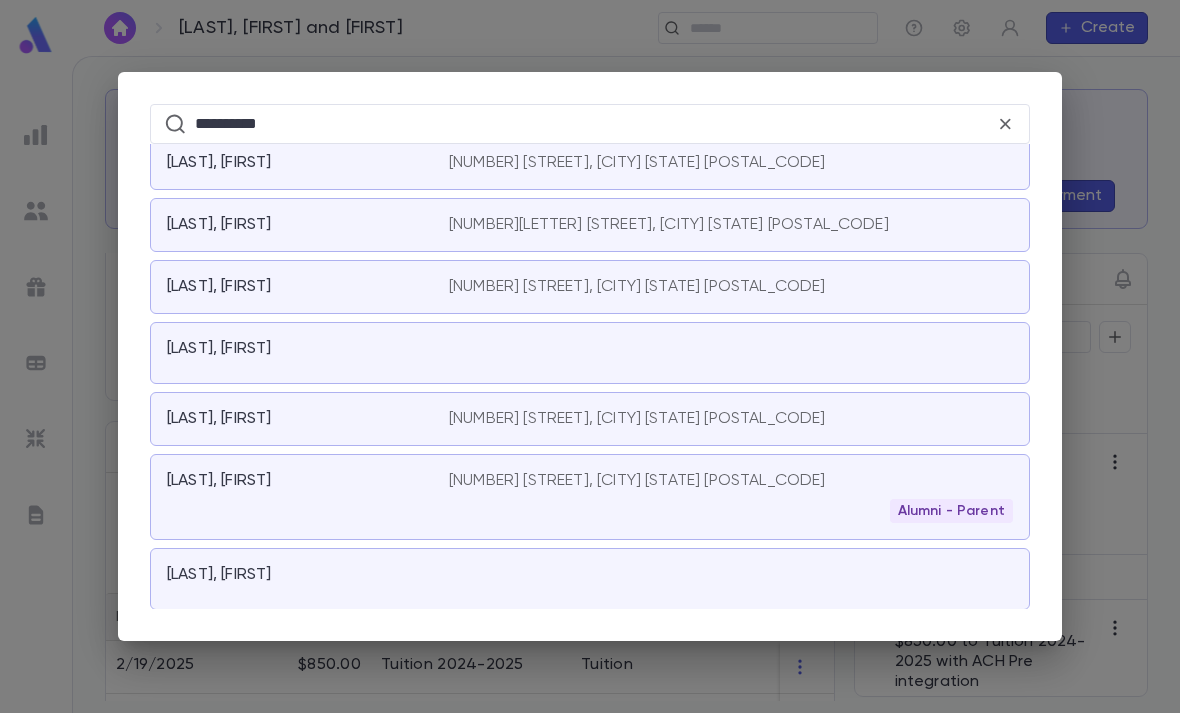 scroll, scrollTop: 1641, scrollLeft: 0, axis: vertical 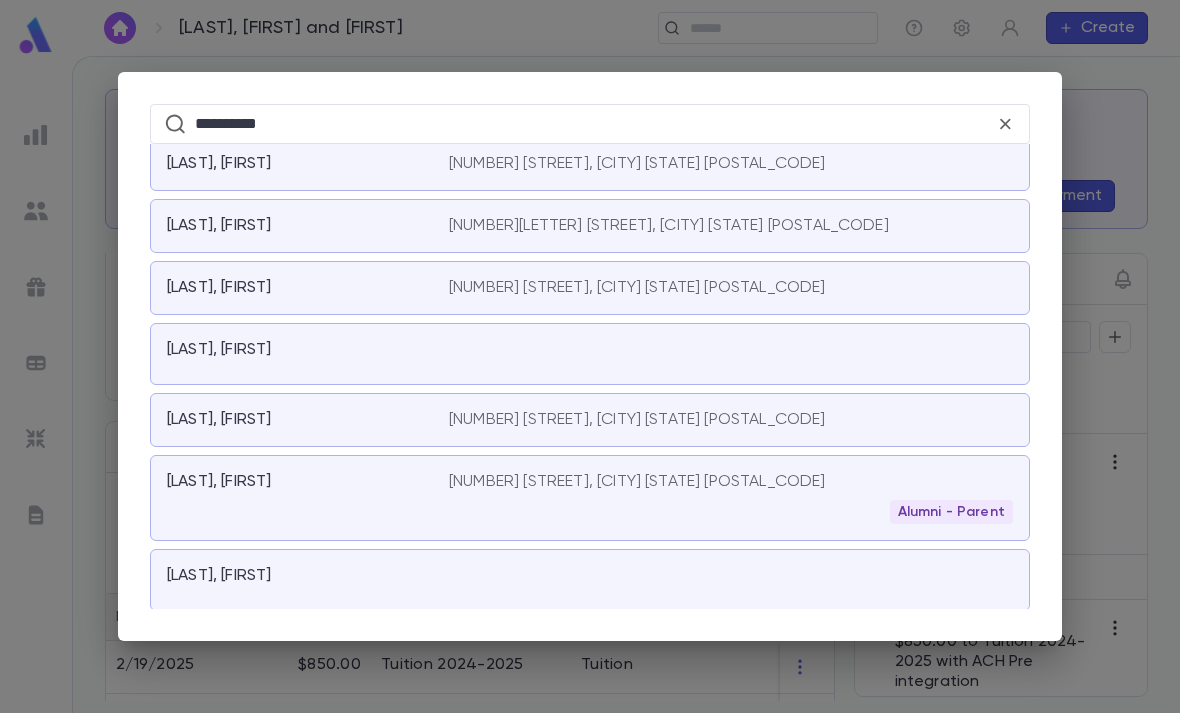 click on "Alumni - Parent" at bounding box center [731, 512] 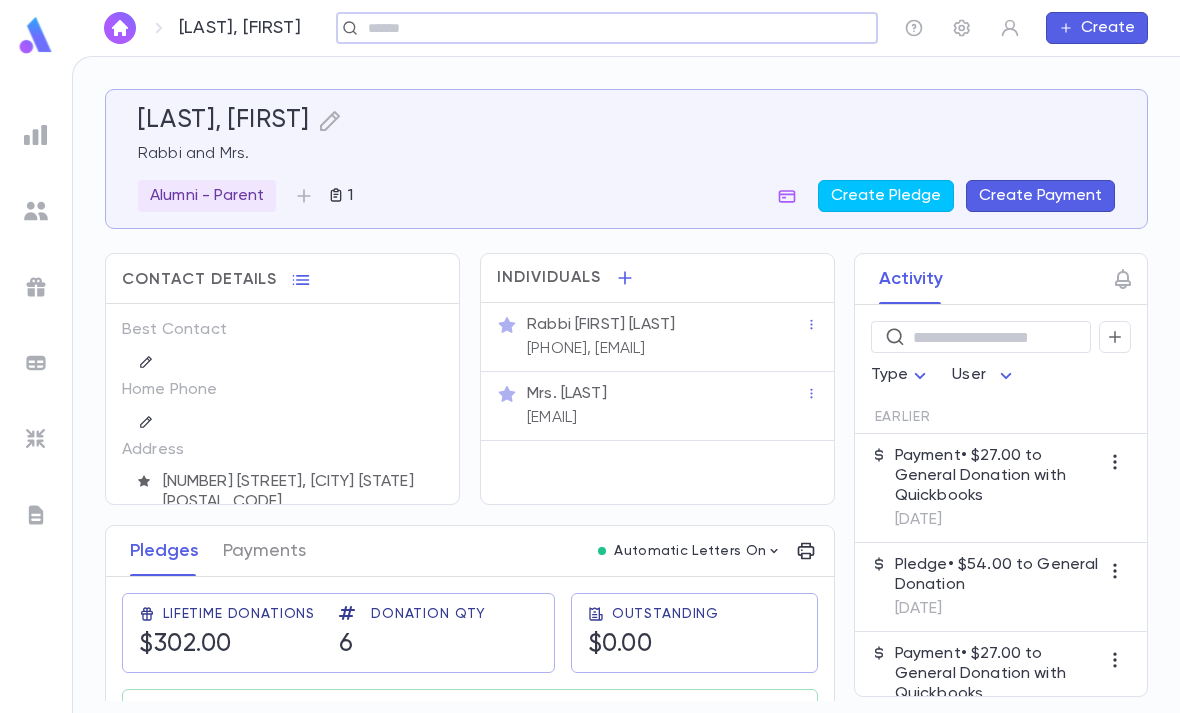 click 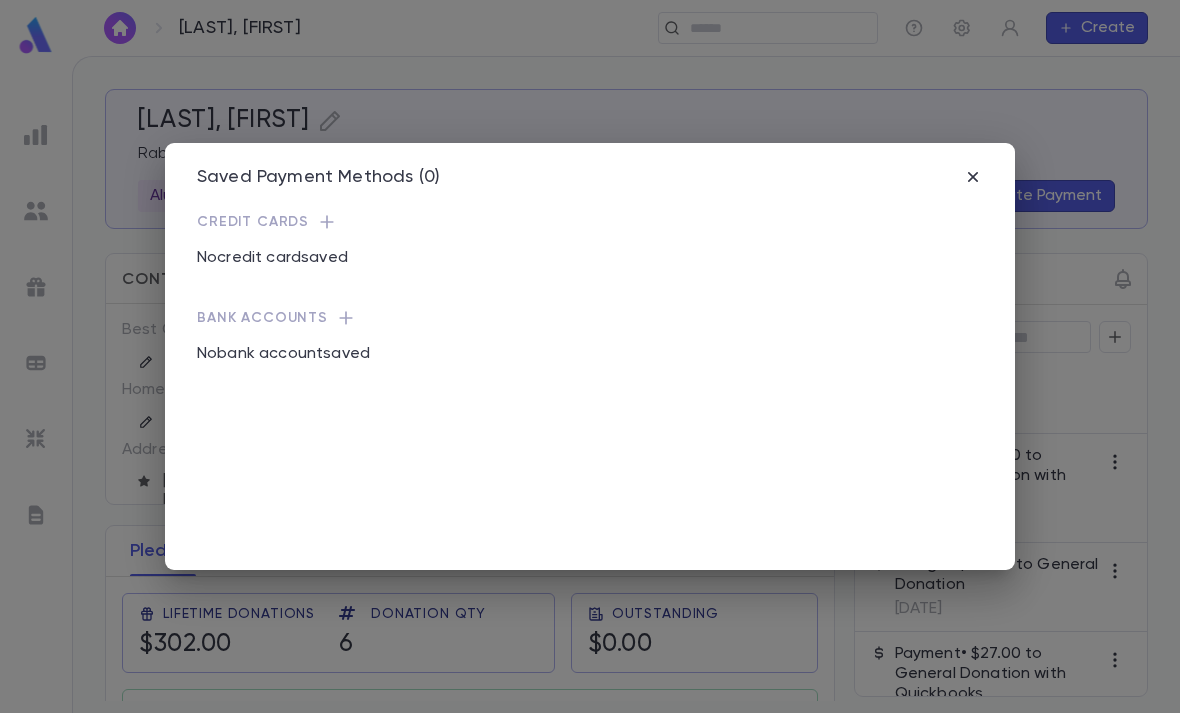 click 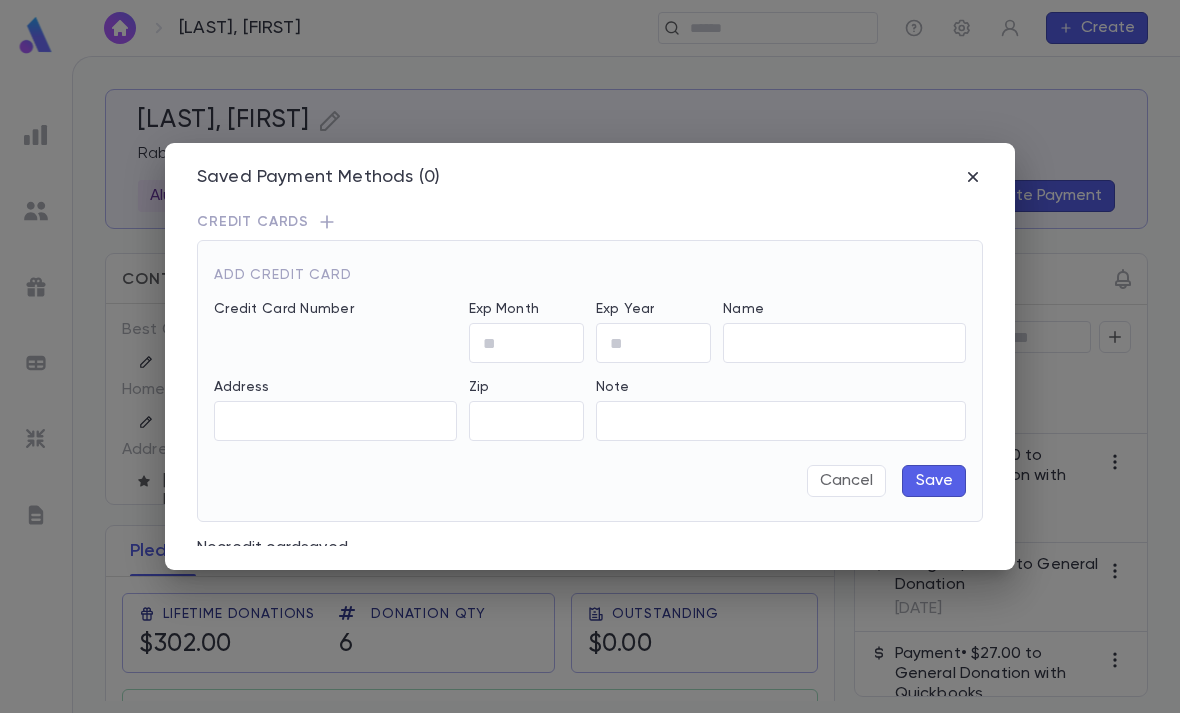 type on "**********" 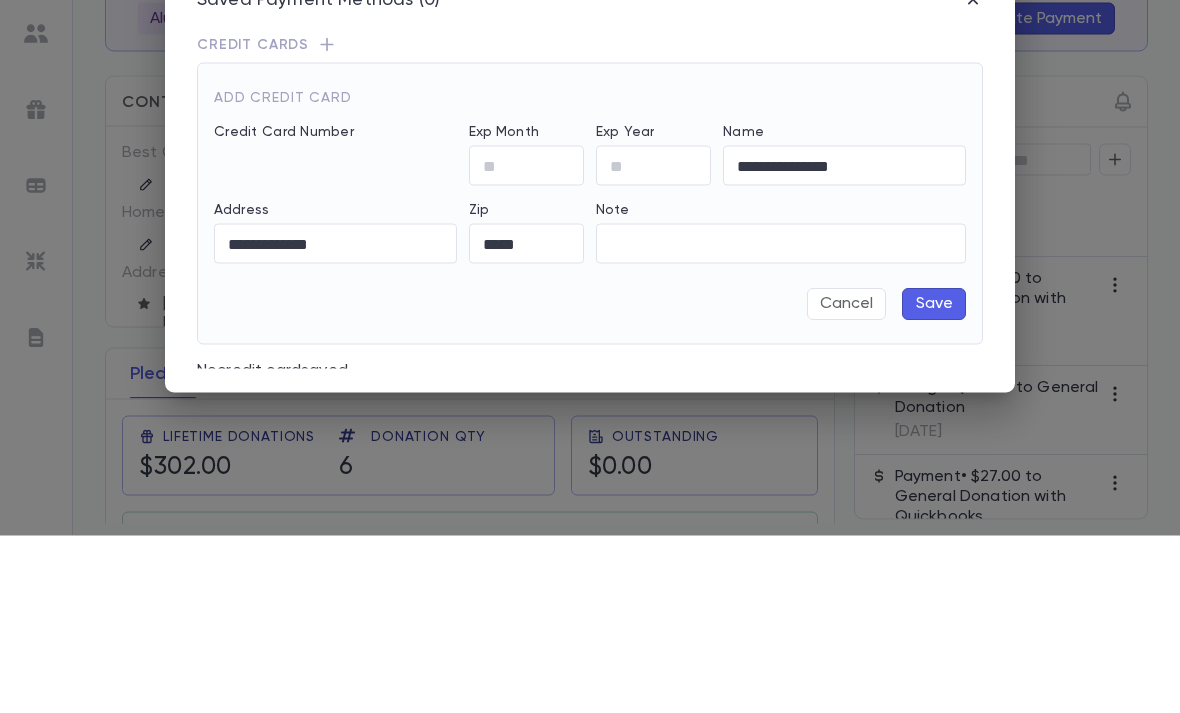click on "Exp Month" at bounding box center [526, 343] 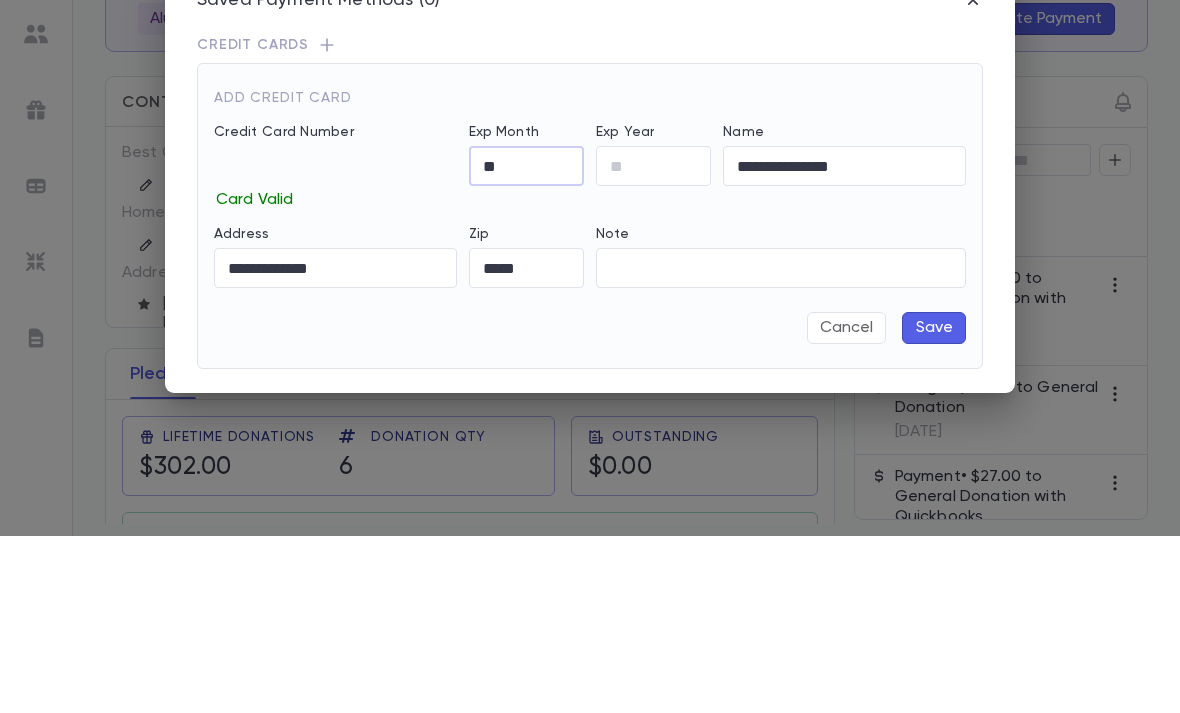 type on "*" 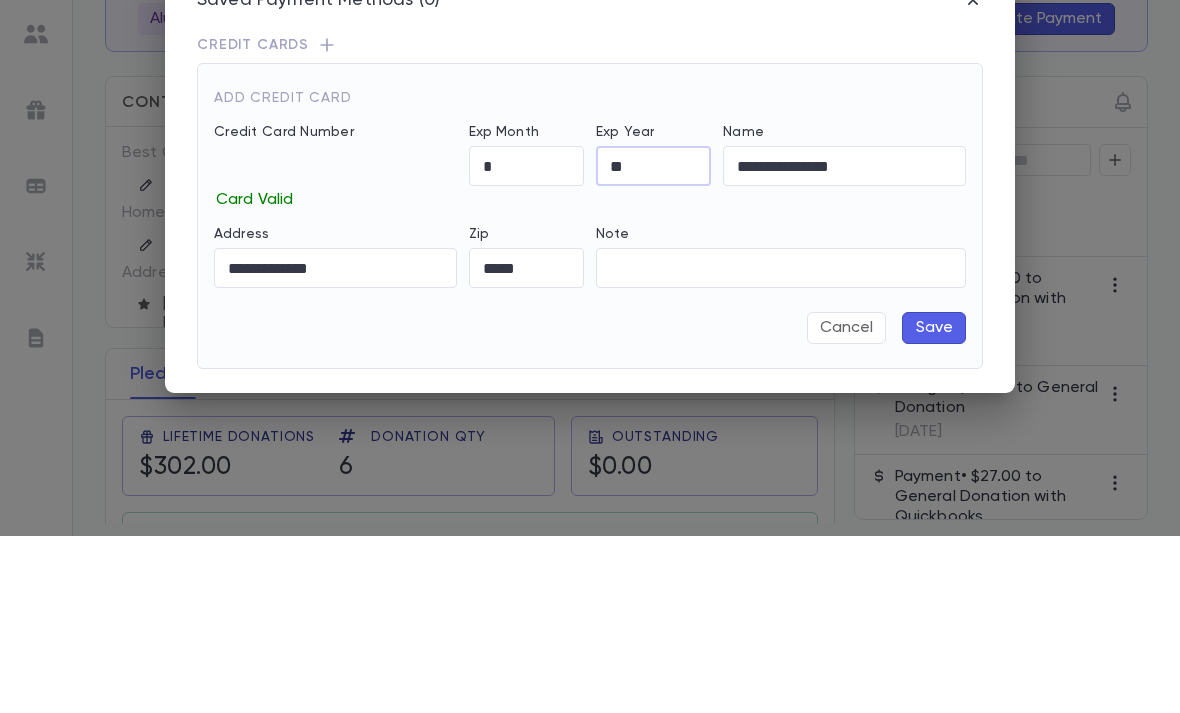 type on "**" 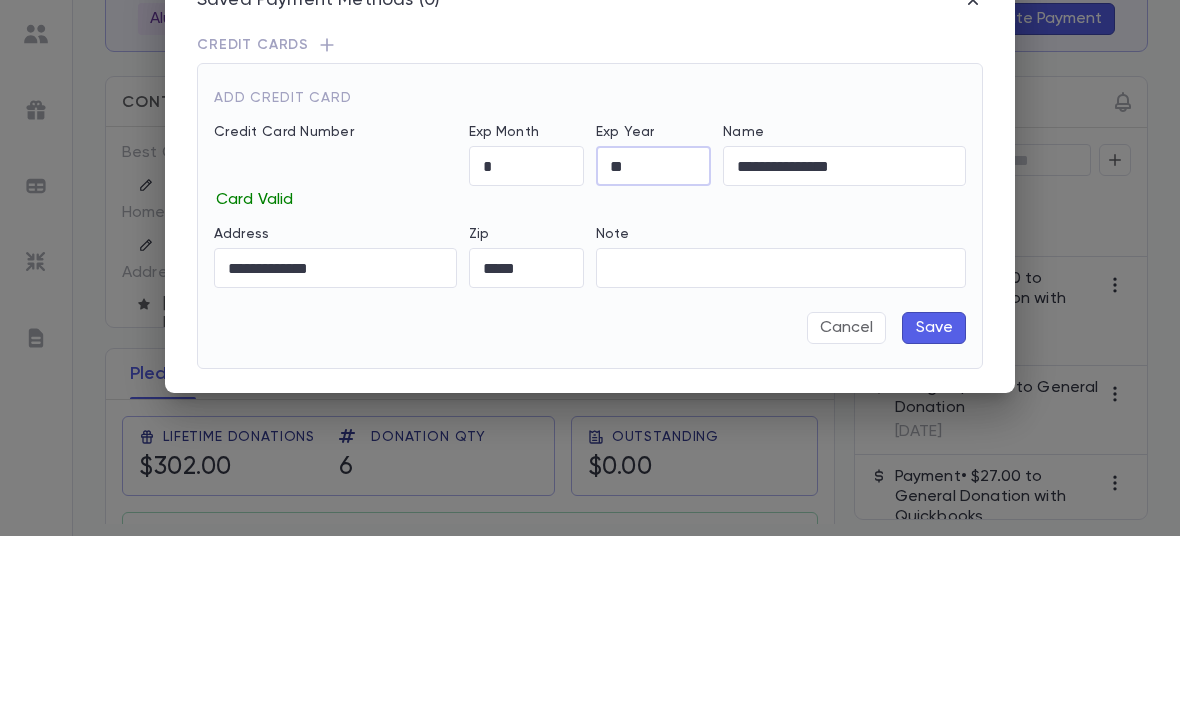 click on "**********" at bounding box center (844, 343) 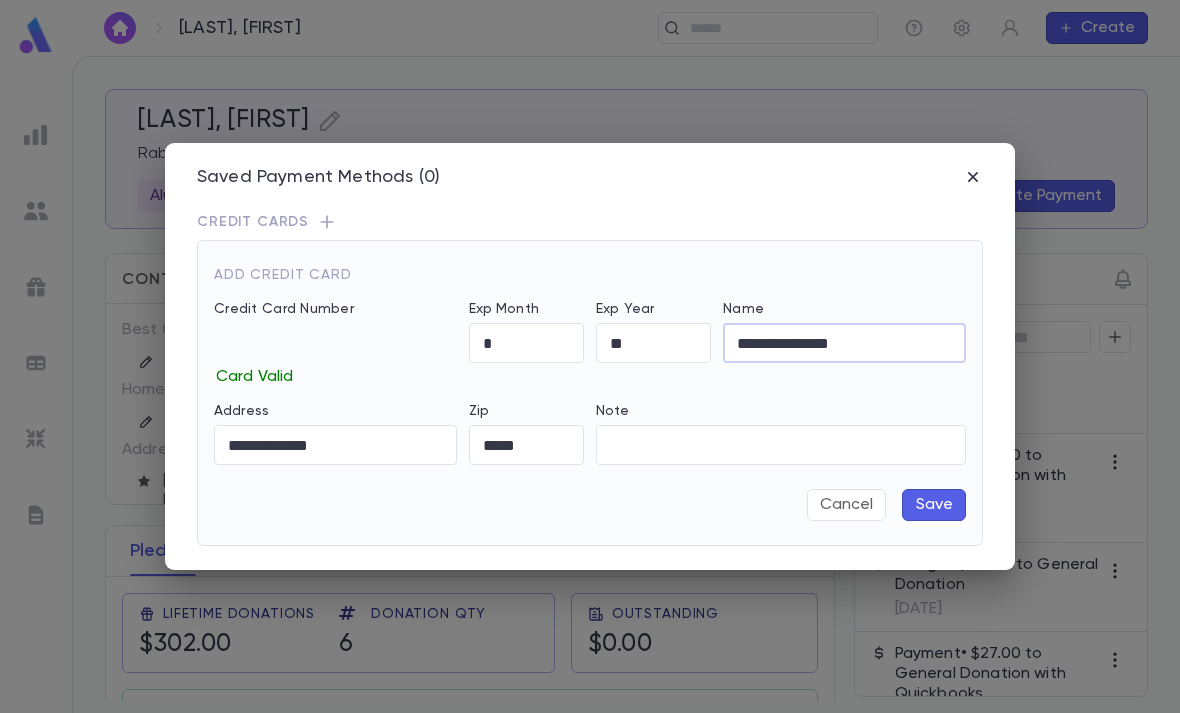 type on "**********" 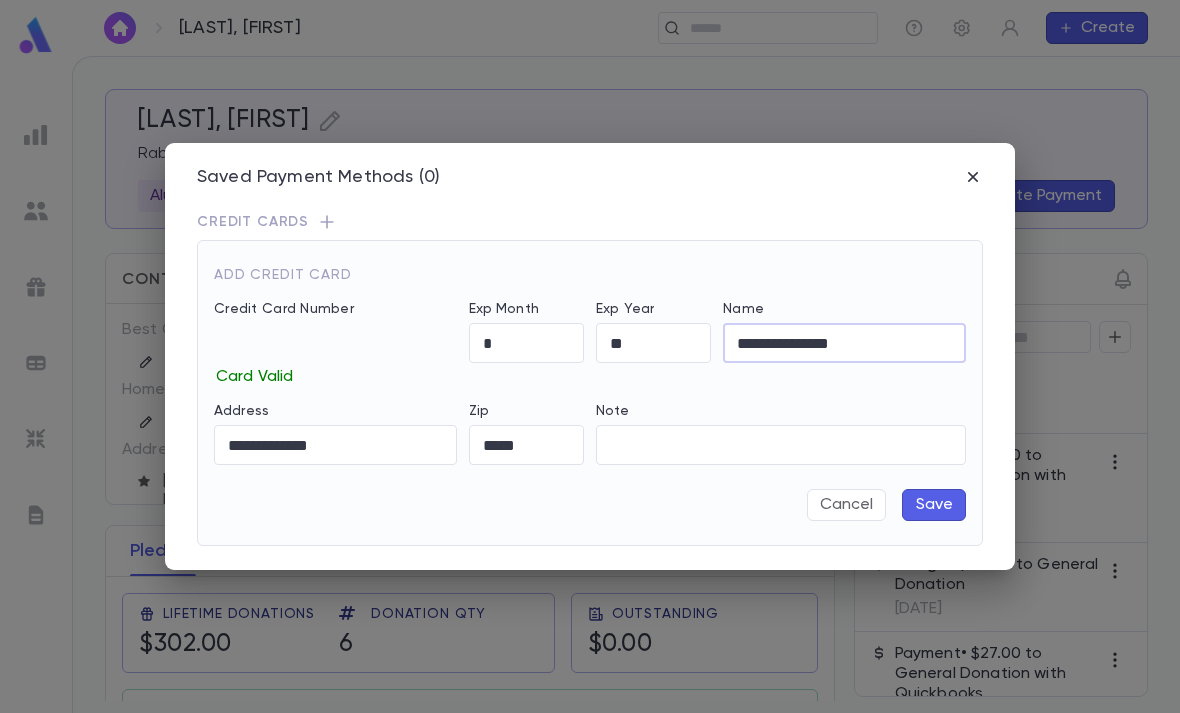 click on "Note" at bounding box center (781, 445) 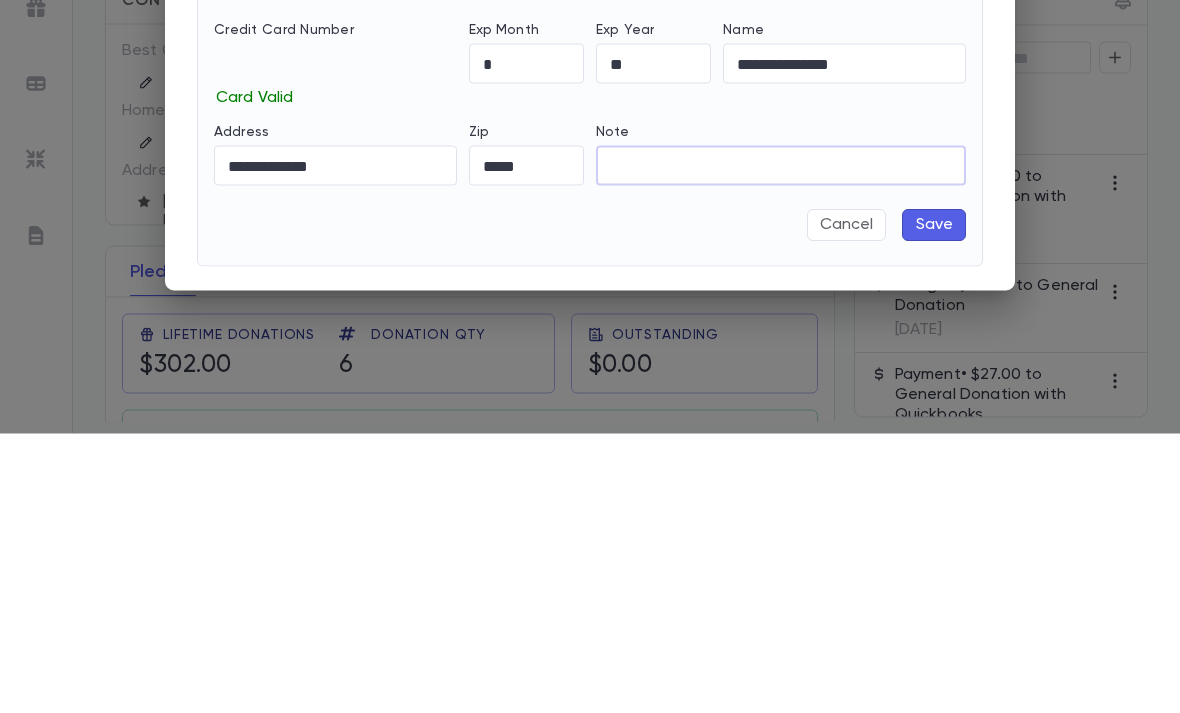 click on "Save" at bounding box center (934, 505) 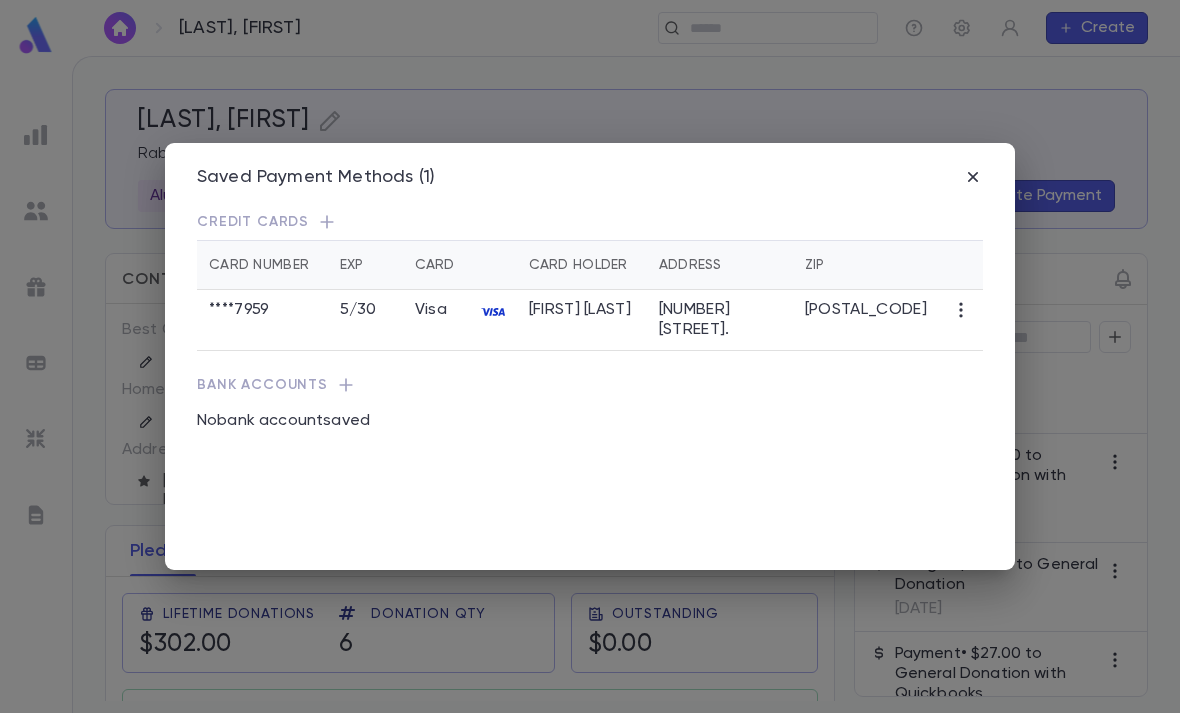 click 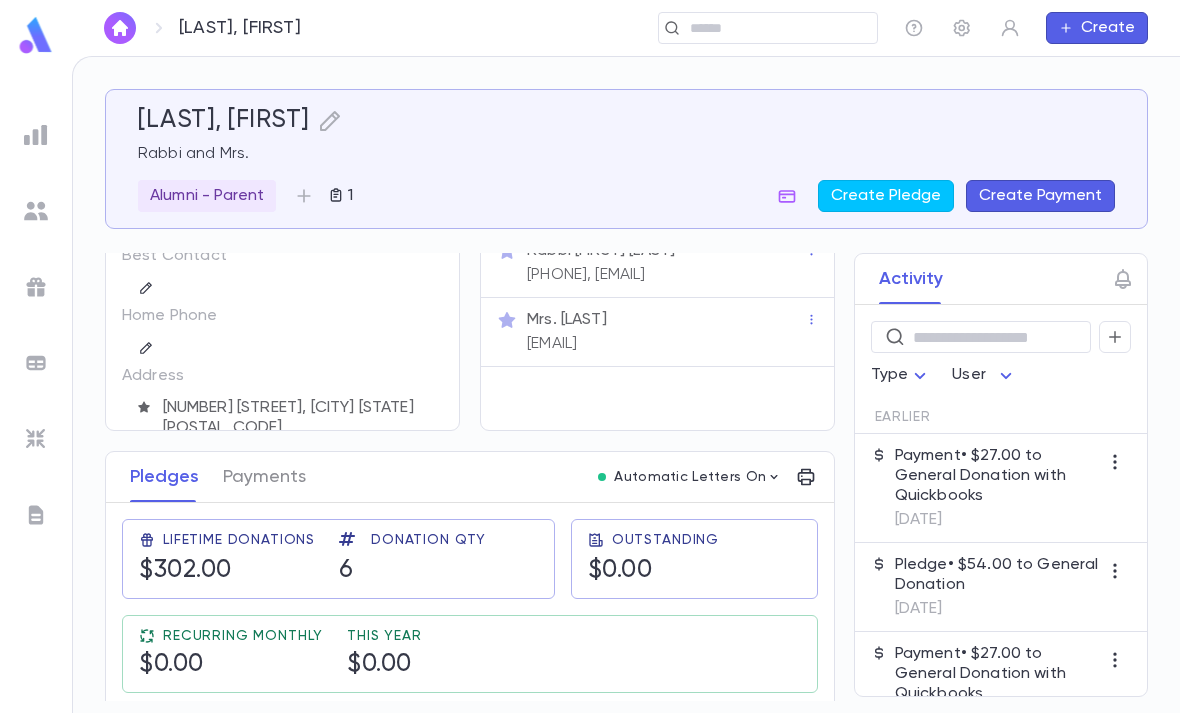 scroll, scrollTop: 67, scrollLeft: 0, axis: vertical 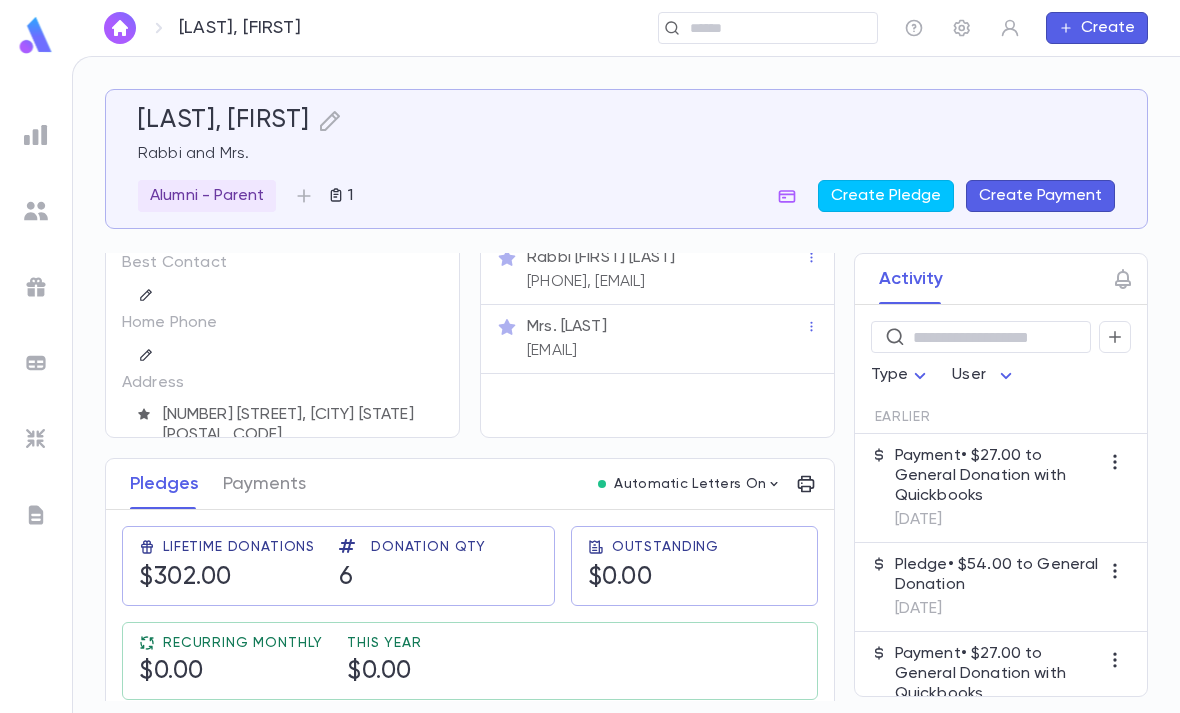 click on "Address [NUMBER] [STREET], [CITY] [STATE] [POSTAL_CODE]" at bounding box center [282, 408] 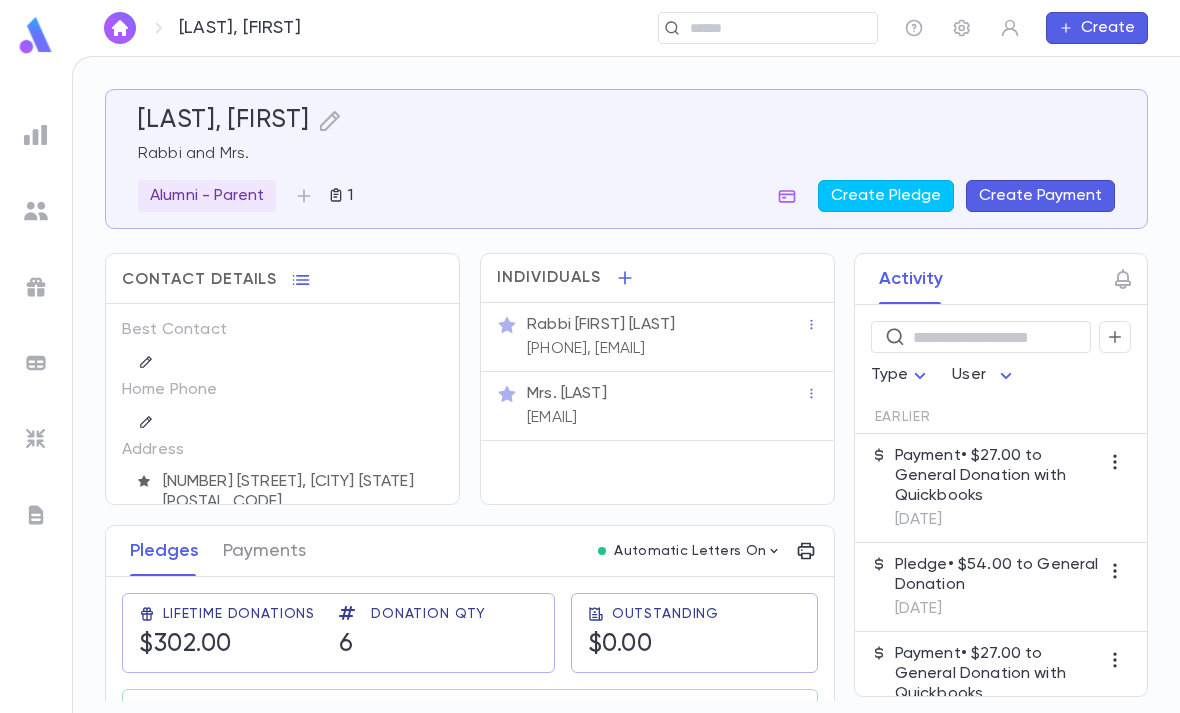 scroll, scrollTop: 0, scrollLeft: 0, axis: both 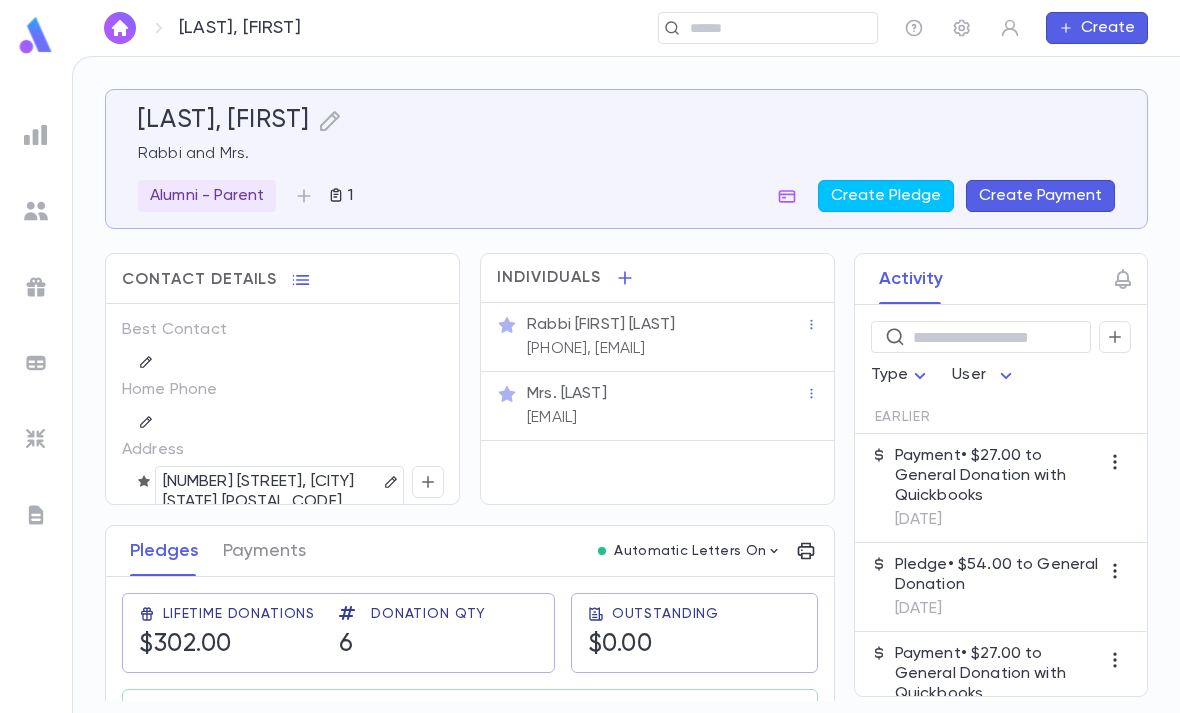 click 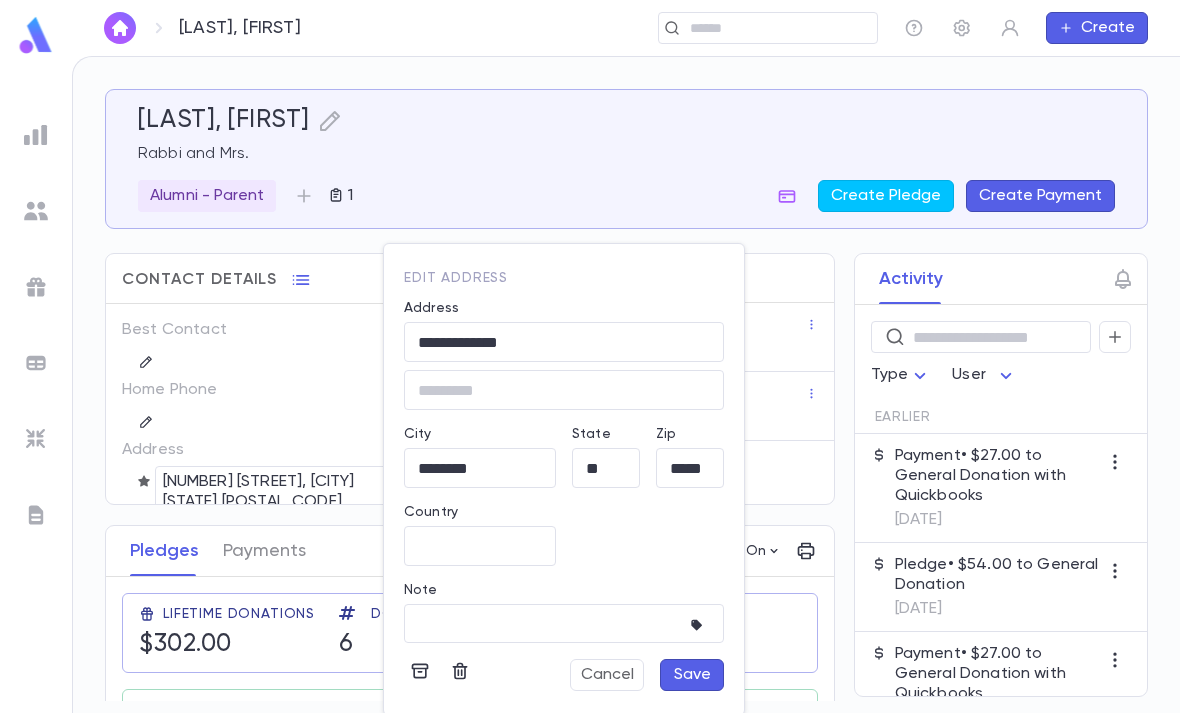 click at bounding box center (564, 390) 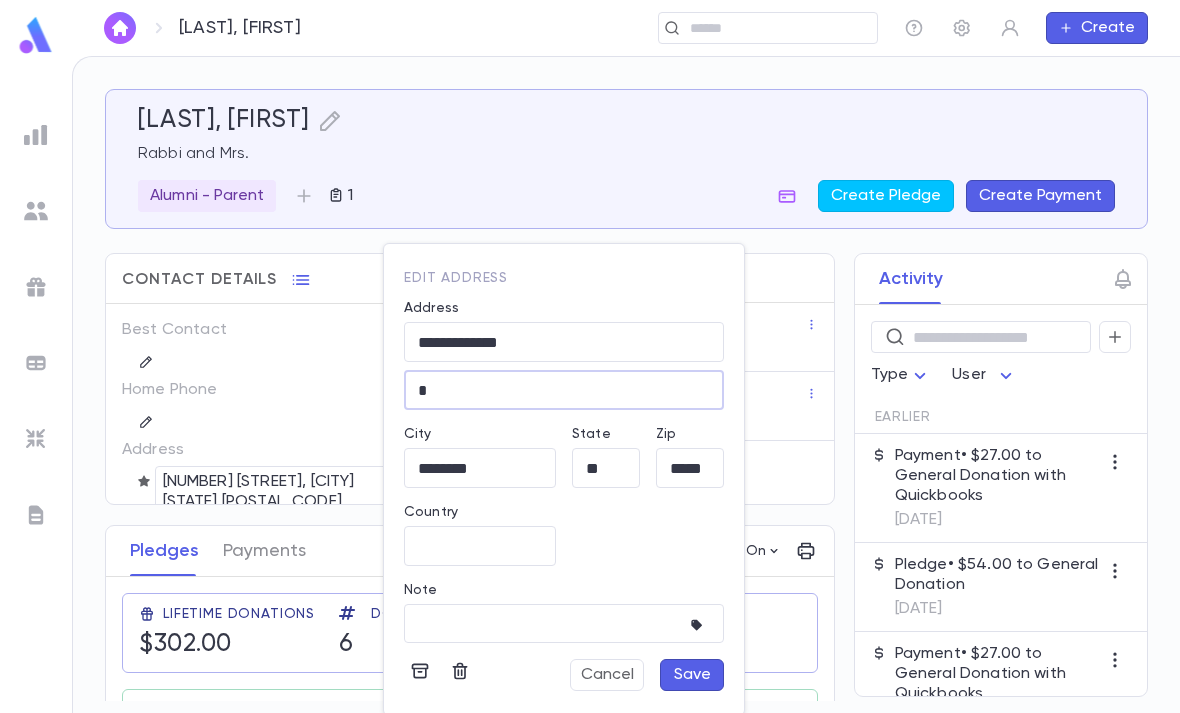 type on "*" 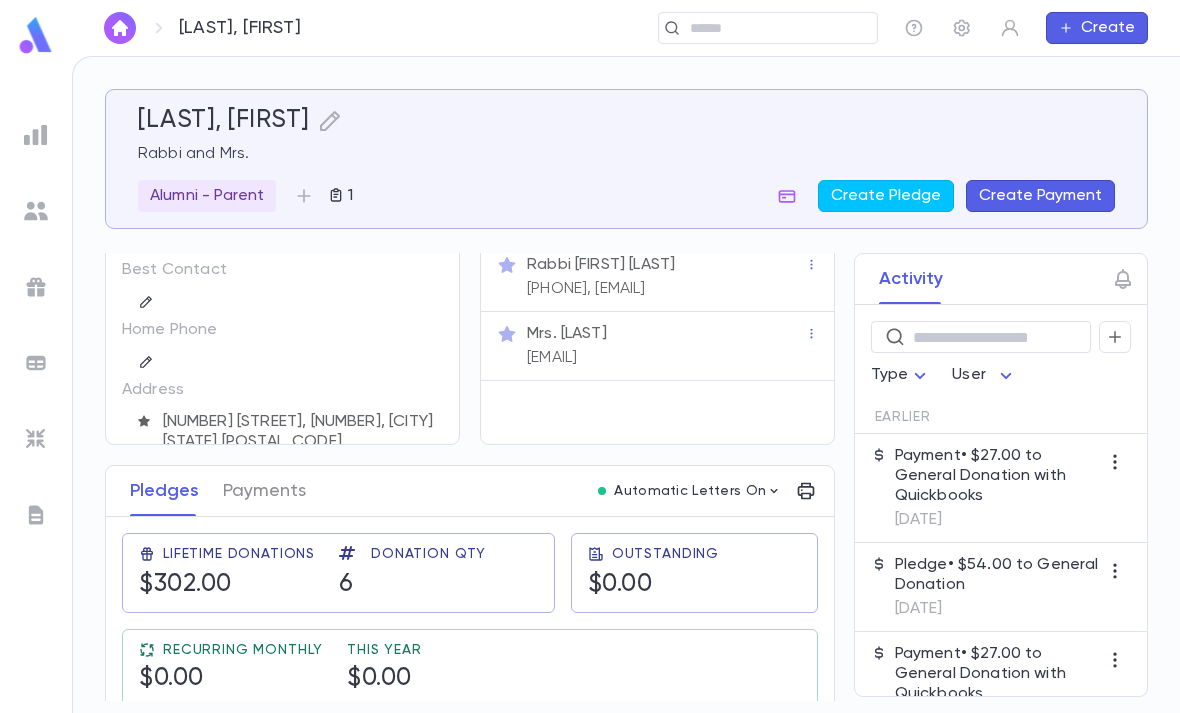 scroll, scrollTop: 66, scrollLeft: 0, axis: vertical 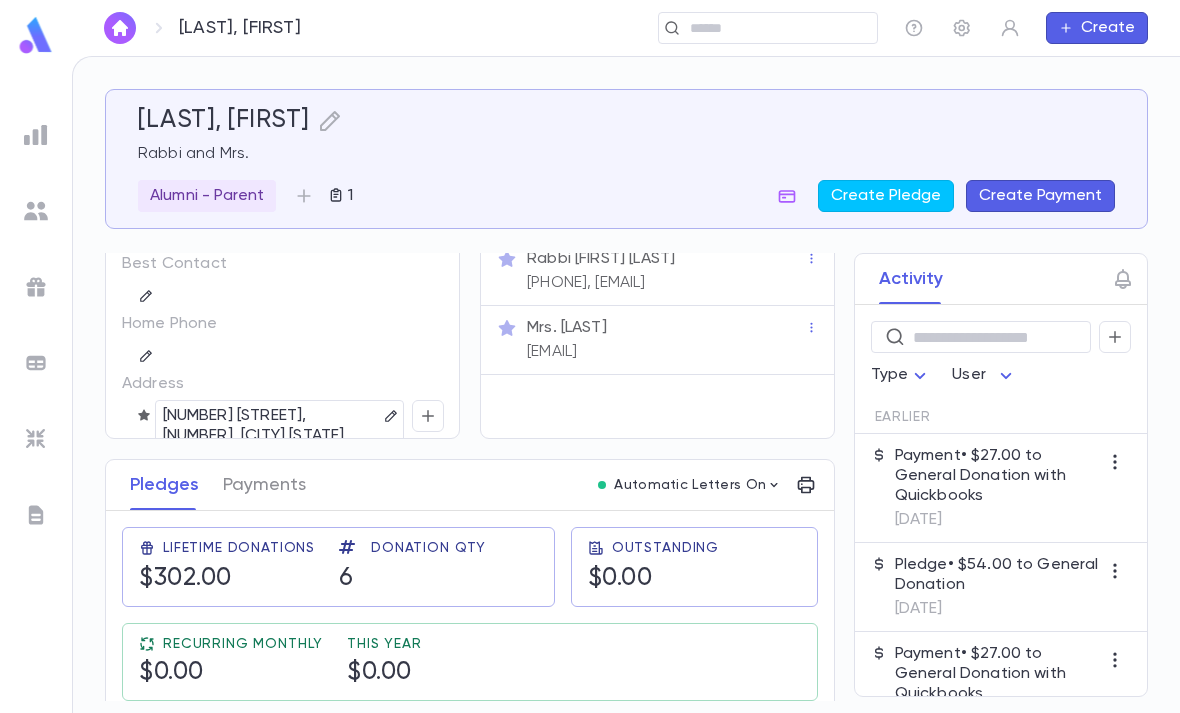 click at bounding box center (391, 416) 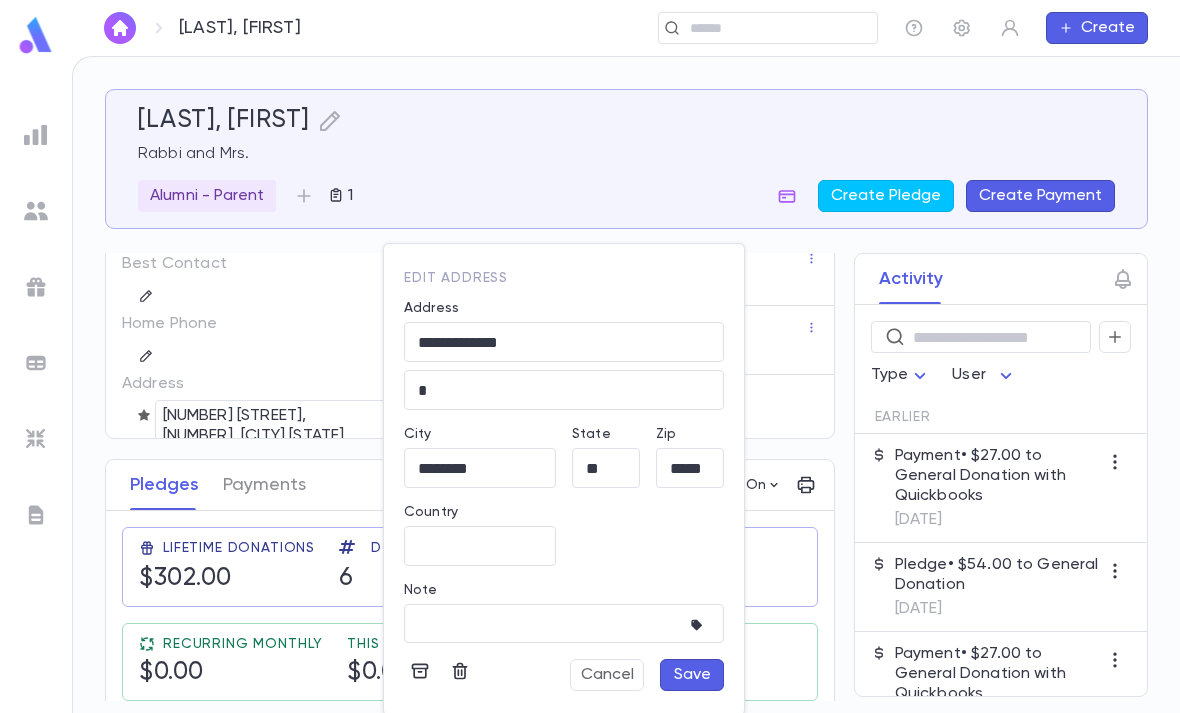 click on "*" at bounding box center [564, 390] 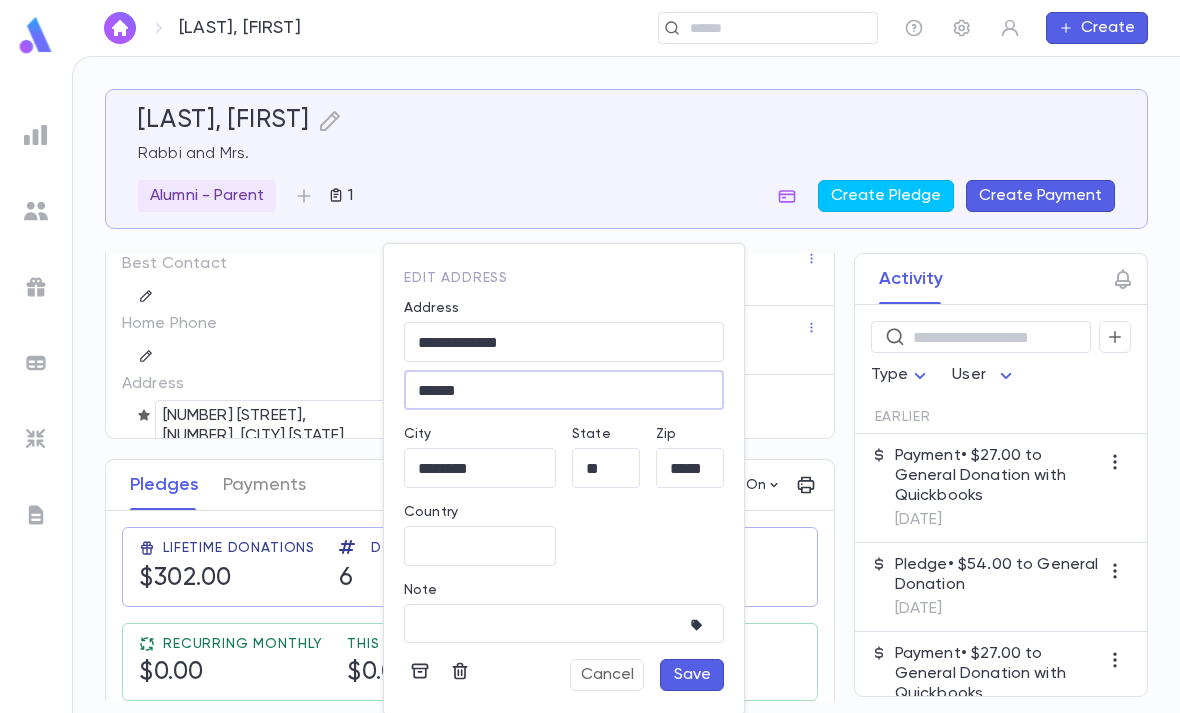 type on "******" 